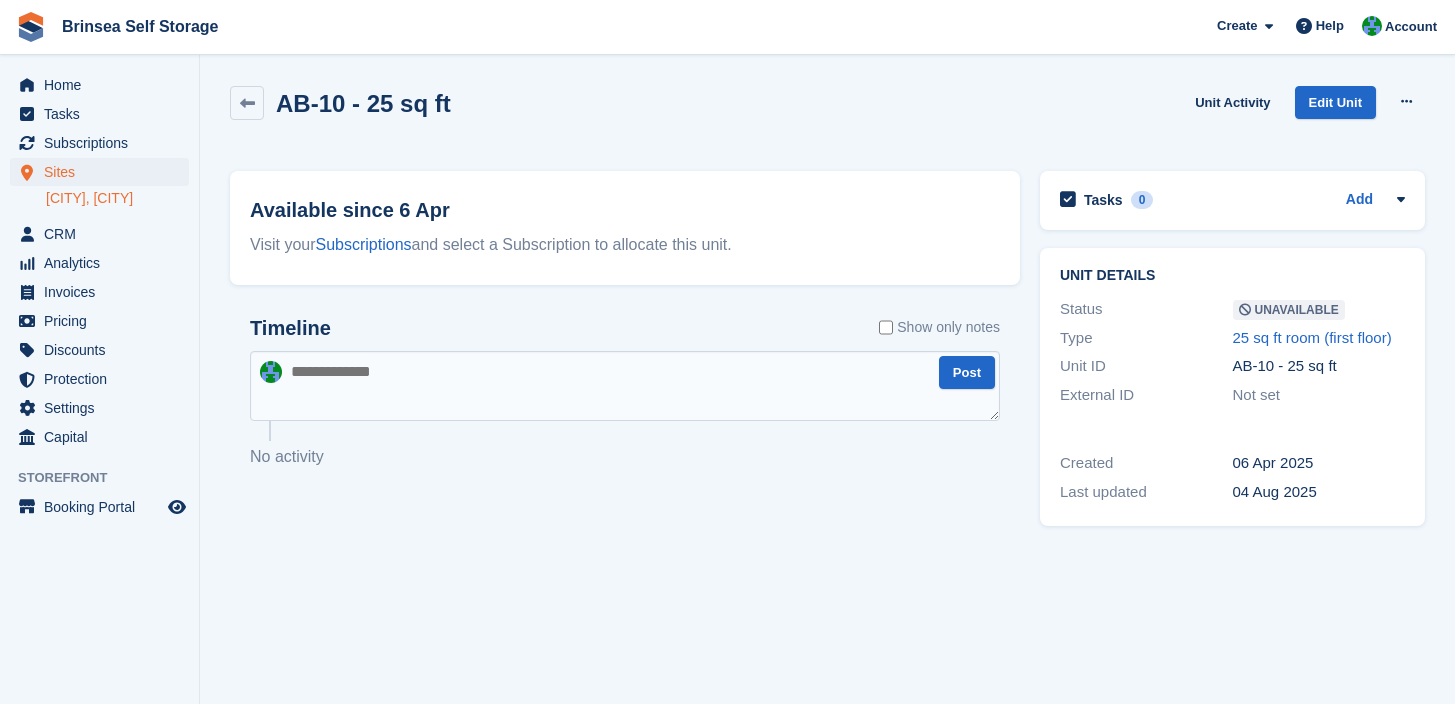 scroll, scrollTop: 0, scrollLeft: 0, axis: both 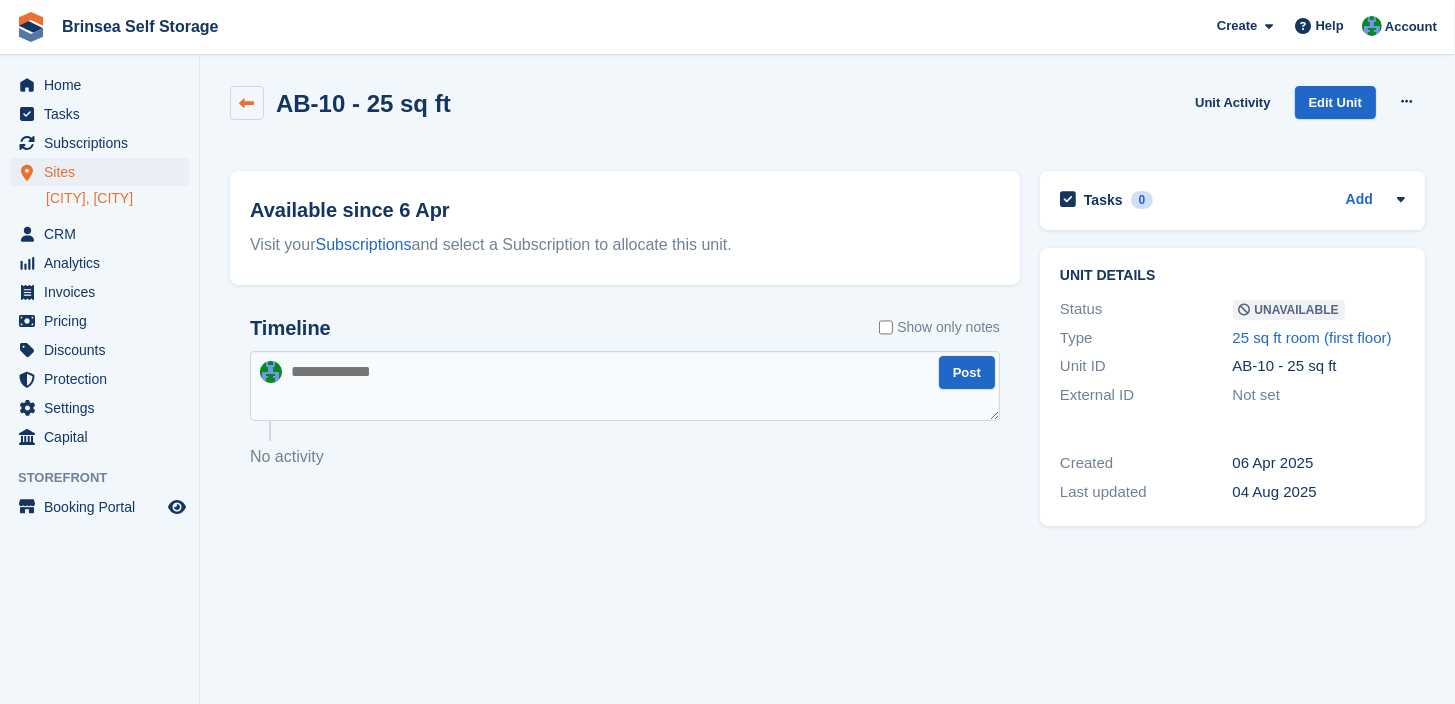 click at bounding box center (247, 103) 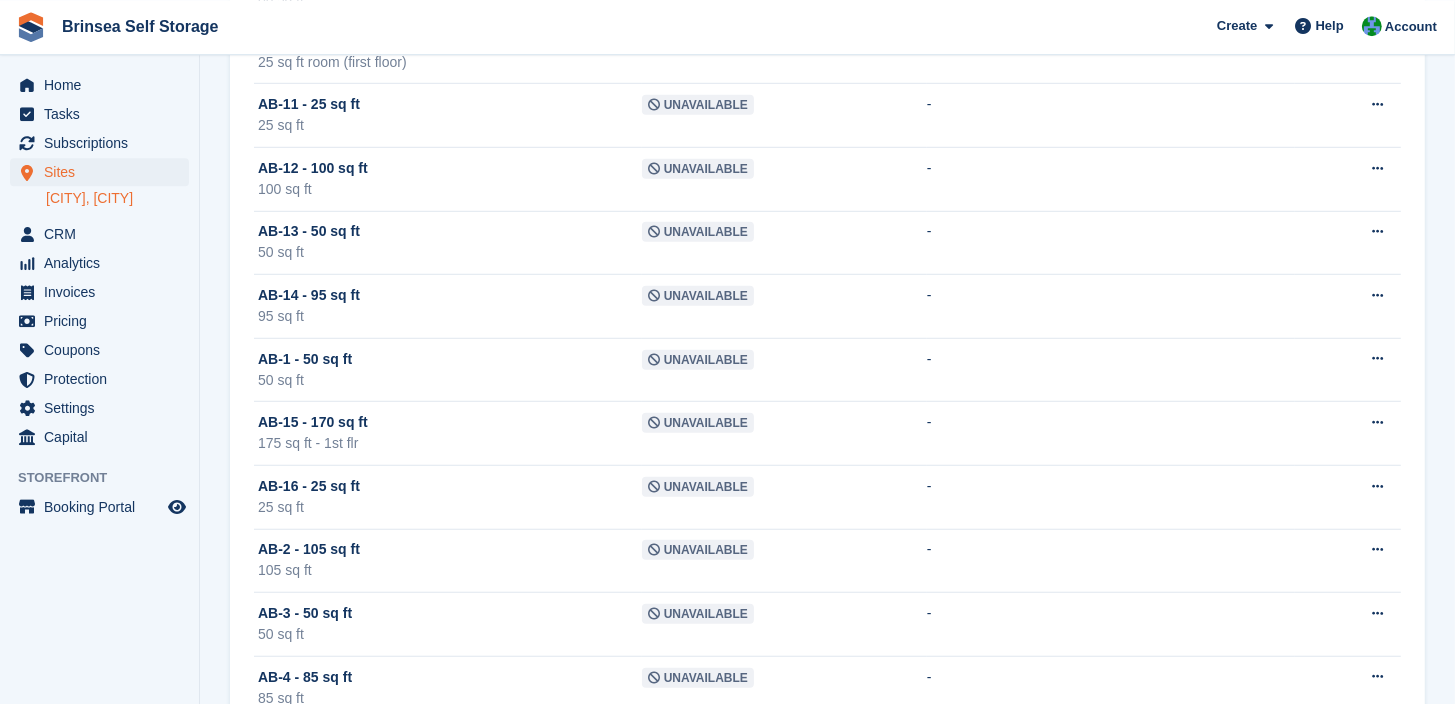 scroll, scrollTop: 1317, scrollLeft: 0, axis: vertical 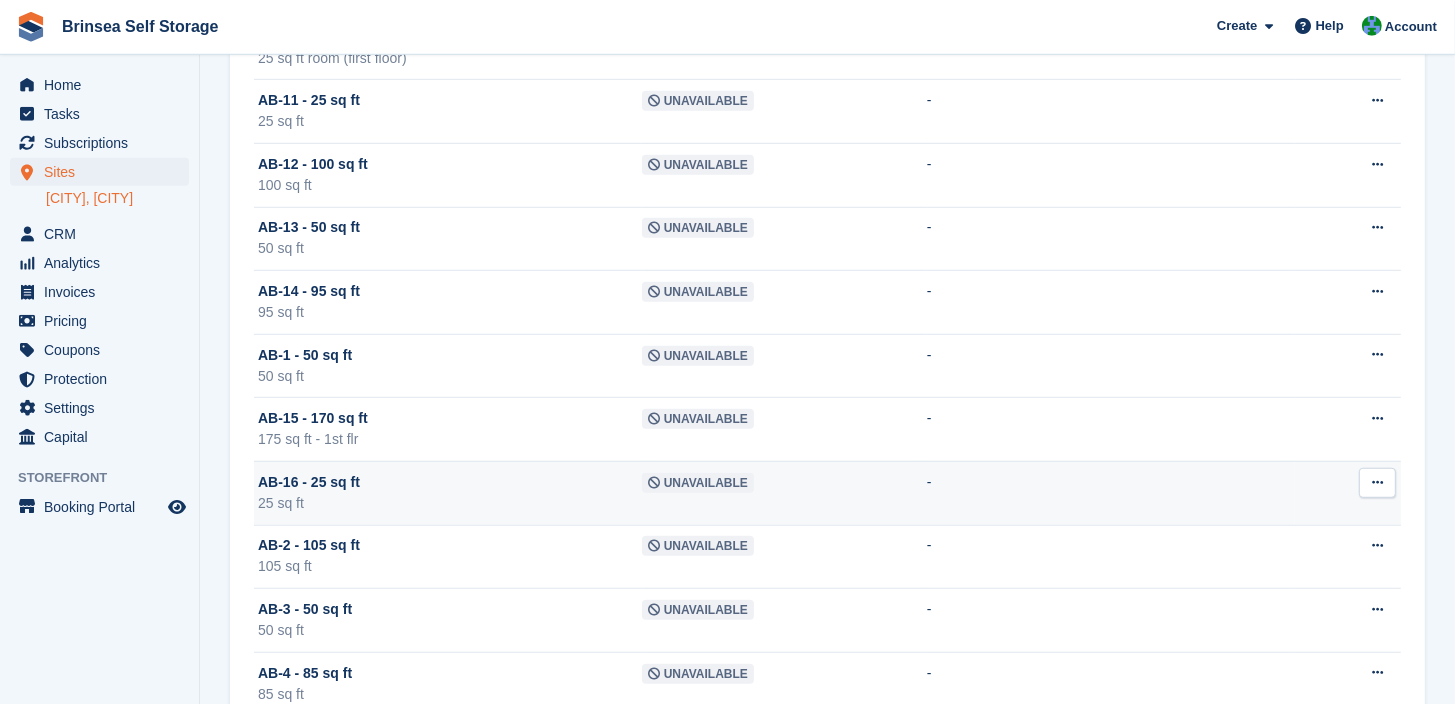 click at bounding box center (1377, 482) 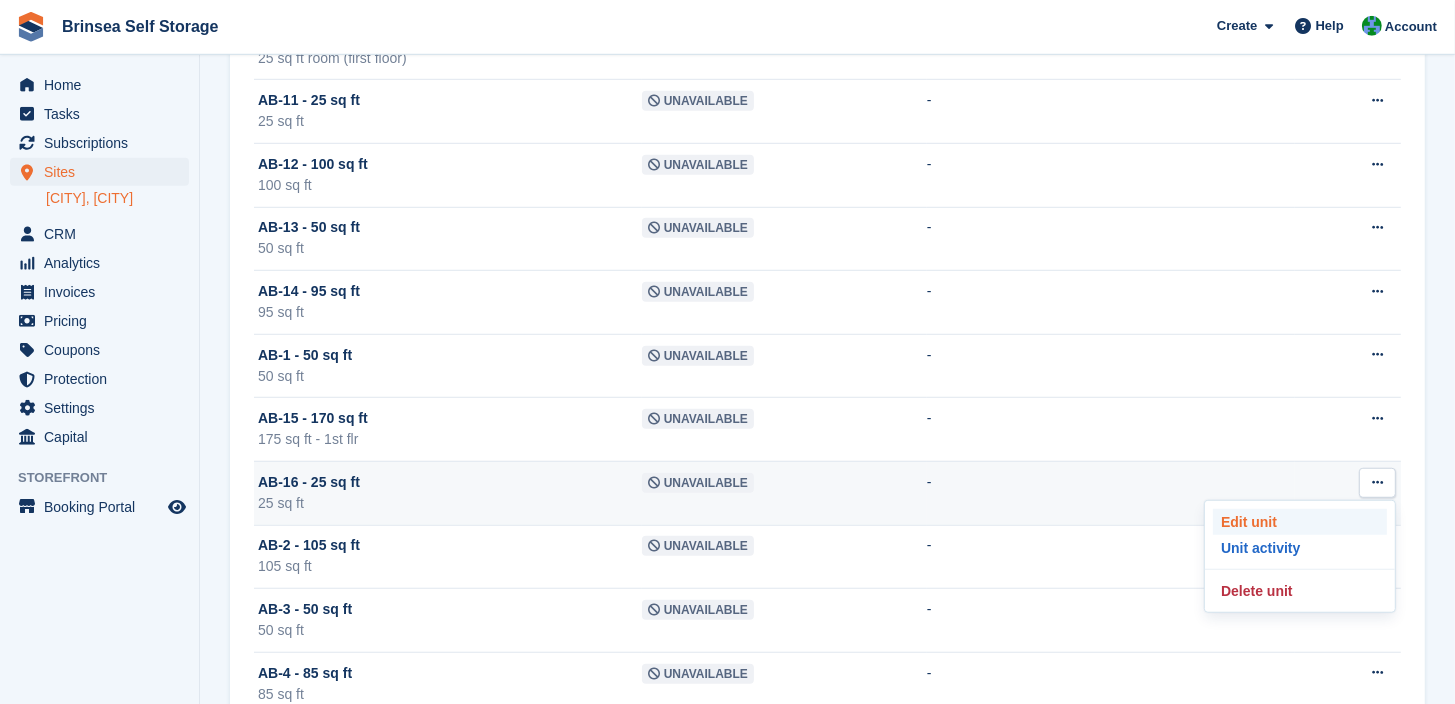 click on "Edit unit" at bounding box center [1300, 522] 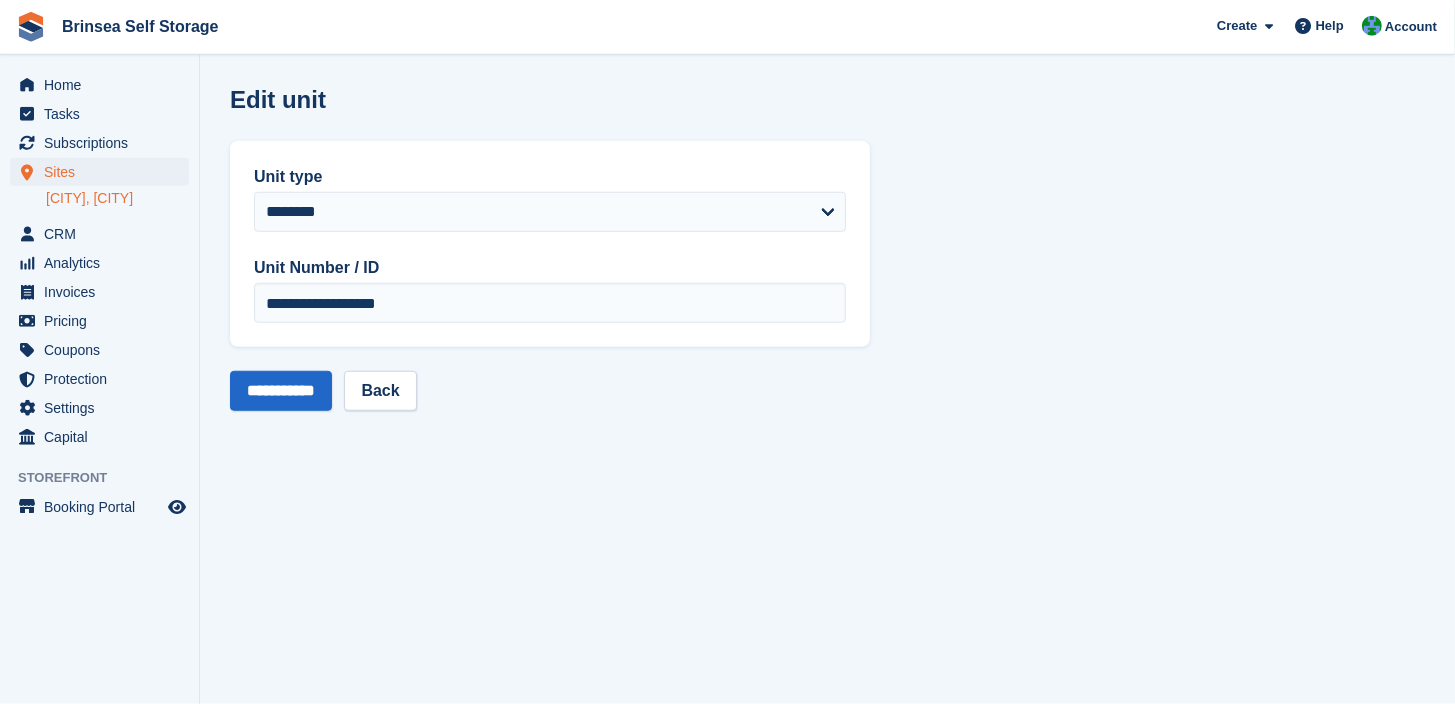 scroll, scrollTop: 0, scrollLeft: 0, axis: both 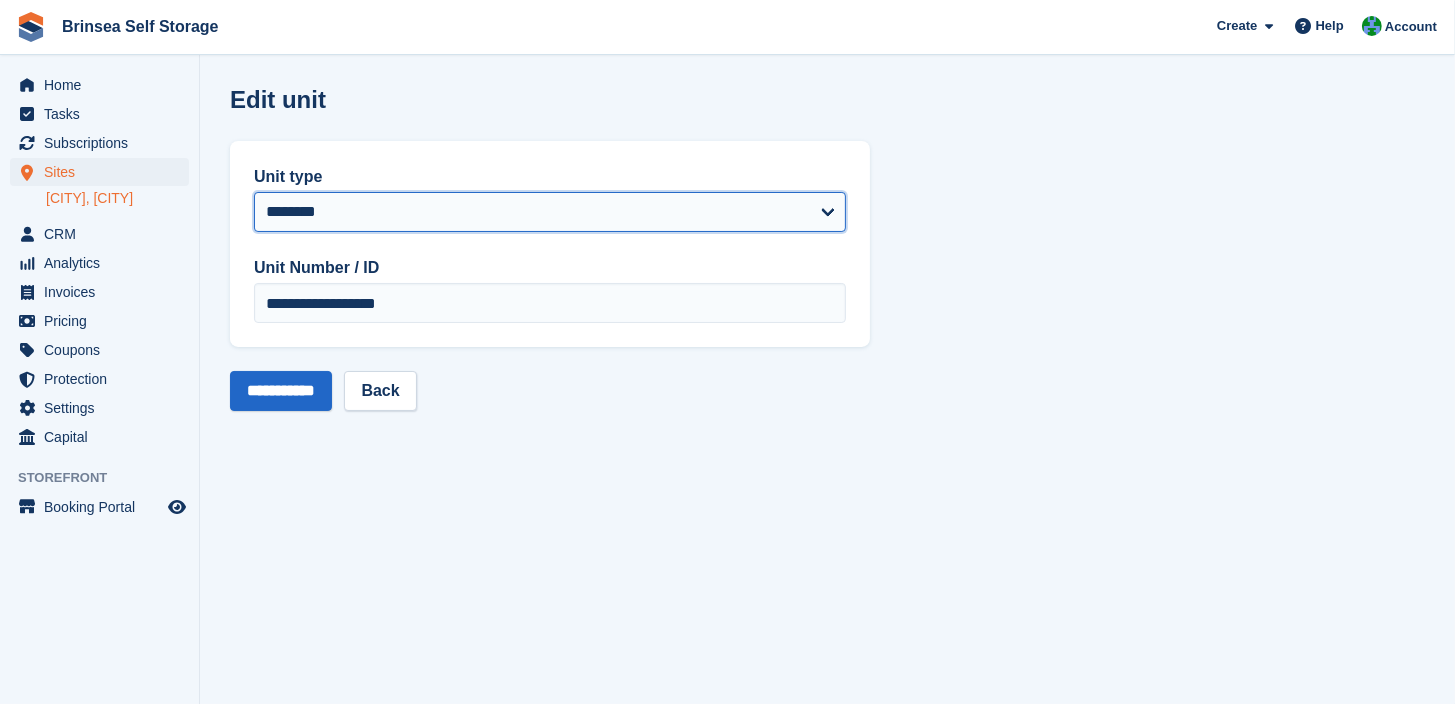 click on "**********" at bounding box center [550, 212] 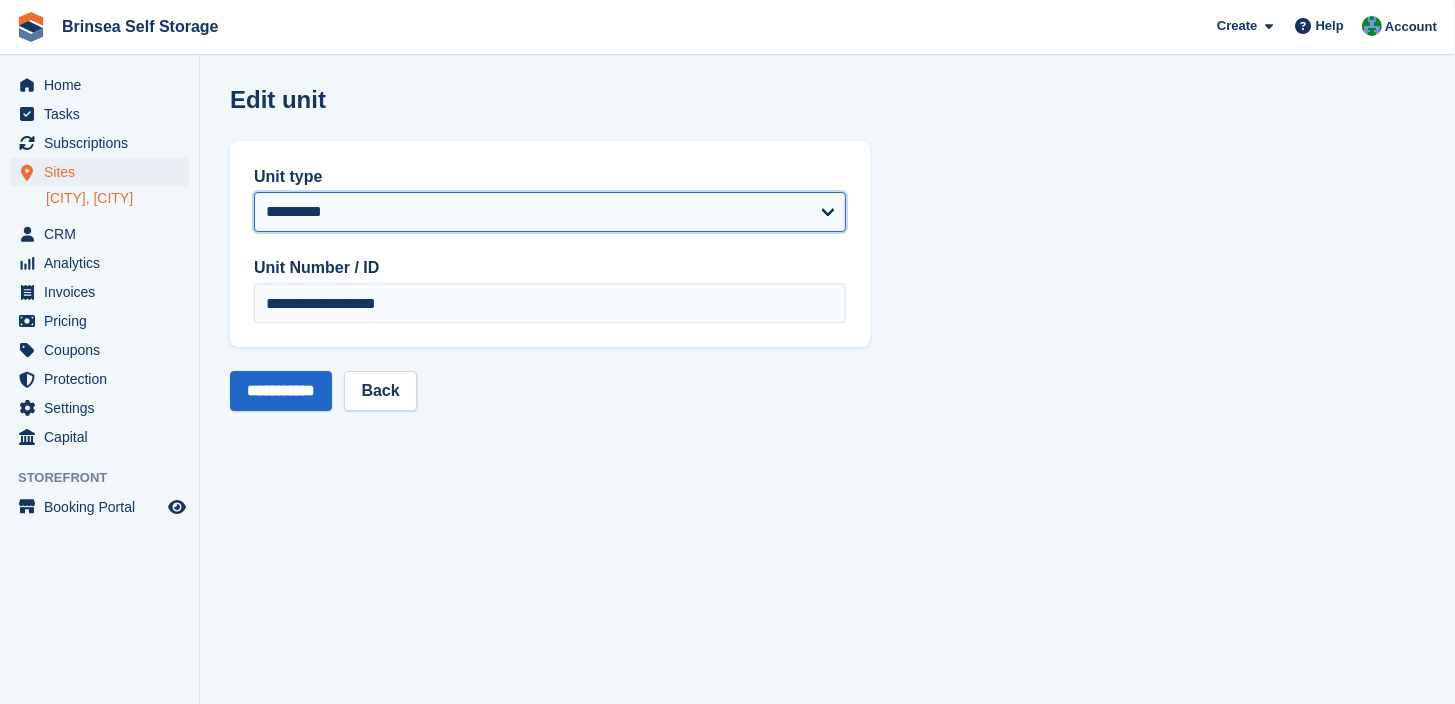 click on "**********" at bounding box center (0, 0) 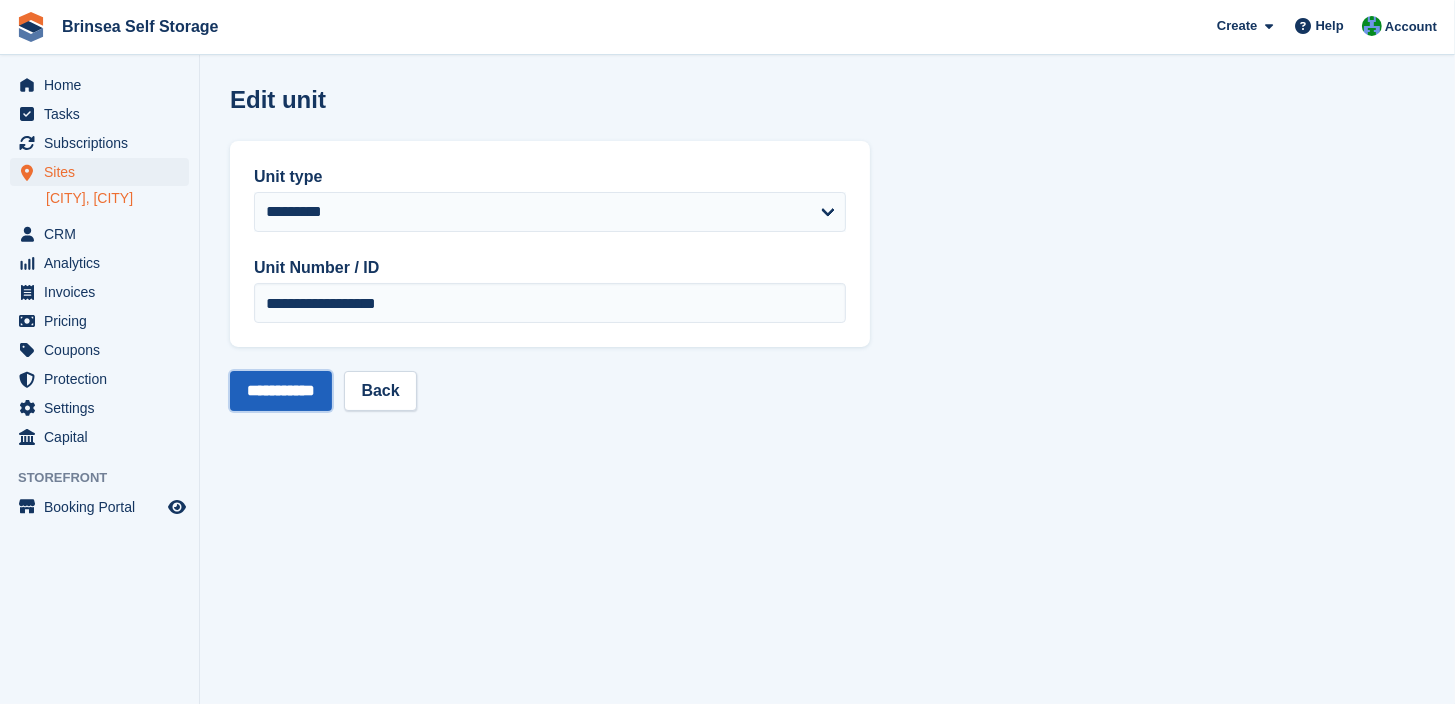 click on "**********" at bounding box center (281, 391) 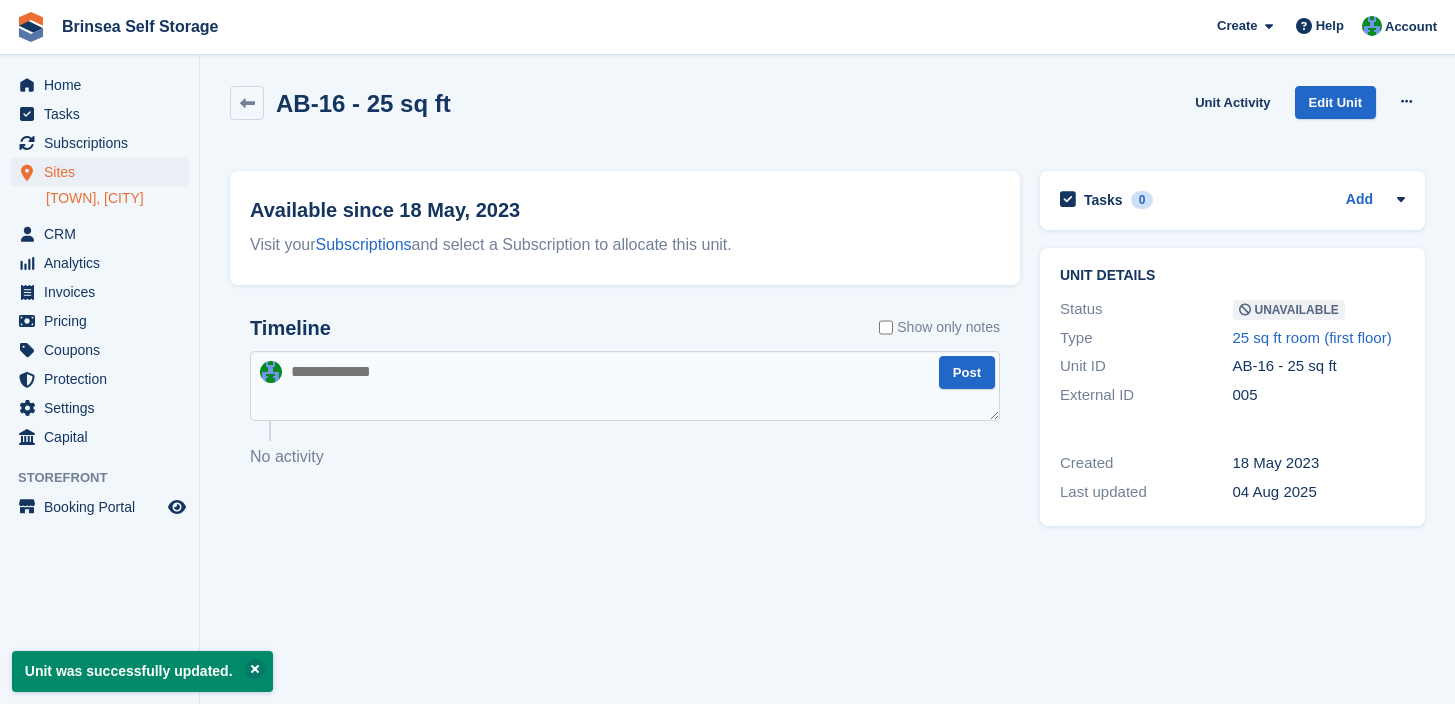 scroll, scrollTop: 0, scrollLeft: 0, axis: both 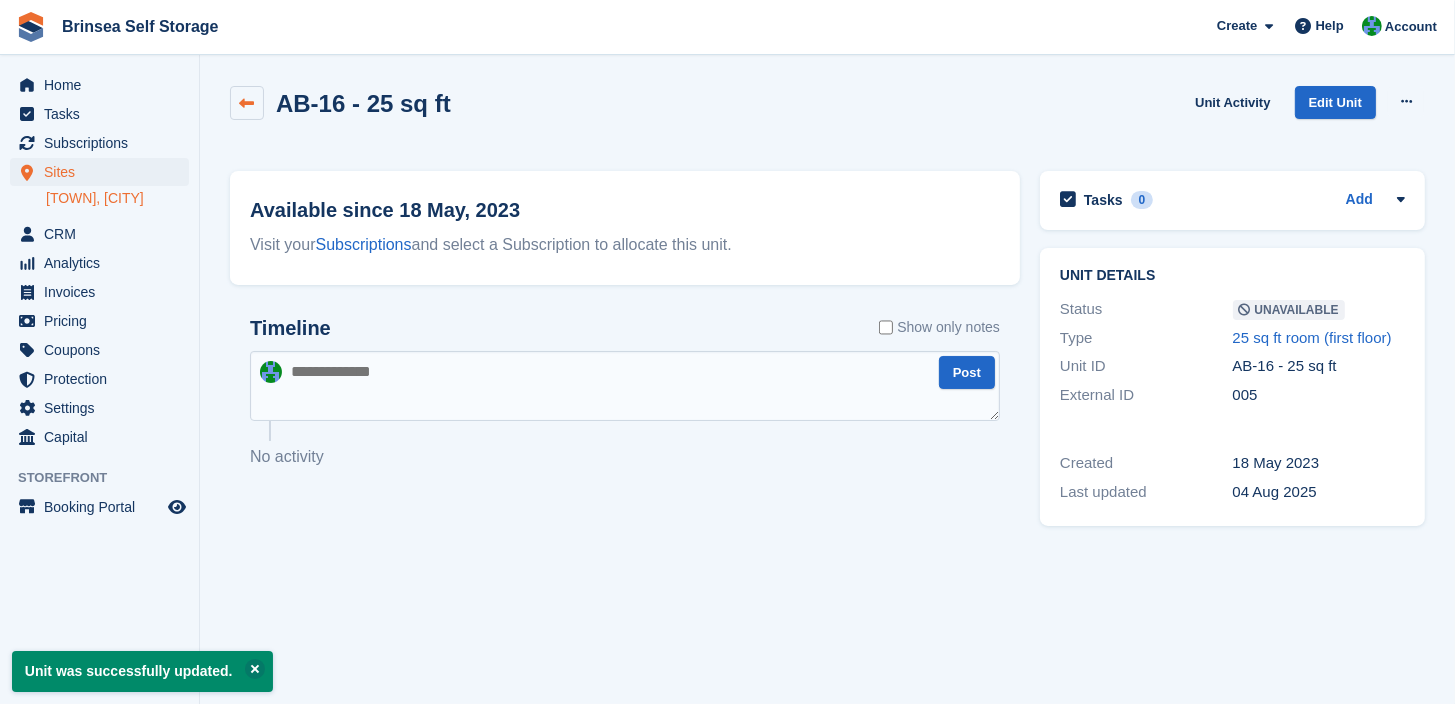 click at bounding box center (247, 103) 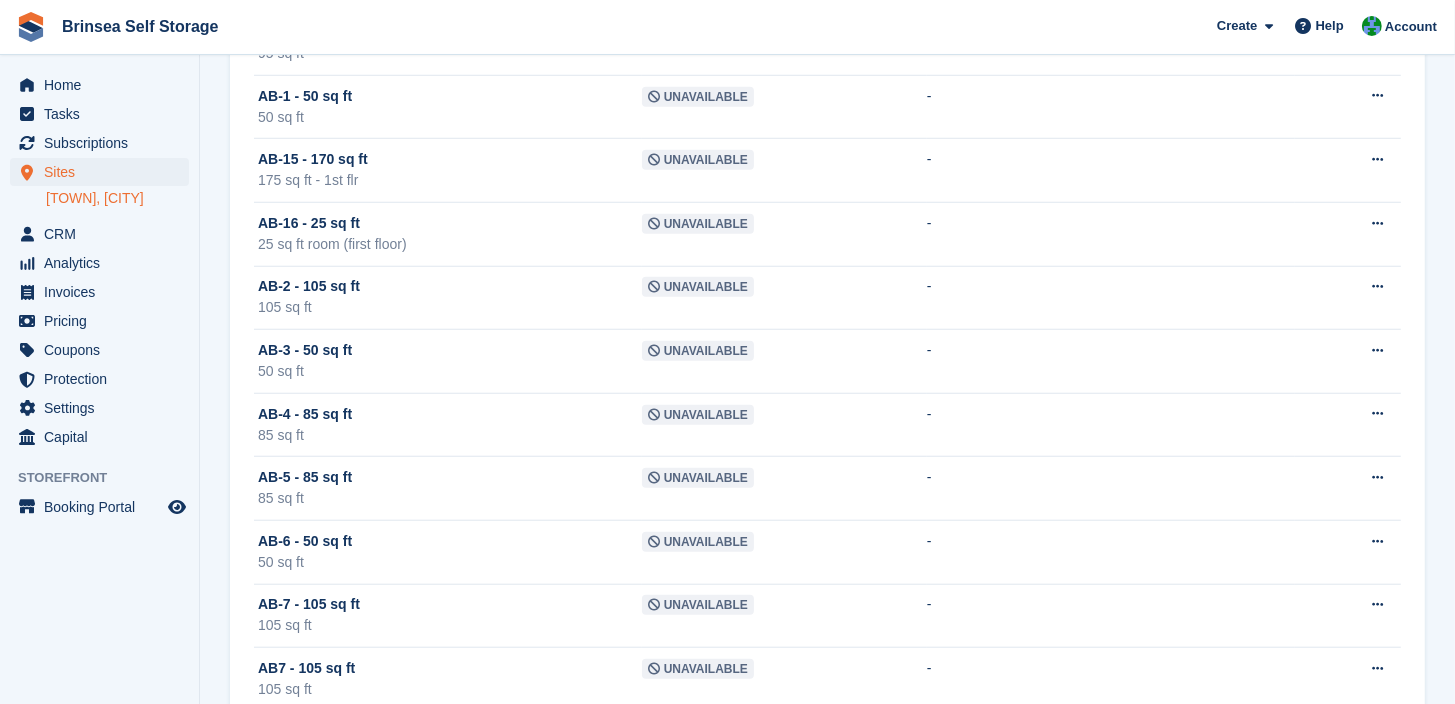 scroll, scrollTop: 1580, scrollLeft: 0, axis: vertical 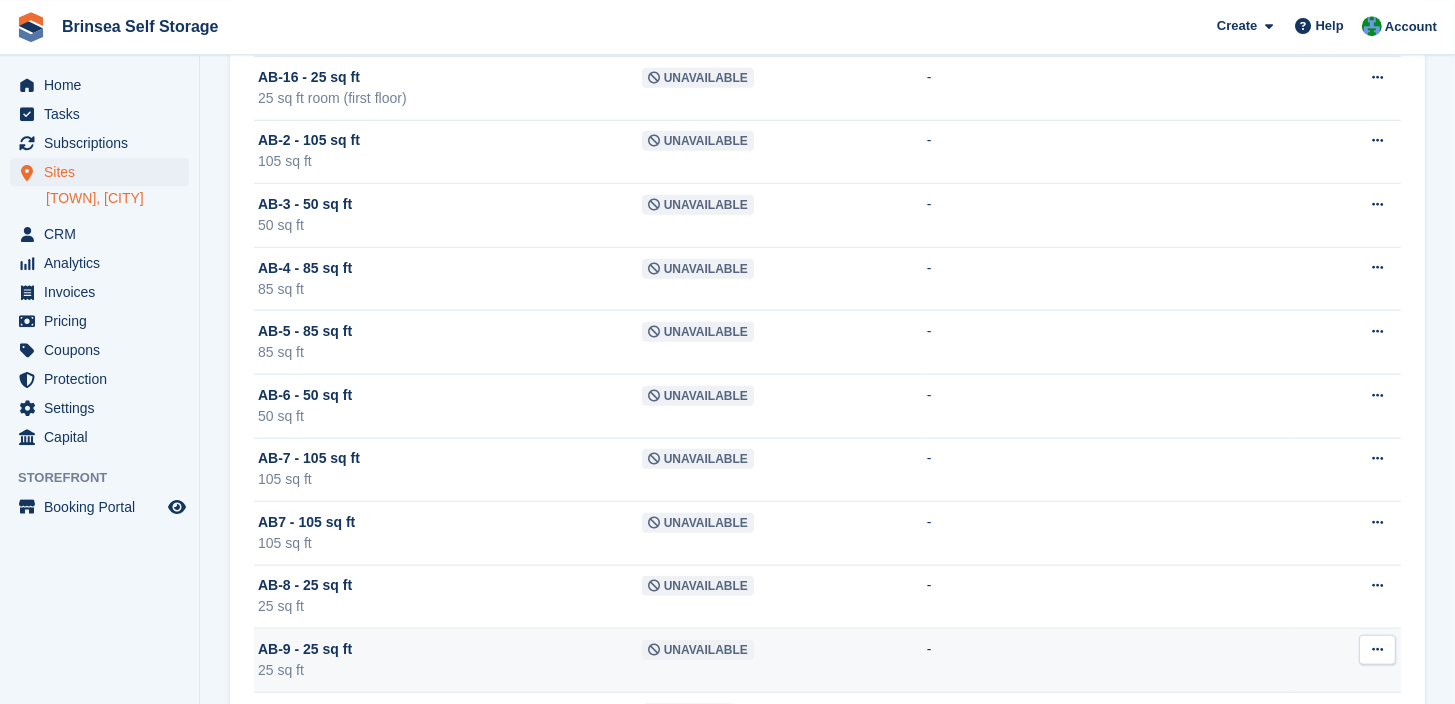 click at bounding box center (1377, 648) 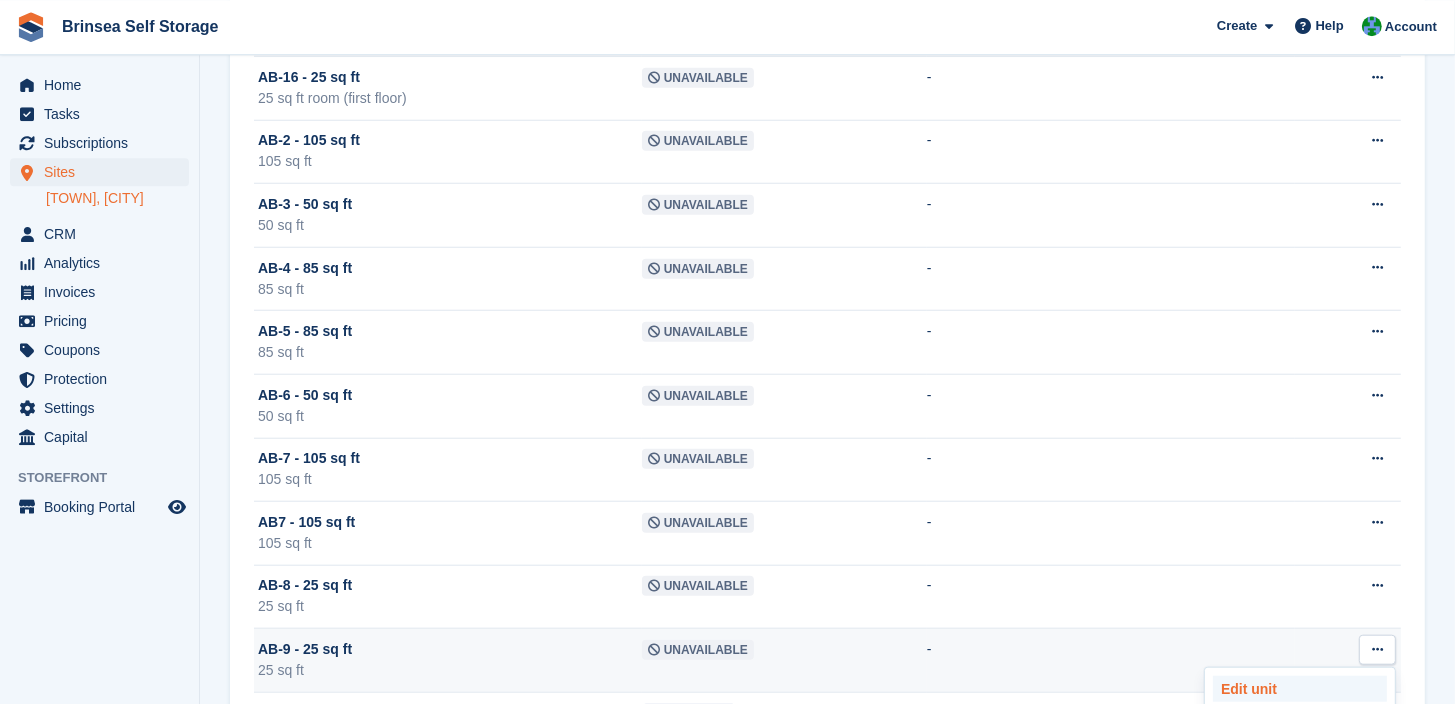 click on "Edit unit" at bounding box center (1300, 688) 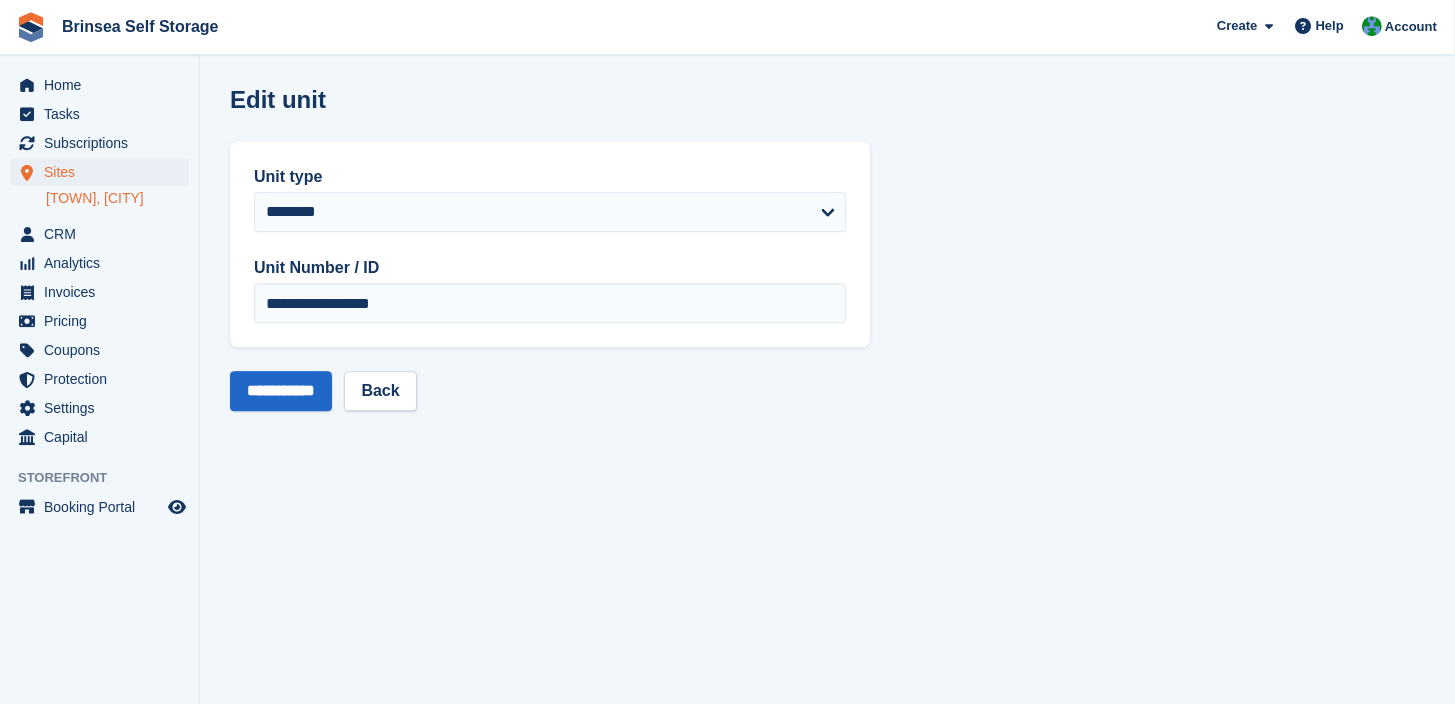 scroll, scrollTop: 0, scrollLeft: 0, axis: both 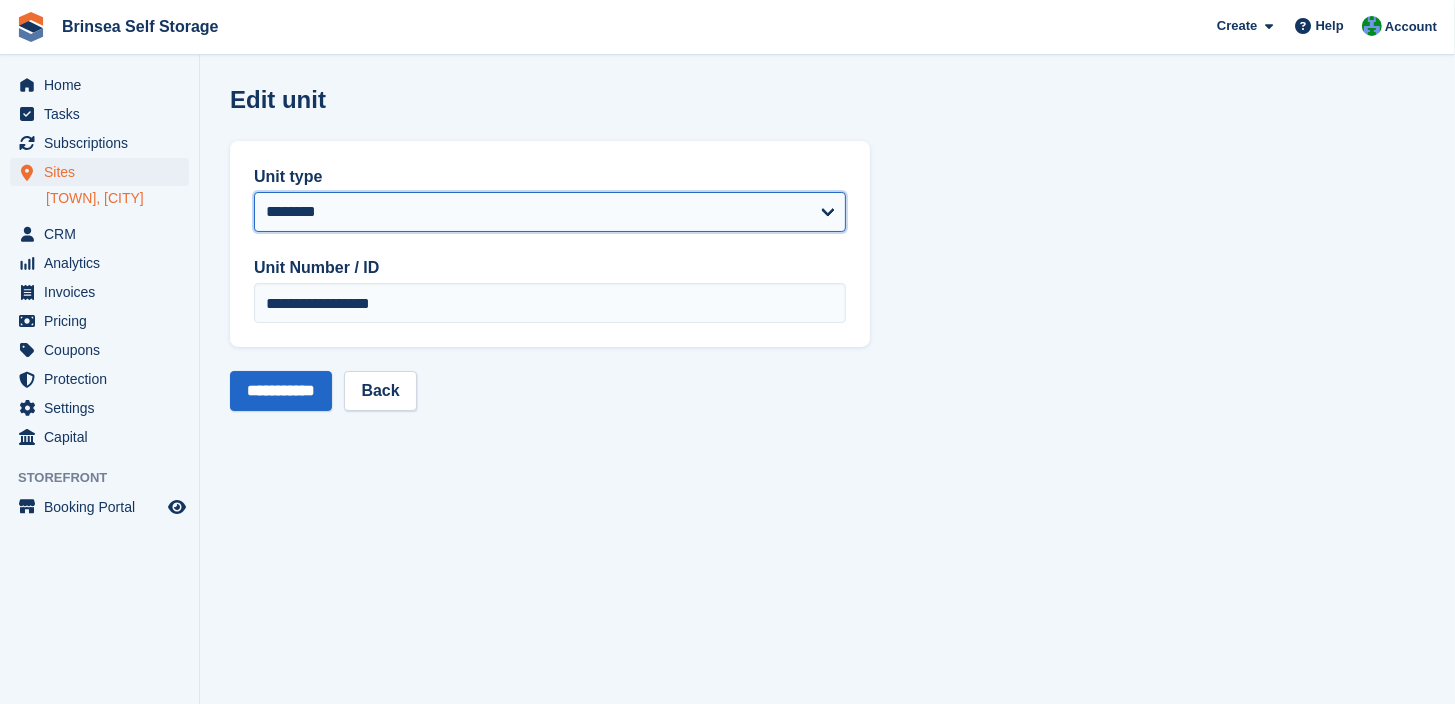 click on "**********" at bounding box center [550, 212] 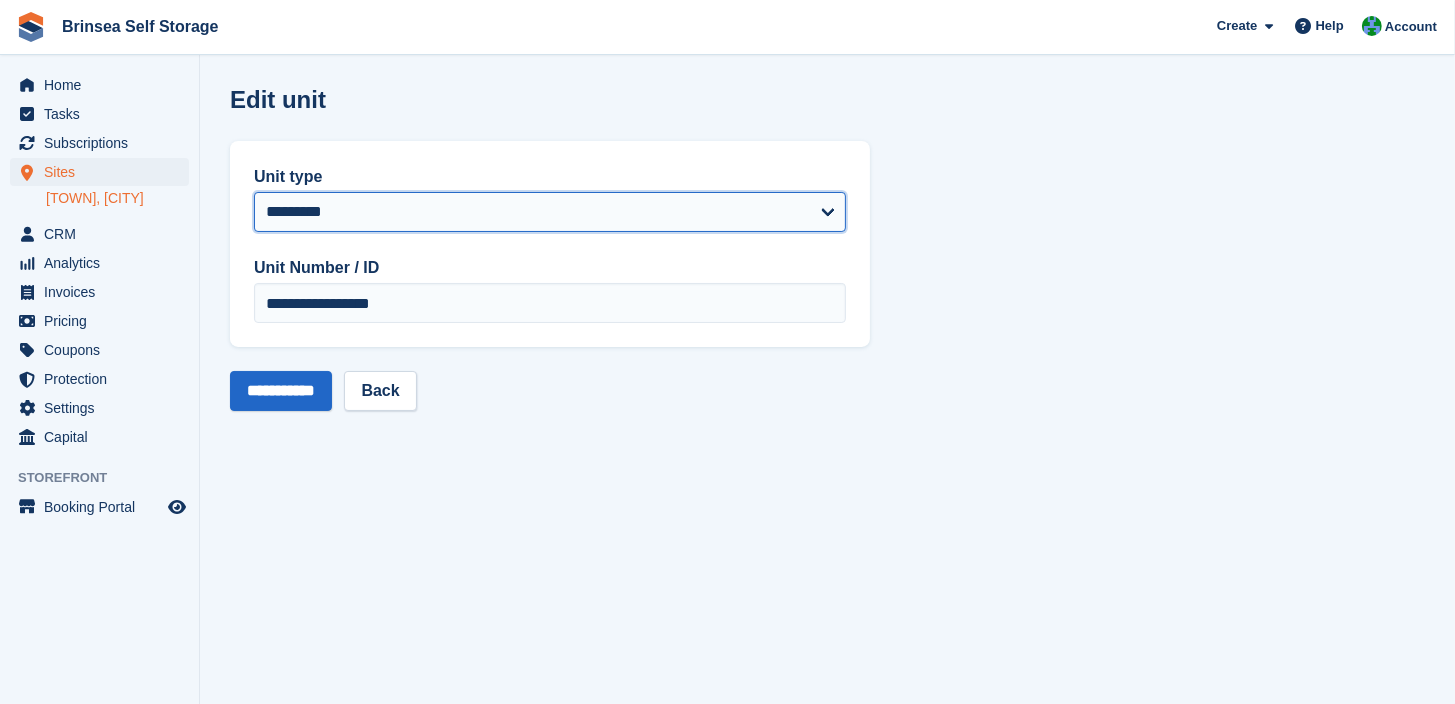 click on "**********" at bounding box center [0, 0] 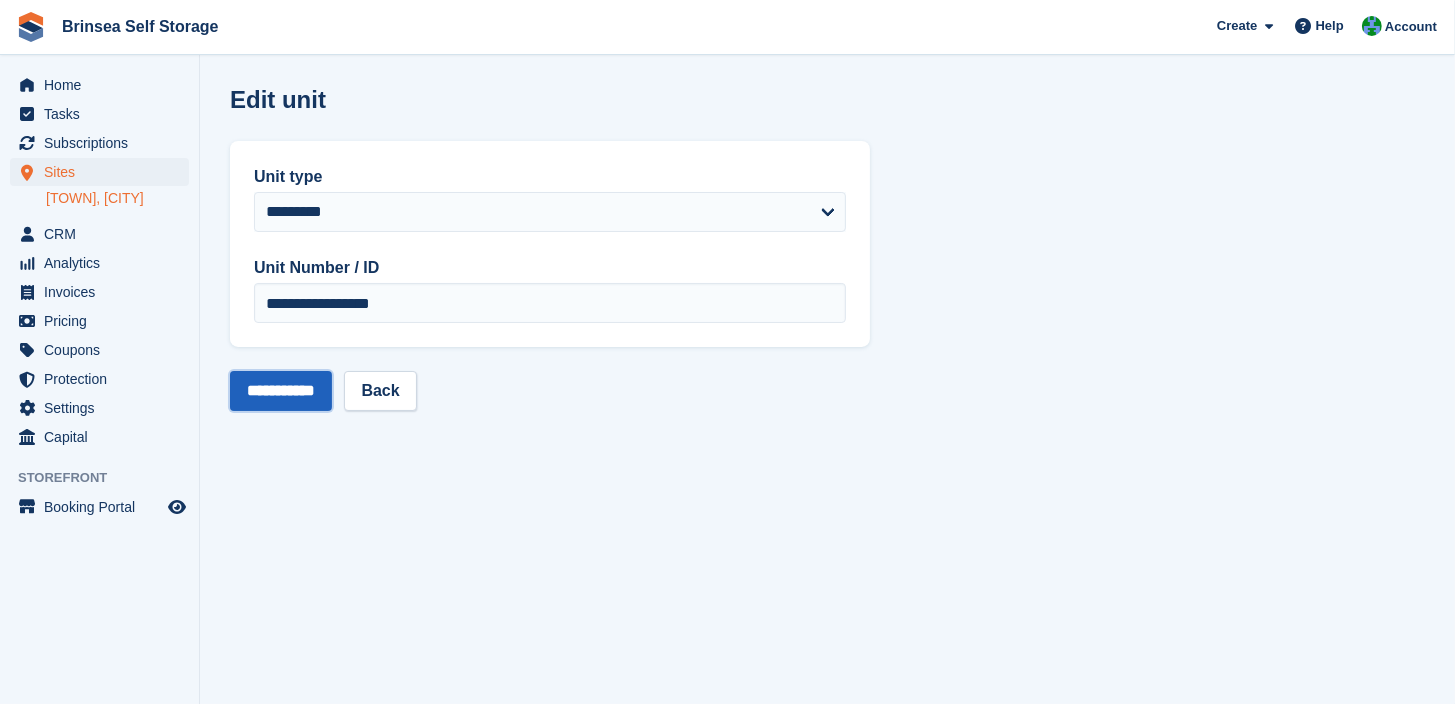 click on "**********" at bounding box center (281, 391) 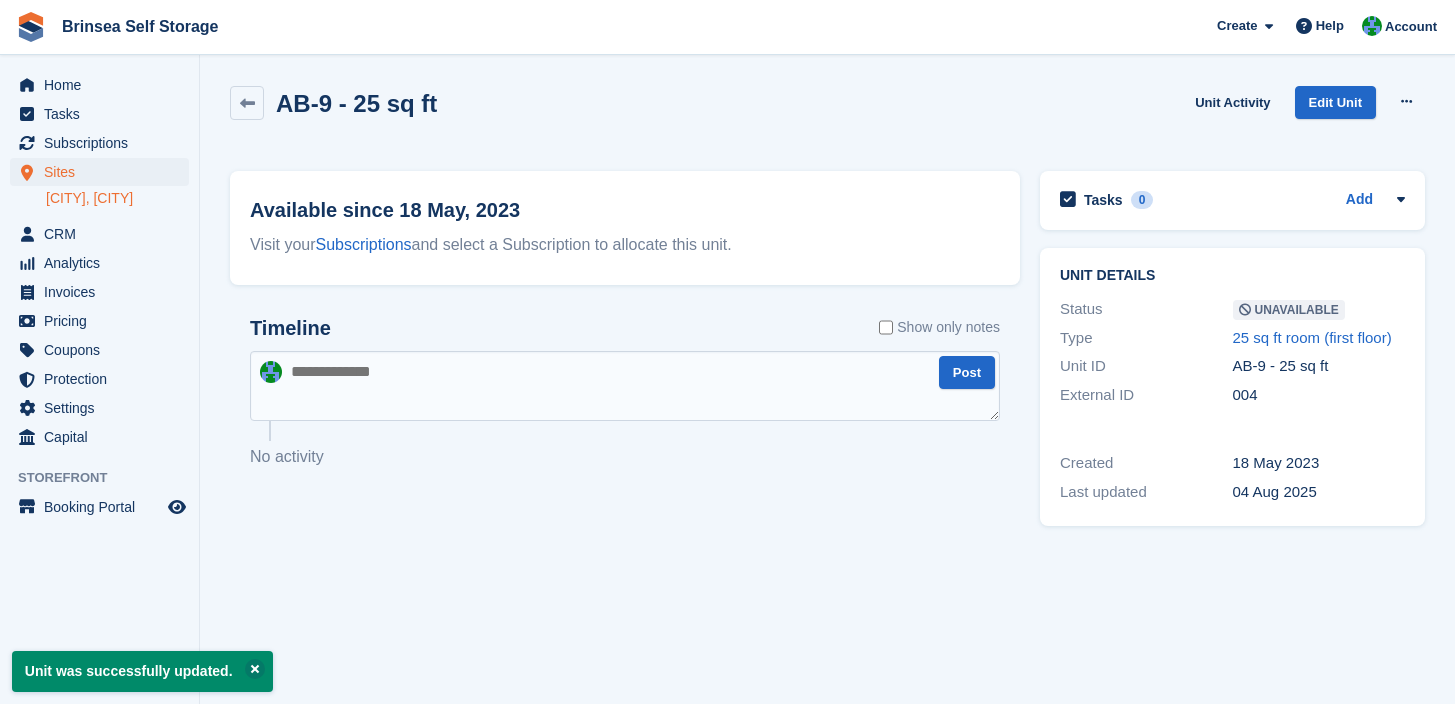 scroll, scrollTop: 0, scrollLeft: 0, axis: both 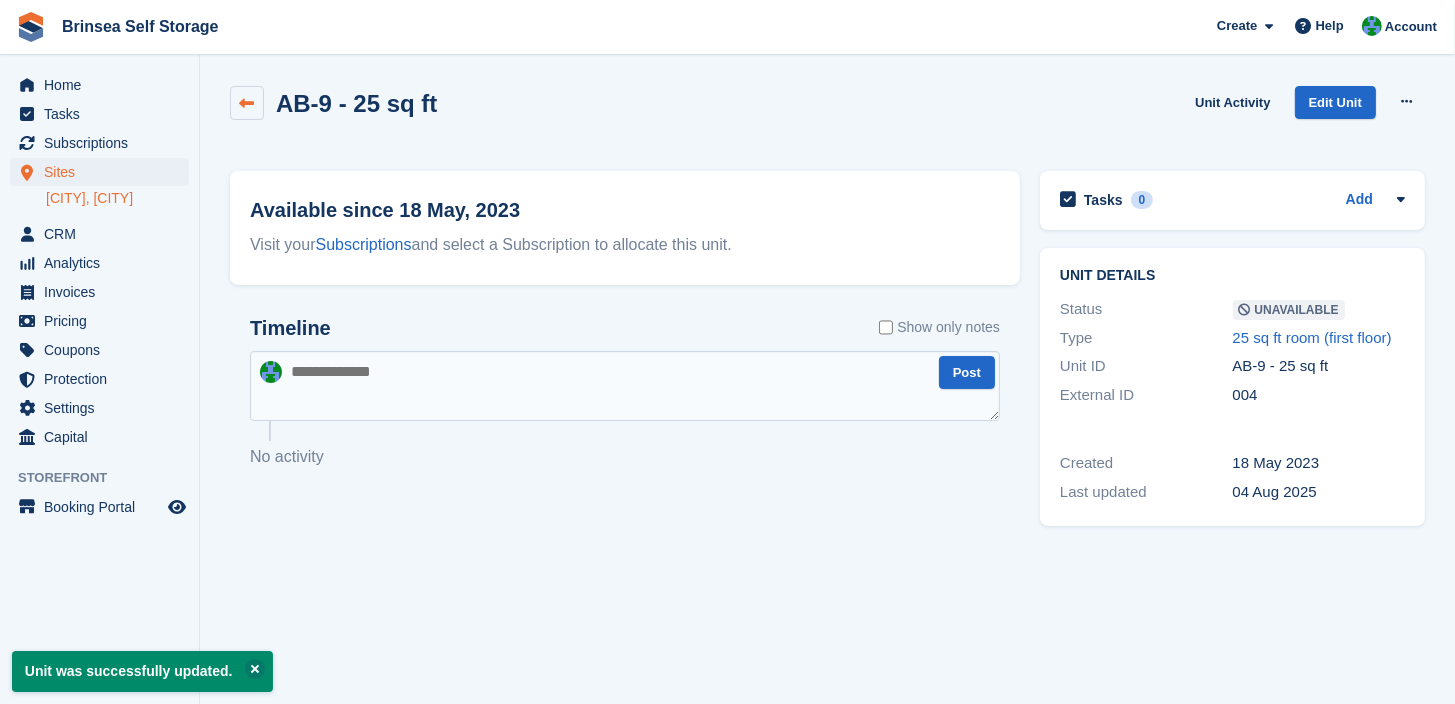 click at bounding box center [247, 103] 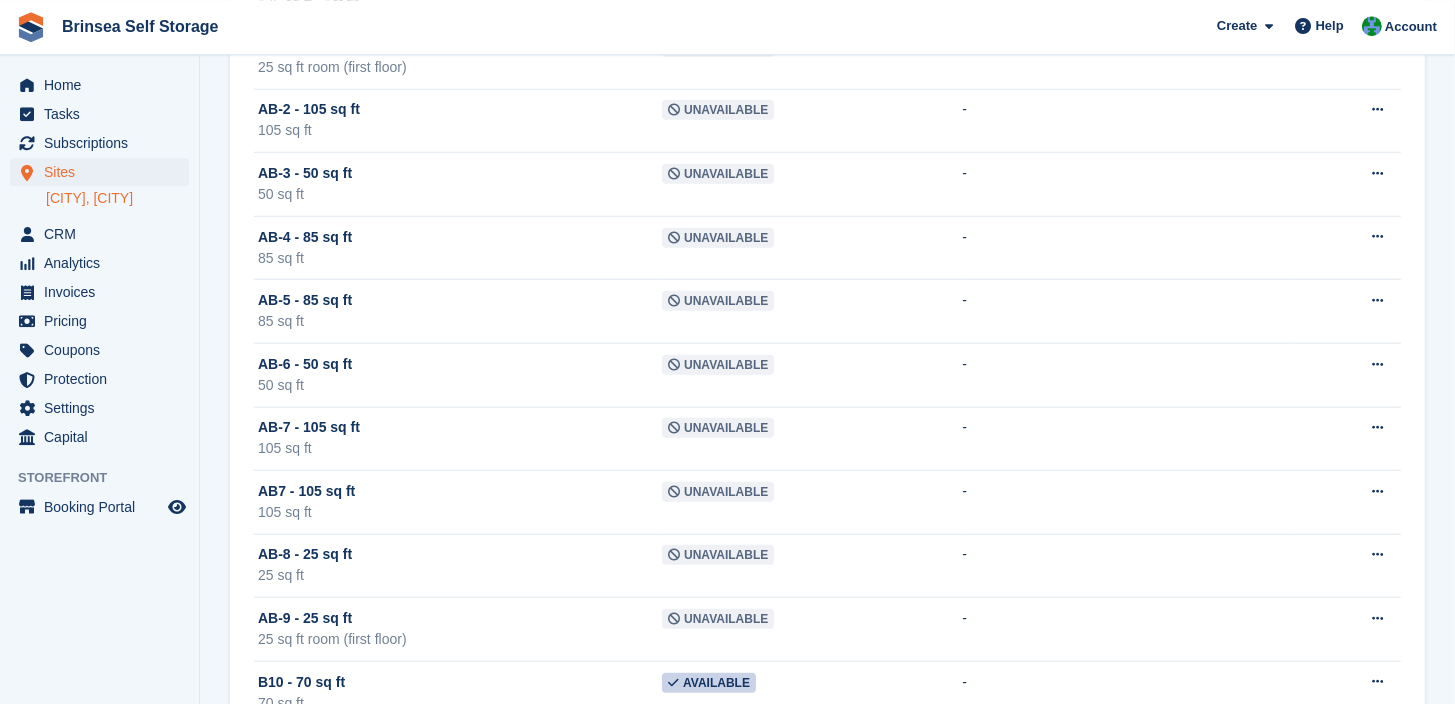 scroll, scrollTop: 1763, scrollLeft: 0, axis: vertical 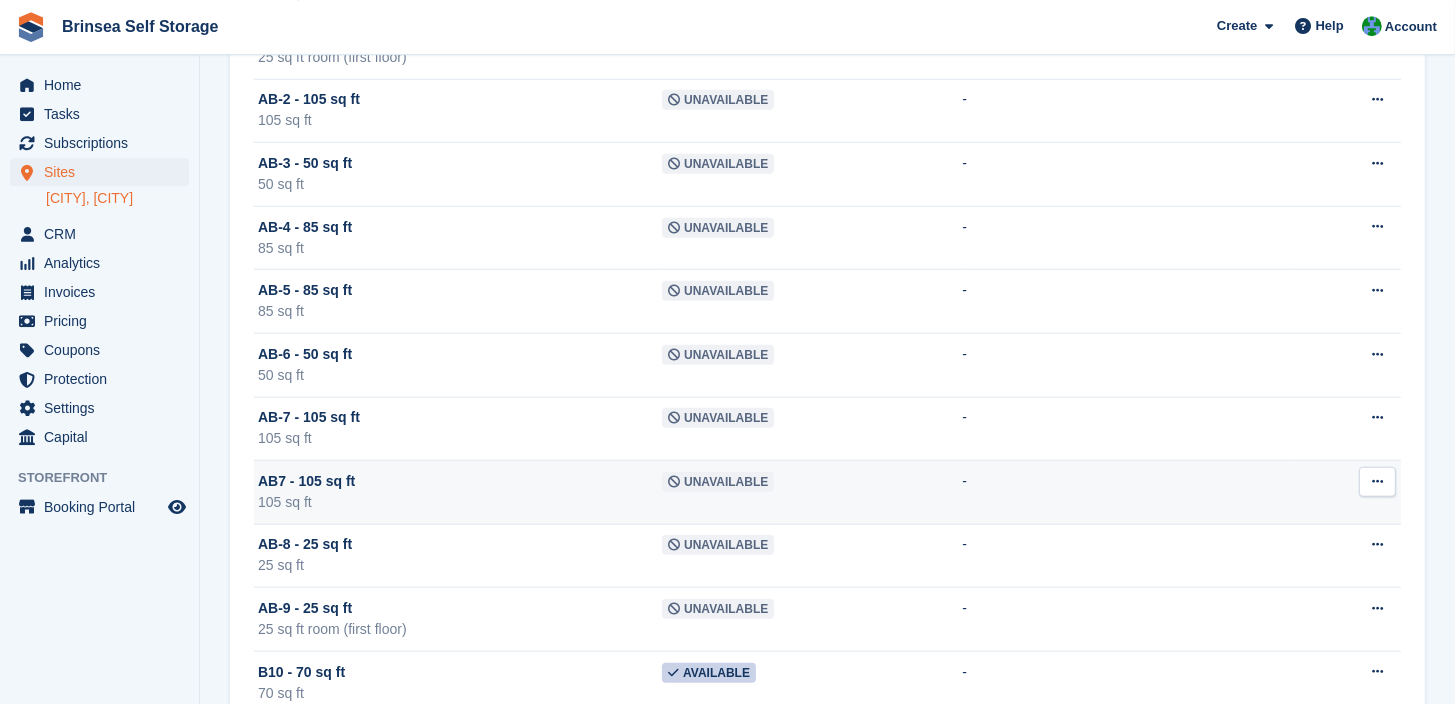 drag, startPoint x: 518, startPoint y: 544, endPoint x: 1020, endPoint y: 510, distance: 503.1501 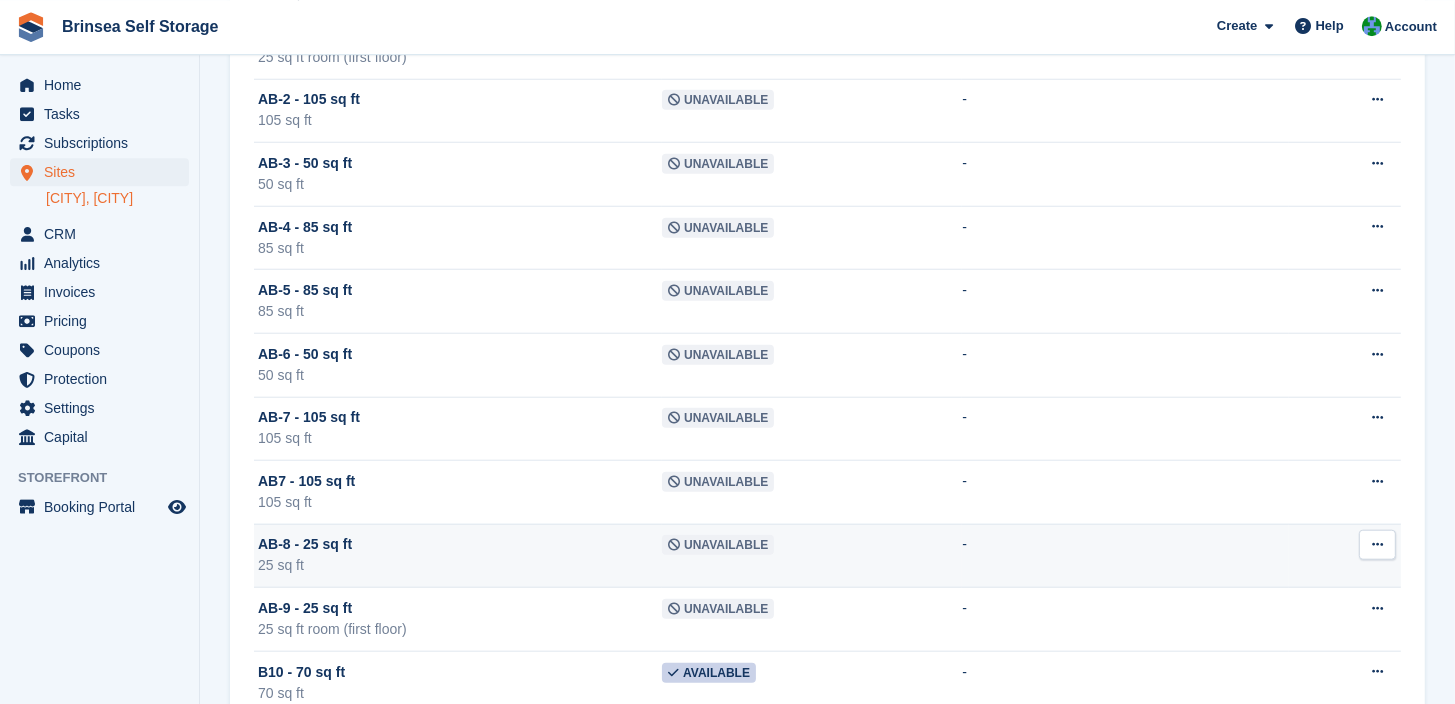 click at bounding box center [1377, 544] 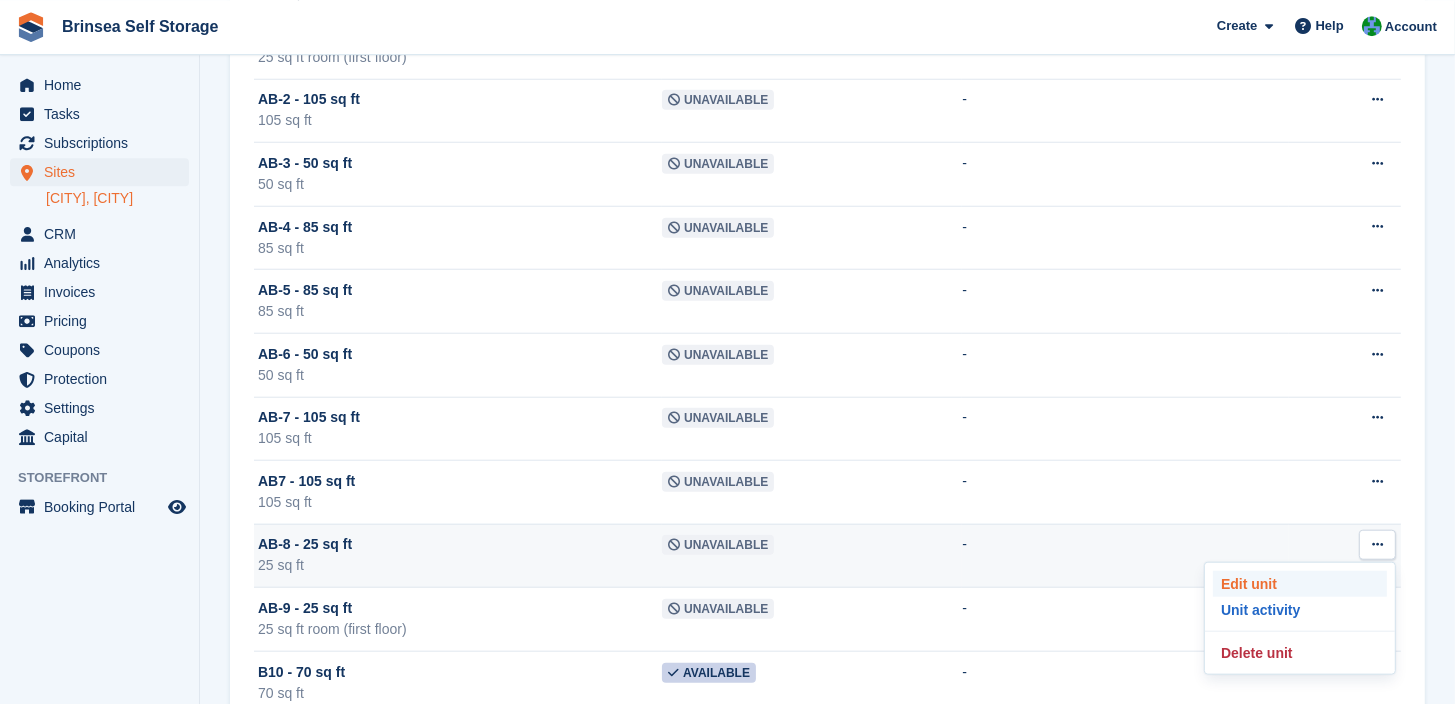 click on "Edit unit" at bounding box center [1300, 584] 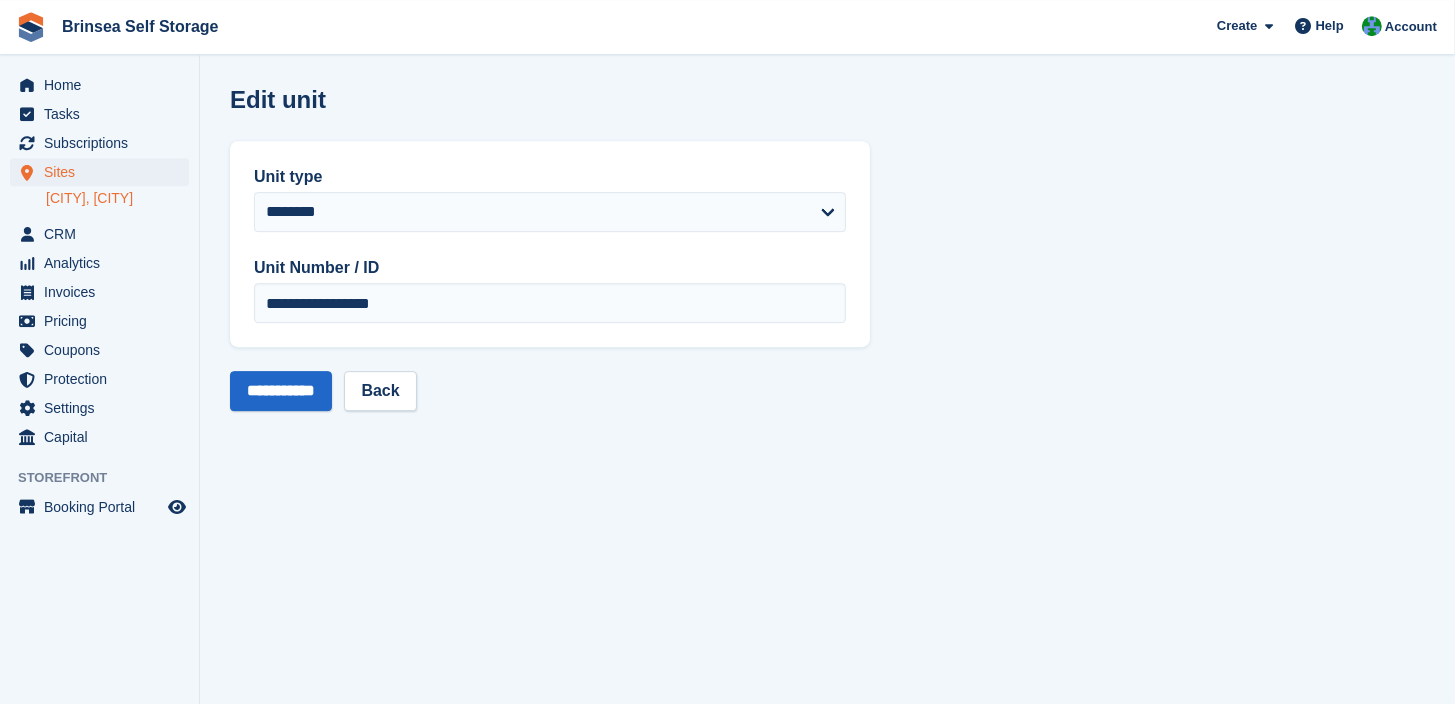 scroll, scrollTop: 0, scrollLeft: 0, axis: both 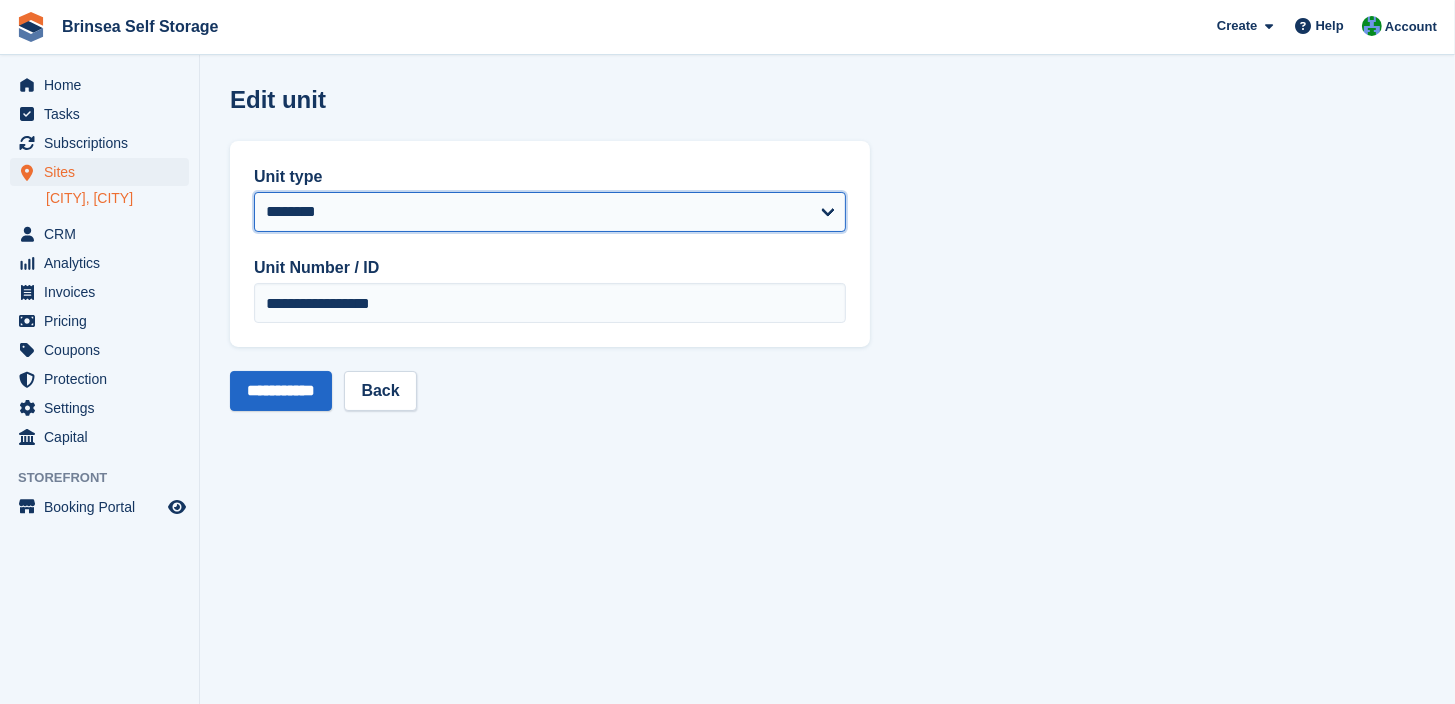 click on "**********" at bounding box center [550, 212] 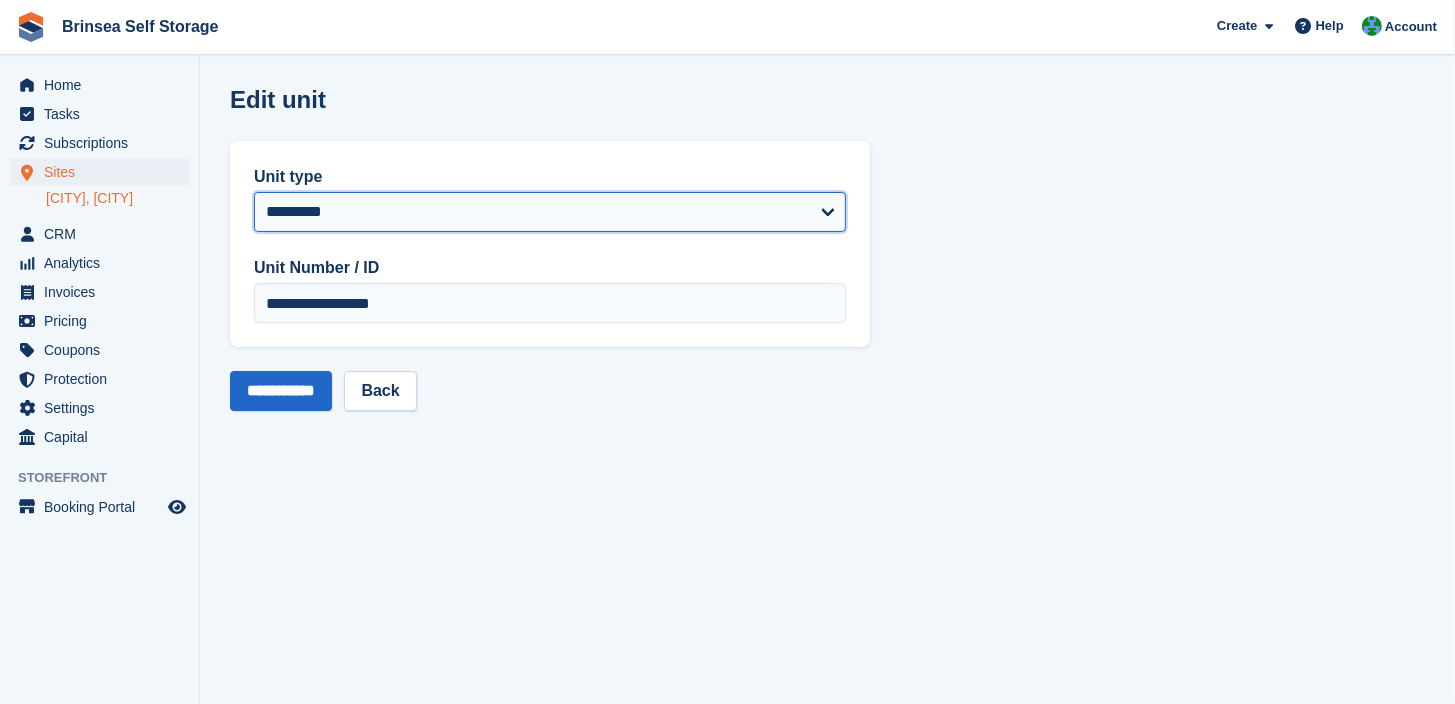 click on "**********" at bounding box center (0, 0) 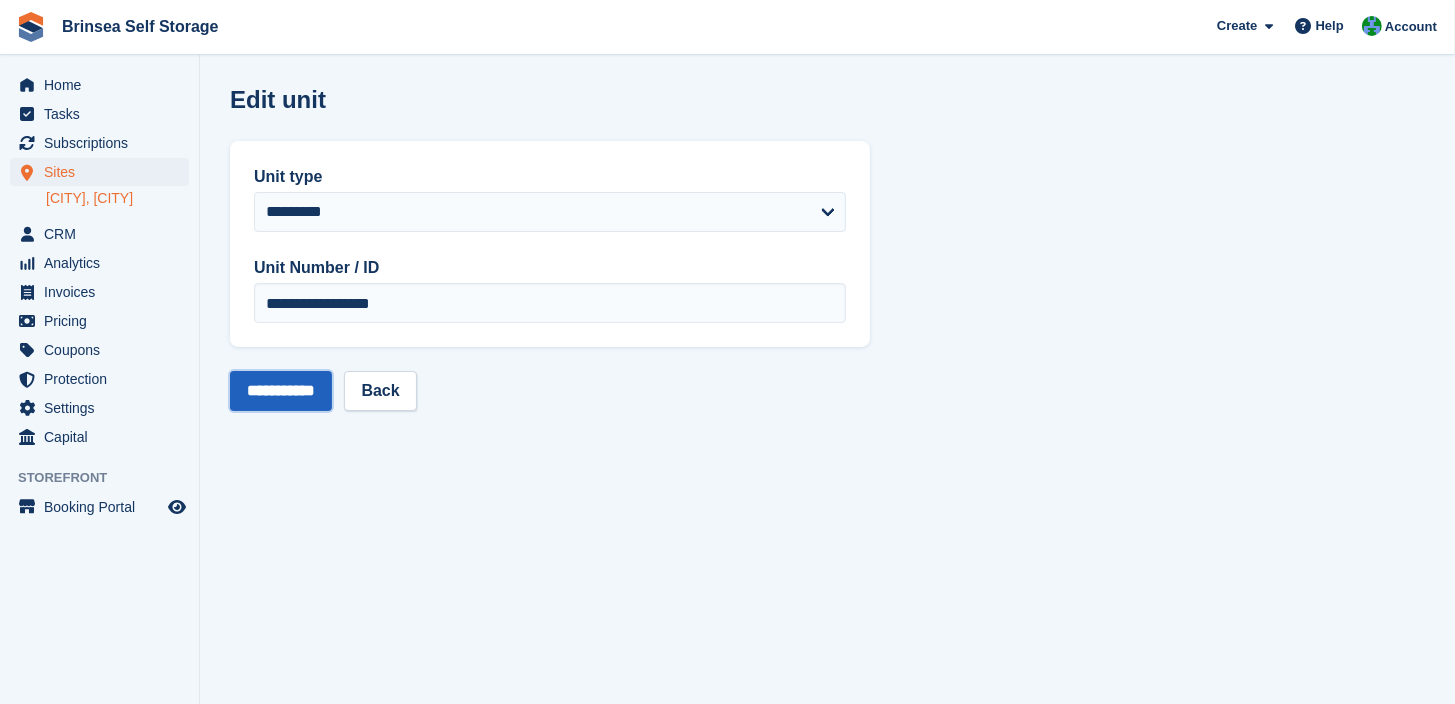 click on "**********" at bounding box center [281, 391] 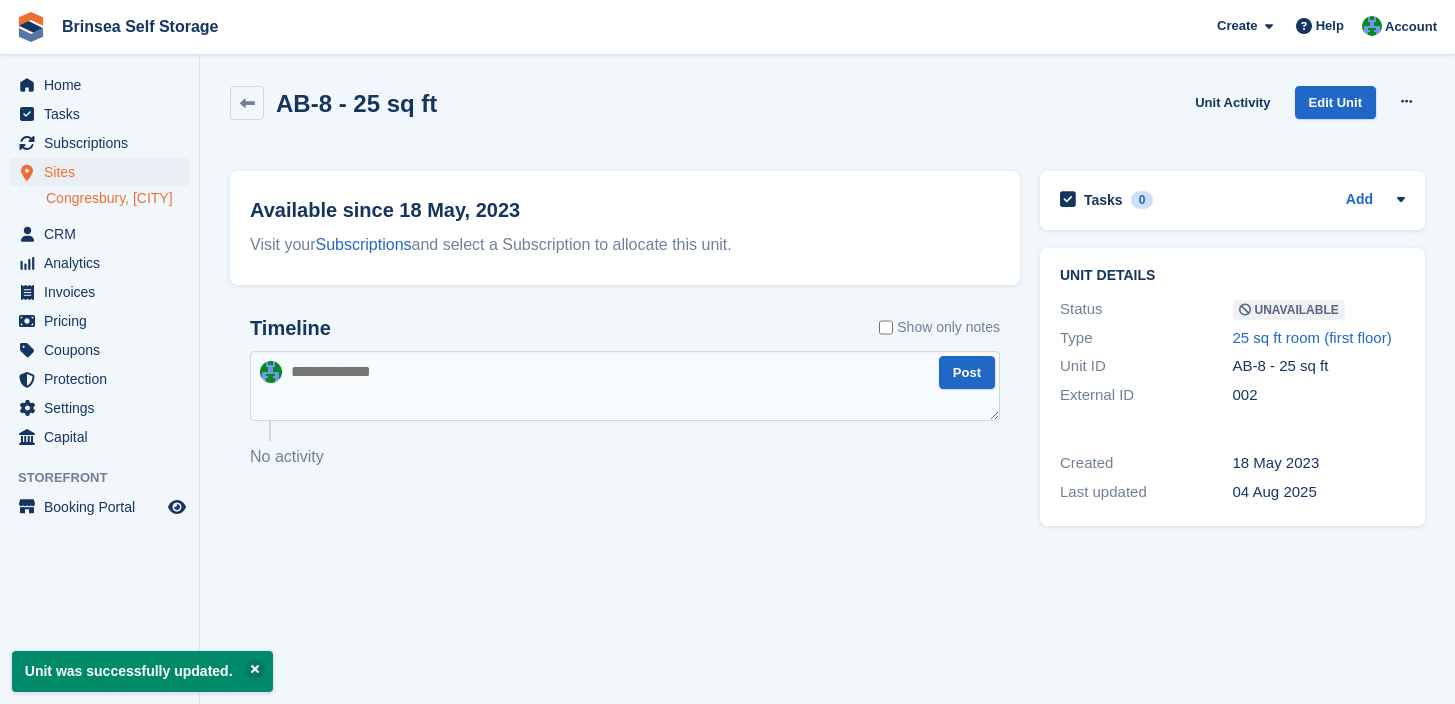 scroll, scrollTop: 0, scrollLeft: 0, axis: both 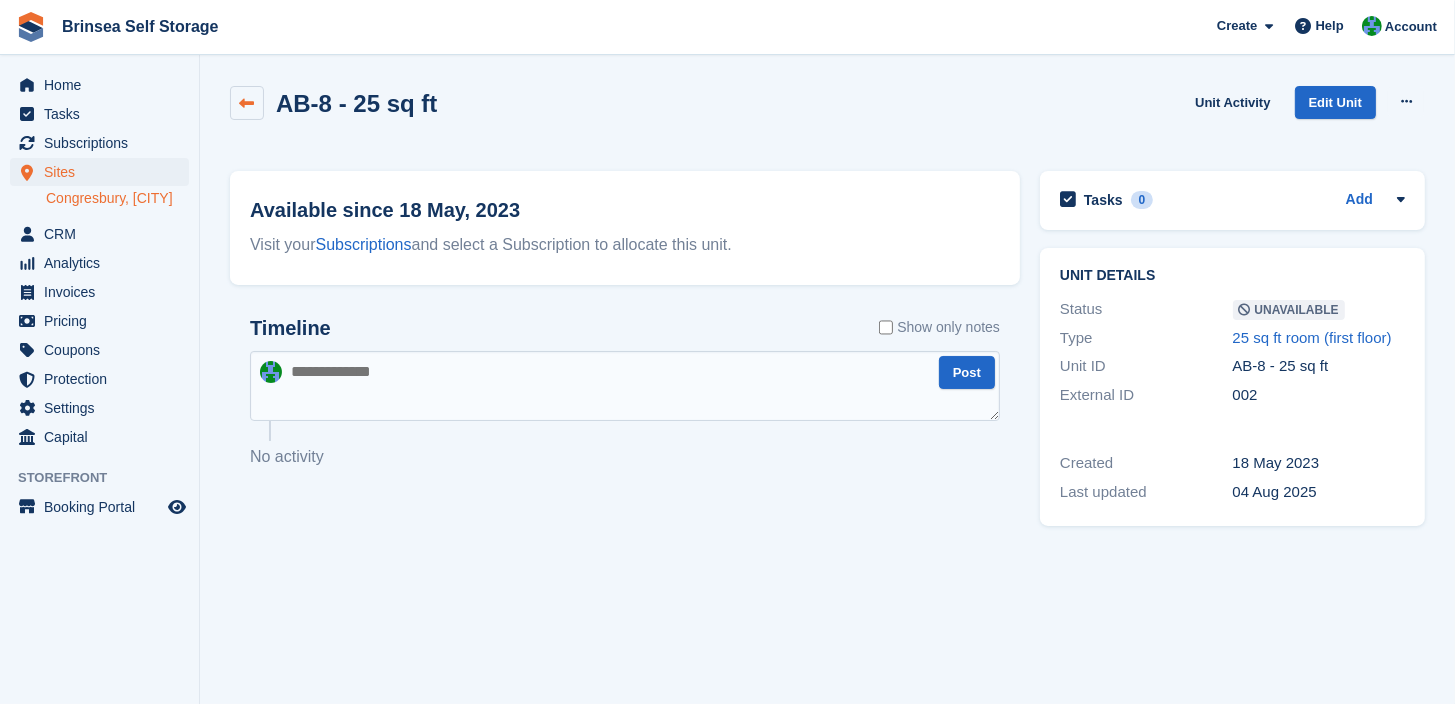 click at bounding box center [247, 103] 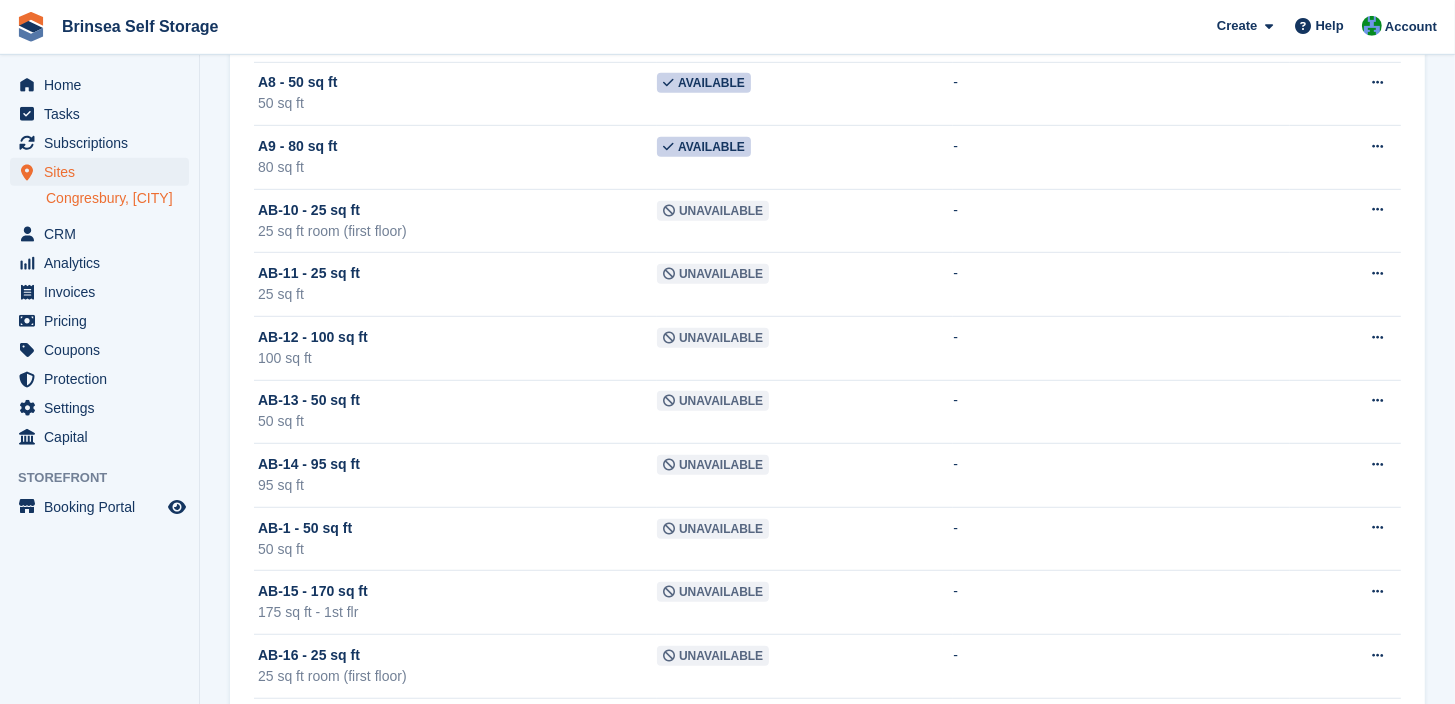 scroll, scrollTop: 1152, scrollLeft: 0, axis: vertical 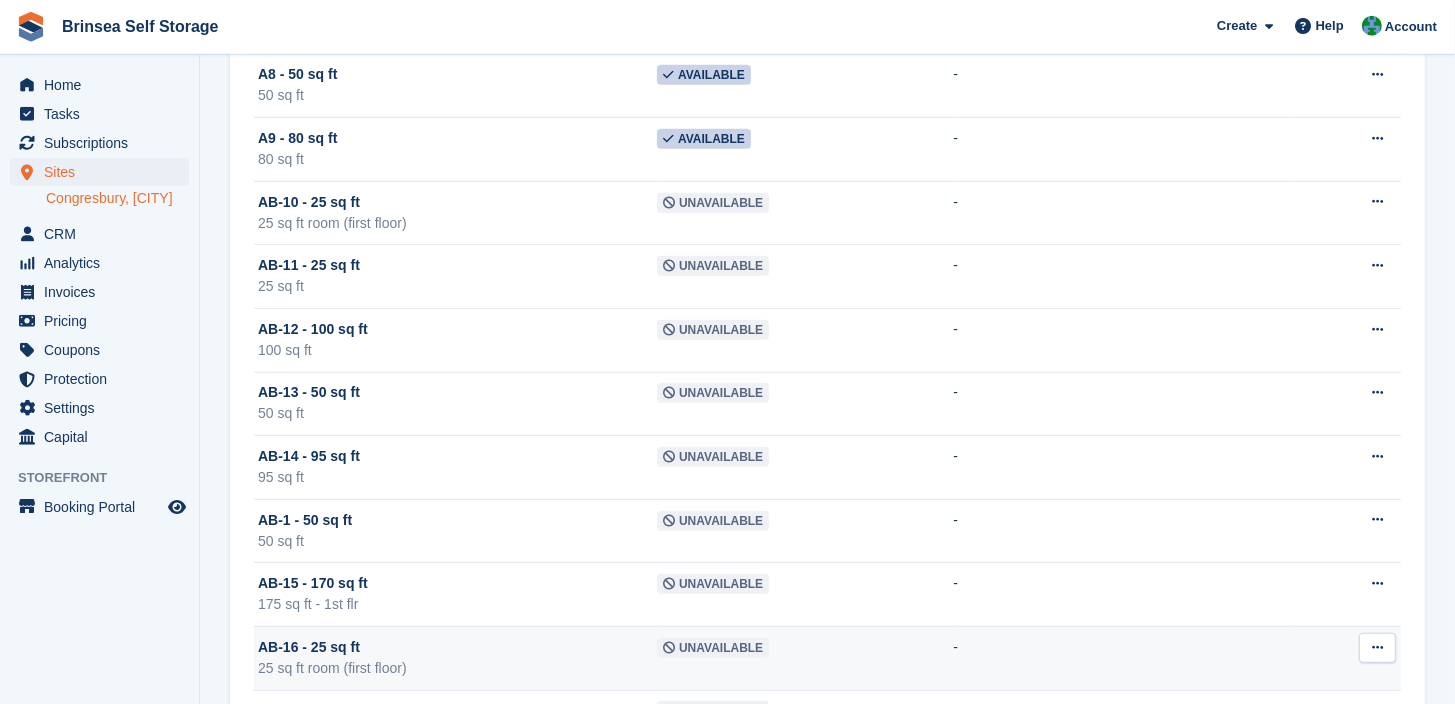 click at bounding box center (1377, 647) 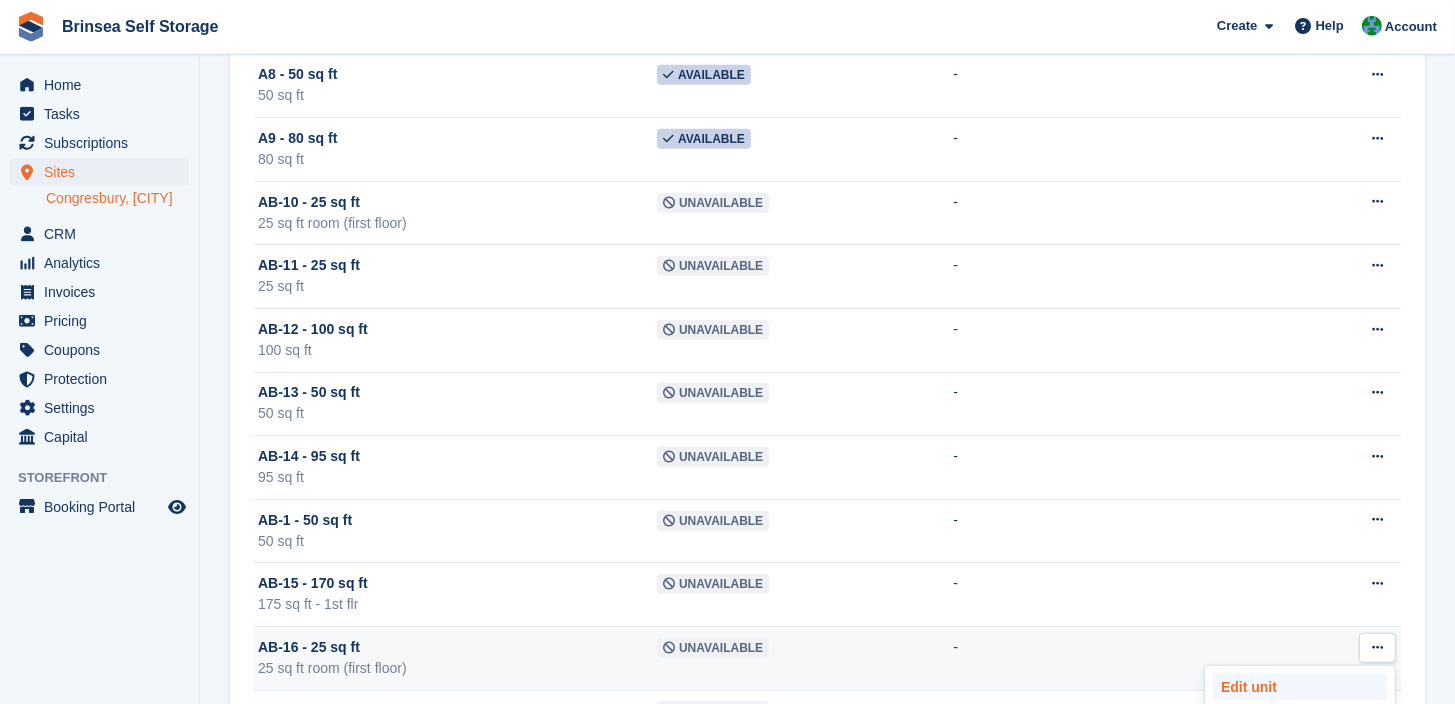 click on "Edit unit" at bounding box center [1300, 687] 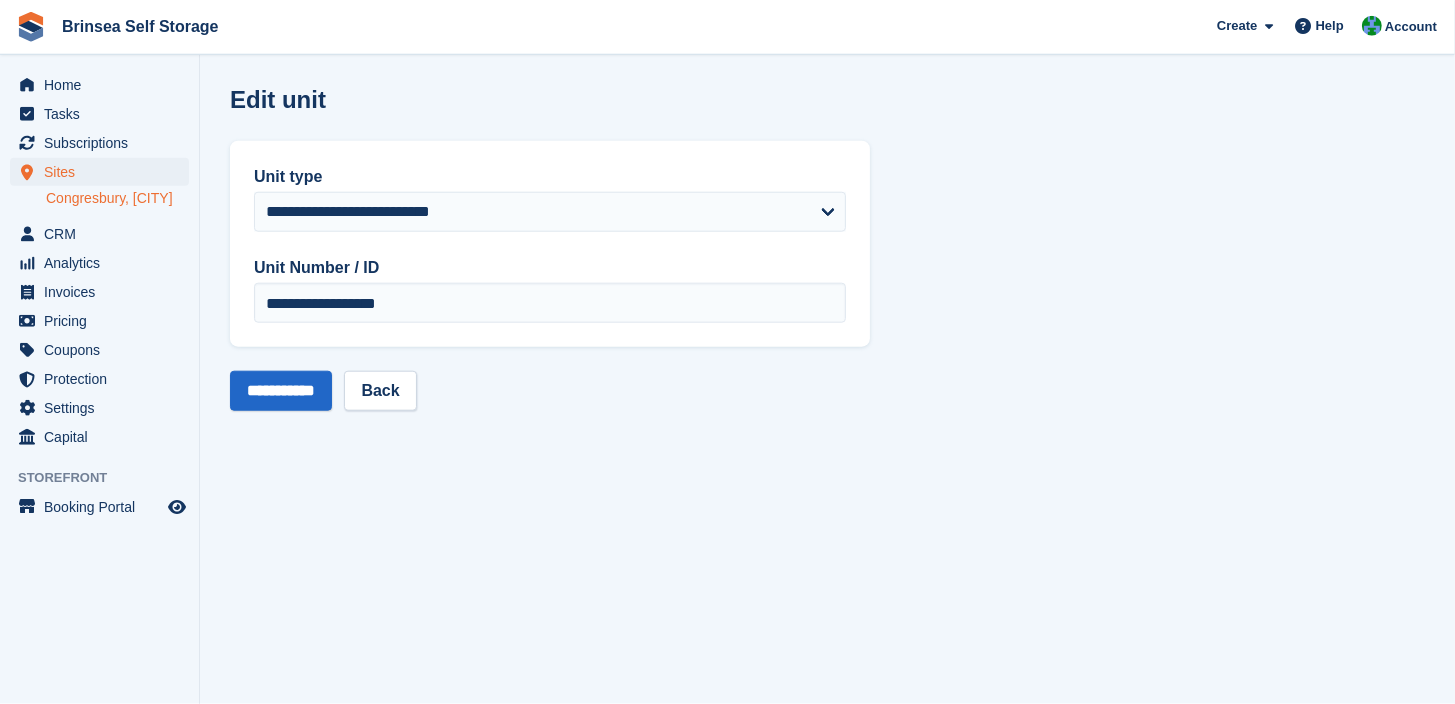 scroll, scrollTop: 0, scrollLeft: 0, axis: both 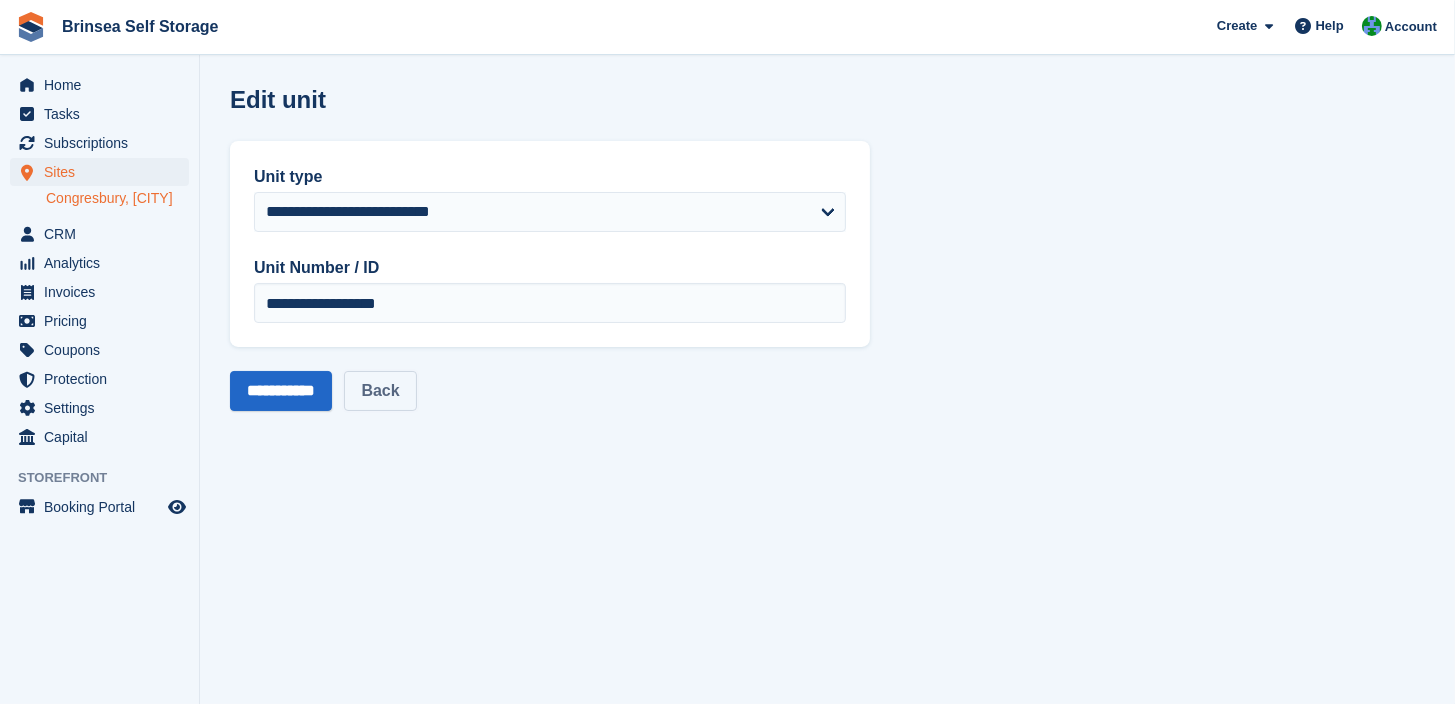 click on "Back" at bounding box center [380, 391] 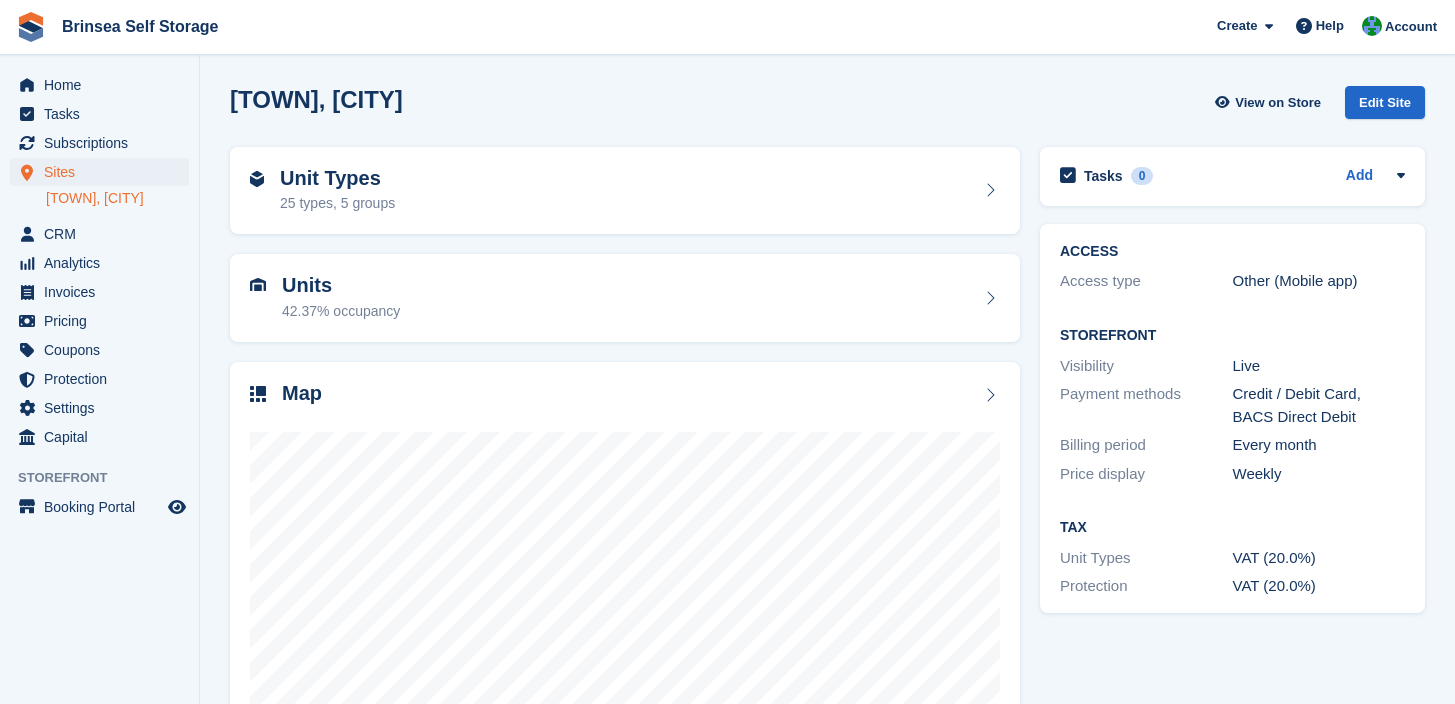 scroll, scrollTop: 0, scrollLeft: 0, axis: both 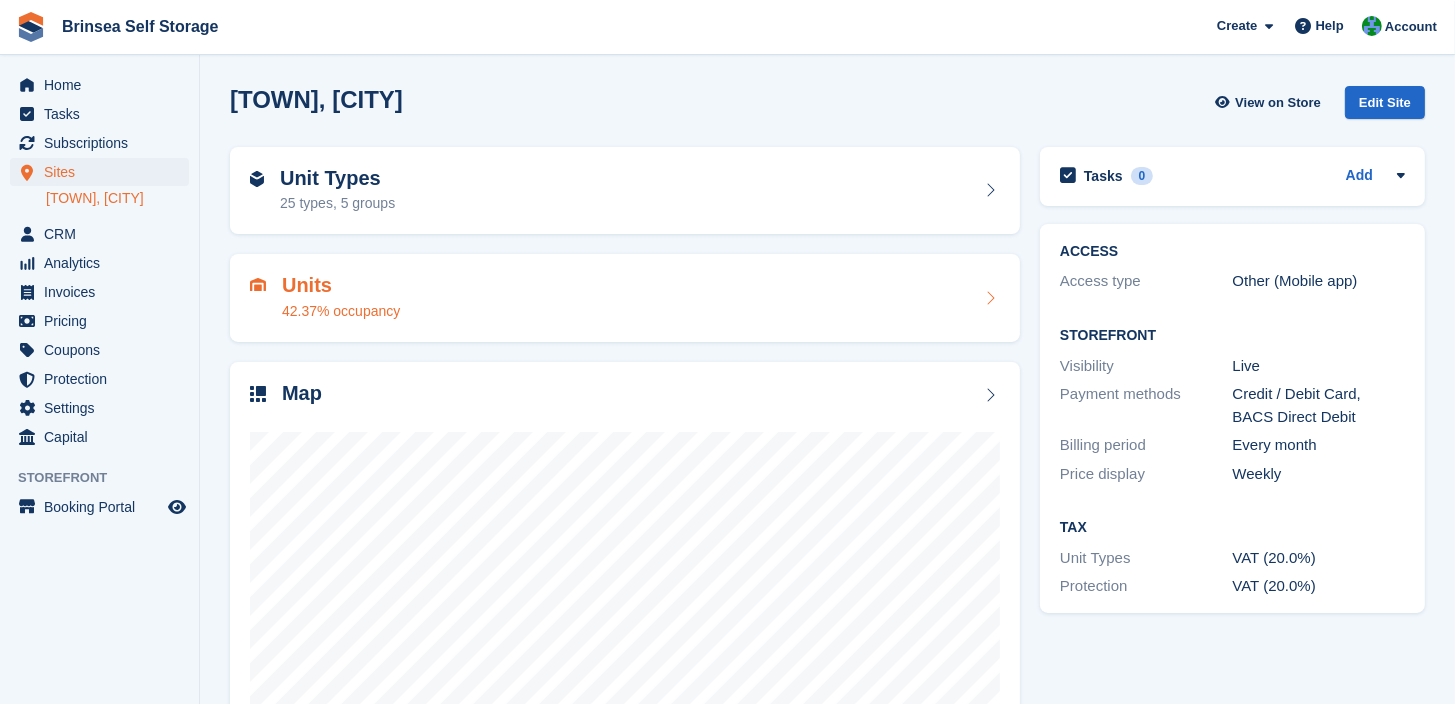 click on "Units" at bounding box center (341, 285) 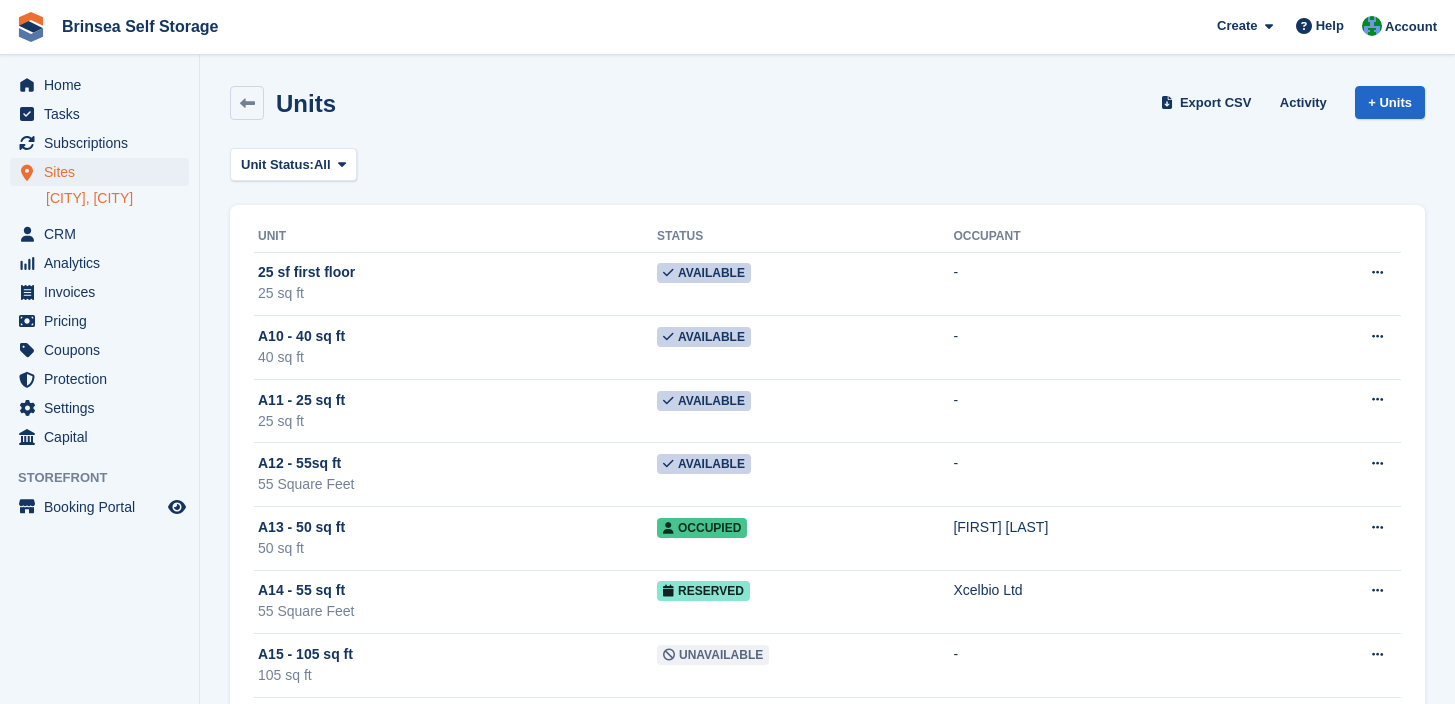 scroll, scrollTop: 0, scrollLeft: 0, axis: both 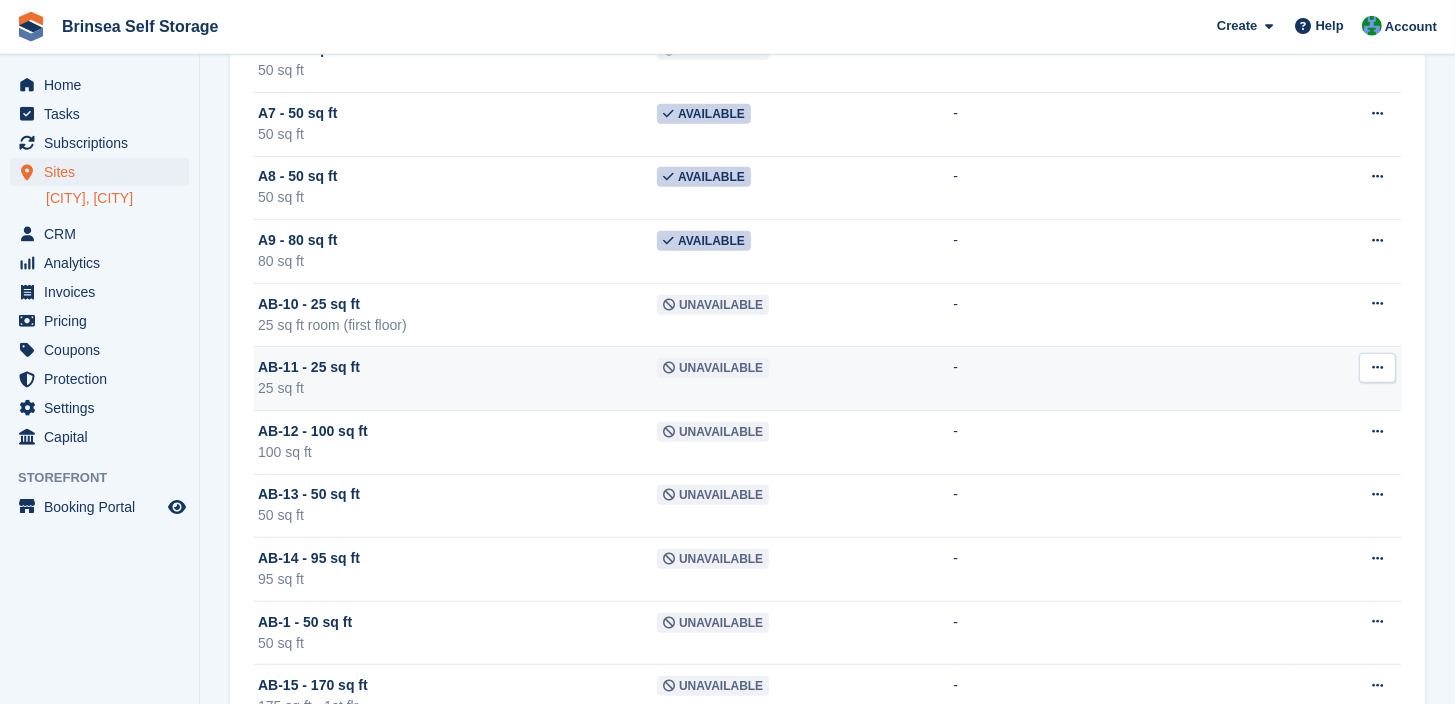 click at bounding box center [1377, 367] 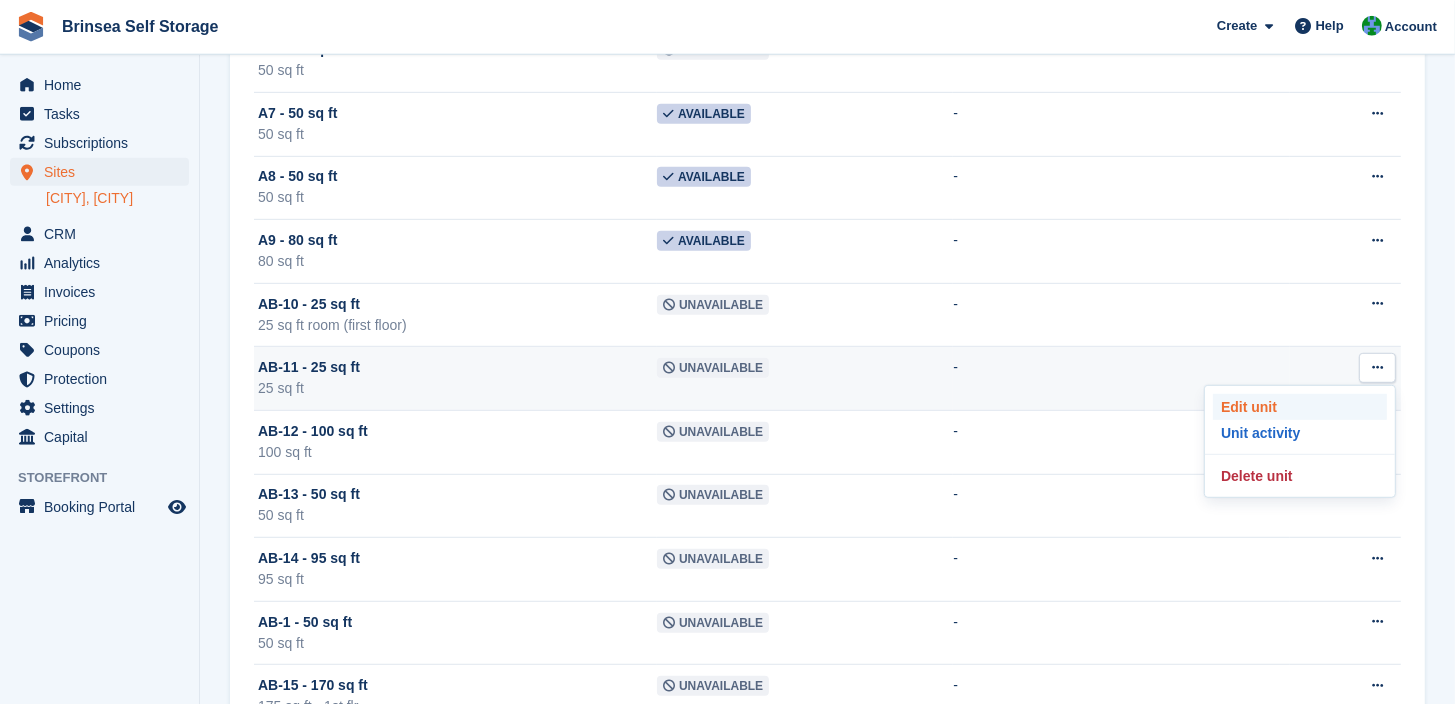 click on "Edit unit" at bounding box center (1300, 407) 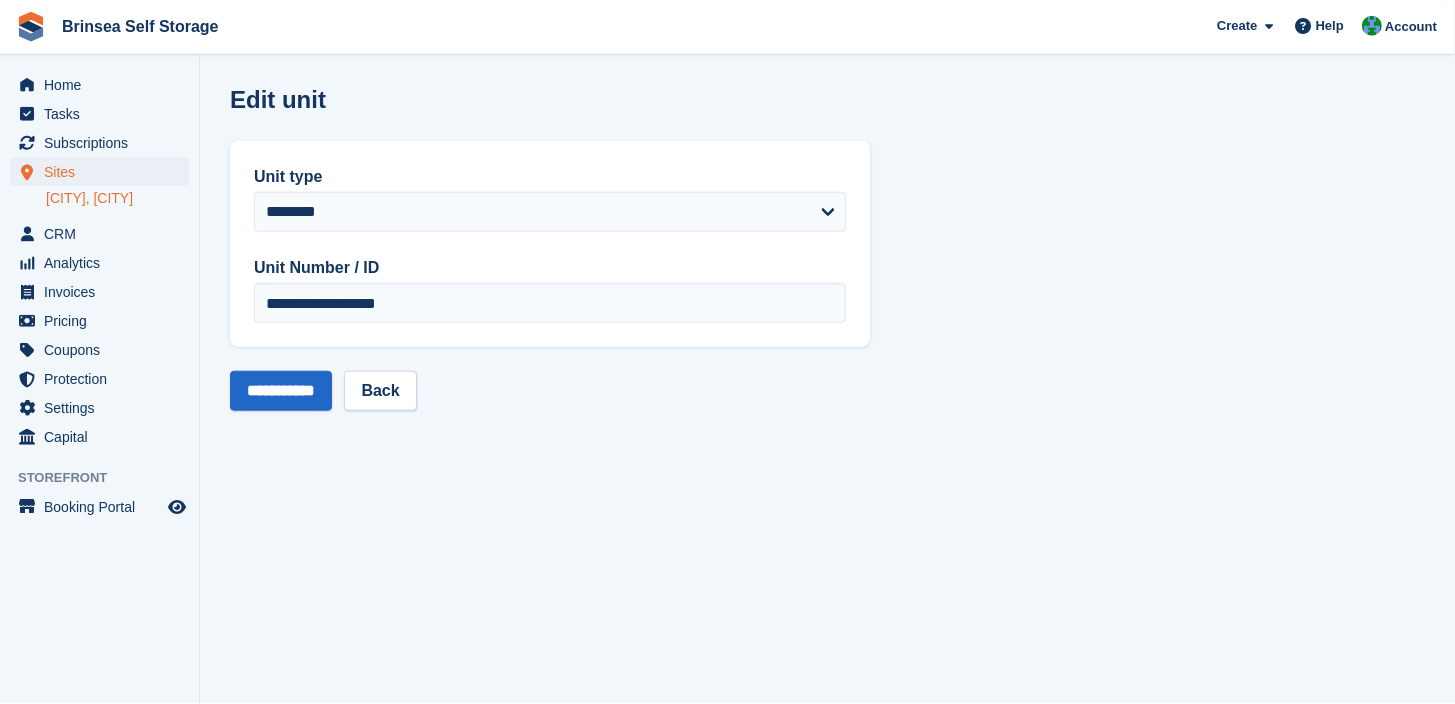 scroll, scrollTop: 0, scrollLeft: 0, axis: both 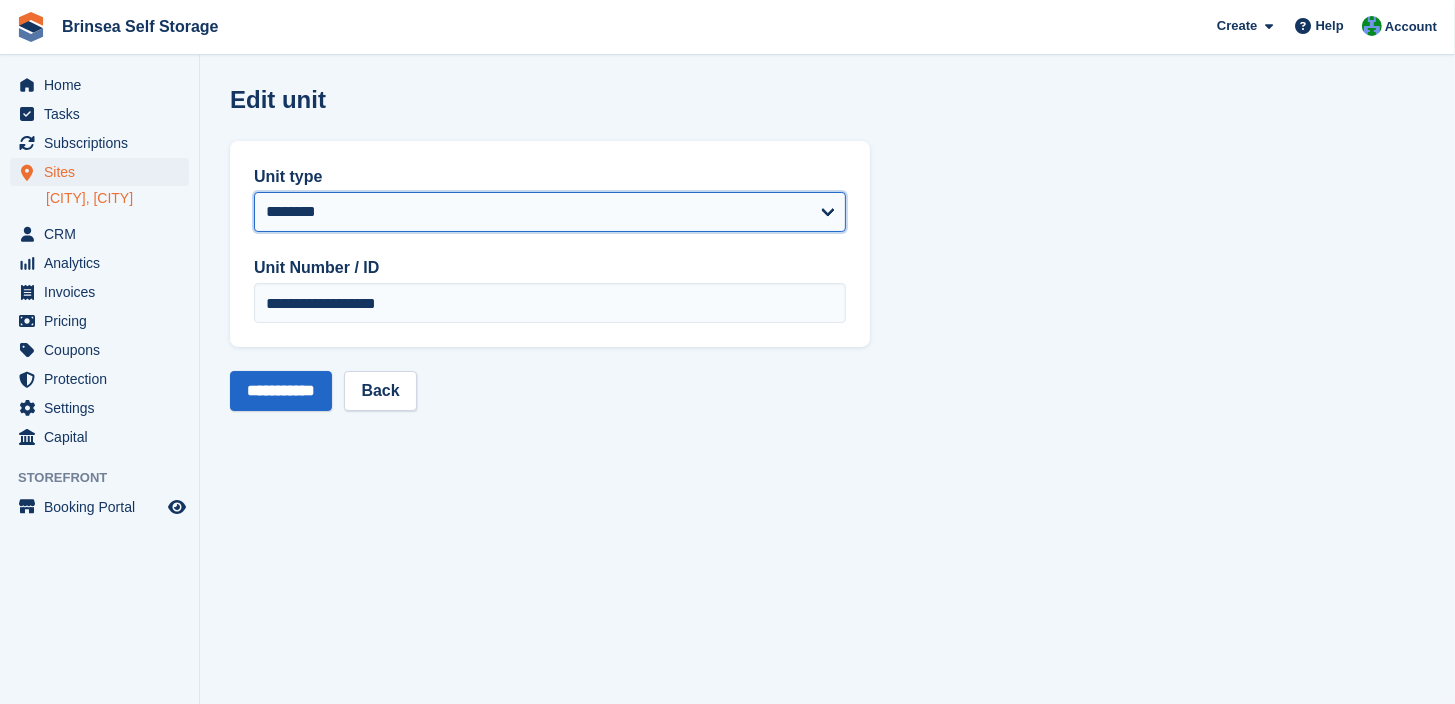 click on "**********" at bounding box center [550, 212] 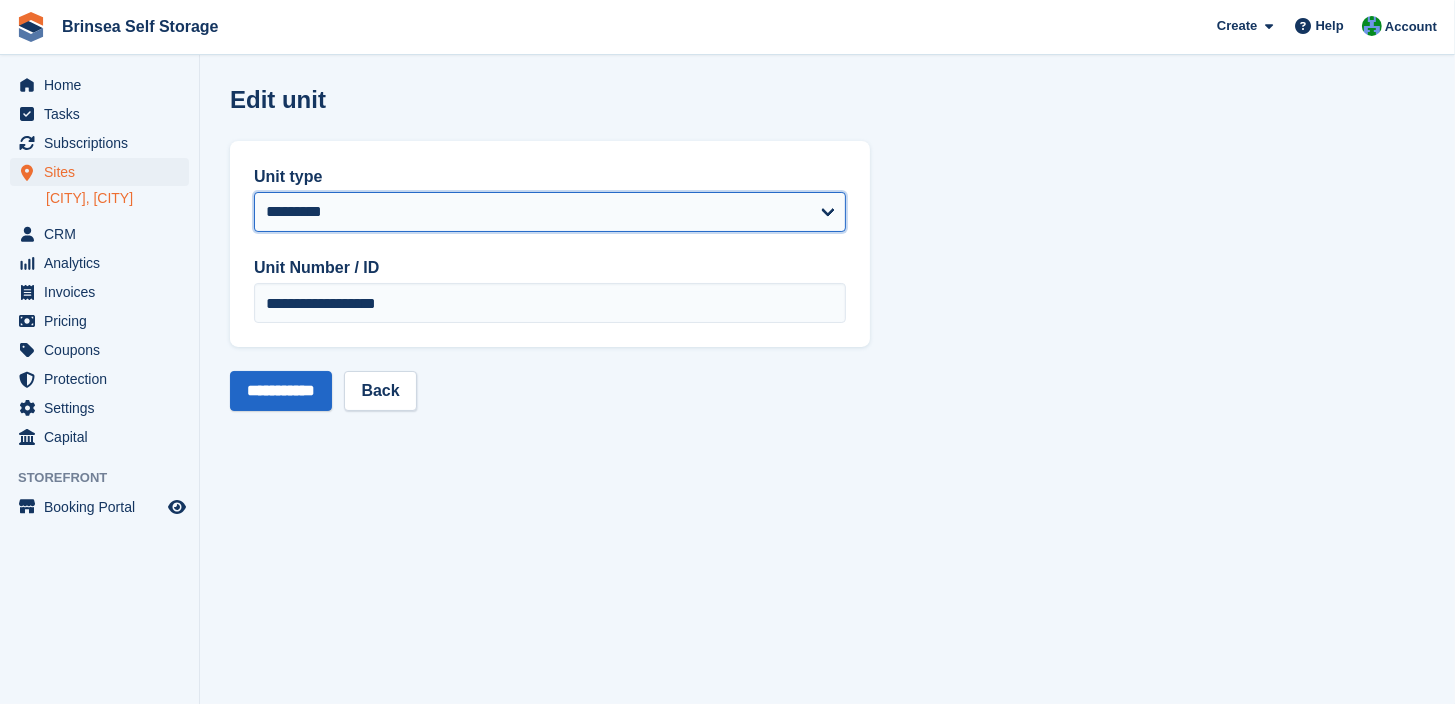click on "**********" at bounding box center [0, 0] 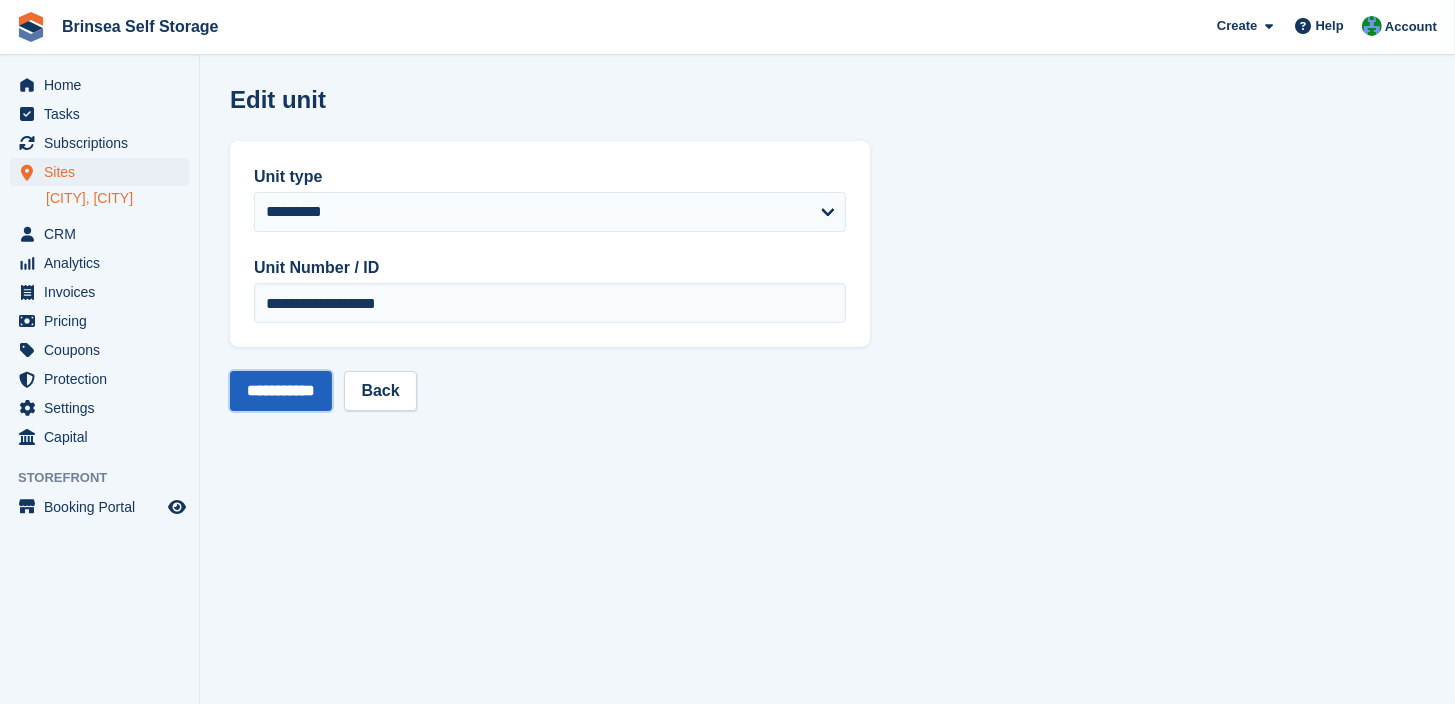 click on "**********" at bounding box center [281, 391] 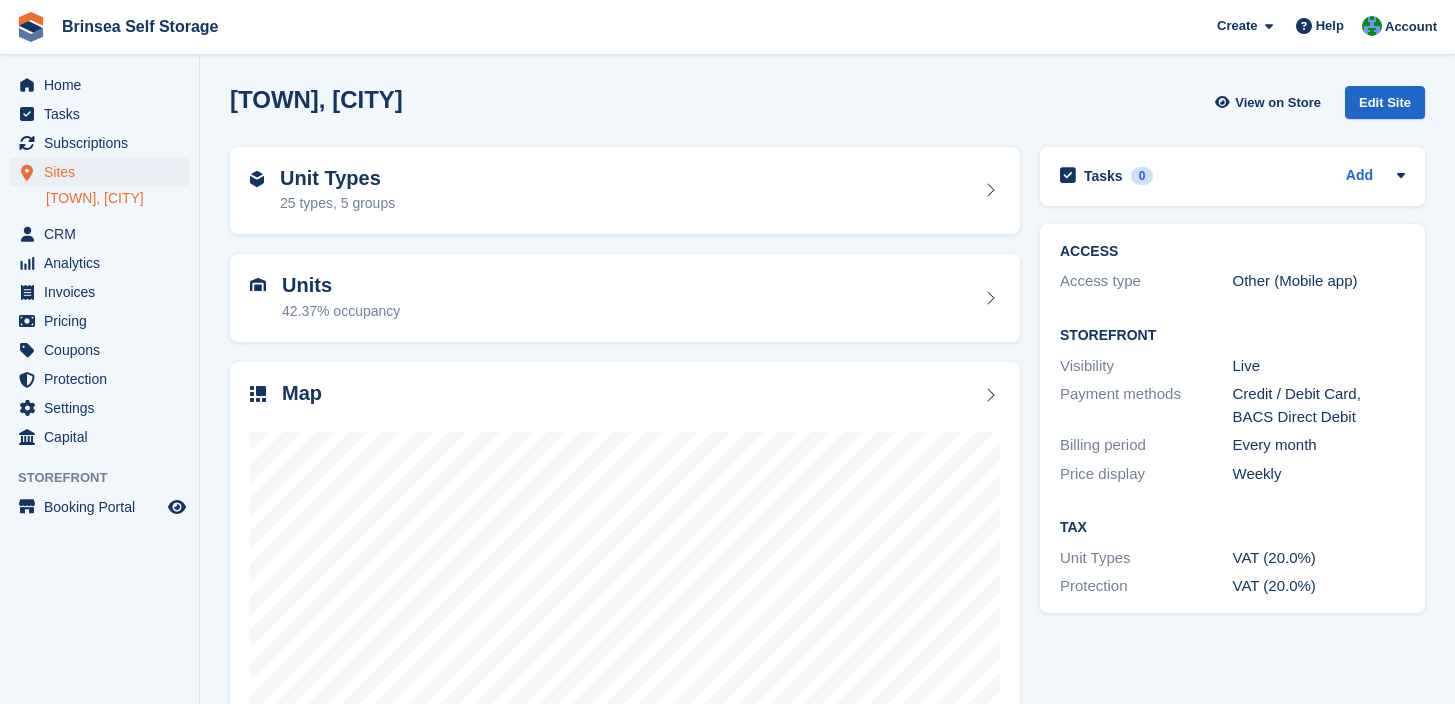 scroll, scrollTop: 0, scrollLeft: 0, axis: both 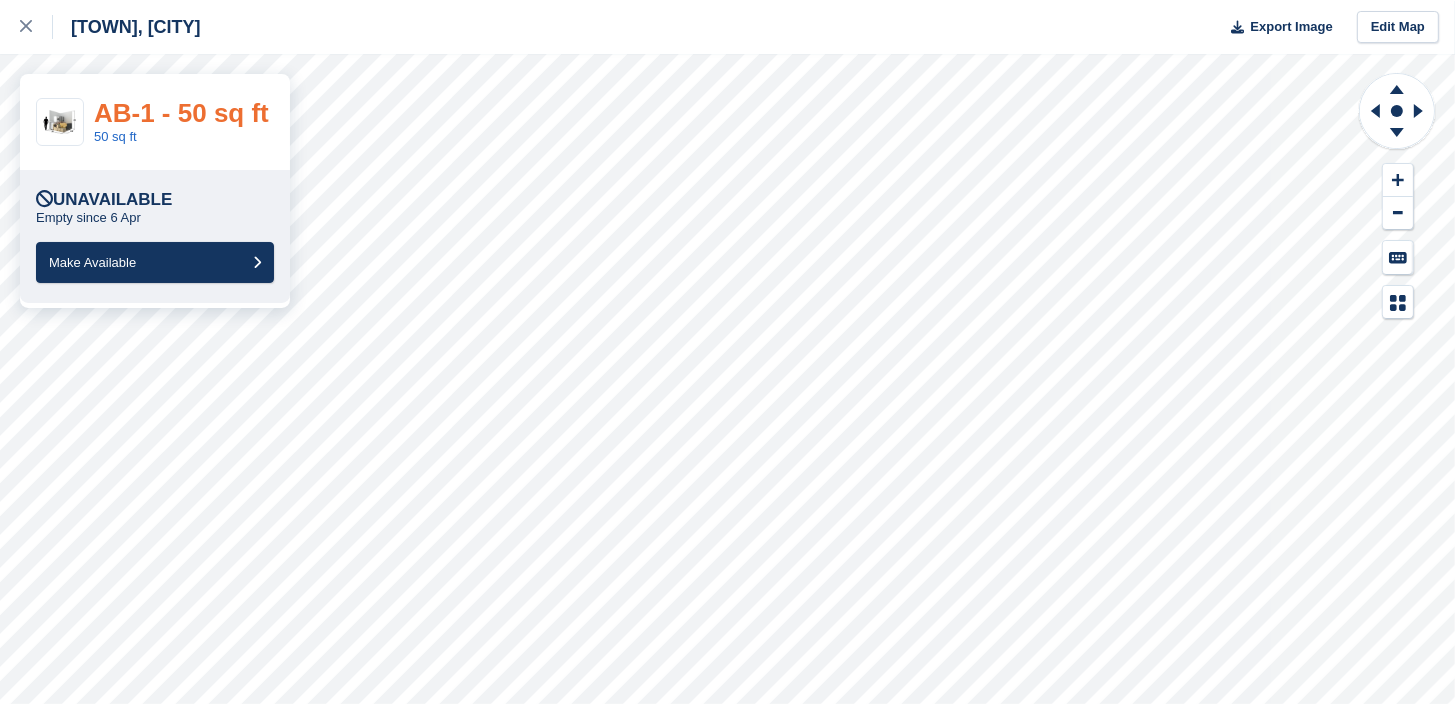 click on "AB-1  -  50 sq ft" at bounding box center [181, 113] 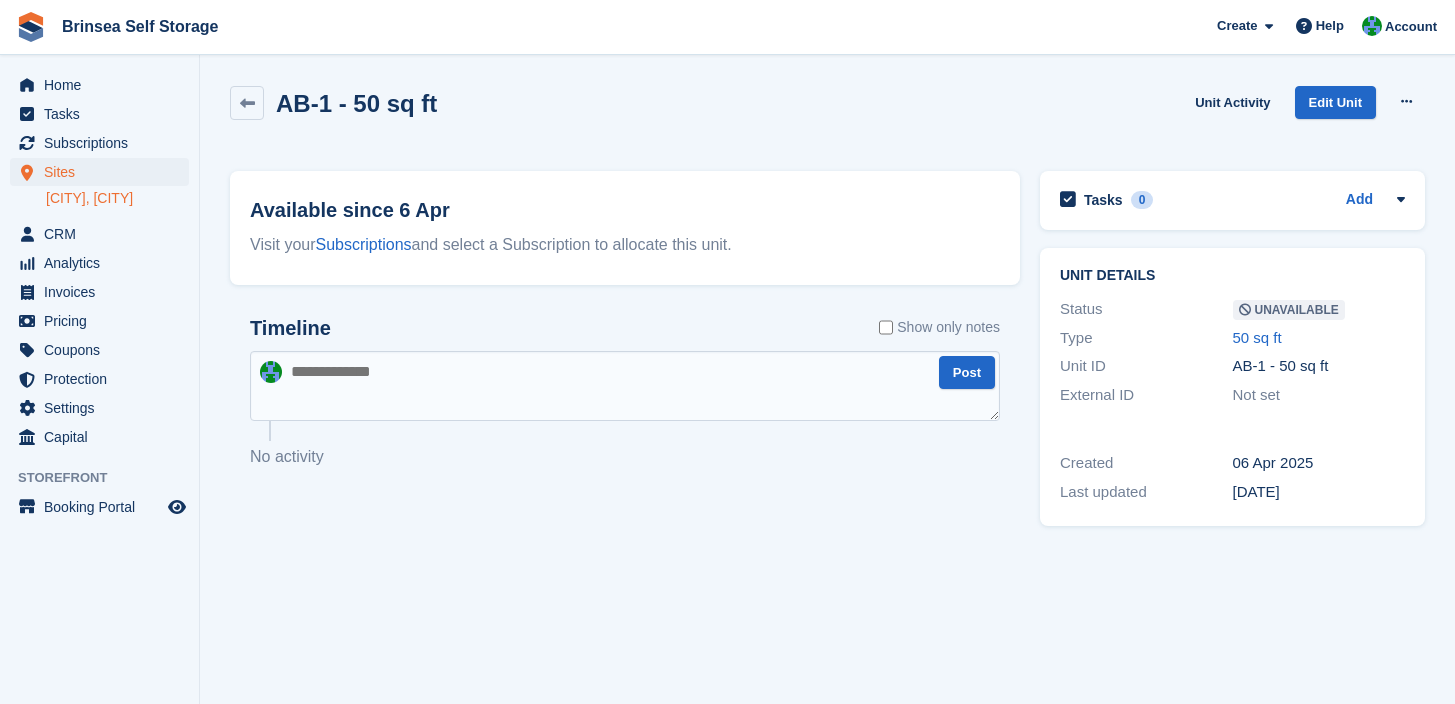 scroll, scrollTop: 0, scrollLeft: 0, axis: both 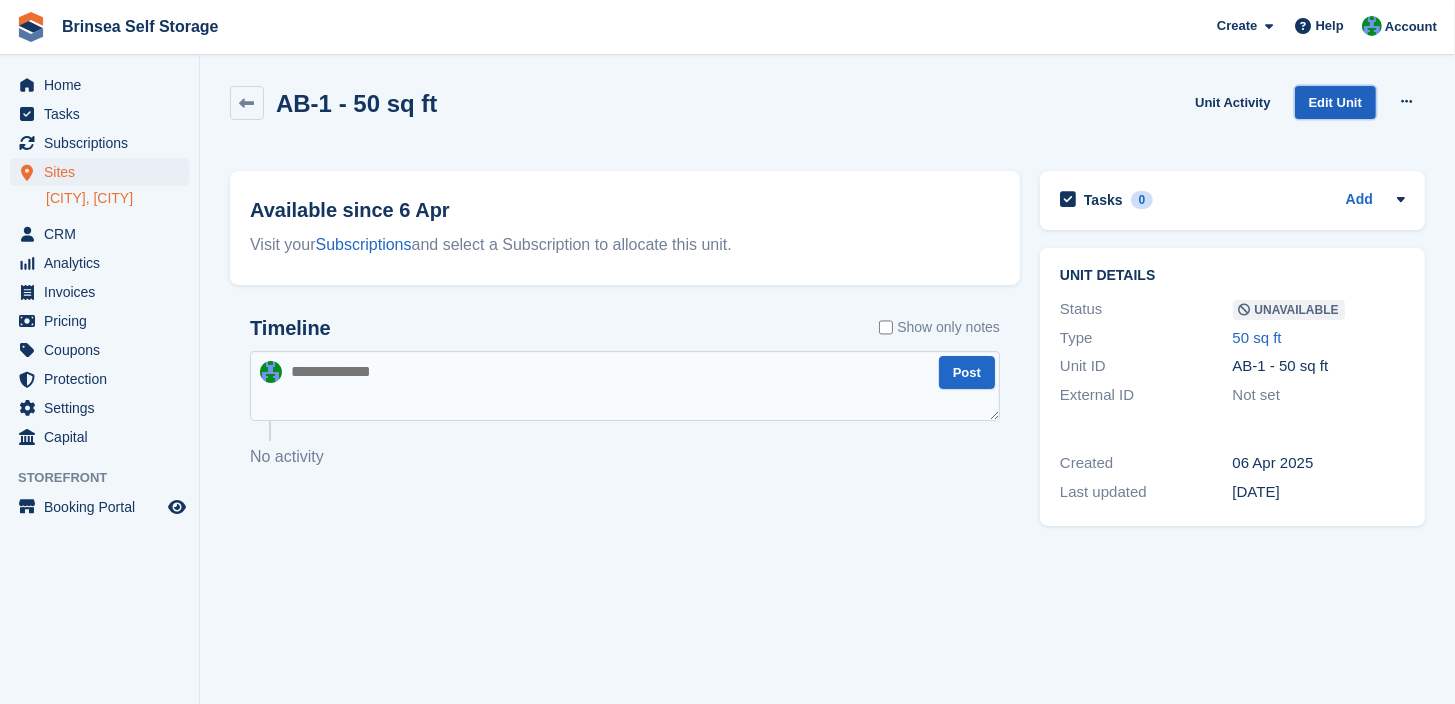click on "Edit Unit" at bounding box center (1335, 102) 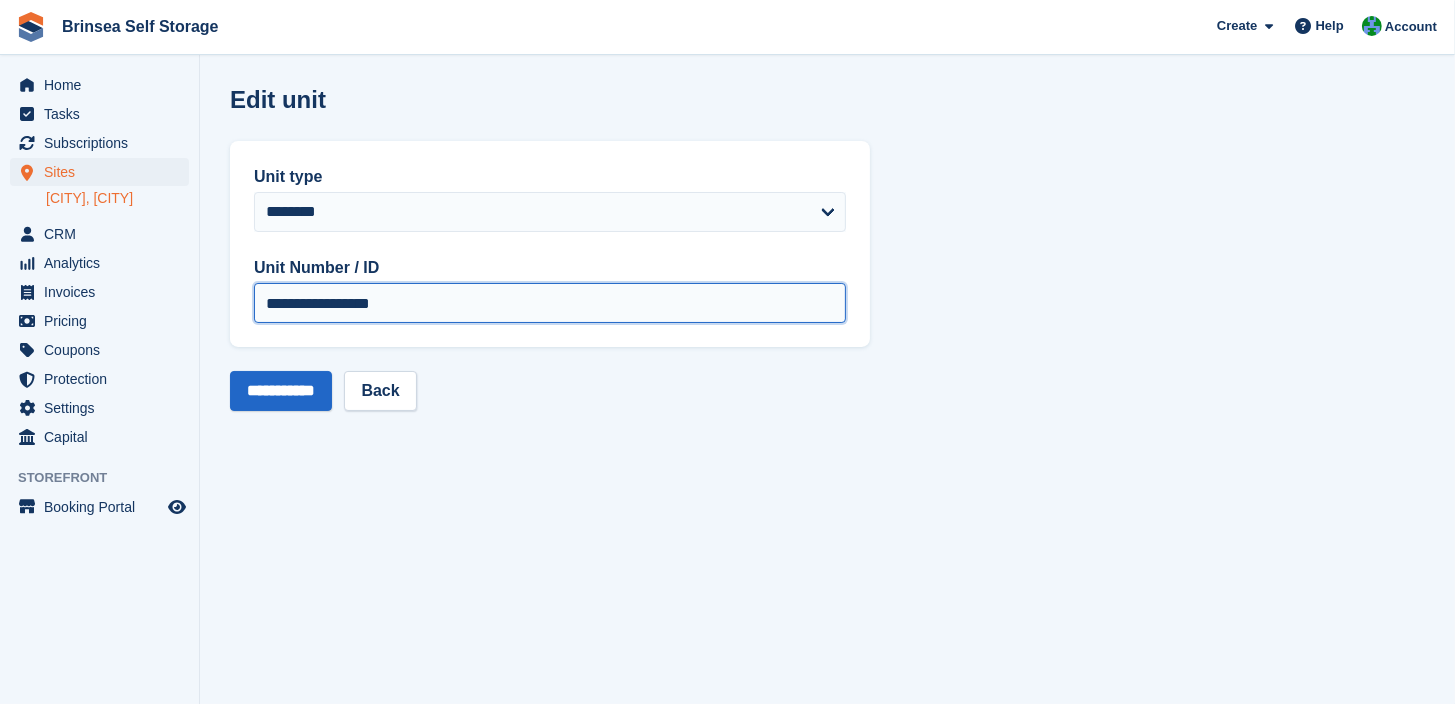 click on "**********" at bounding box center [550, 303] 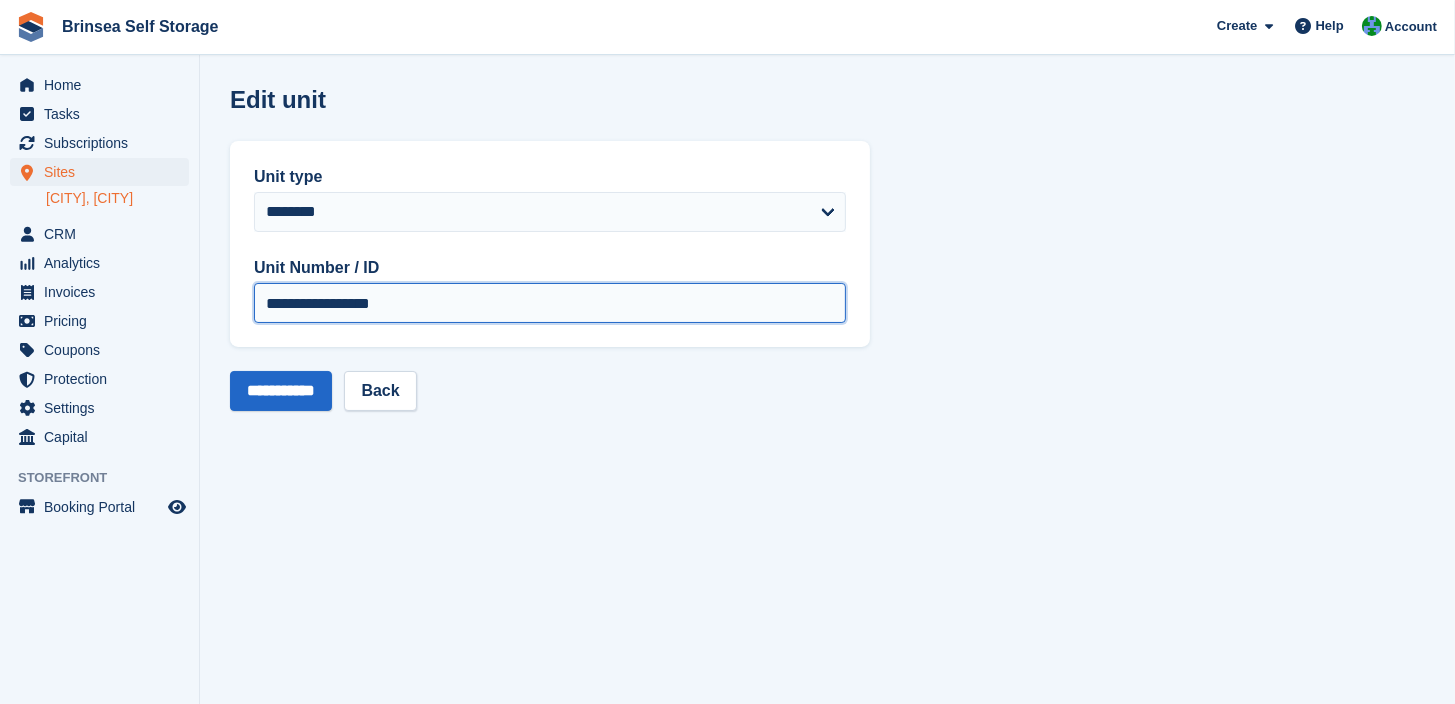 drag, startPoint x: 341, startPoint y: 306, endPoint x: 666, endPoint y: 147, distance: 361.80936 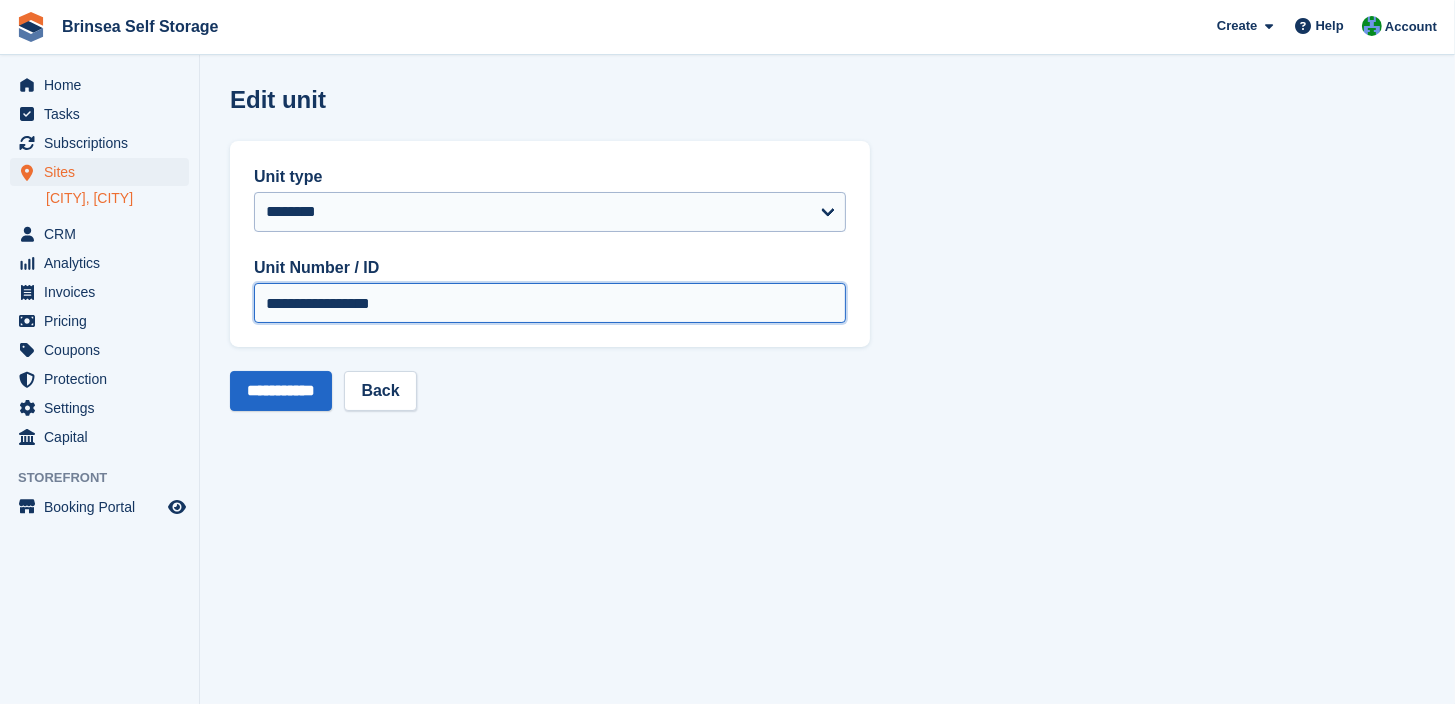 type on "**********" 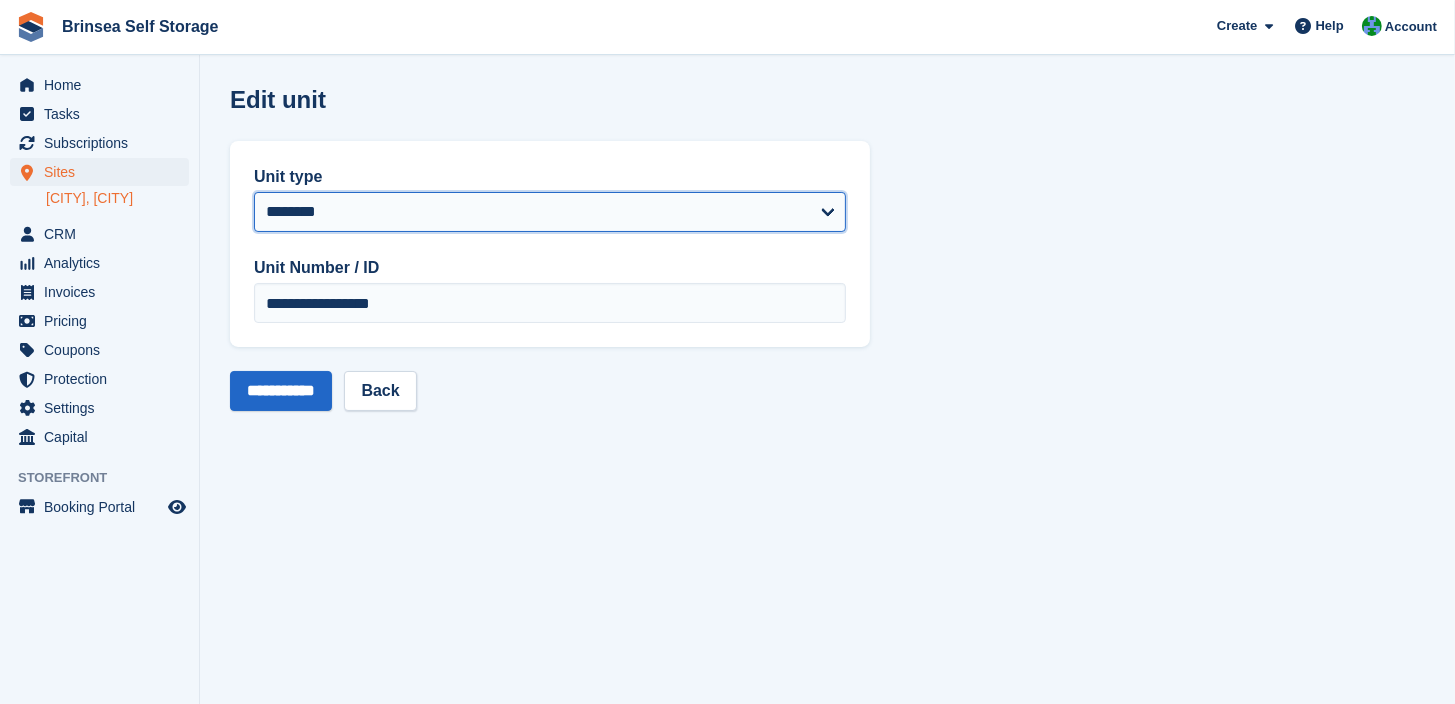 click on "**********" at bounding box center (550, 212) 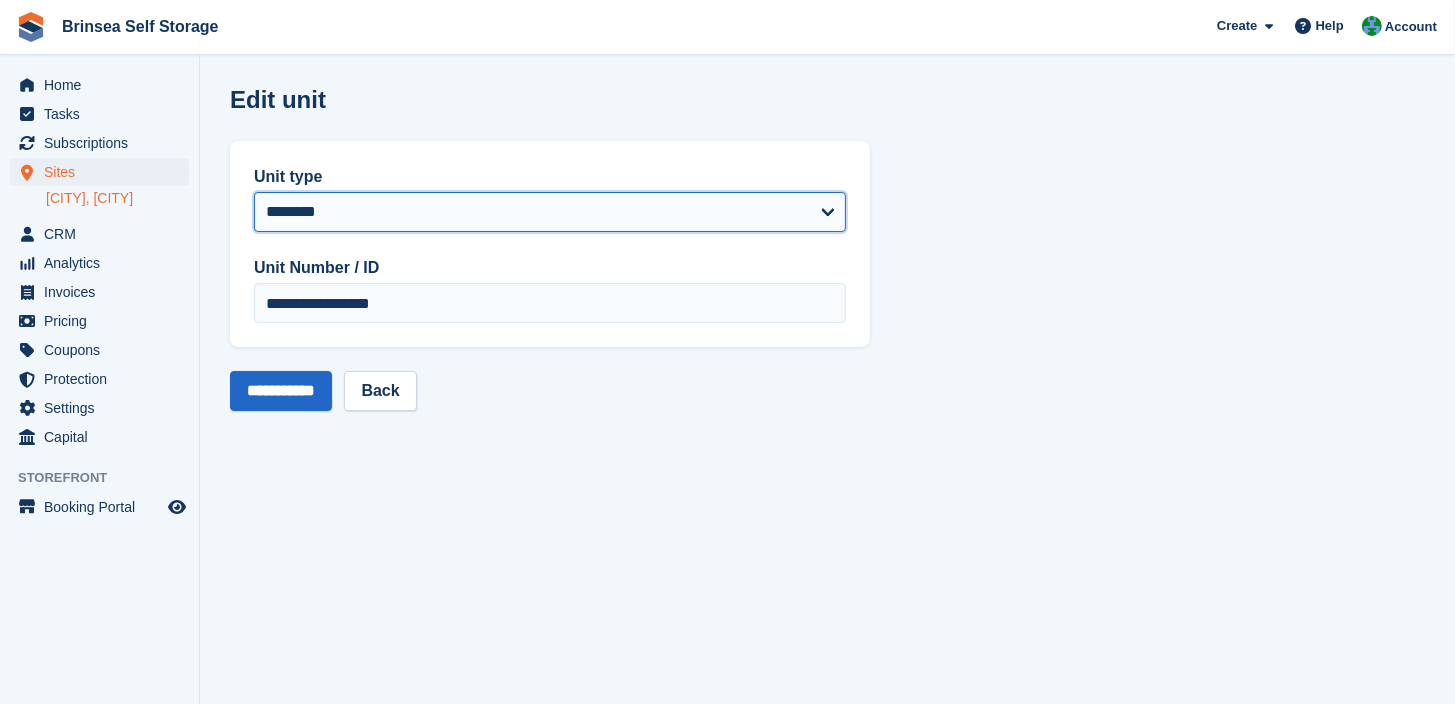 select on "*****" 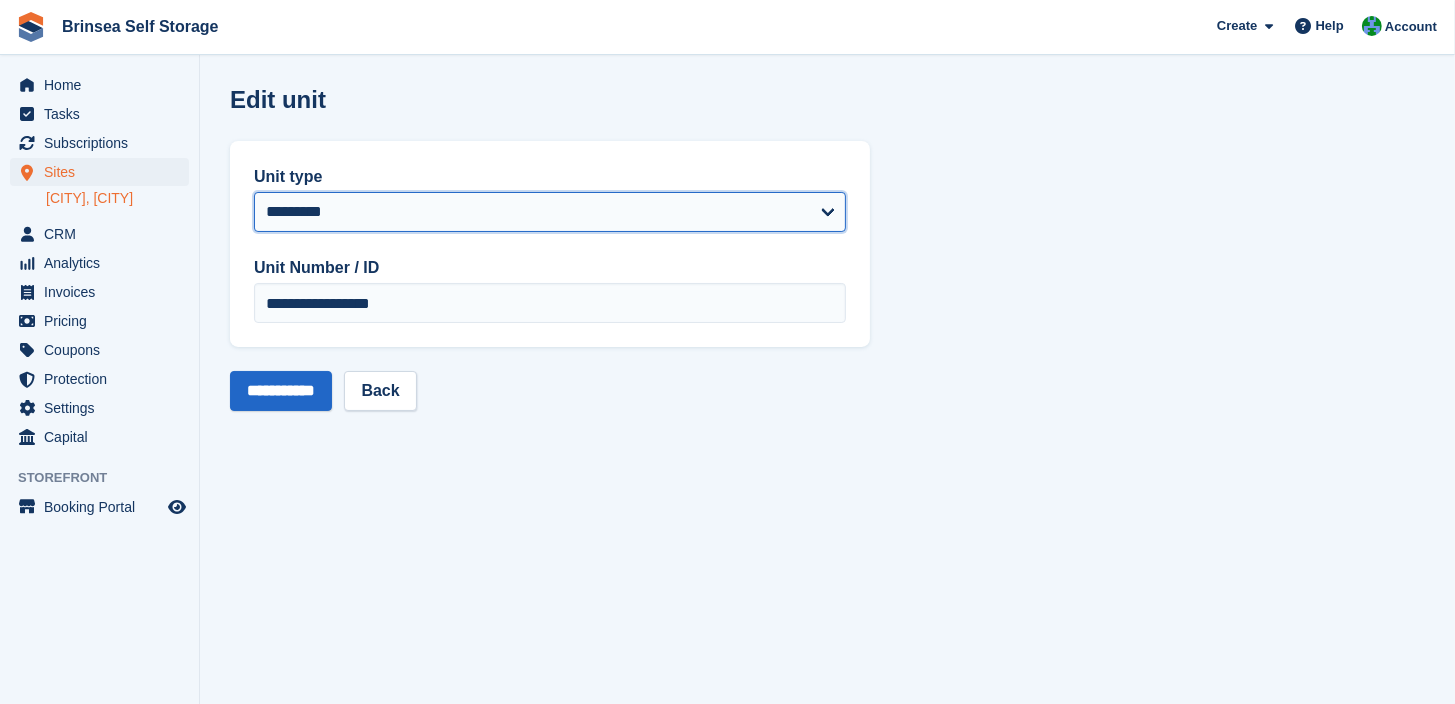 click on "**********" at bounding box center (0, 0) 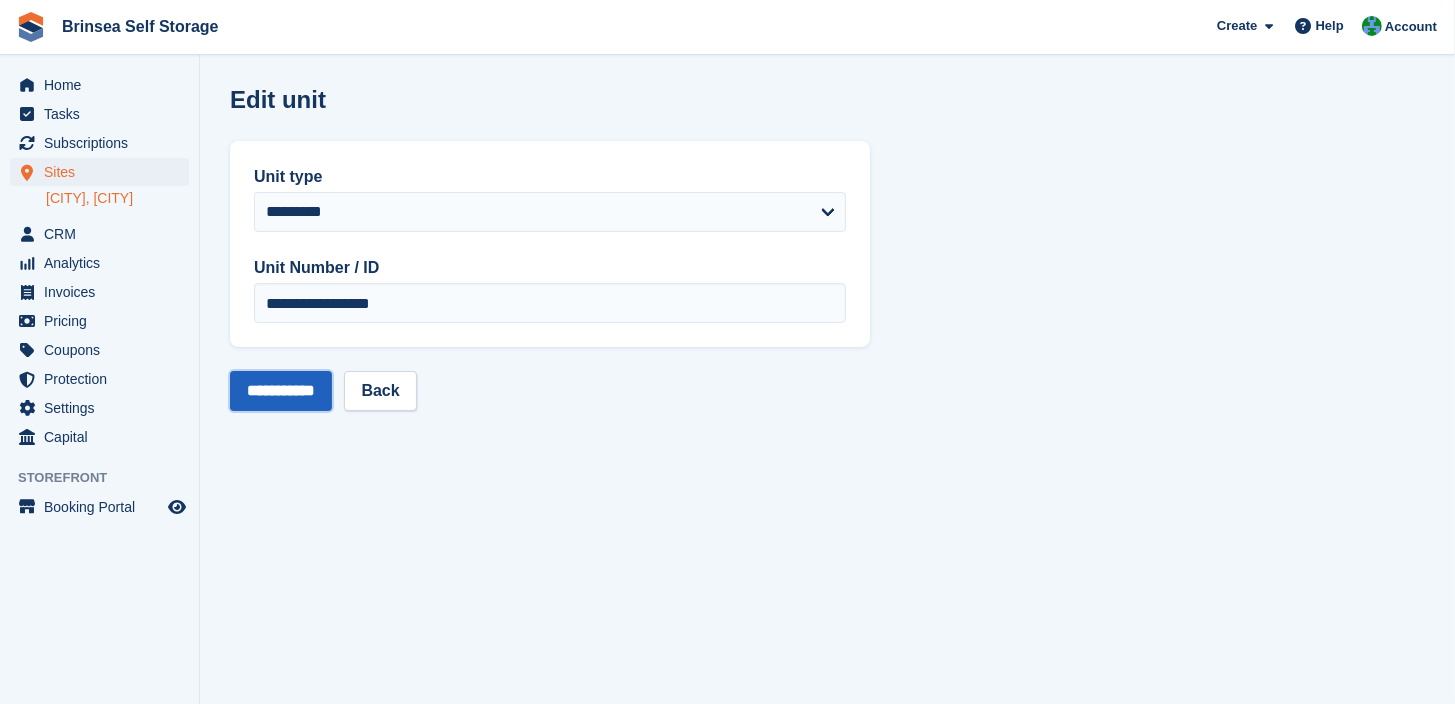 click on "**********" at bounding box center (281, 391) 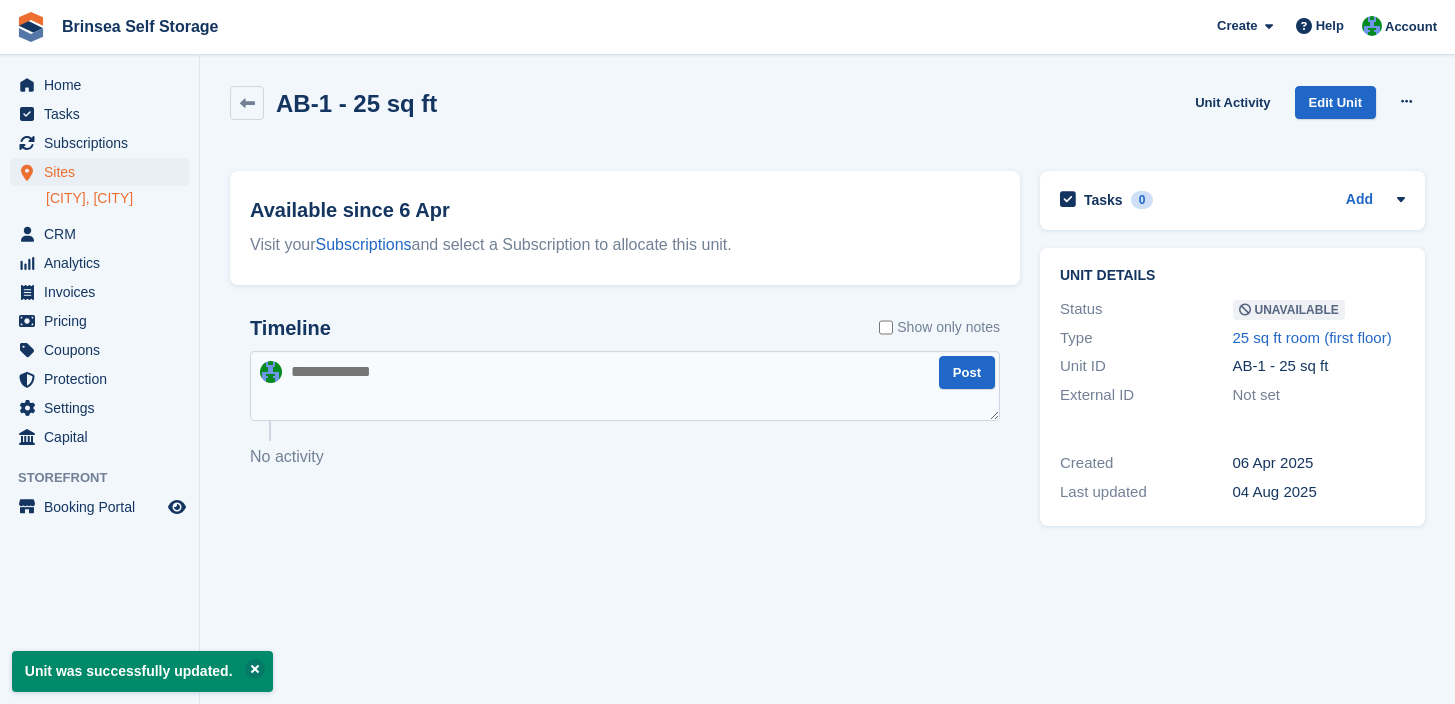 scroll, scrollTop: 0, scrollLeft: 0, axis: both 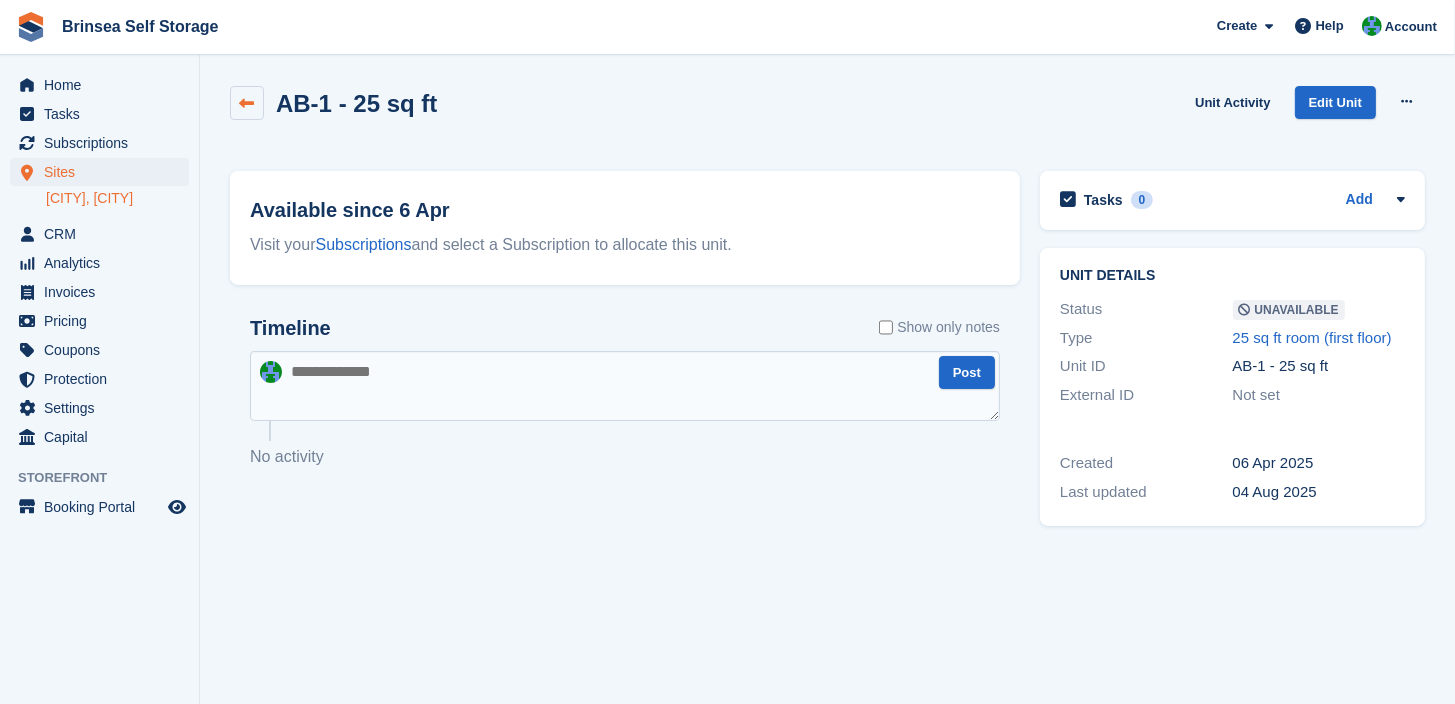 click at bounding box center (247, 103) 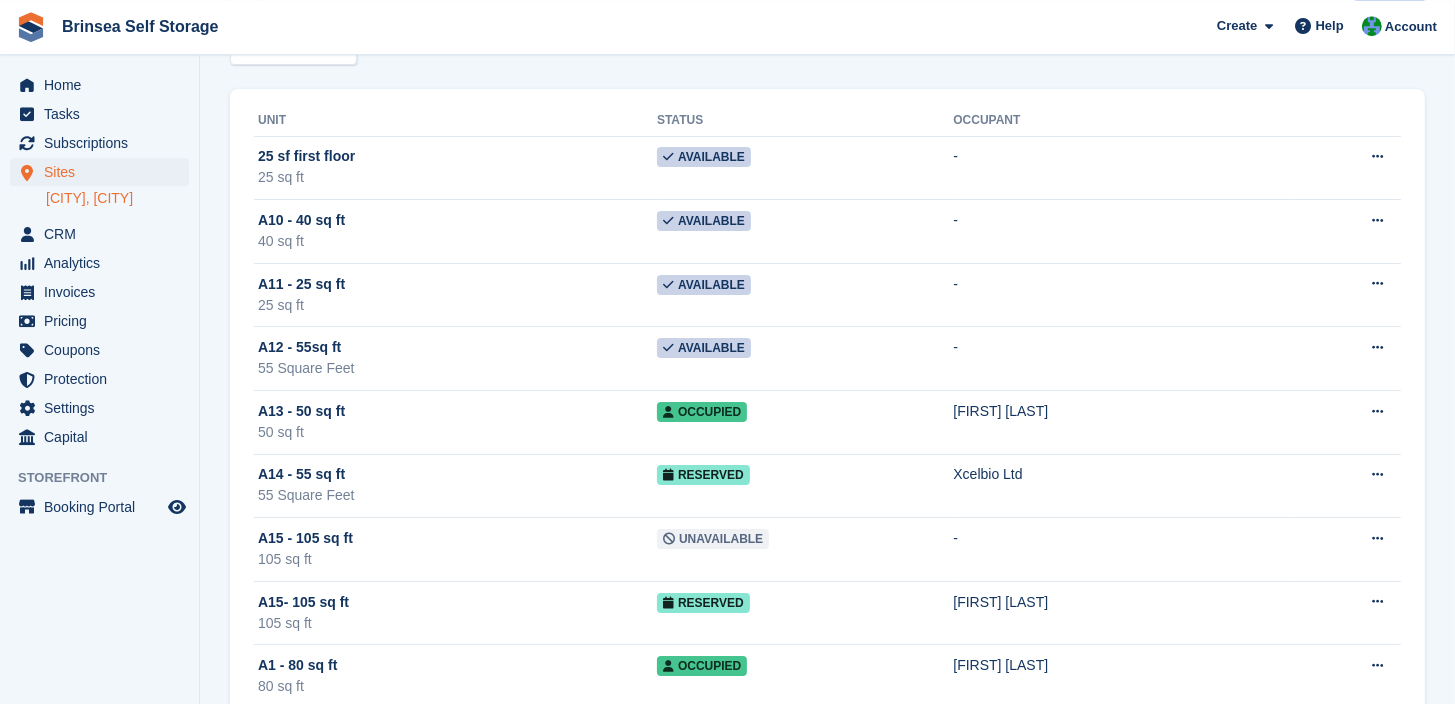 scroll, scrollTop: 0, scrollLeft: 0, axis: both 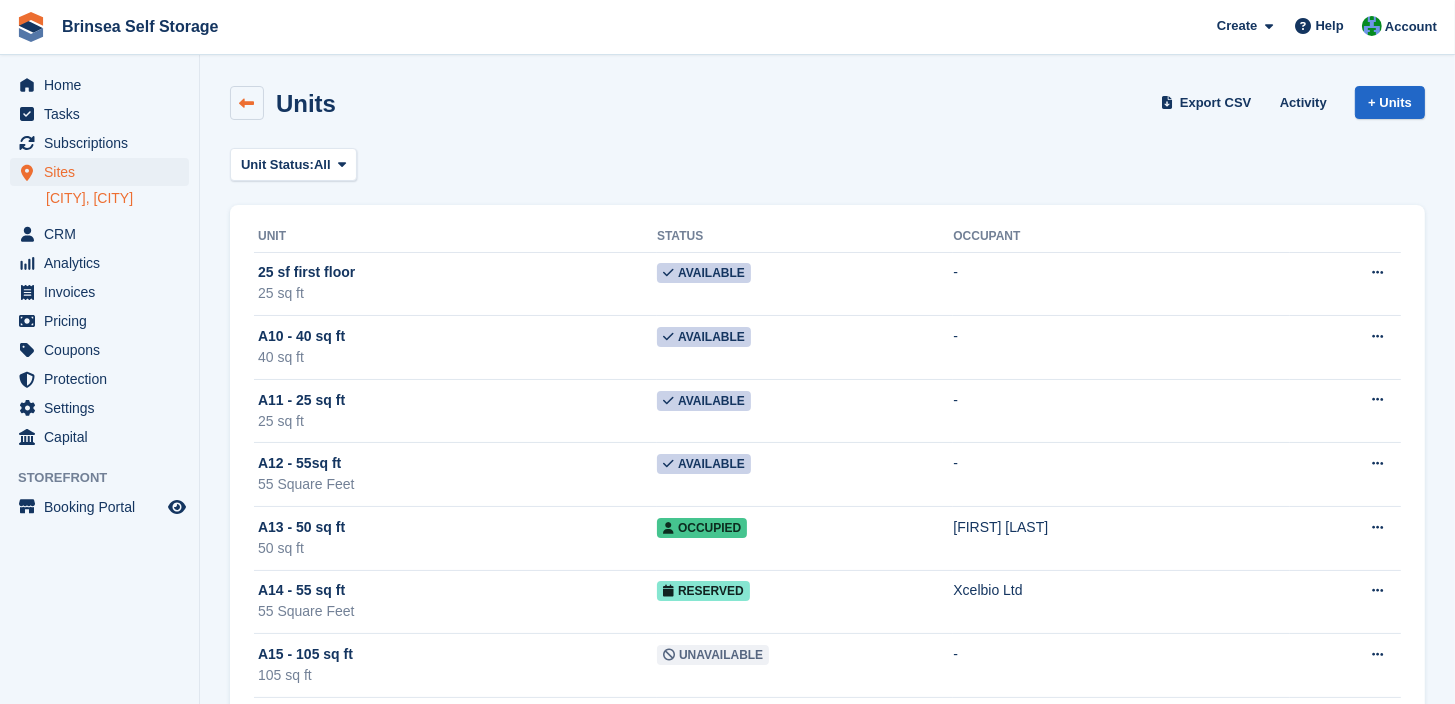 click at bounding box center (247, 103) 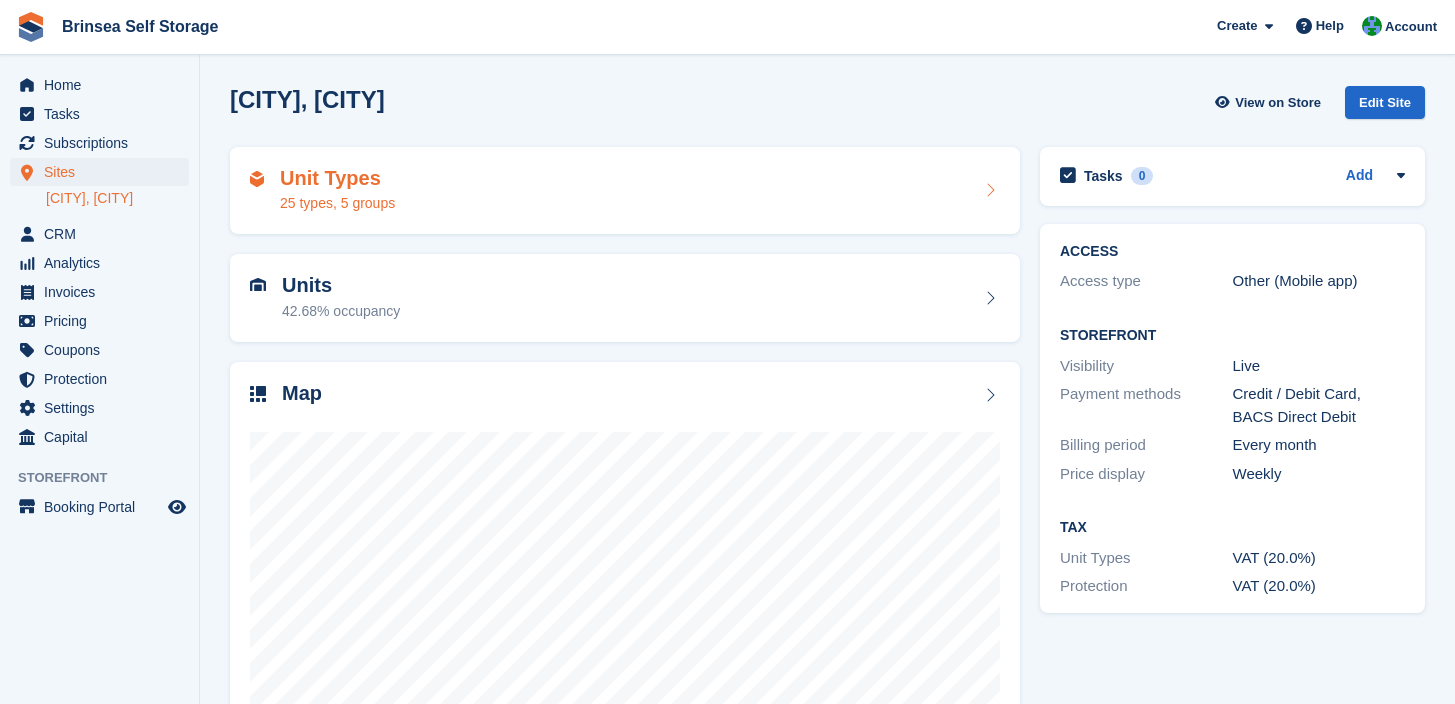 scroll, scrollTop: 0, scrollLeft: 0, axis: both 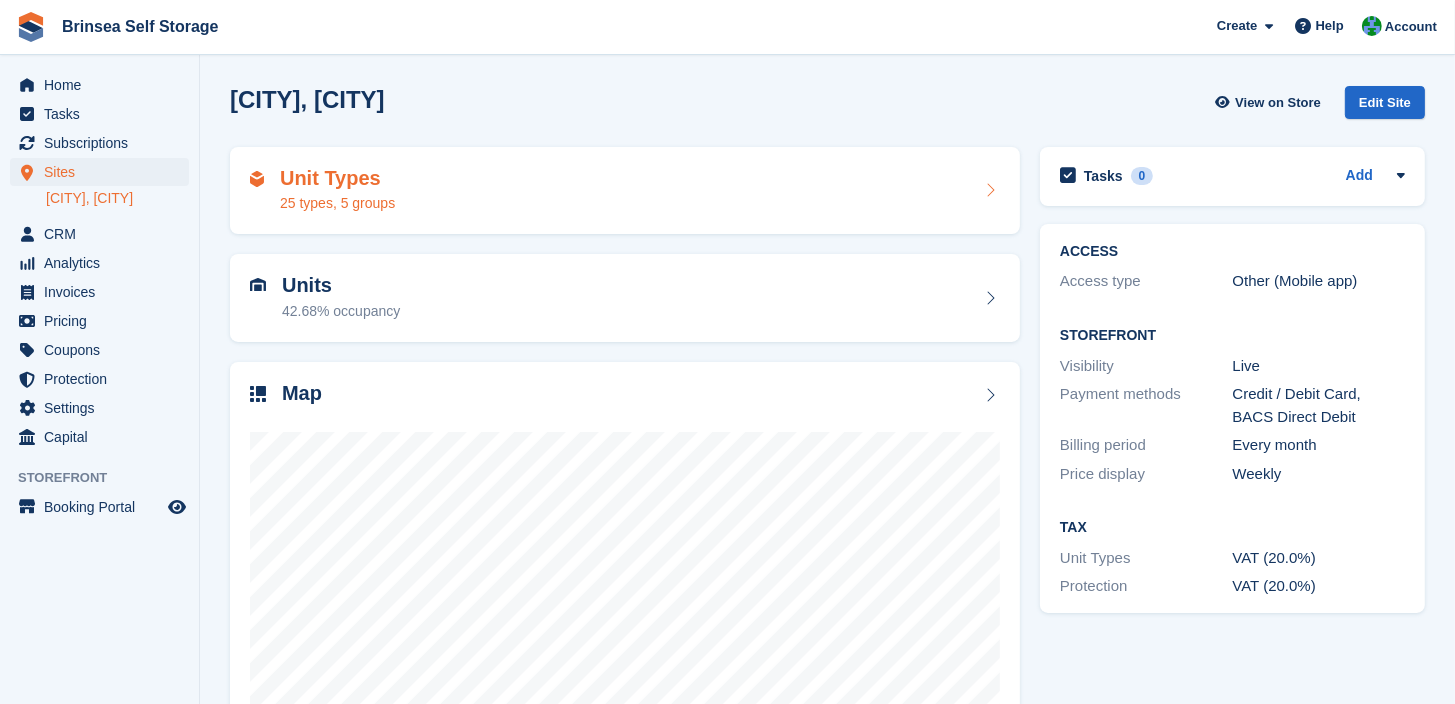 click on "25 types, 5 groups" at bounding box center (337, 203) 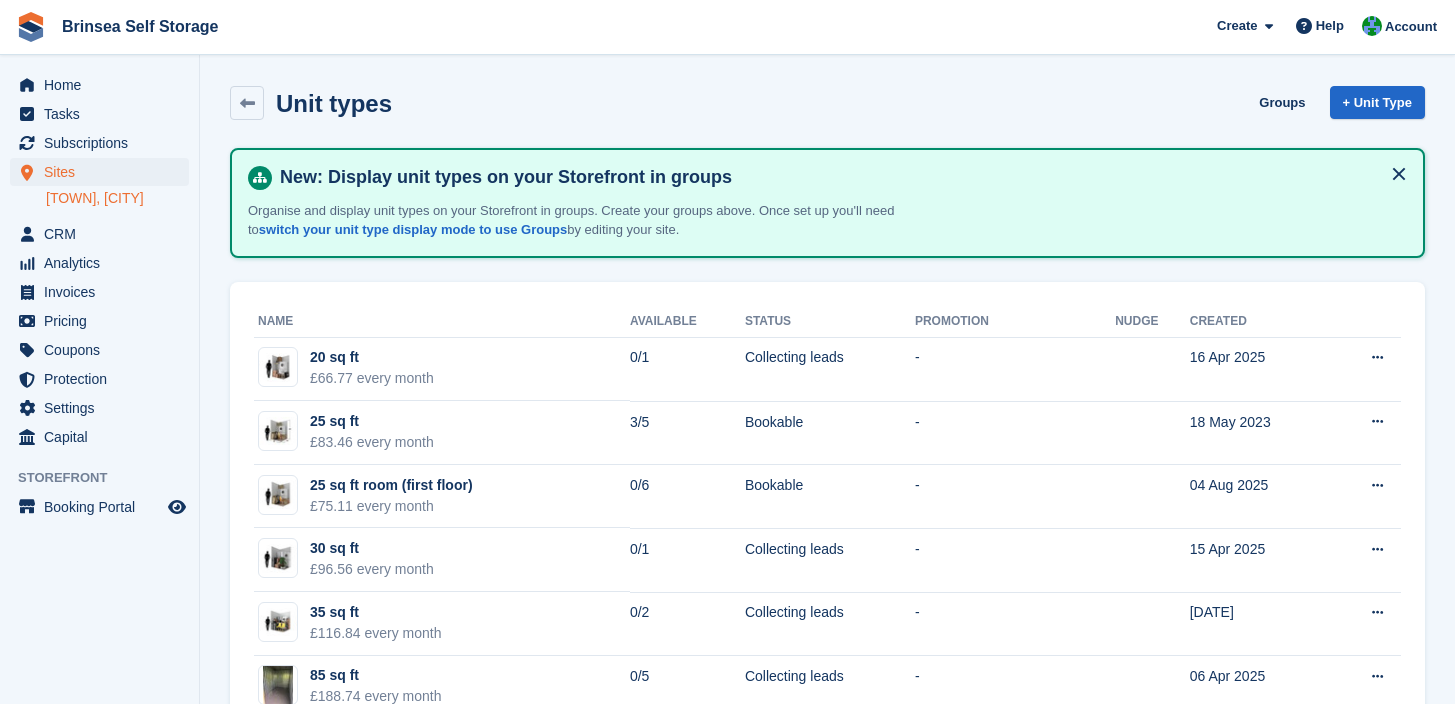 scroll, scrollTop: 0, scrollLeft: 0, axis: both 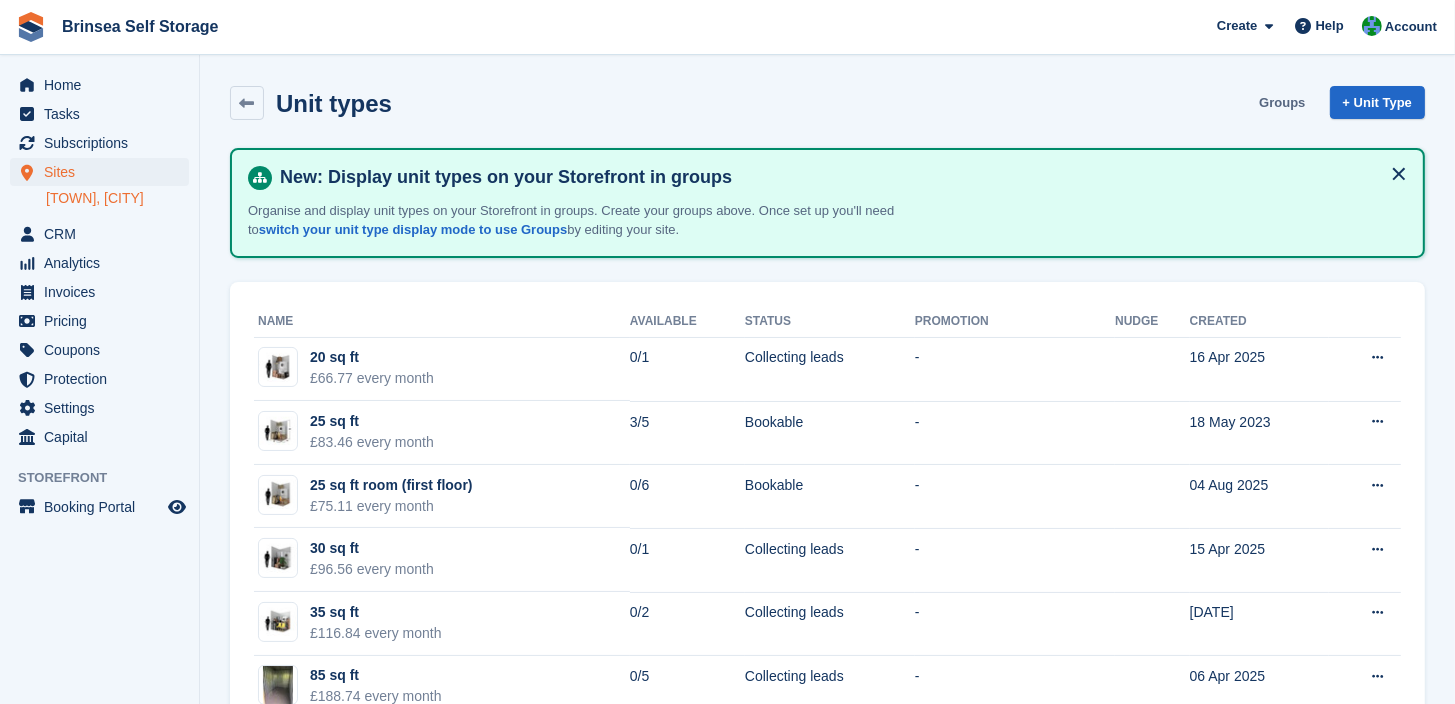 click on "Groups" at bounding box center [1282, 102] 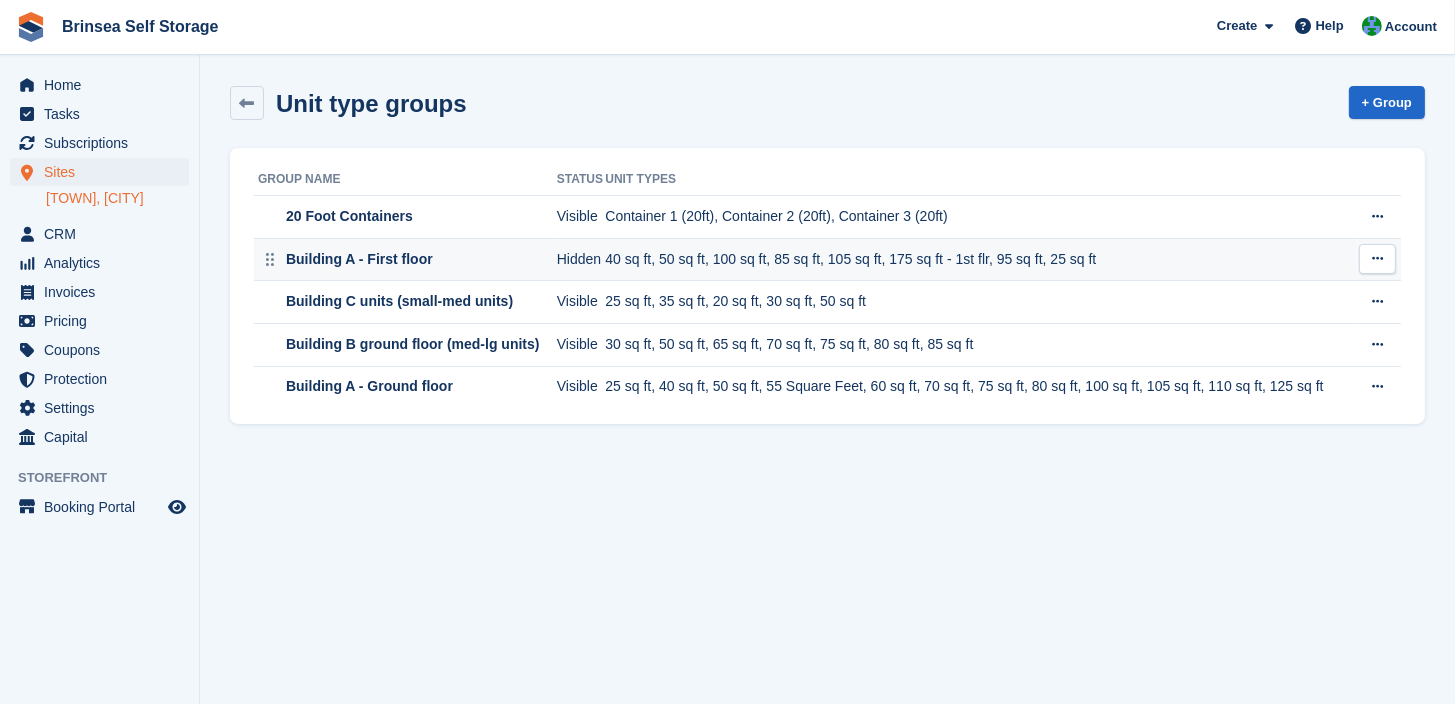 click on "40 sq ft, 50 sq ft, 100 sq ft, 85 sq ft, 105 sq ft, 175 sq ft - 1st flr, 95 sq ft, 25 sq ft" at bounding box center (981, 259) 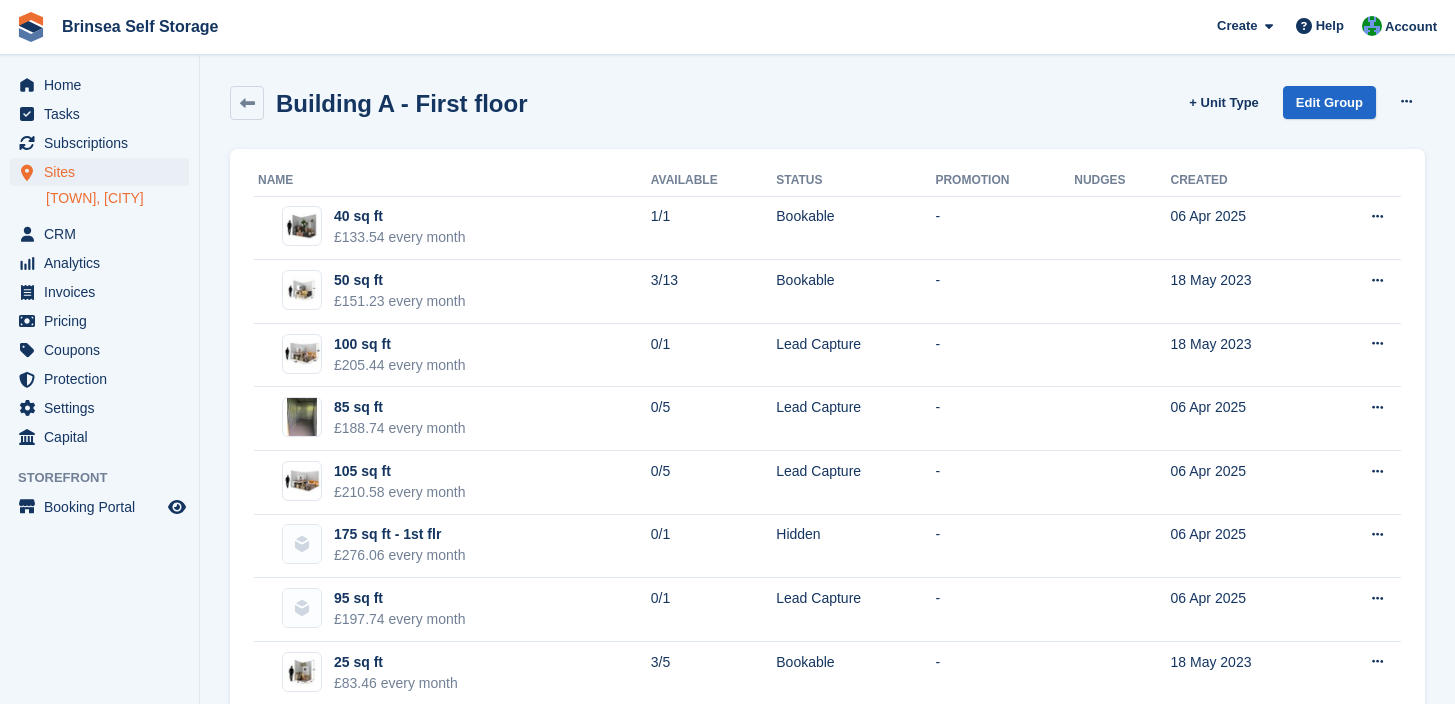 scroll, scrollTop: 0, scrollLeft: 0, axis: both 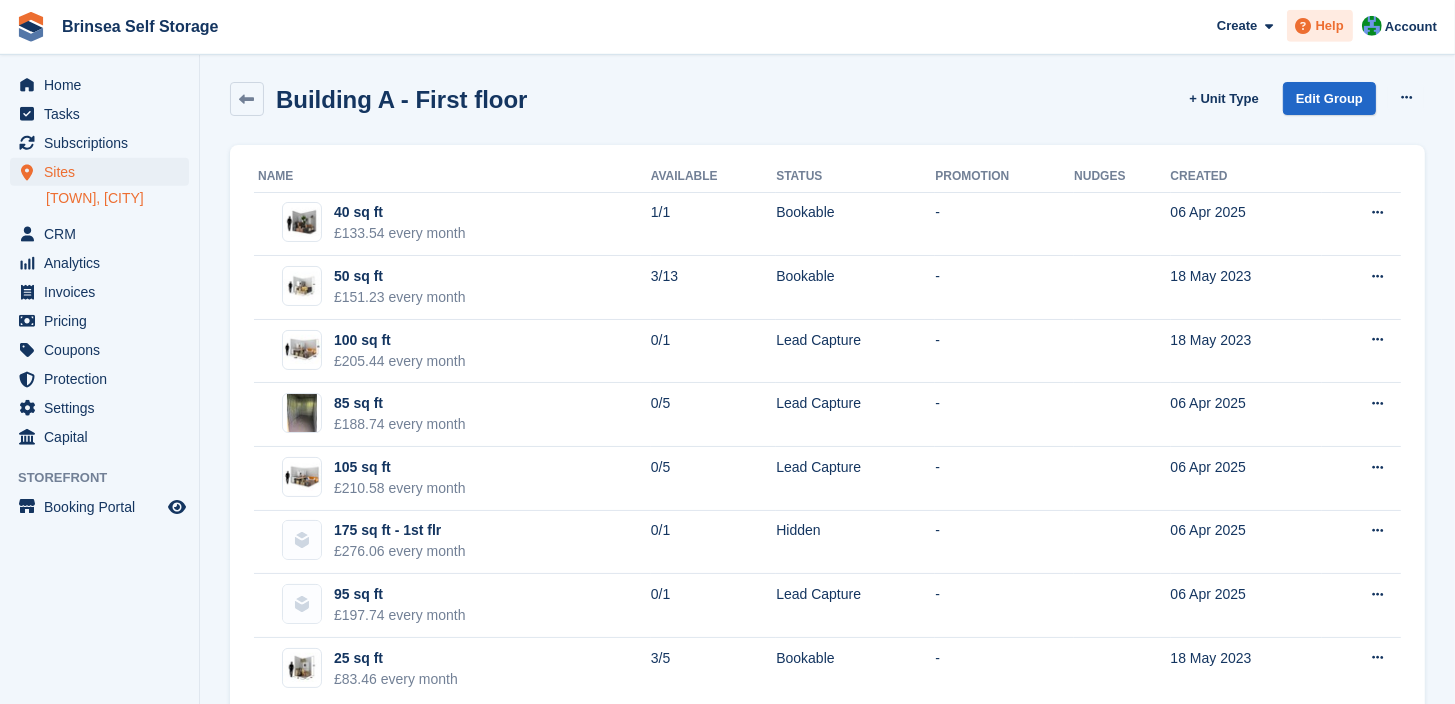 click on "Help" at bounding box center (1330, 26) 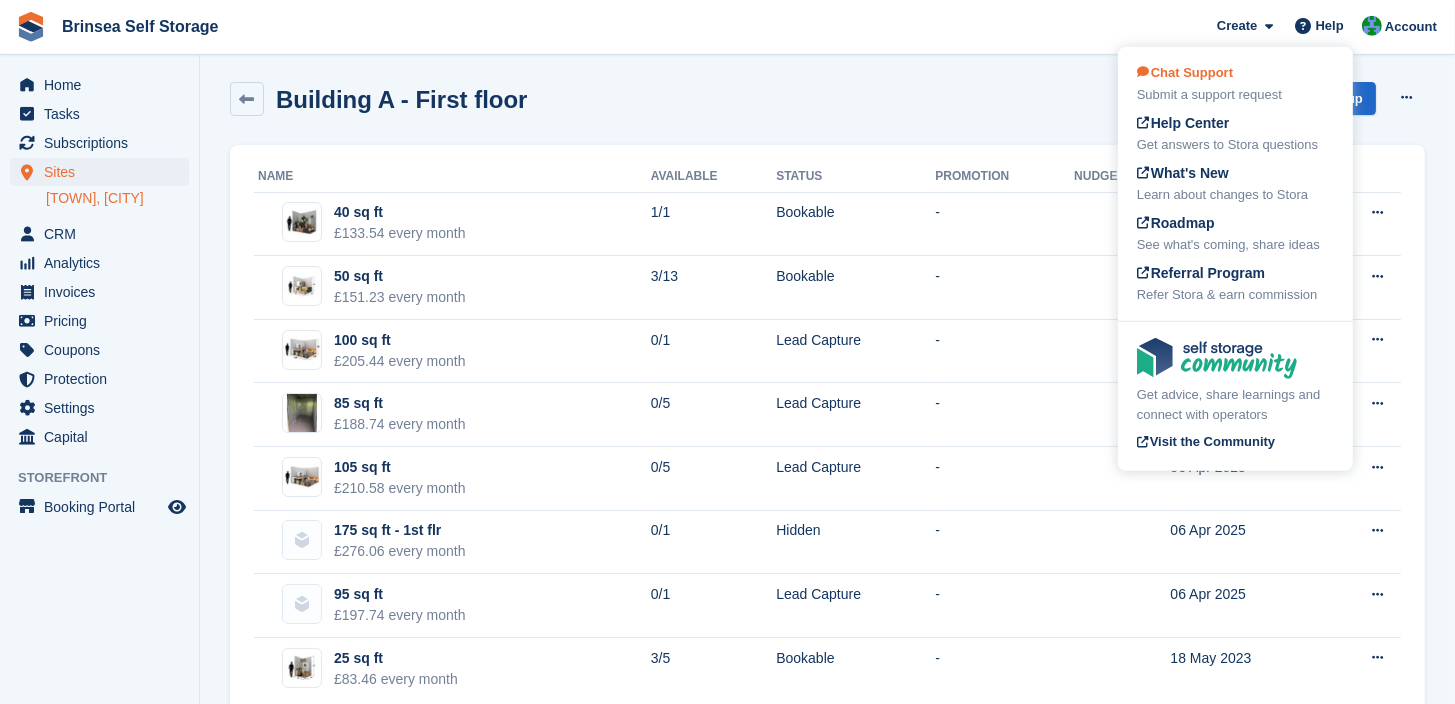 click on "Chat Support
Submit a support request" at bounding box center [1235, 84] 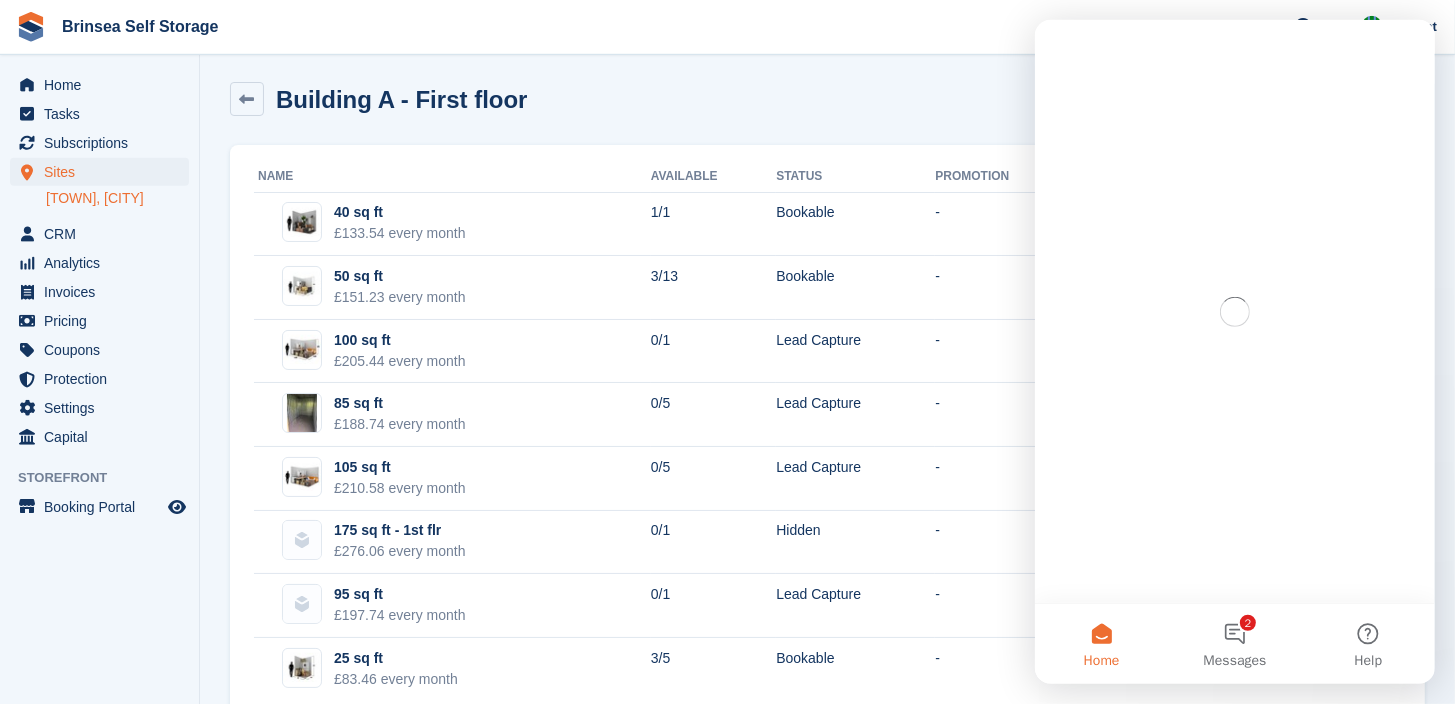 scroll, scrollTop: 0, scrollLeft: 0, axis: both 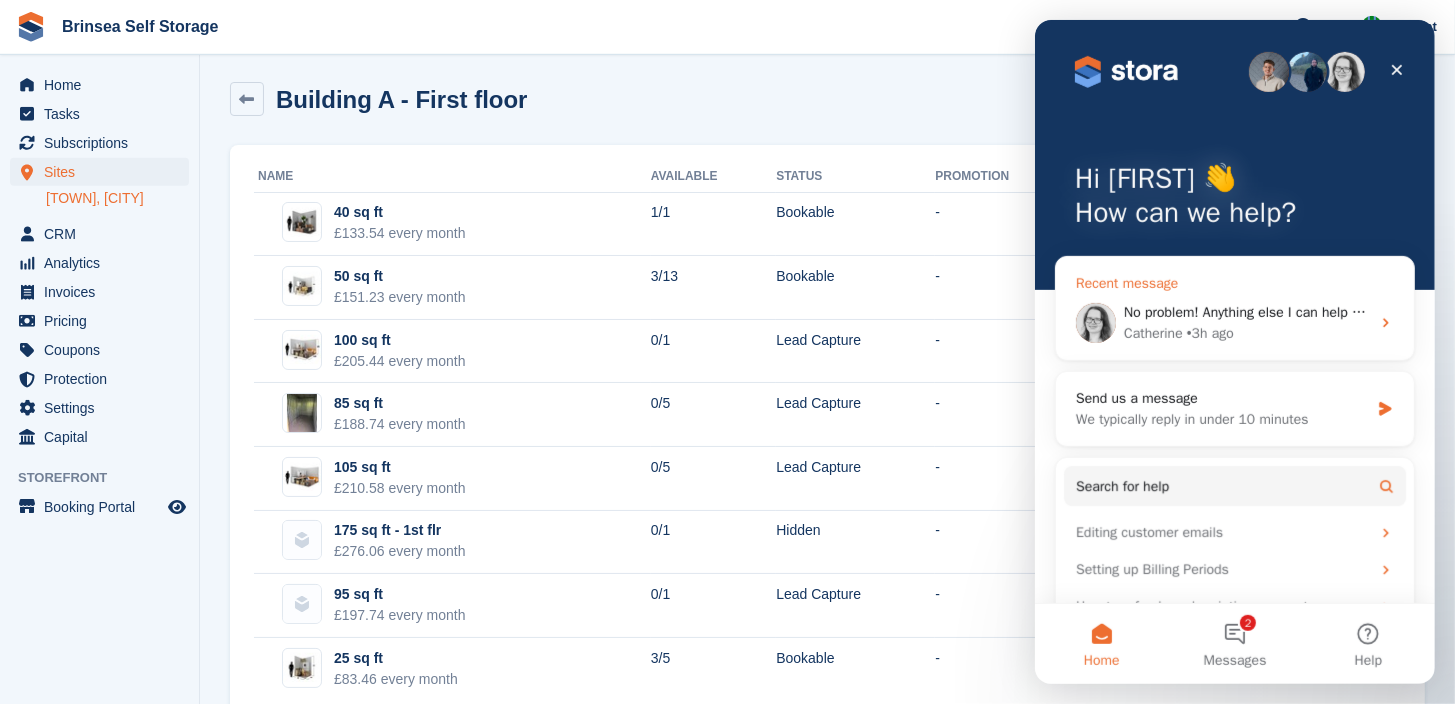 click on "No problem! Anything else I can help with, just let me know - have a lovely day :)" at bounding box center [1368, 311] 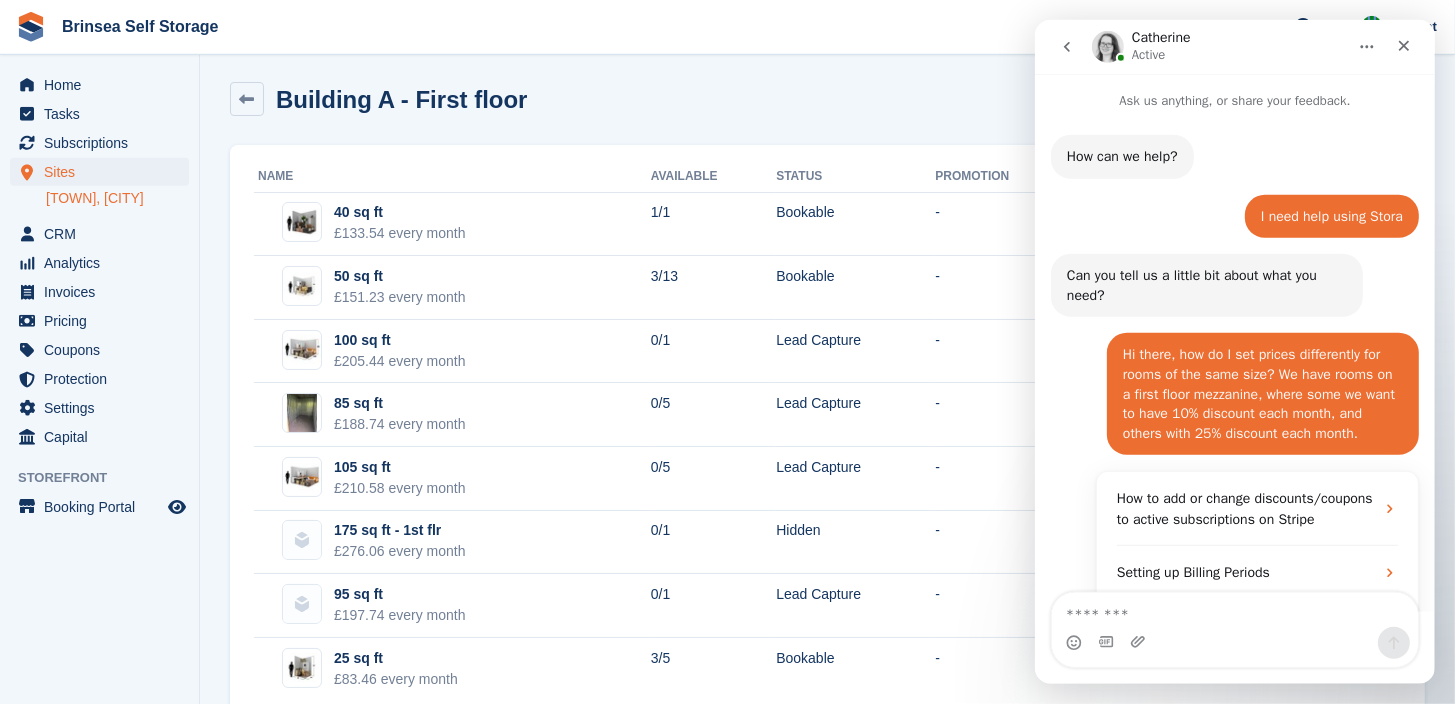 scroll, scrollTop: 2077, scrollLeft: 0, axis: vertical 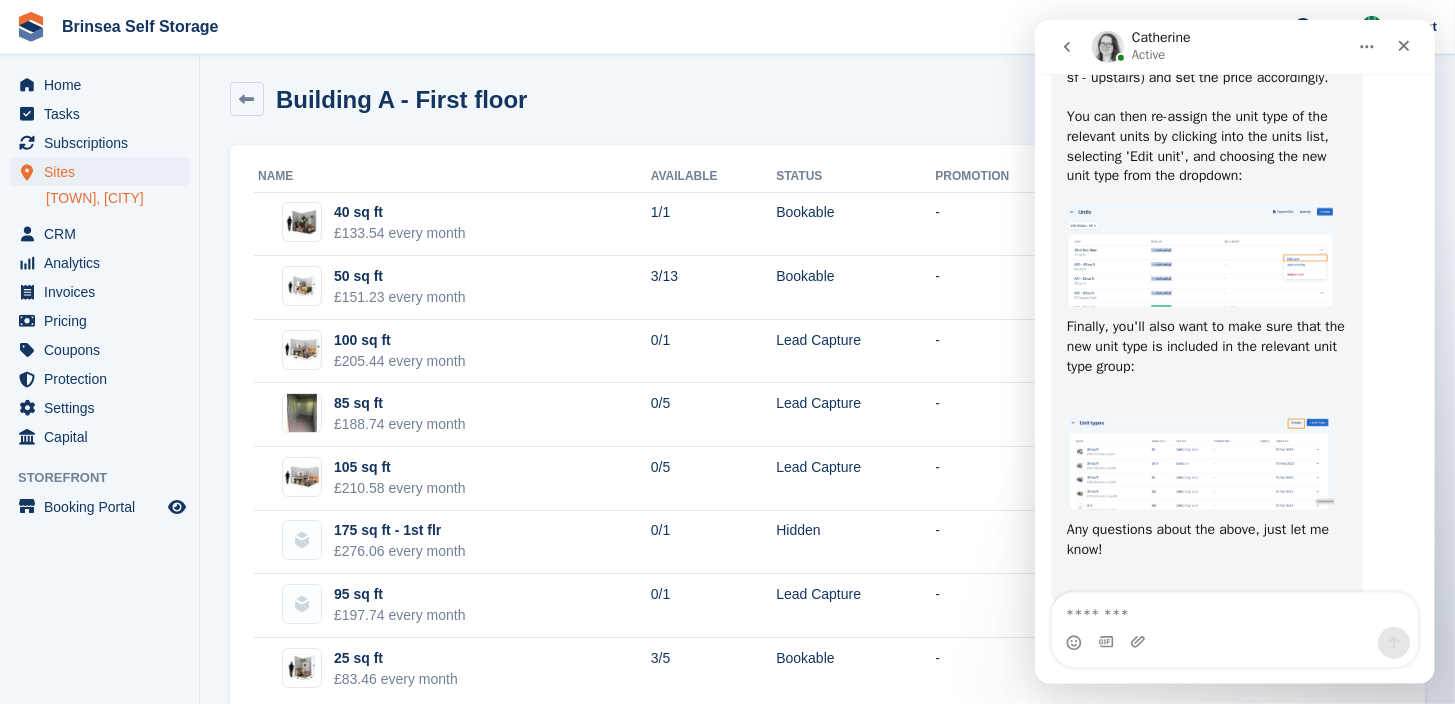 click on "Building A - First floor
+ Unit Type
Edit Group
View on store
Delete group" at bounding box center (827, 110) 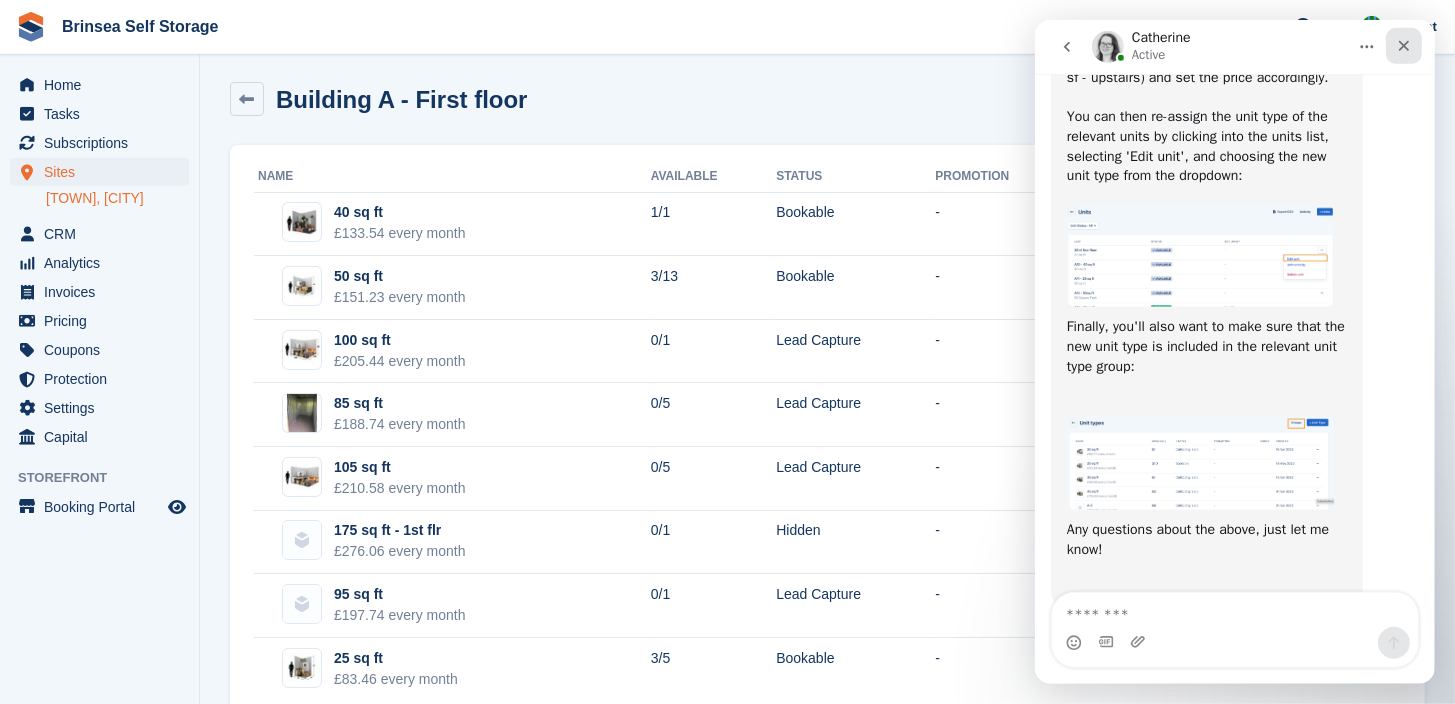 click 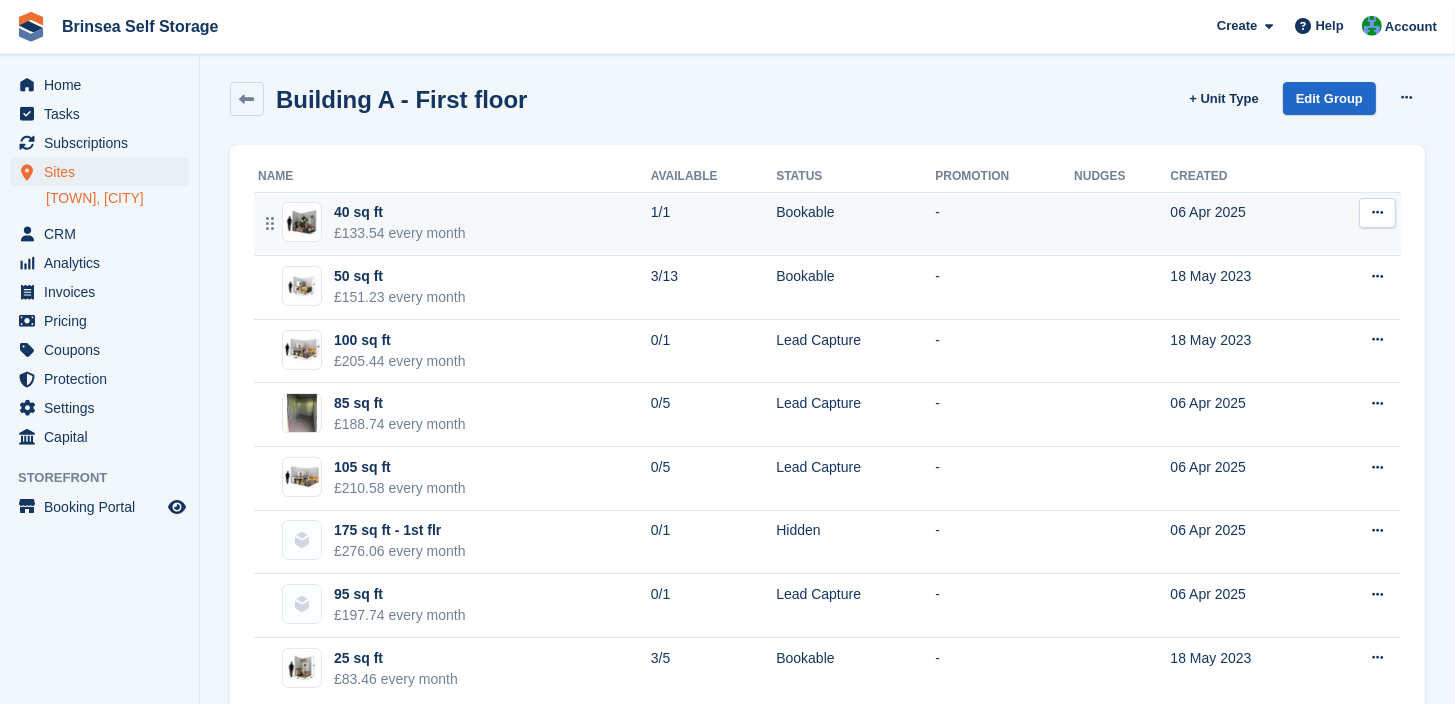 scroll, scrollTop: 0, scrollLeft: 0, axis: both 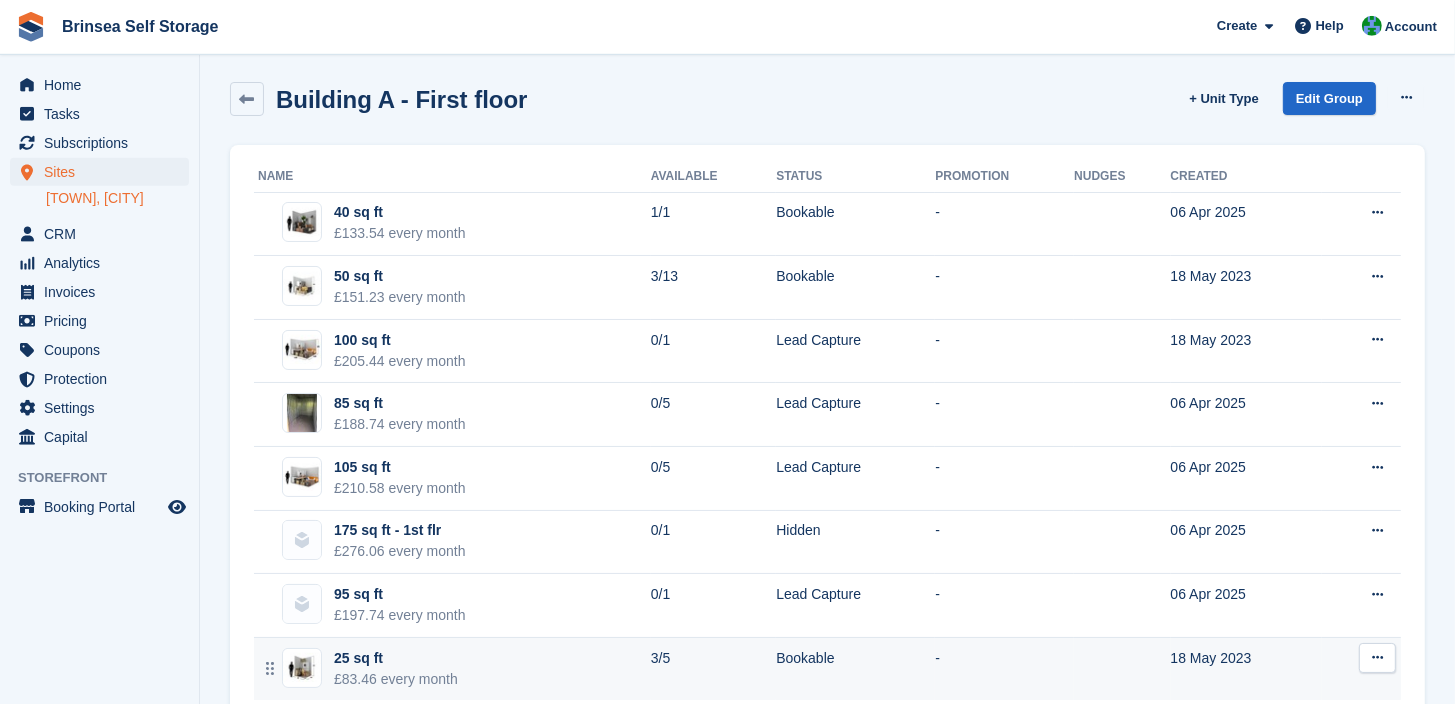 click at bounding box center [1377, 657] 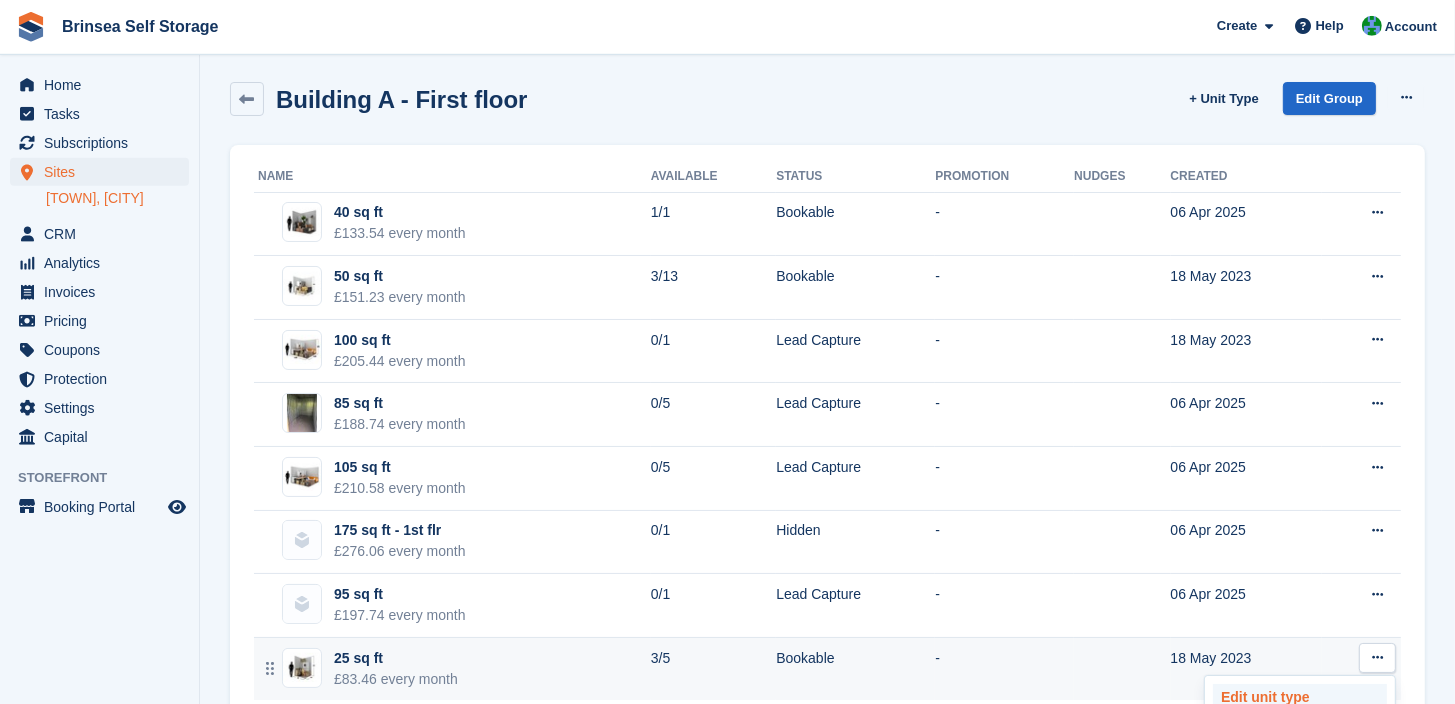 click on "Edit unit type" at bounding box center [1300, 697] 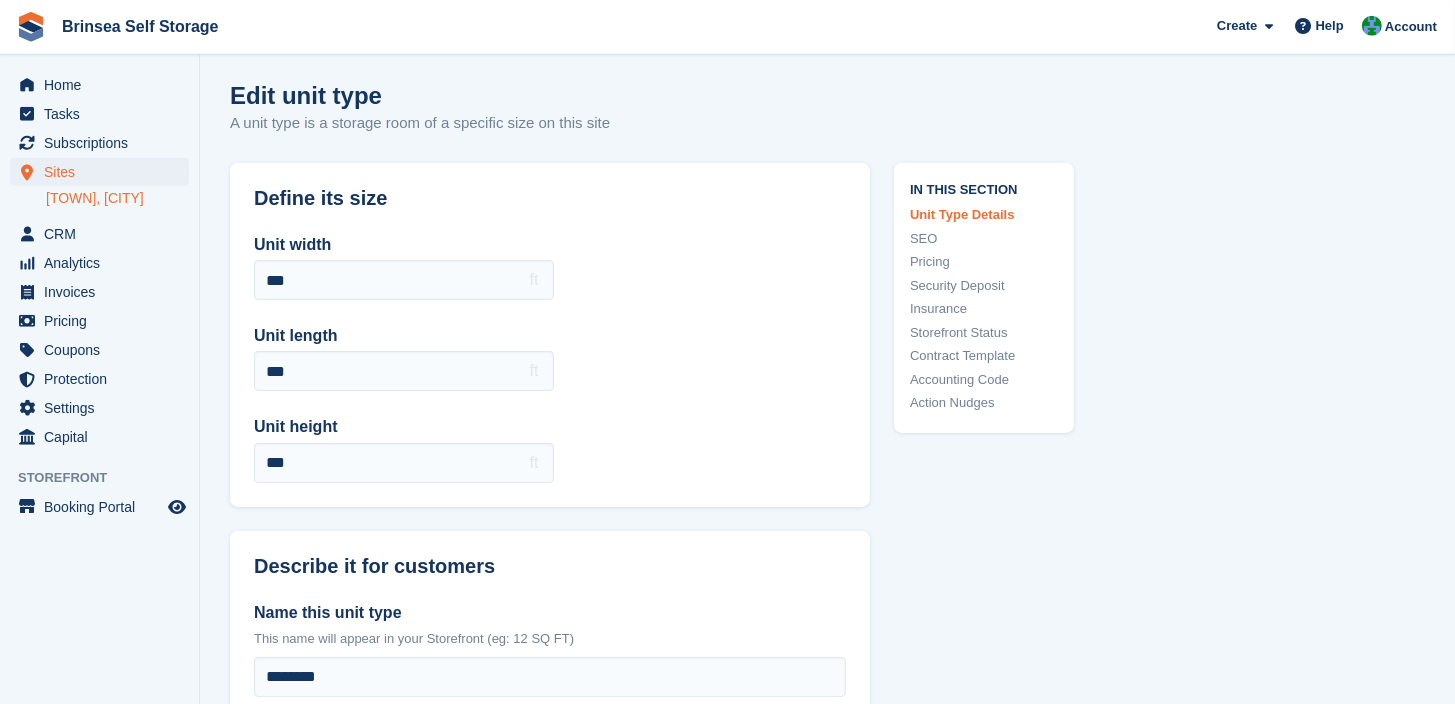 scroll, scrollTop: 0, scrollLeft: 0, axis: both 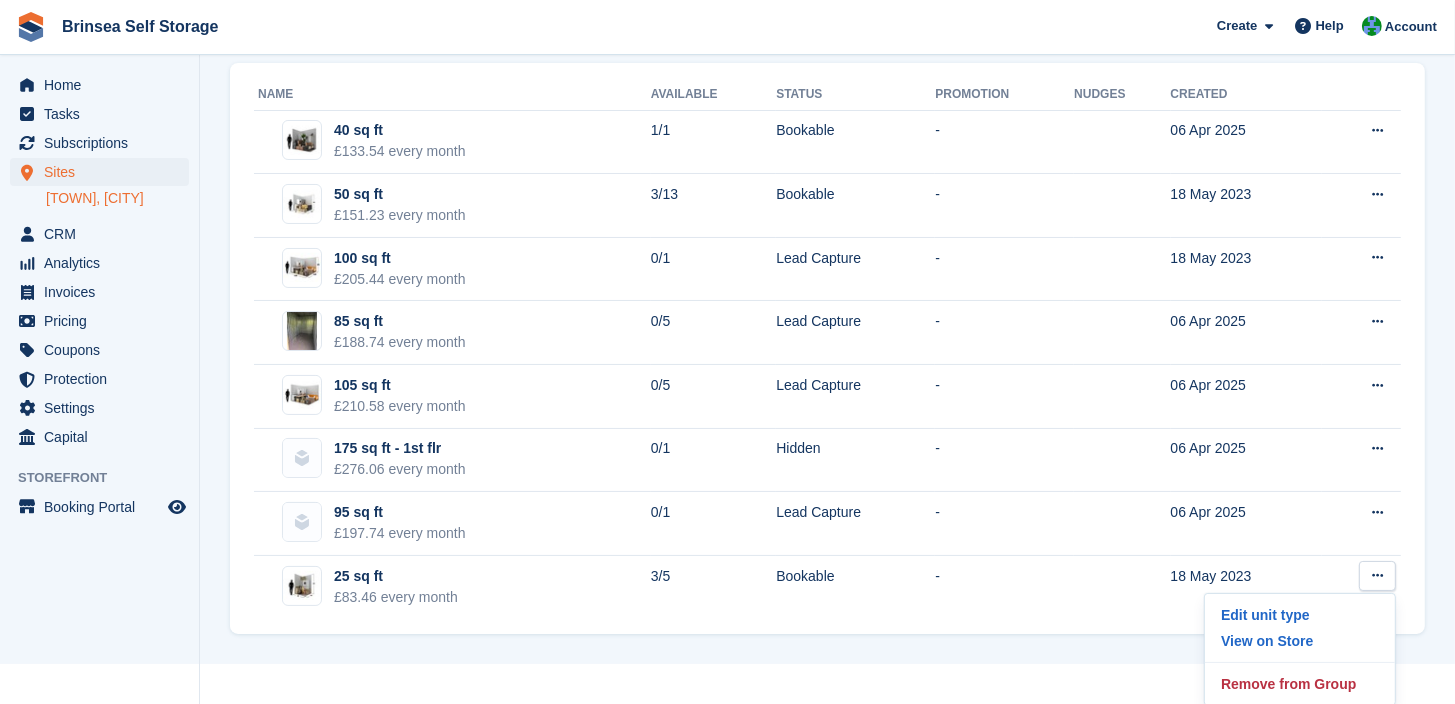 click on "Building A - First floor
+ Unit Type
Edit Group
View on store
Delete group
Name
Available
Status
Promotion
Nudges
Created
1/1 -" at bounding box center [827, 289] 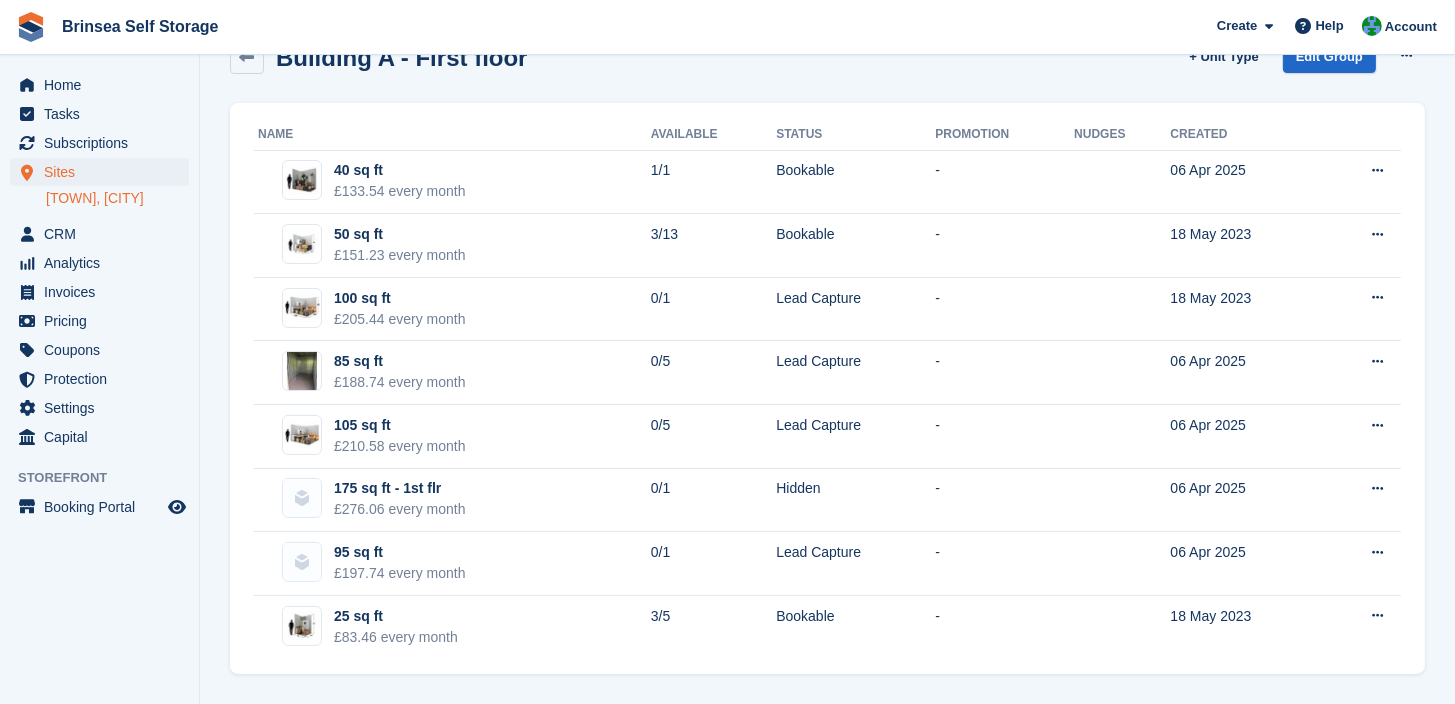 scroll, scrollTop: 44, scrollLeft: 0, axis: vertical 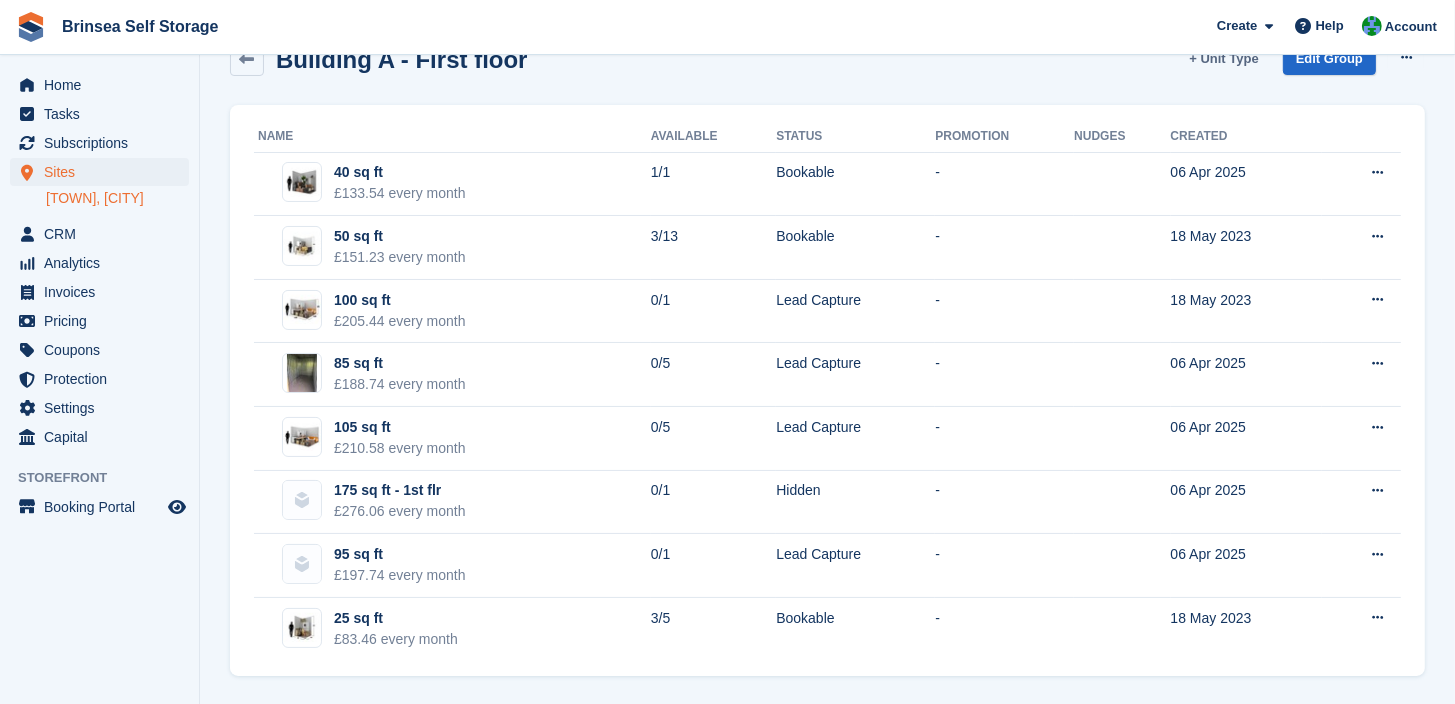 click on "+ Unit Type" at bounding box center (1223, 58) 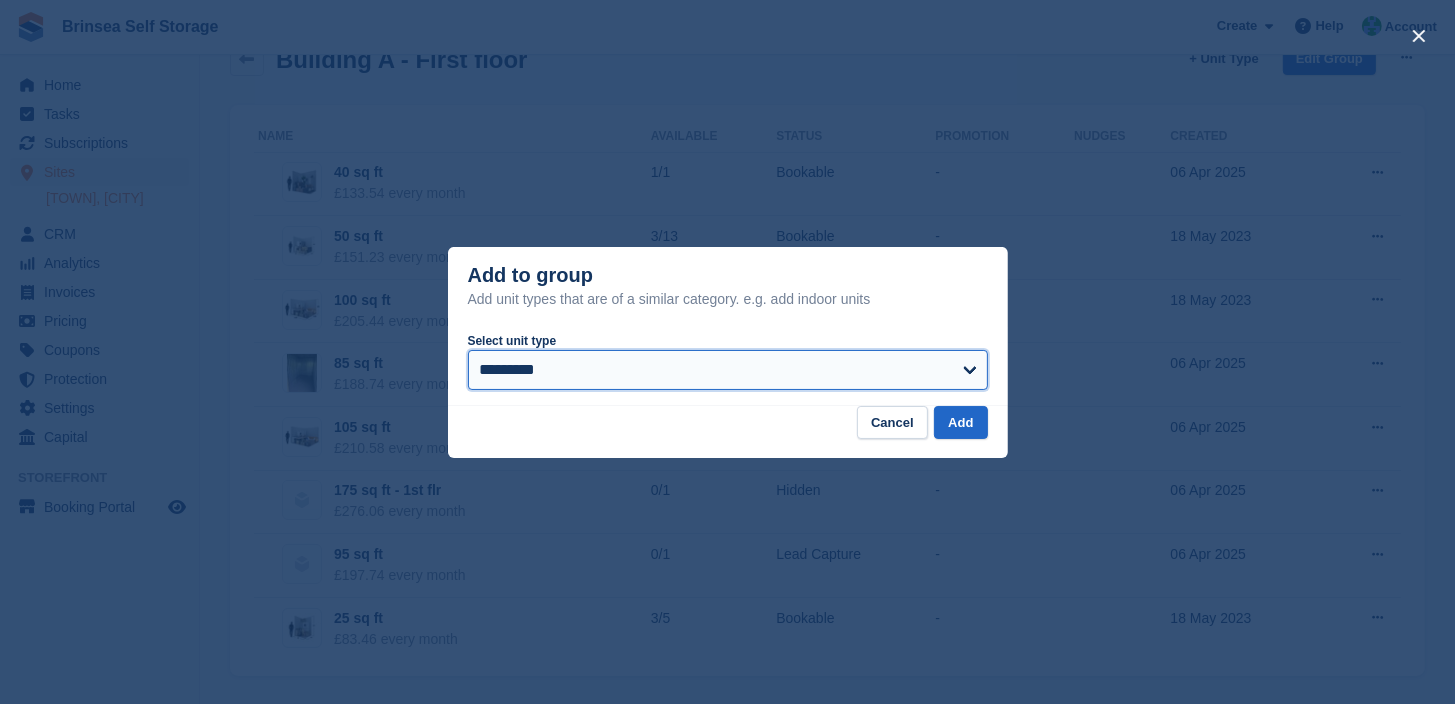 click on "**********" at bounding box center (728, 370) 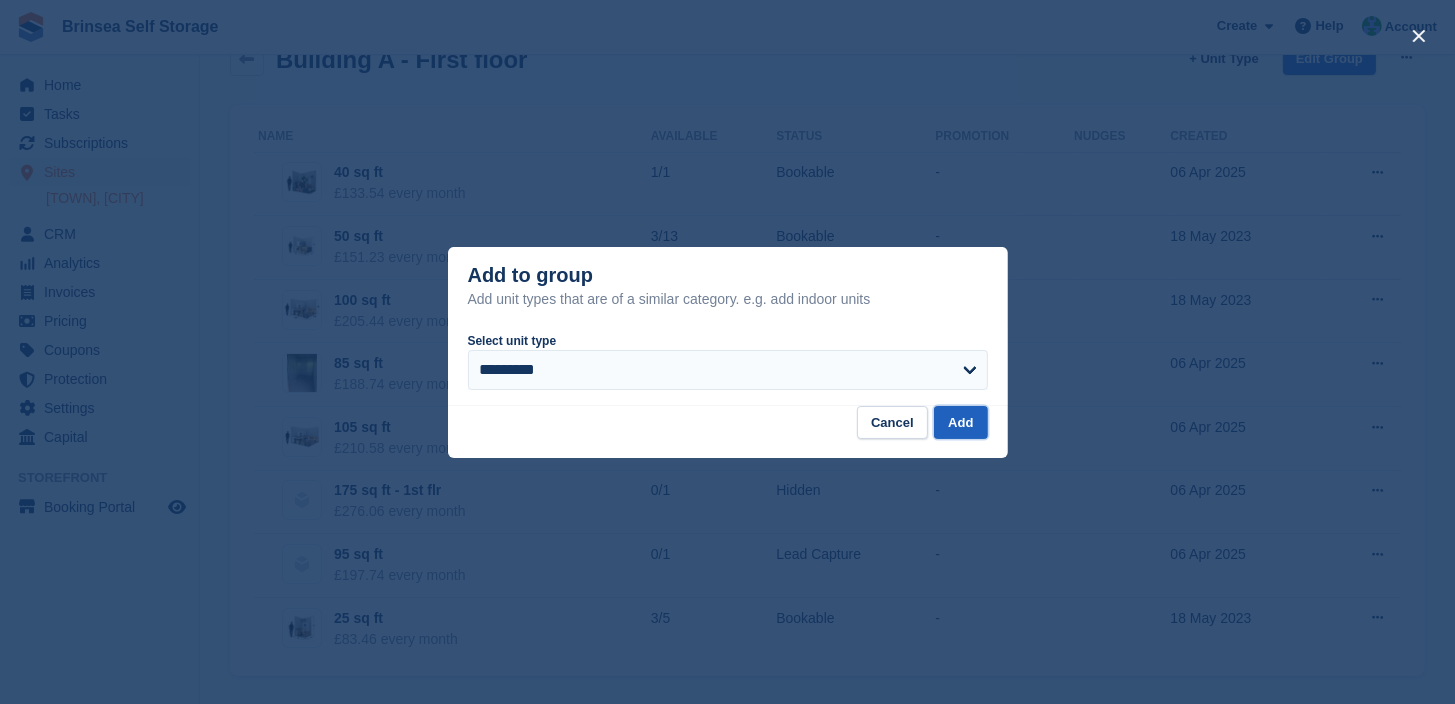 click on "Add" at bounding box center (960, 422) 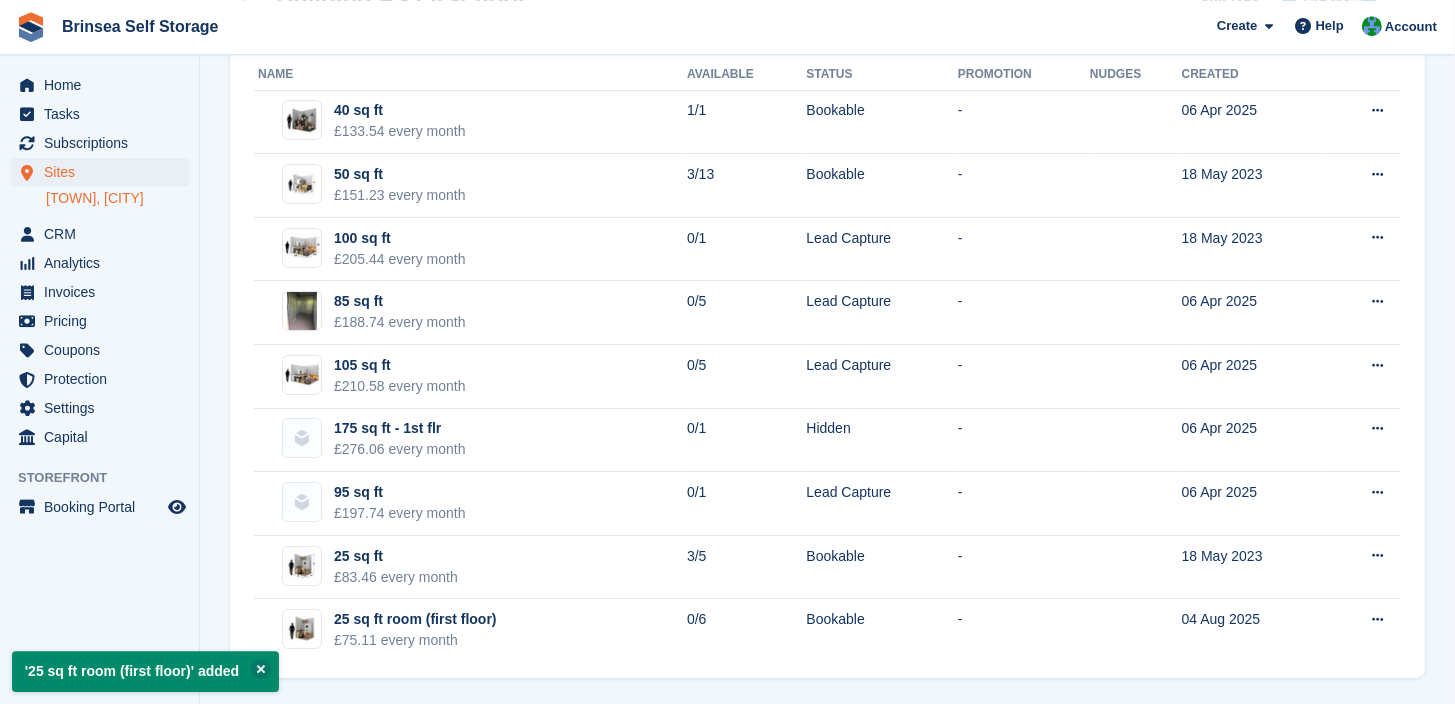 scroll, scrollTop: 108, scrollLeft: 0, axis: vertical 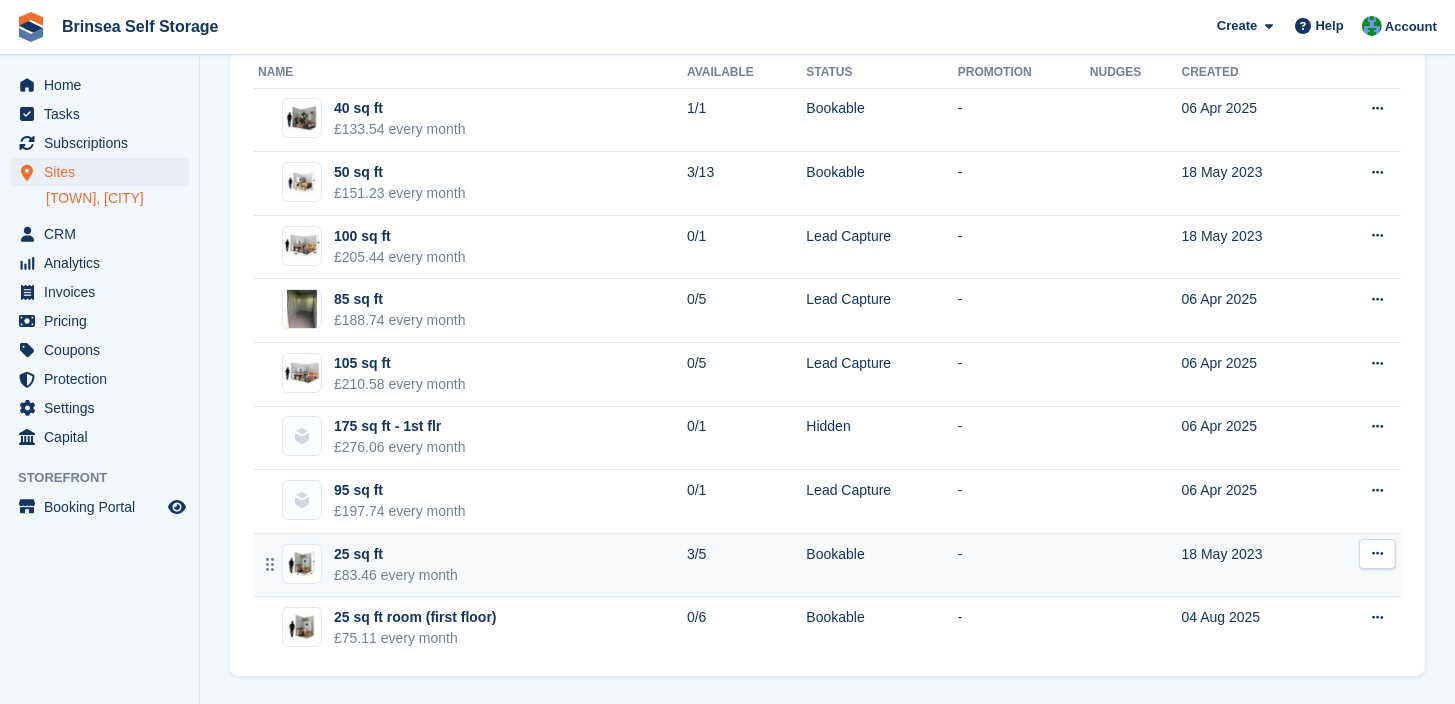 click at bounding box center (1377, 553) 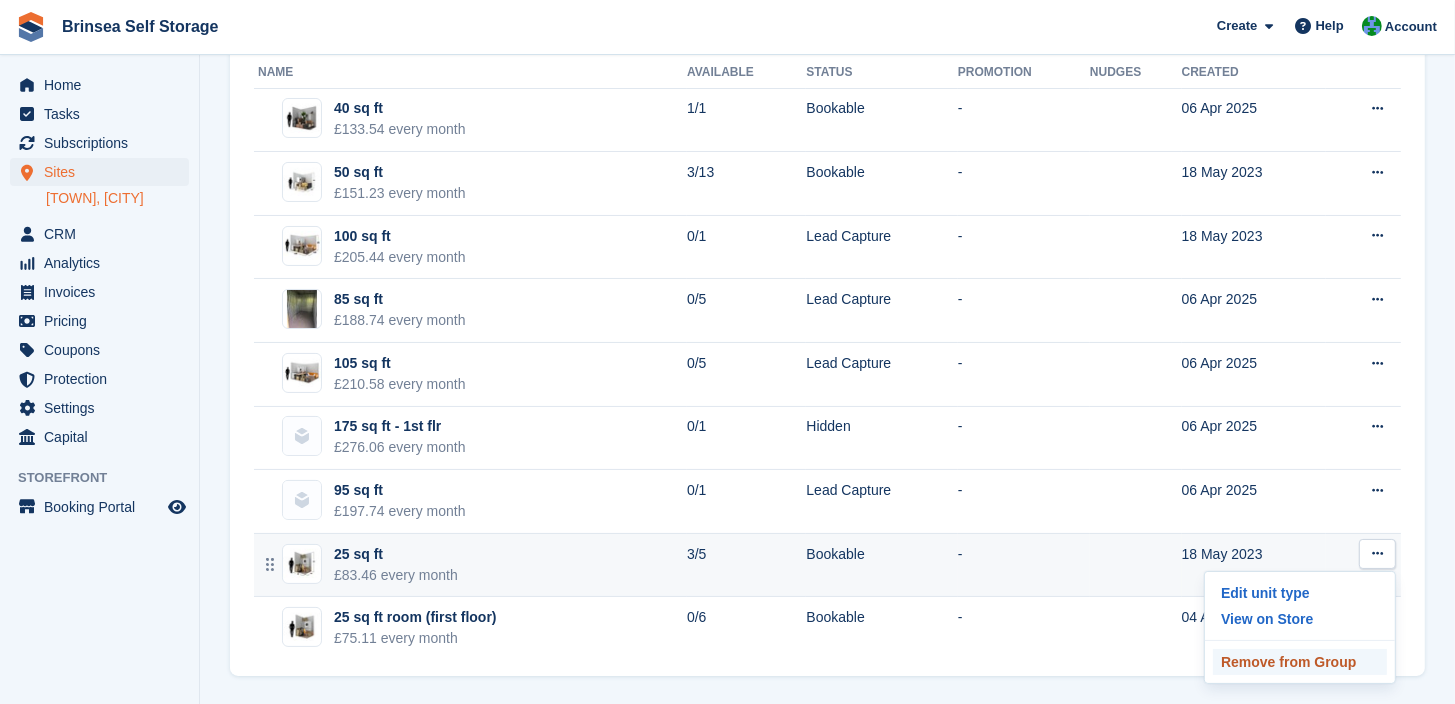click on "Remove from Group" at bounding box center [1300, 662] 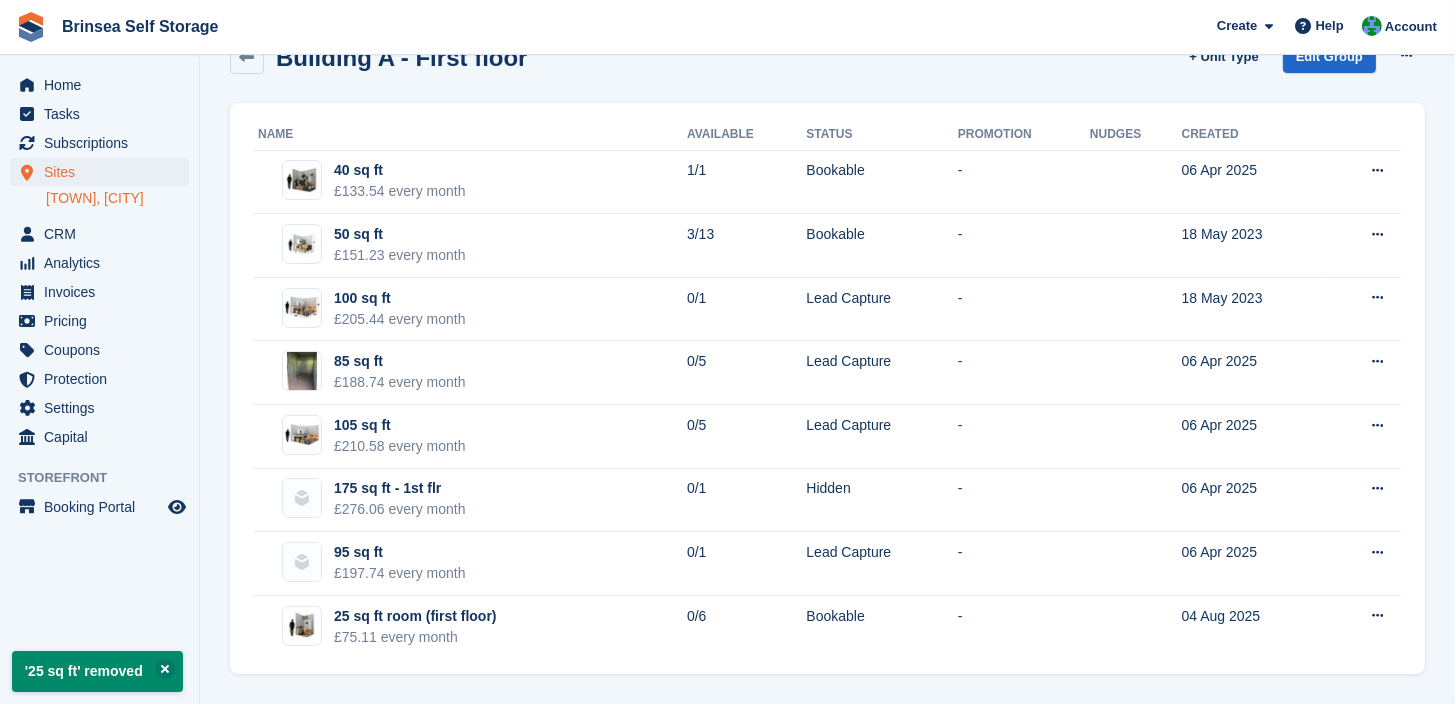 scroll, scrollTop: 44, scrollLeft: 0, axis: vertical 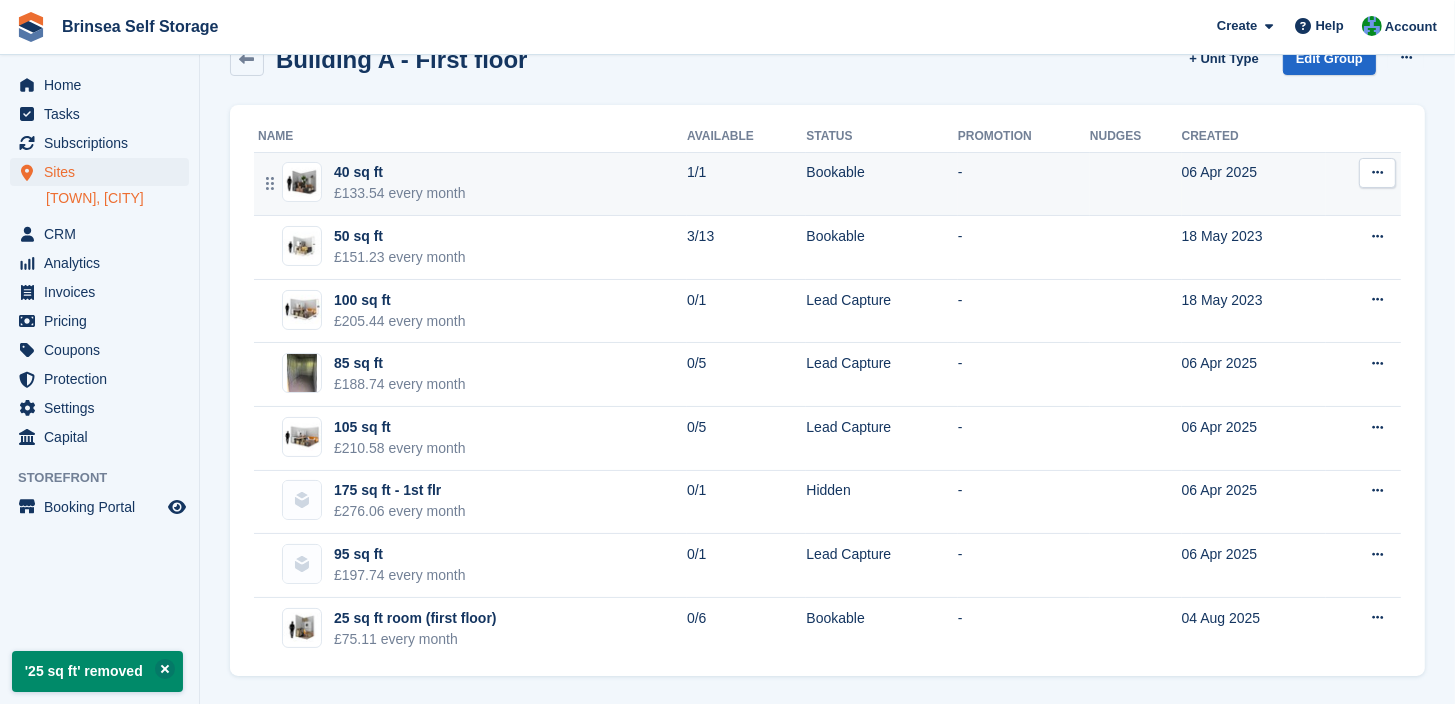 click at bounding box center (1377, 172) 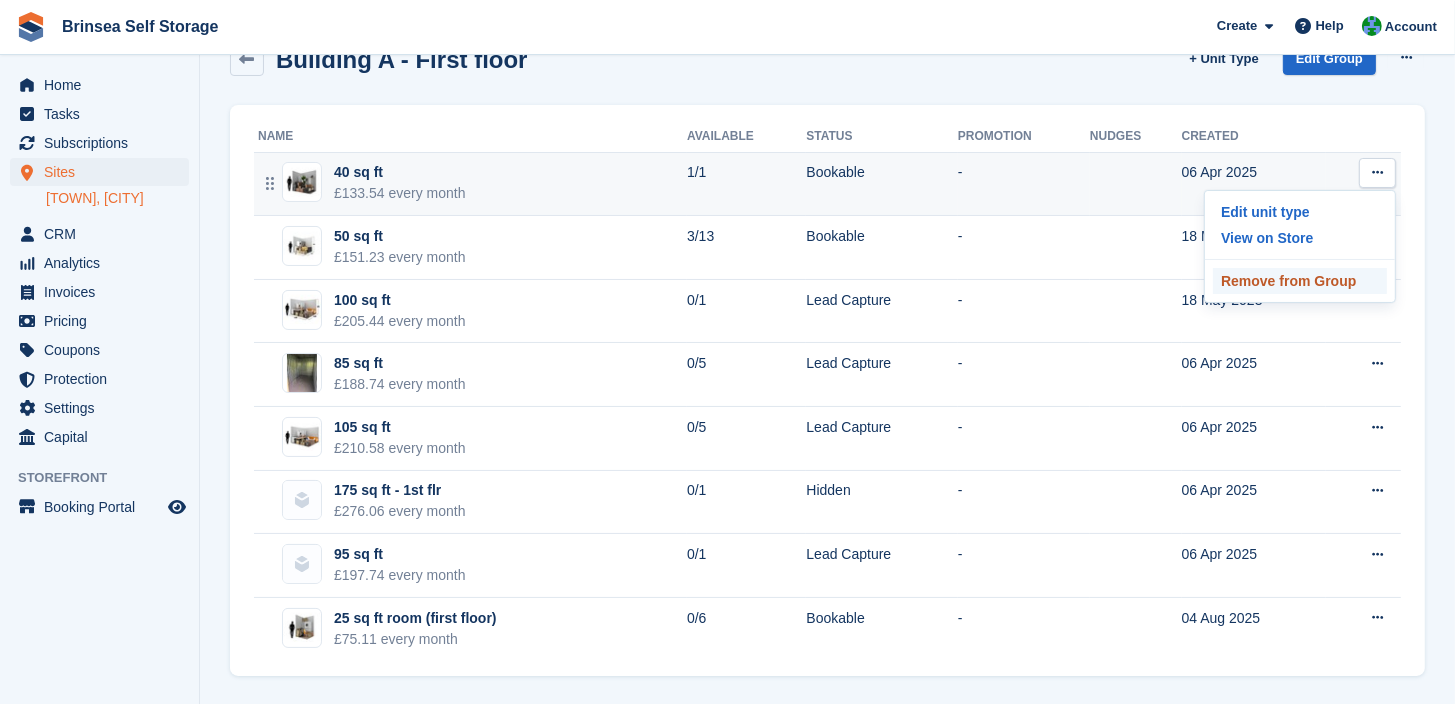 click on "Remove from Group" at bounding box center [1300, 281] 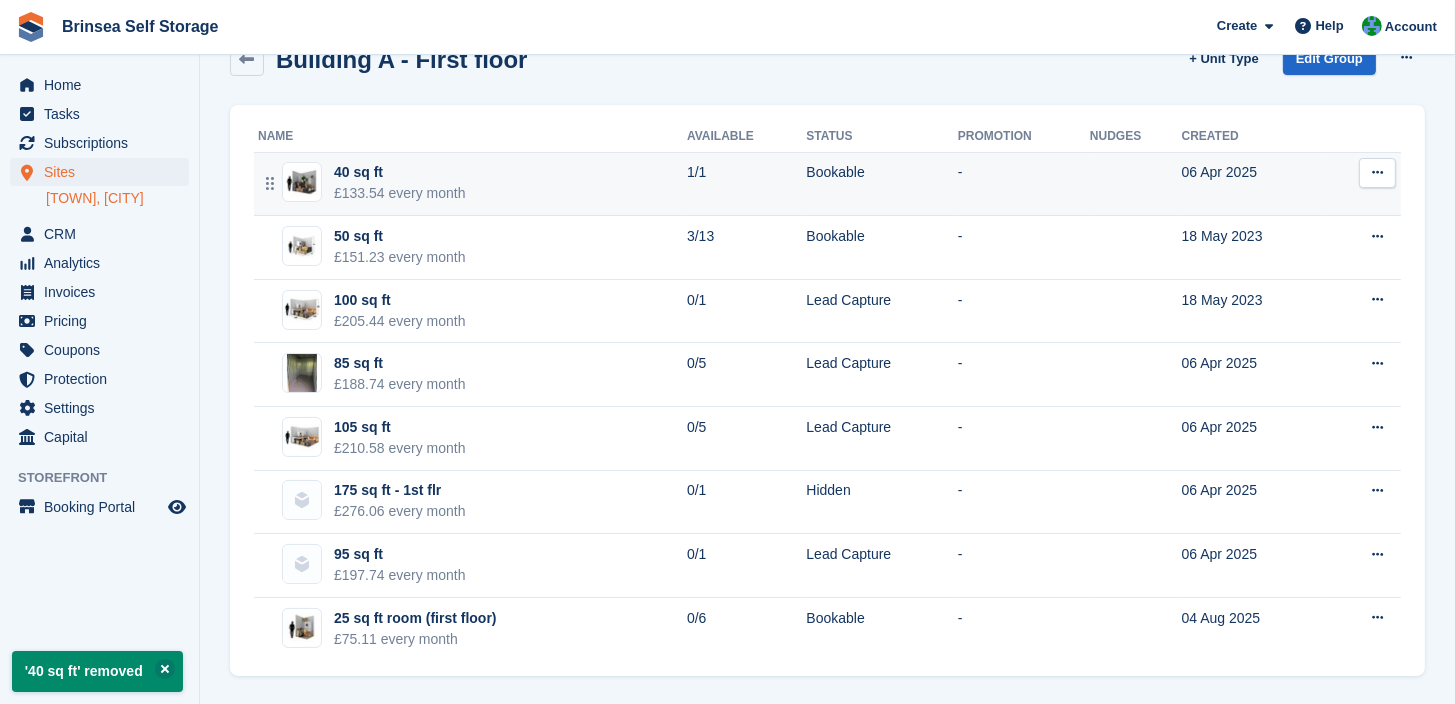 scroll, scrollTop: 0, scrollLeft: 0, axis: both 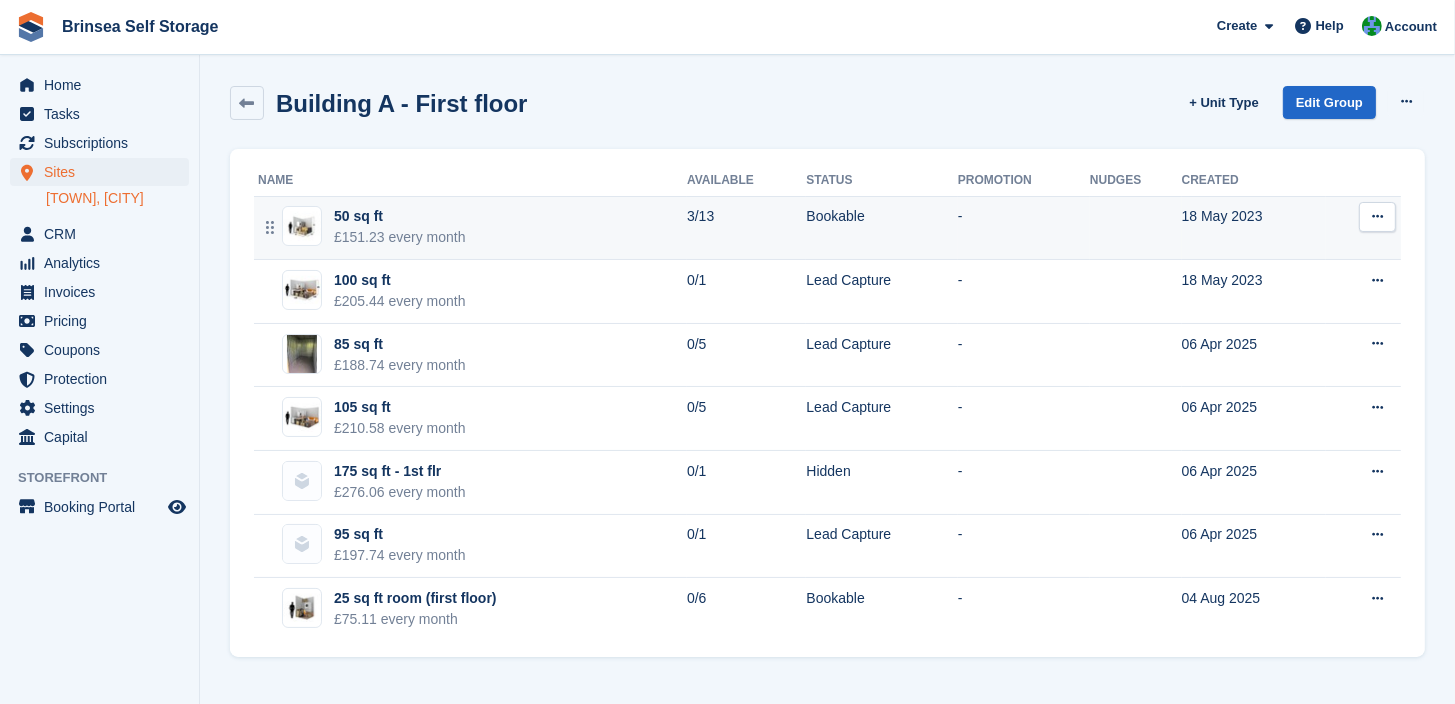 click at bounding box center (1377, 216) 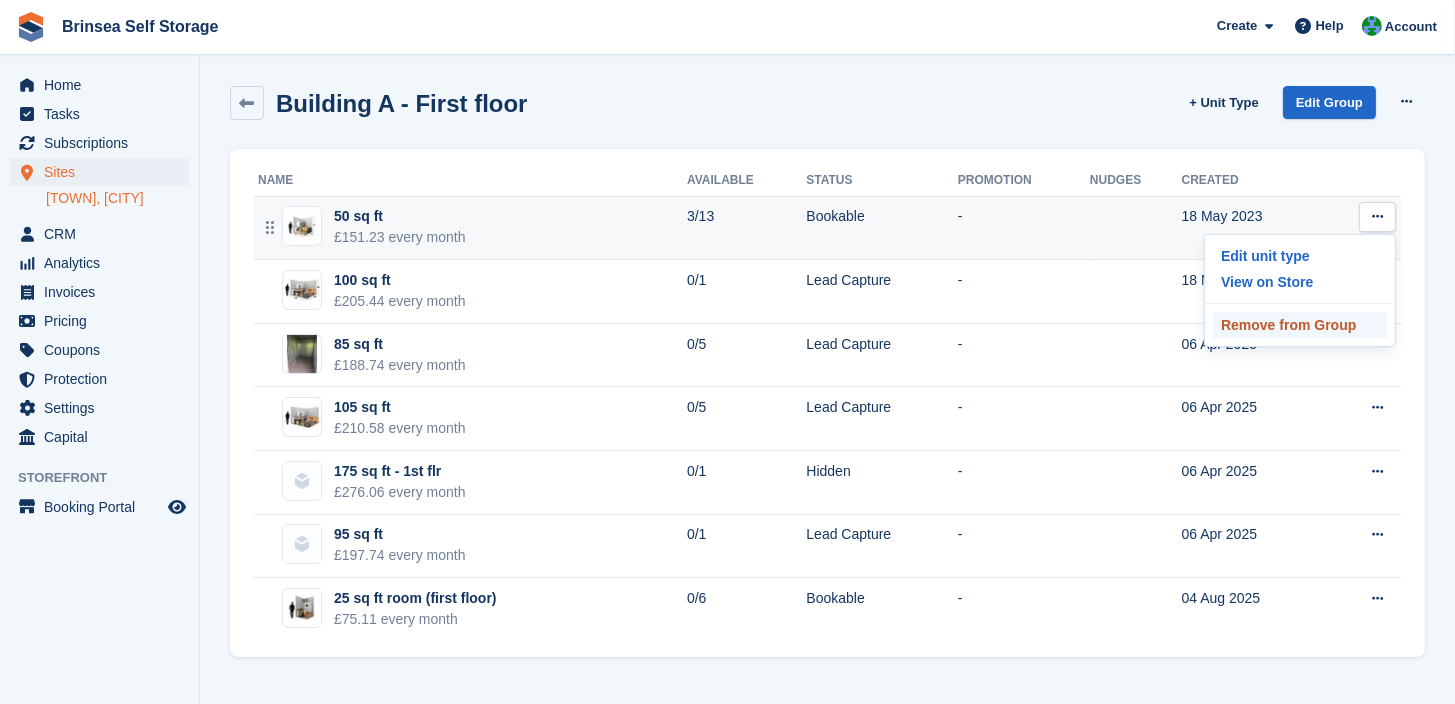 click on "Remove from Group" at bounding box center (1300, 325) 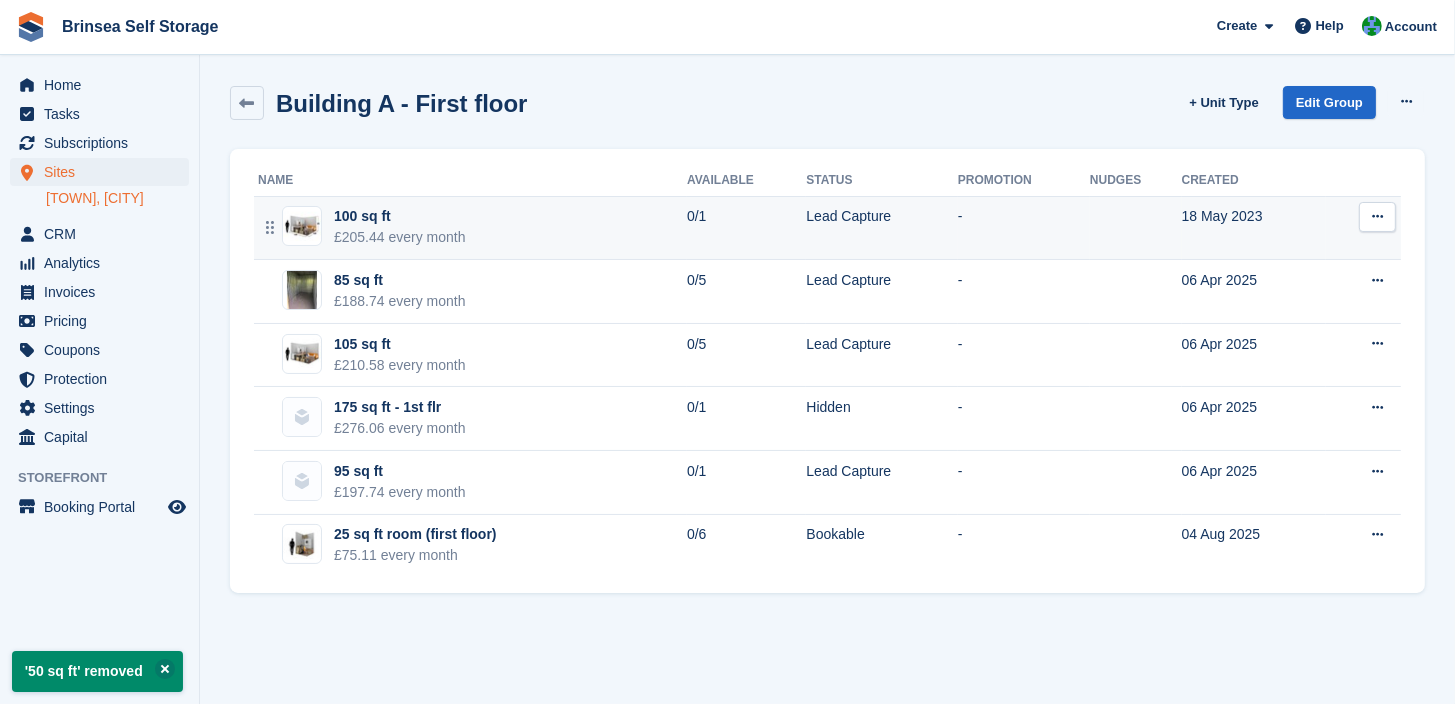click at bounding box center (1377, 216) 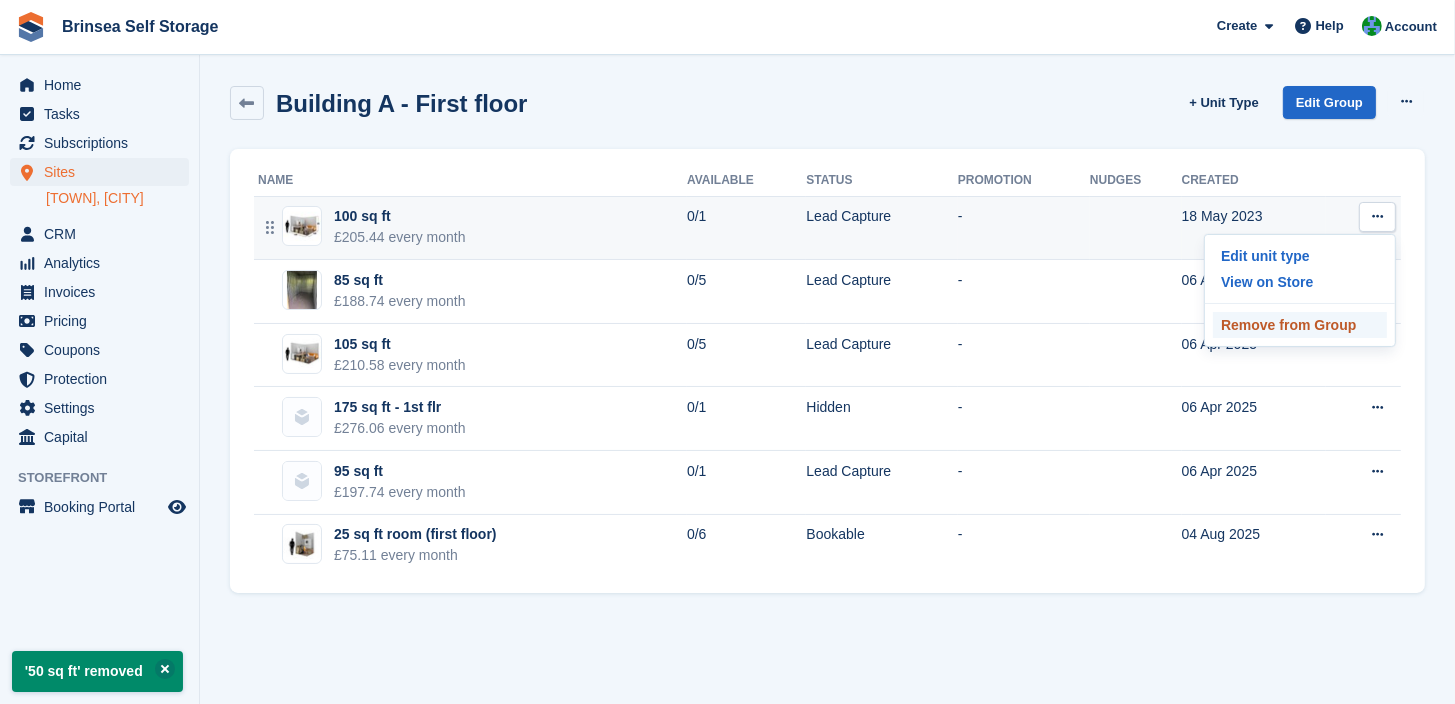 click on "Remove from Group" at bounding box center [1300, 325] 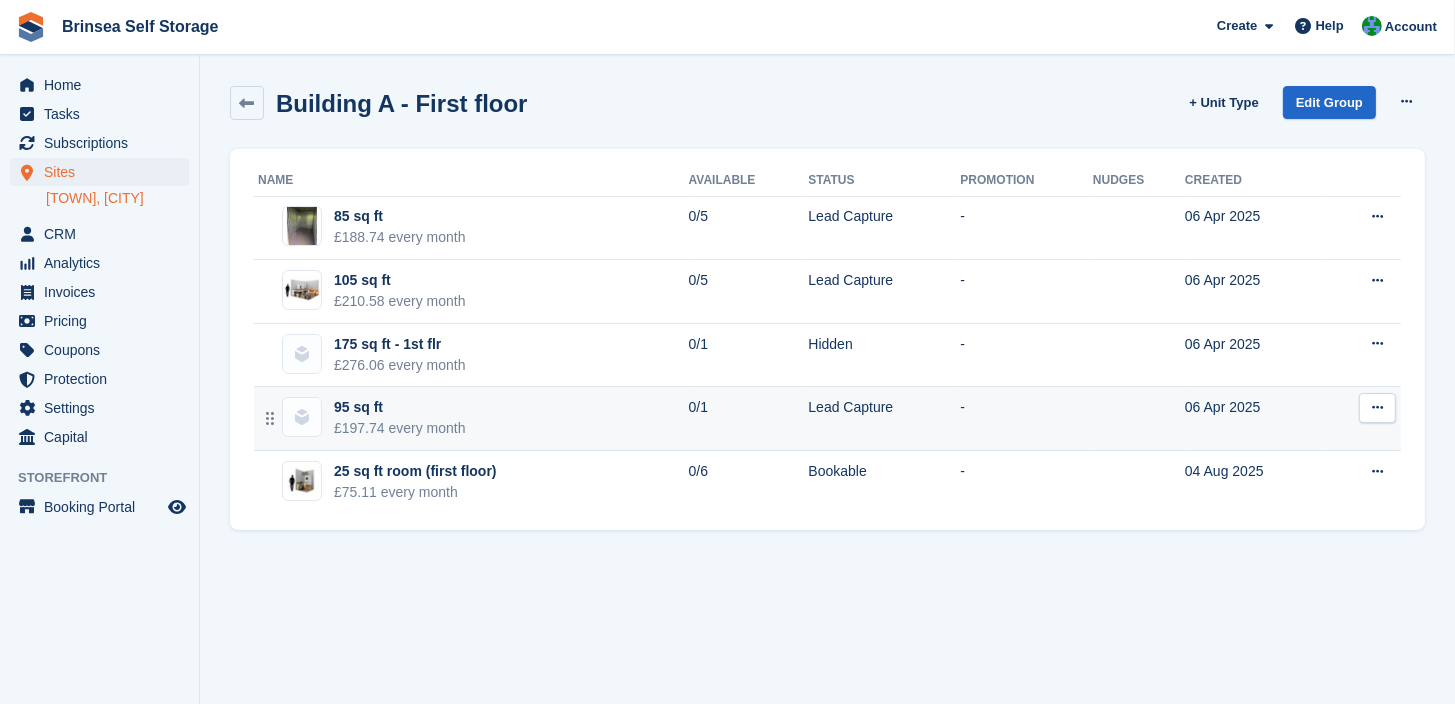 click at bounding box center [1377, 408] 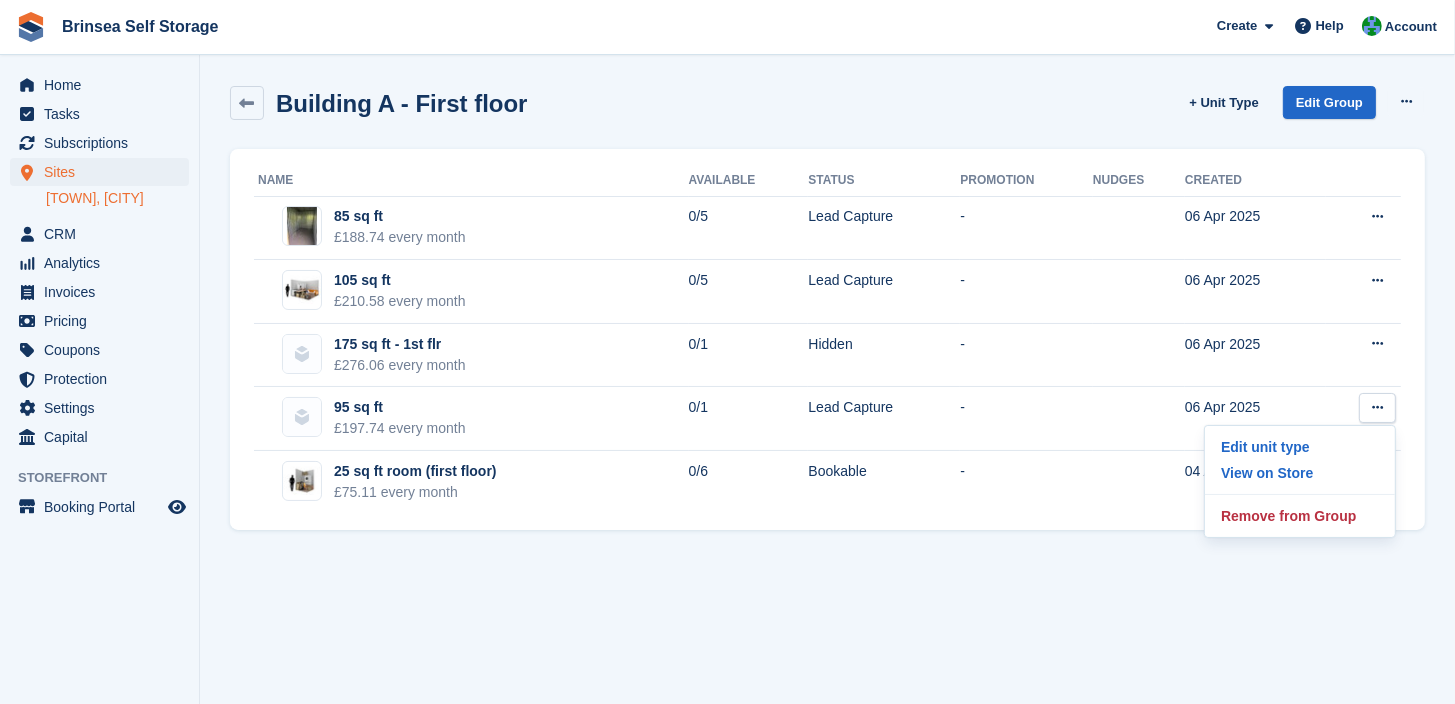 click on "'25 sq ft room (first floor)' added
'25 sq ft' removed
'40 sq ft' removed
'50 sq ft' removed
'100 sq ft' removed
Building A - First floor
+ Unit Type
Edit Group
View on store
Delete group
Name
Available
Status
Promotion
Nudges
Created" at bounding box center [827, 352] 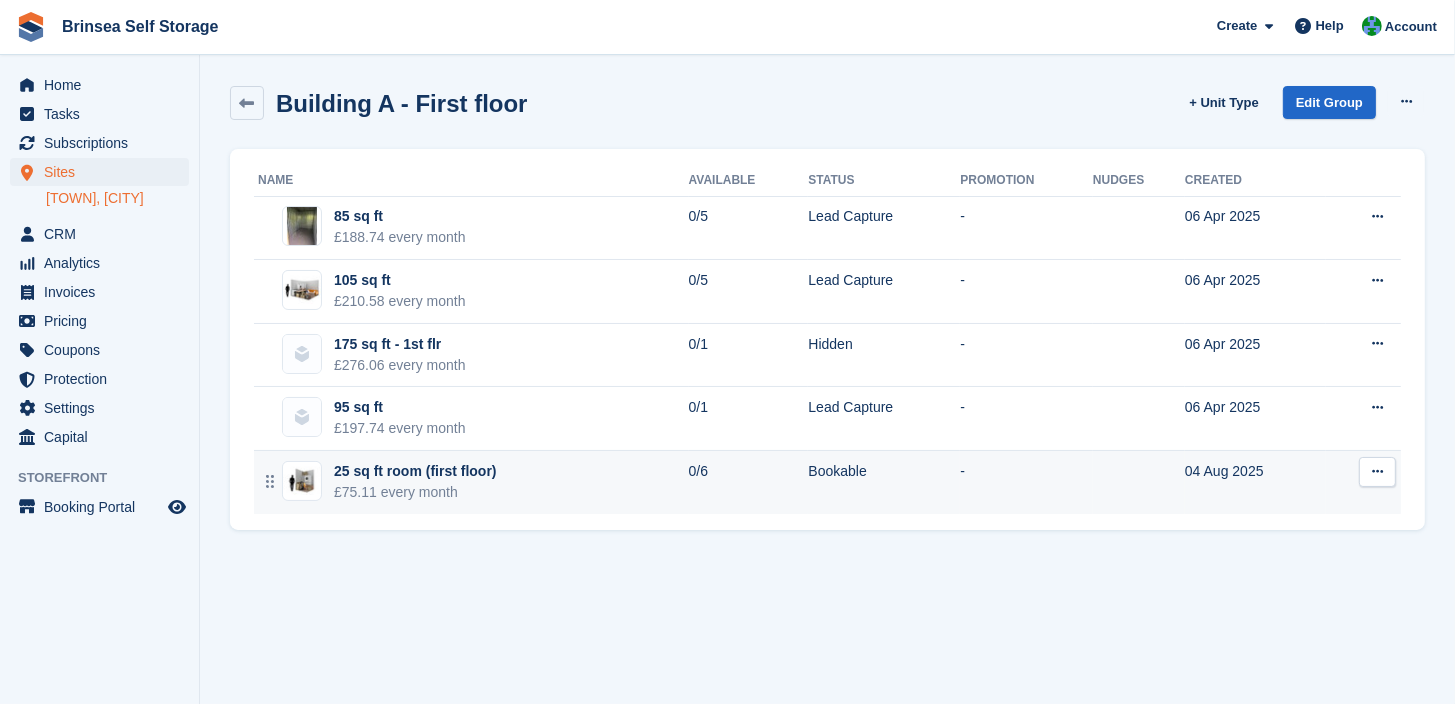 click on "25 sq ft room (first floor)" at bounding box center (415, 471) 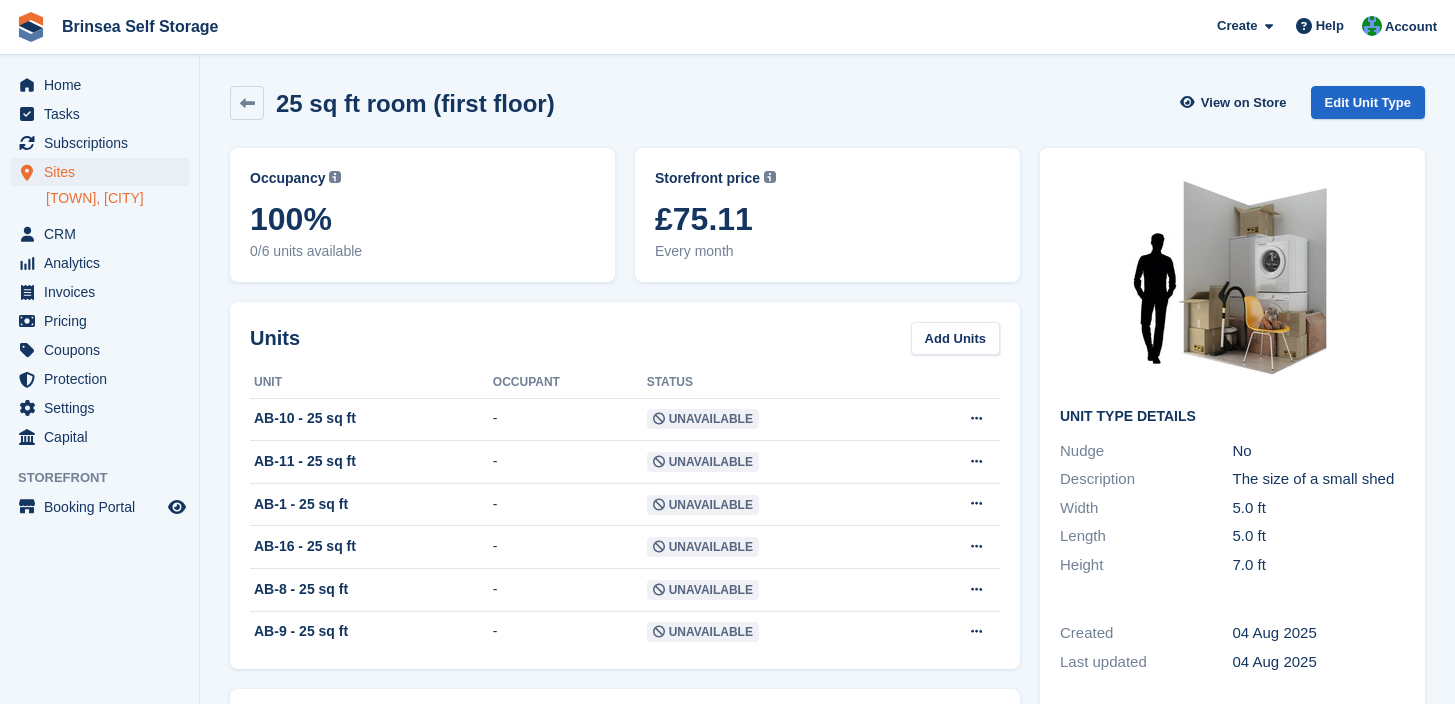scroll, scrollTop: 0, scrollLeft: 0, axis: both 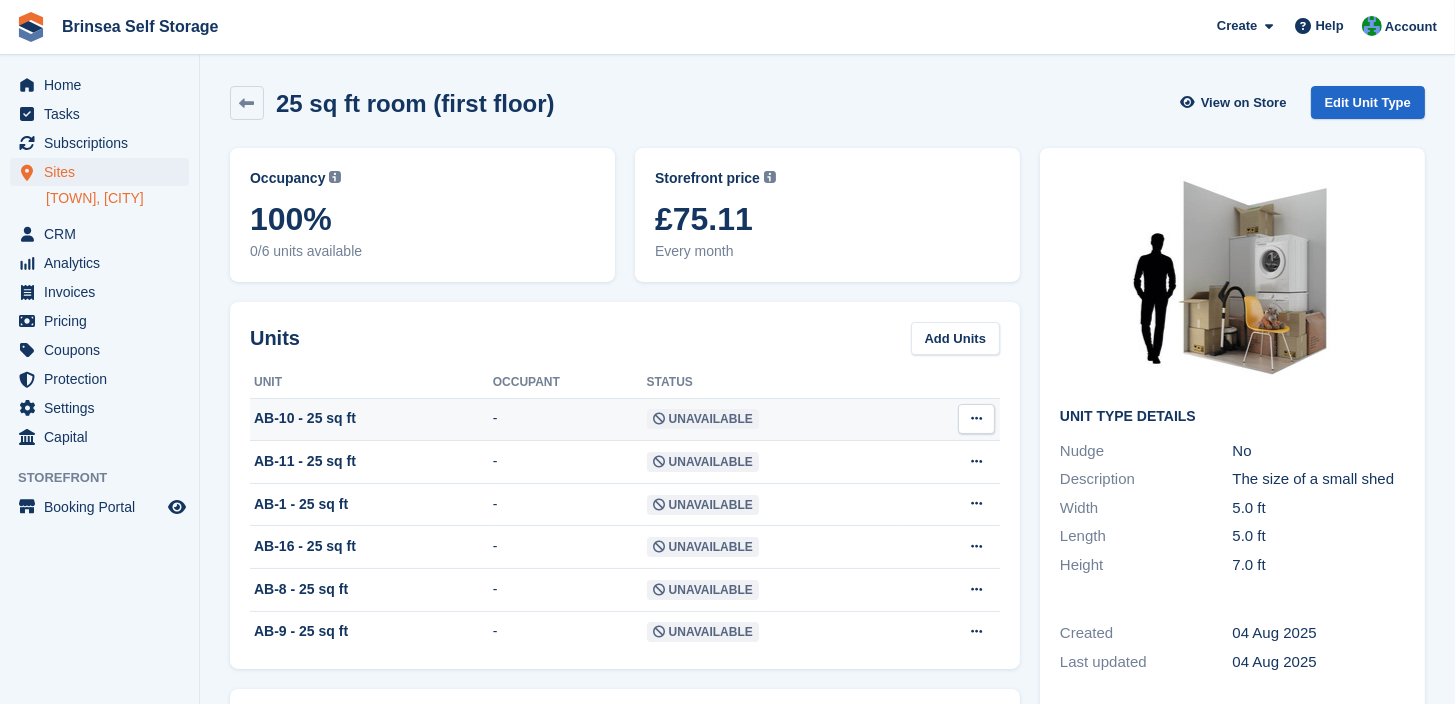 click at bounding box center [976, 418] 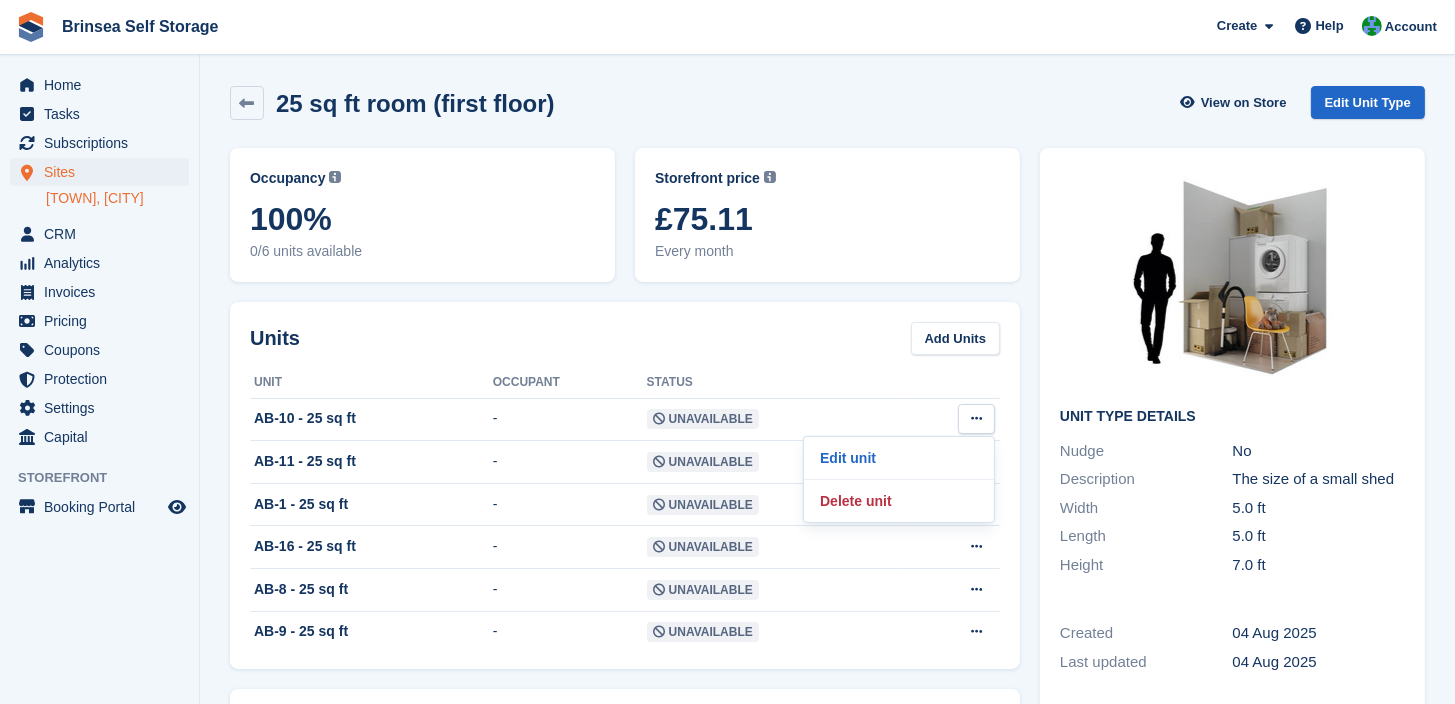 click on "[TOWN], [CITY]" at bounding box center [117, 198] 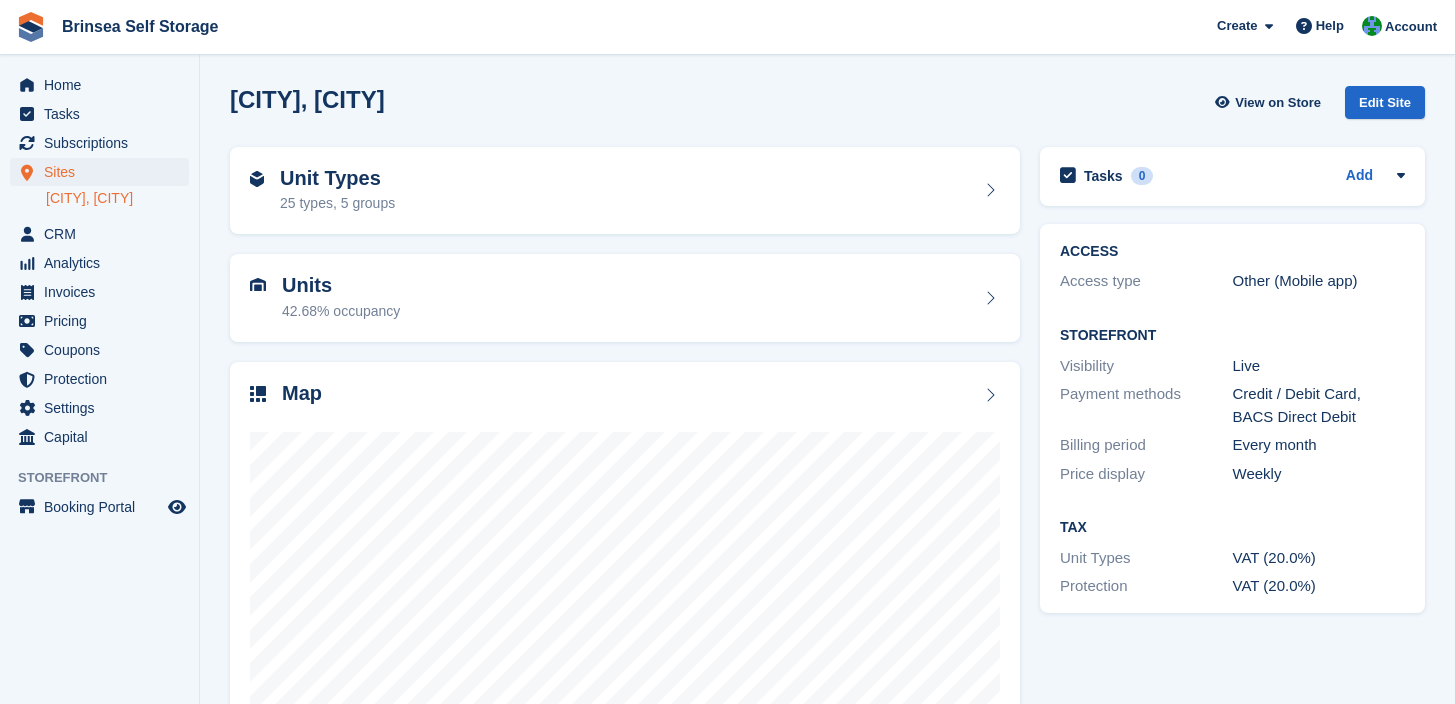 scroll, scrollTop: 0, scrollLeft: 0, axis: both 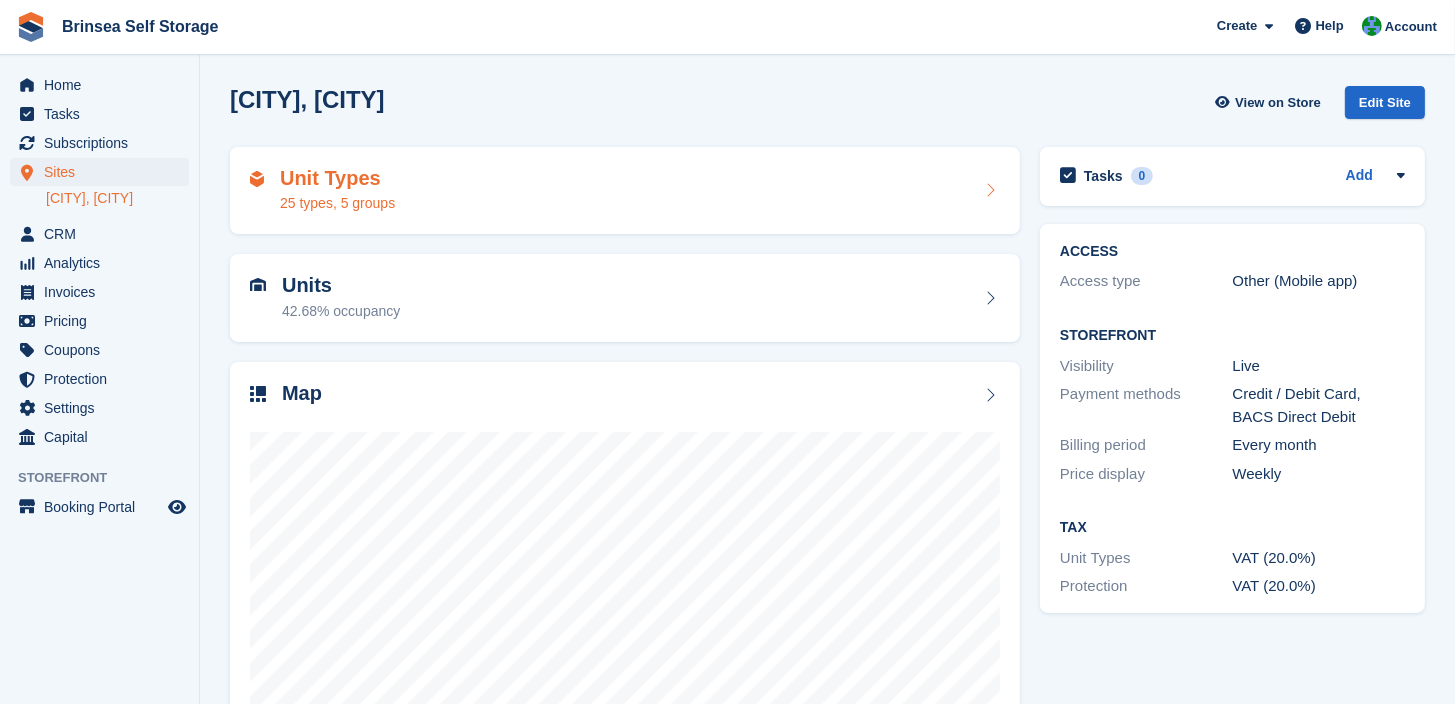 click on "Unit Types
25 types, 5 groups" at bounding box center [625, 191] 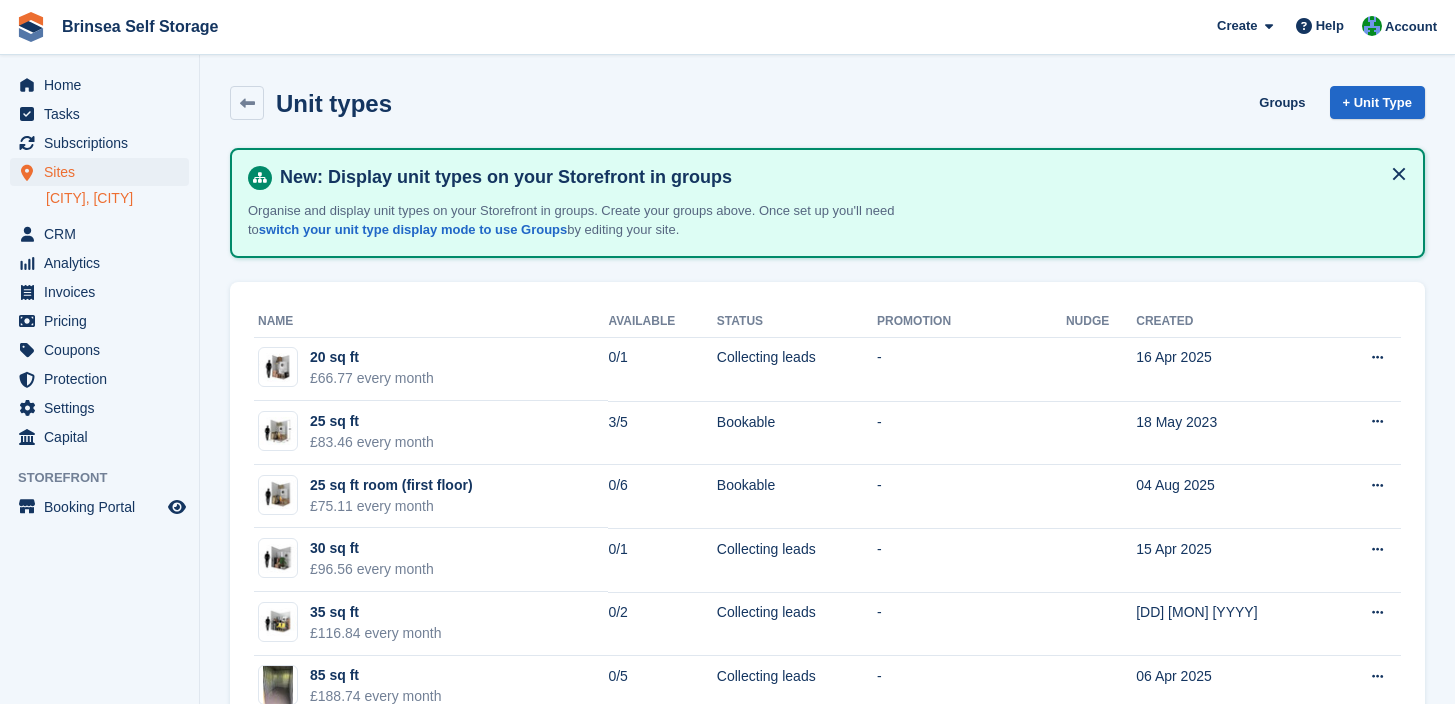 scroll, scrollTop: 0, scrollLeft: 0, axis: both 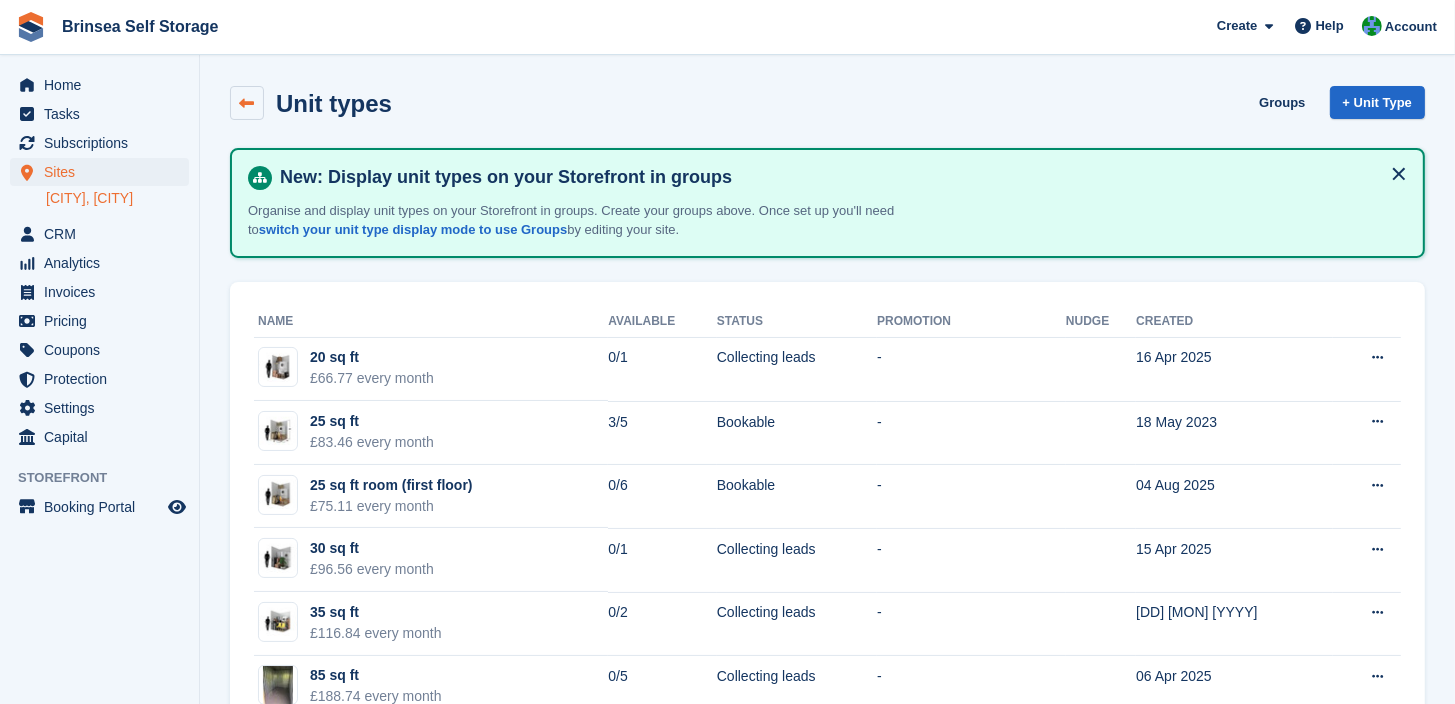 click at bounding box center [247, 103] 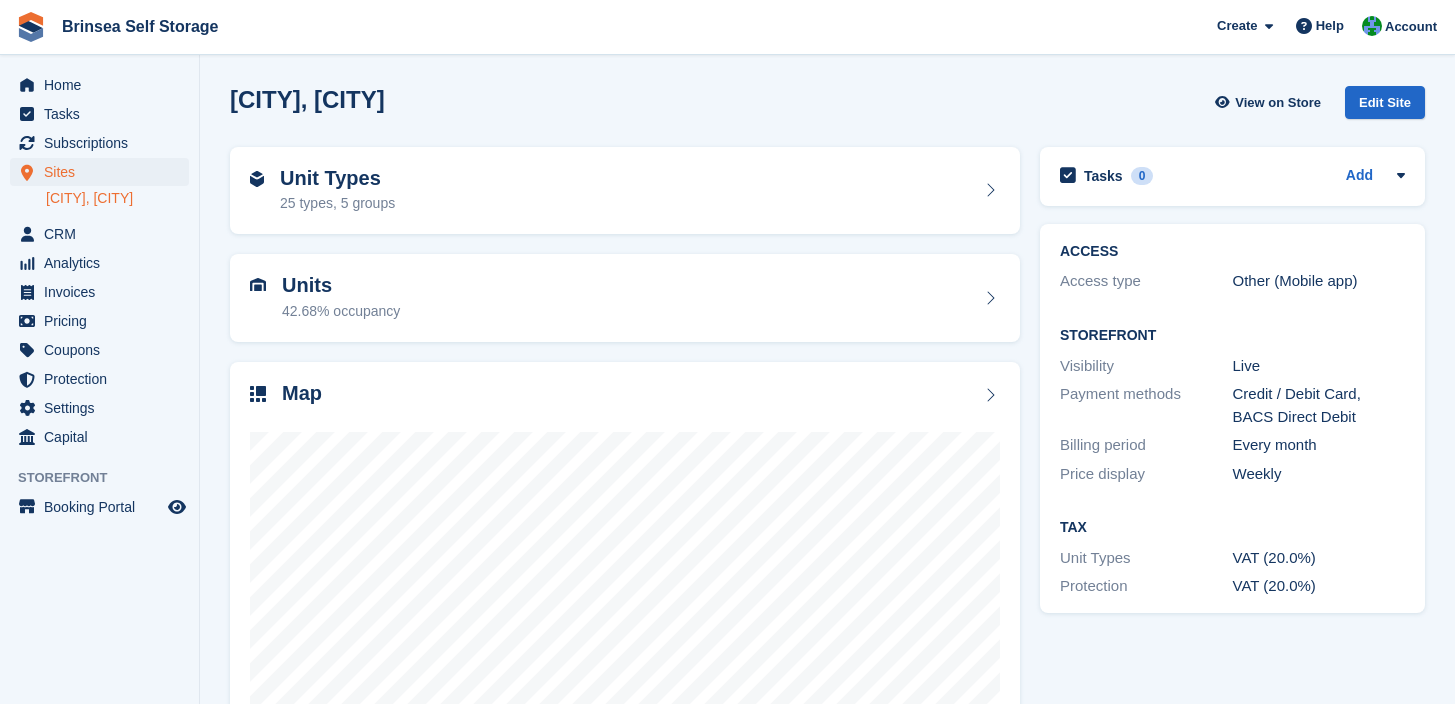 scroll, scrollTop: 0, scrollLeft: 0, axis: both 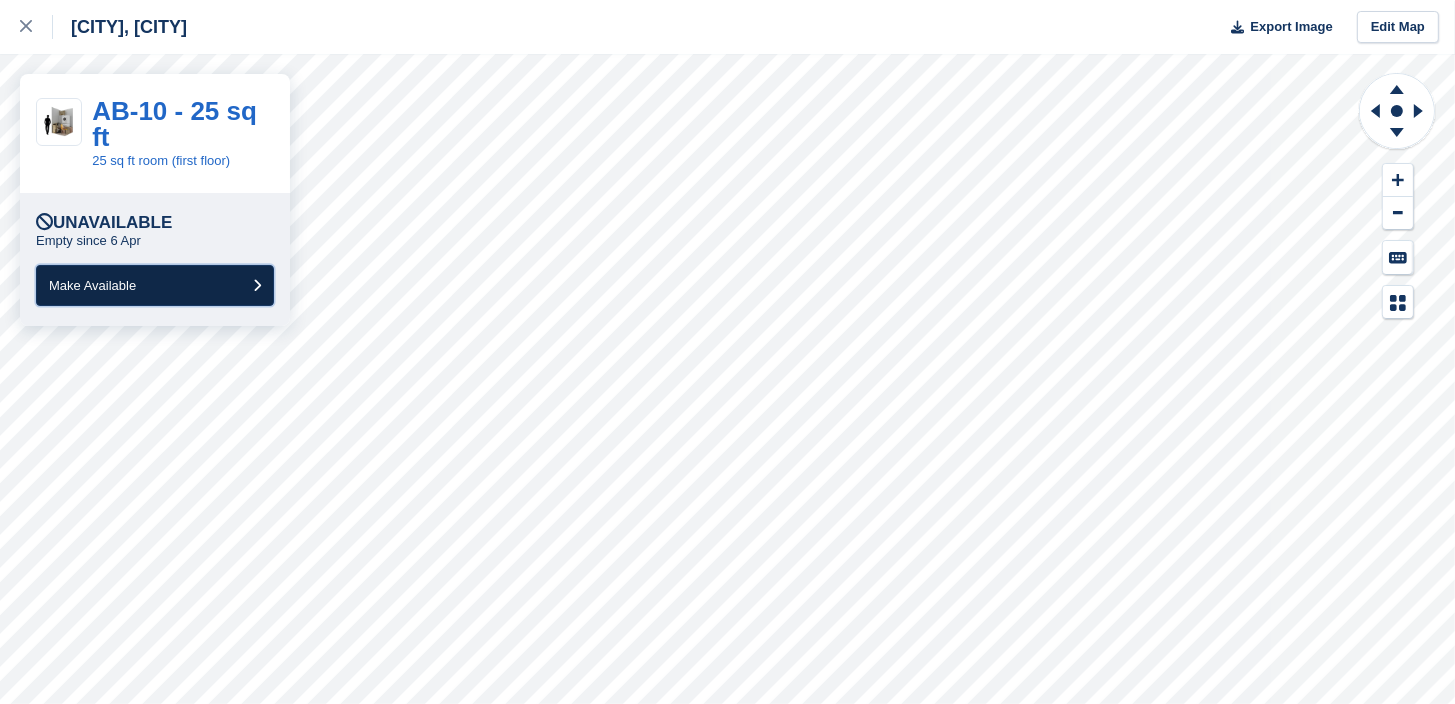 click on "Make Available" at bounding box center (155, 285) 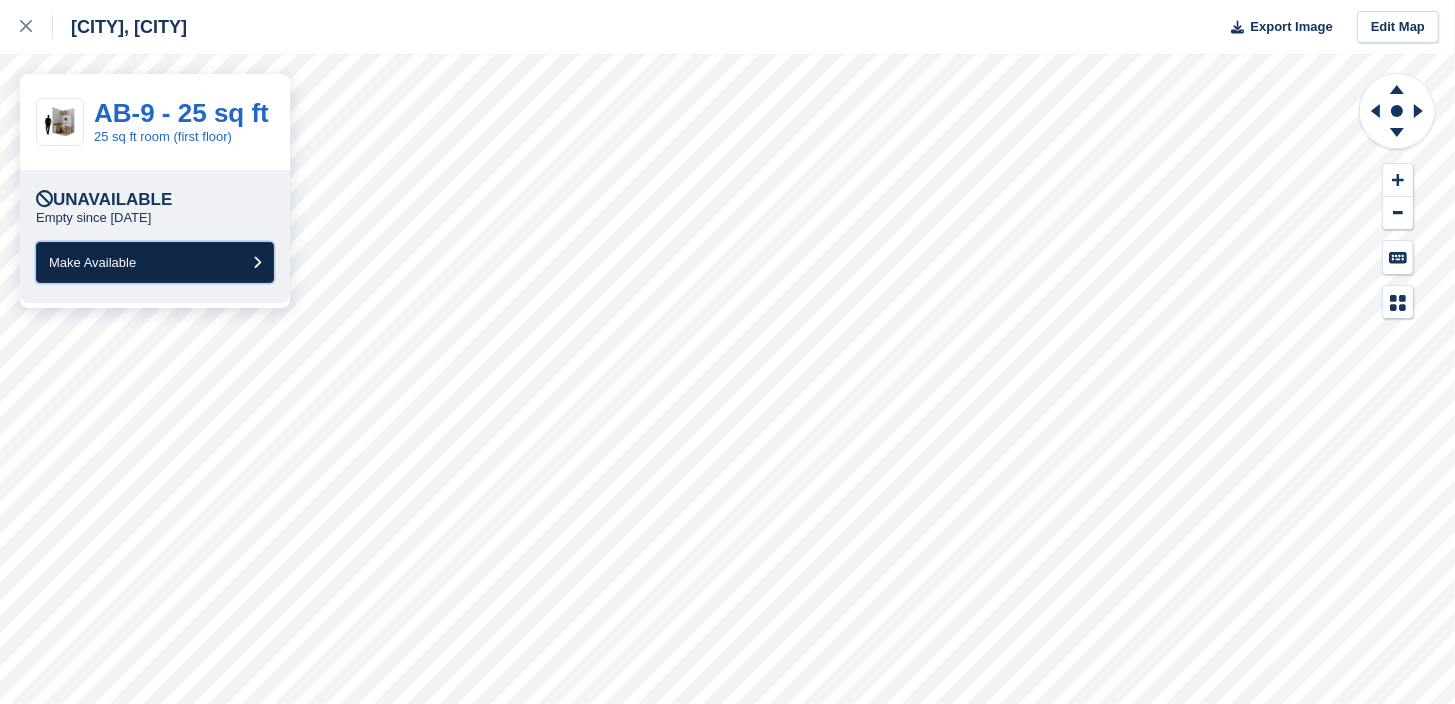 click on "Make Available" at bounding box center [155, 262] 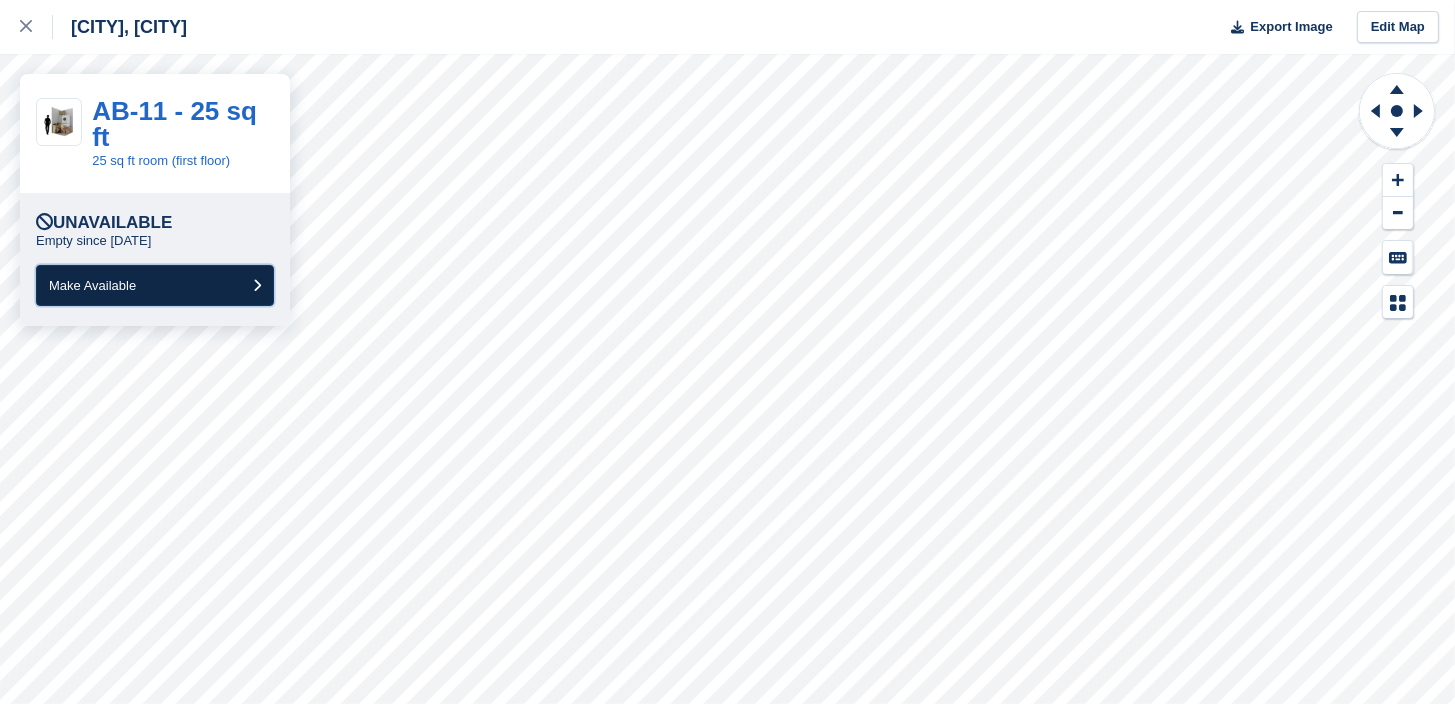 click on "Make Available" at bounding box center (155, 285) 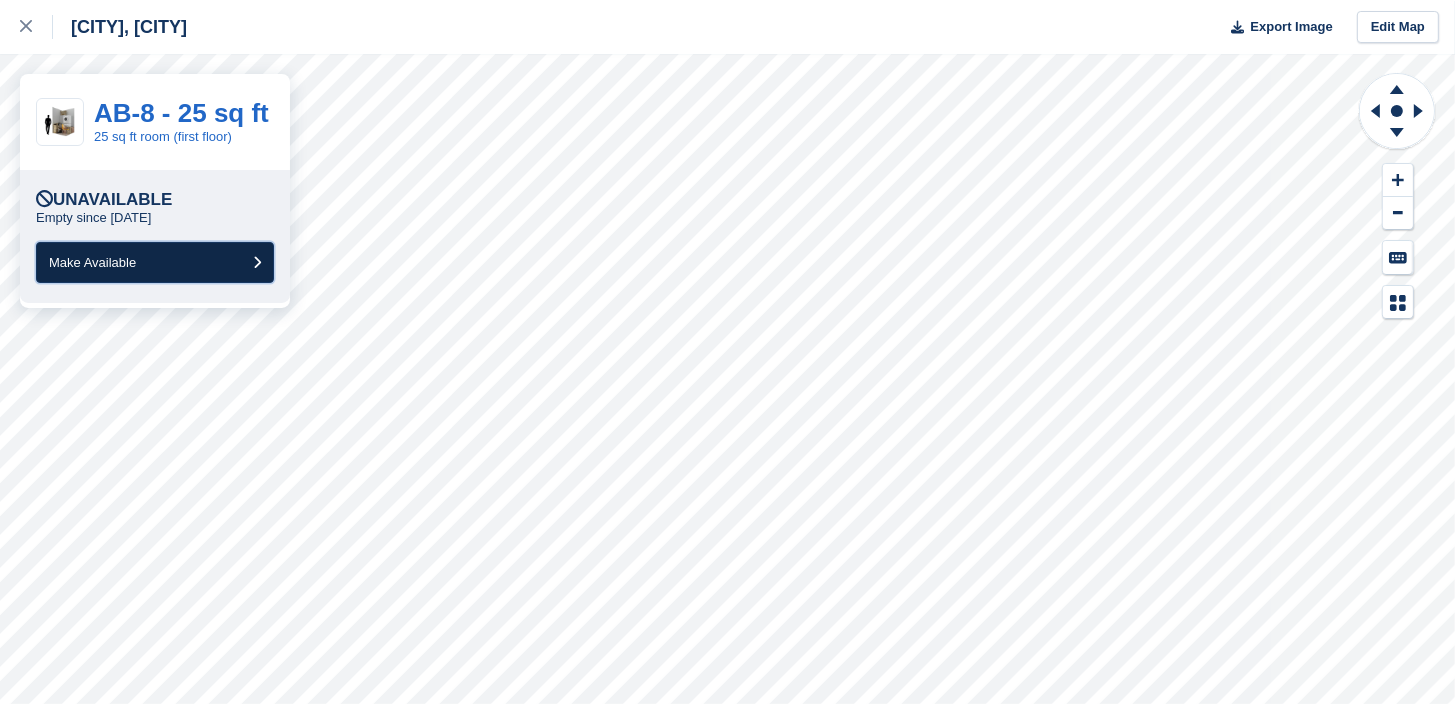 click on "Make Available" at bounding box center (155, 262) 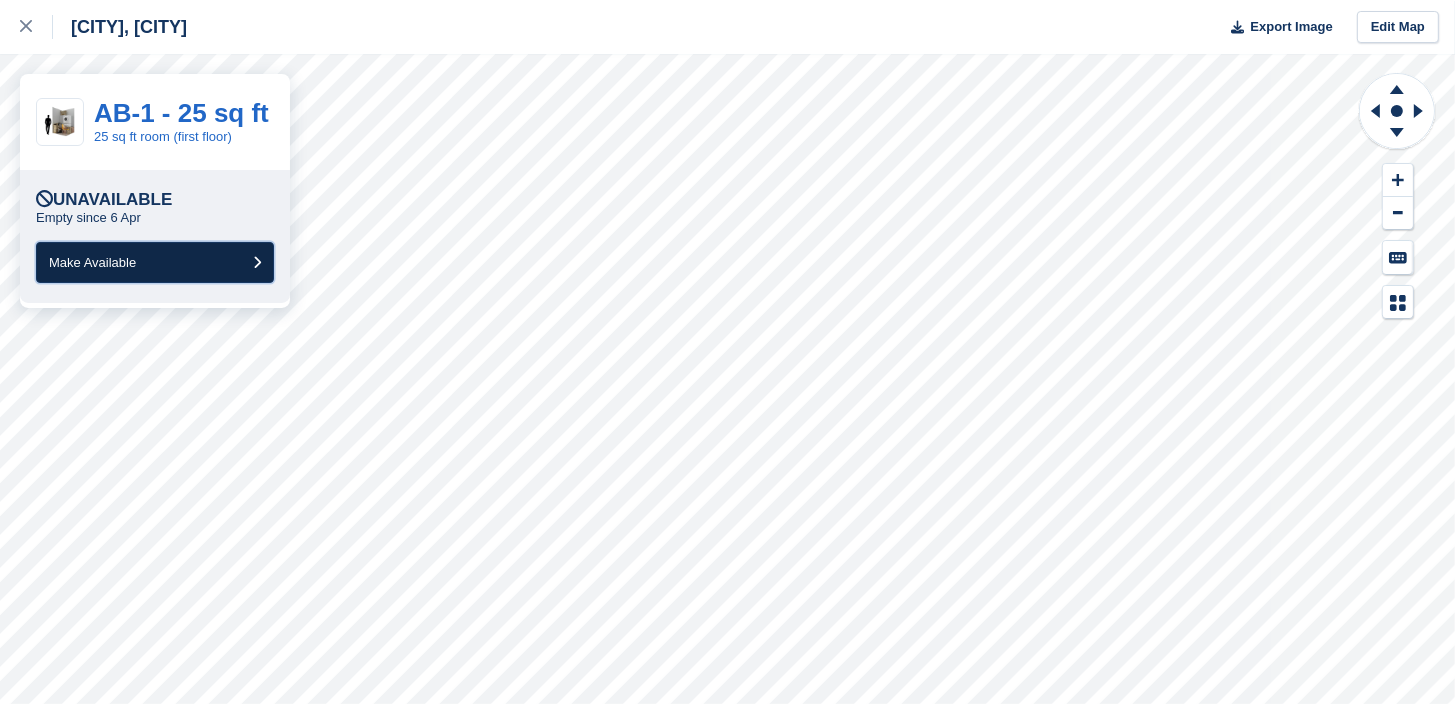 click on "Make Available" at bounding box center (155, 262) 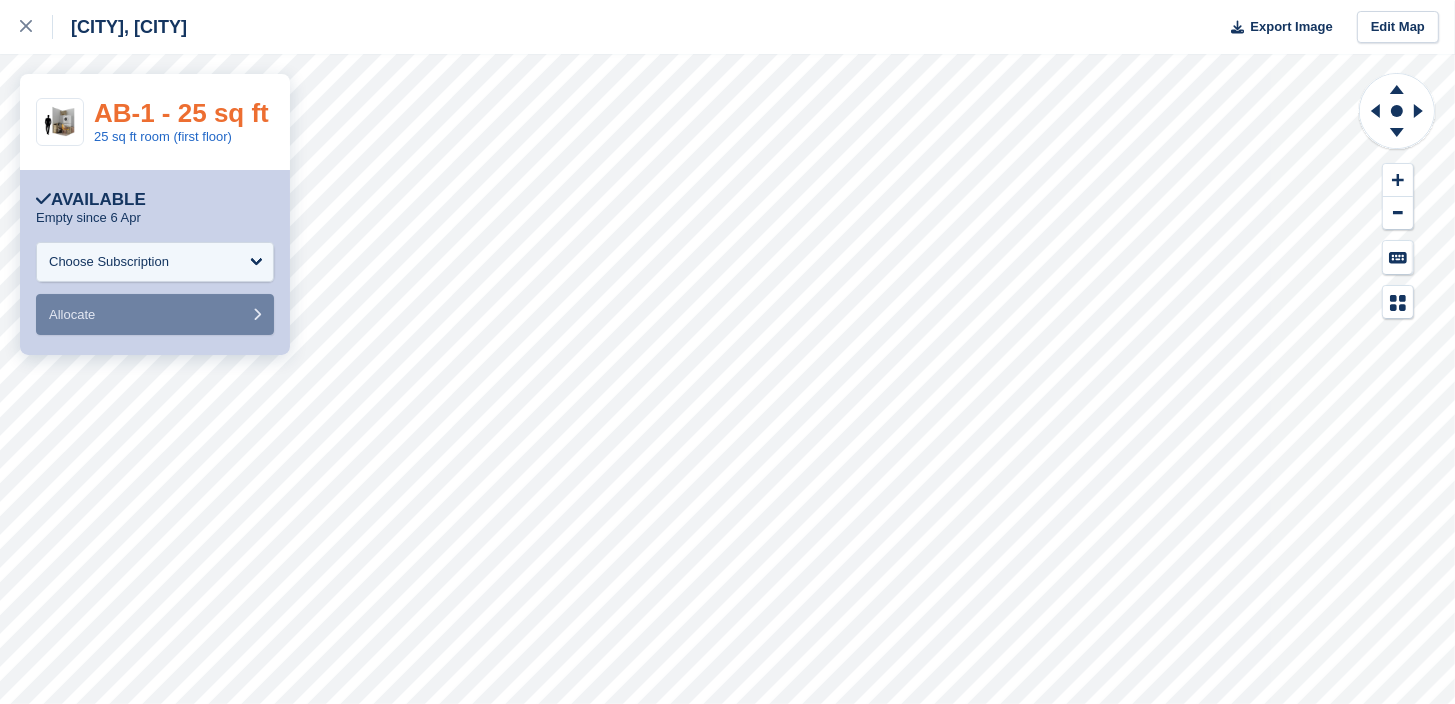 click on "AB-1  -  25 sq ft" at bounding box center (181, 113) 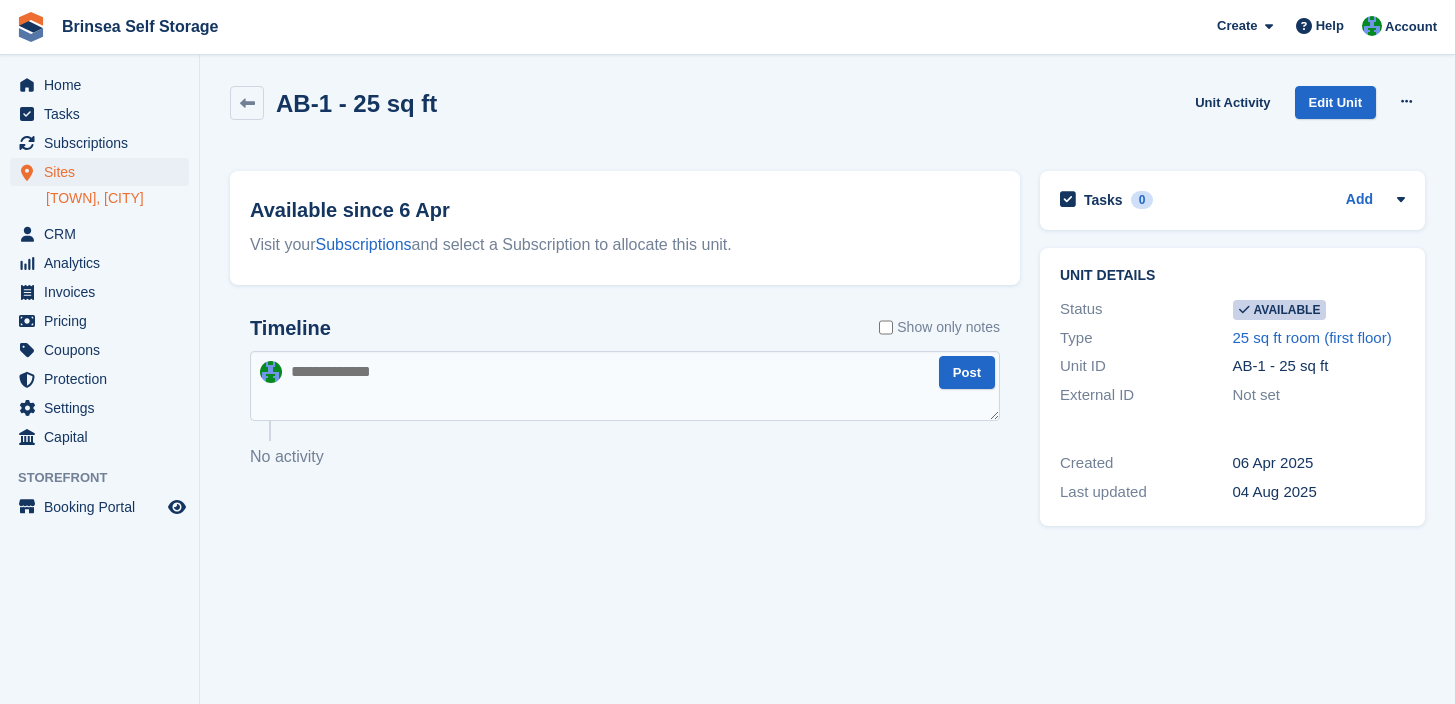 scroll, scrollTop: 0, scrollLeft: 0, axis: both 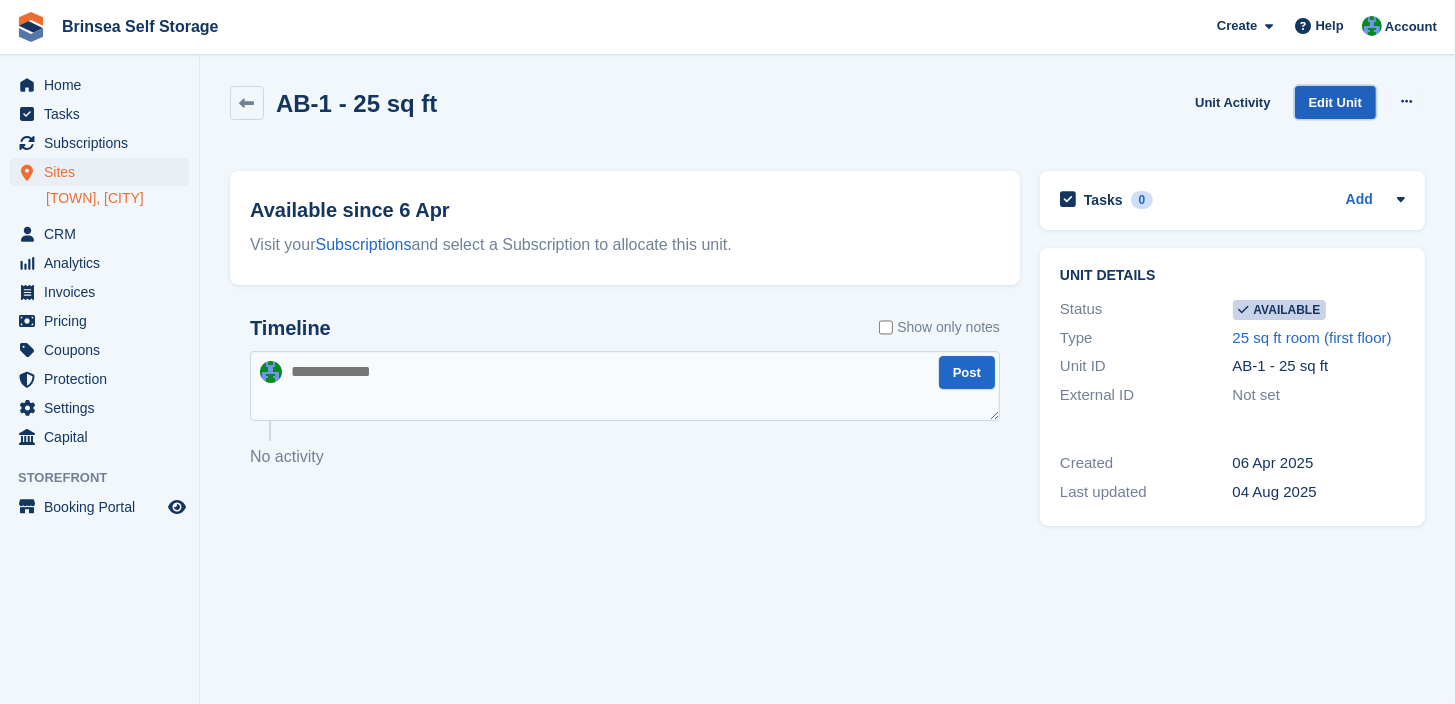 click on "Edit Unit" at bounding box center [1335, 102] 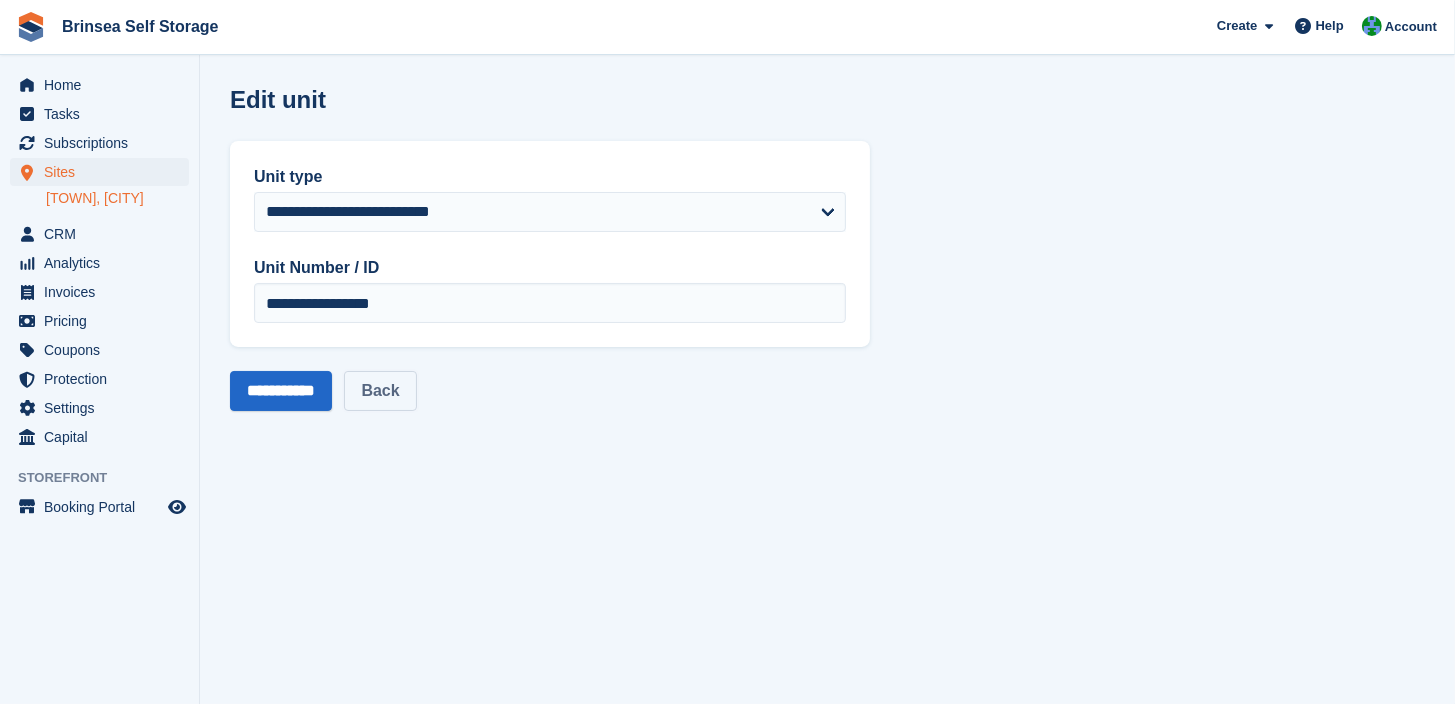 click on "Back" at bounding box center (380, 391) 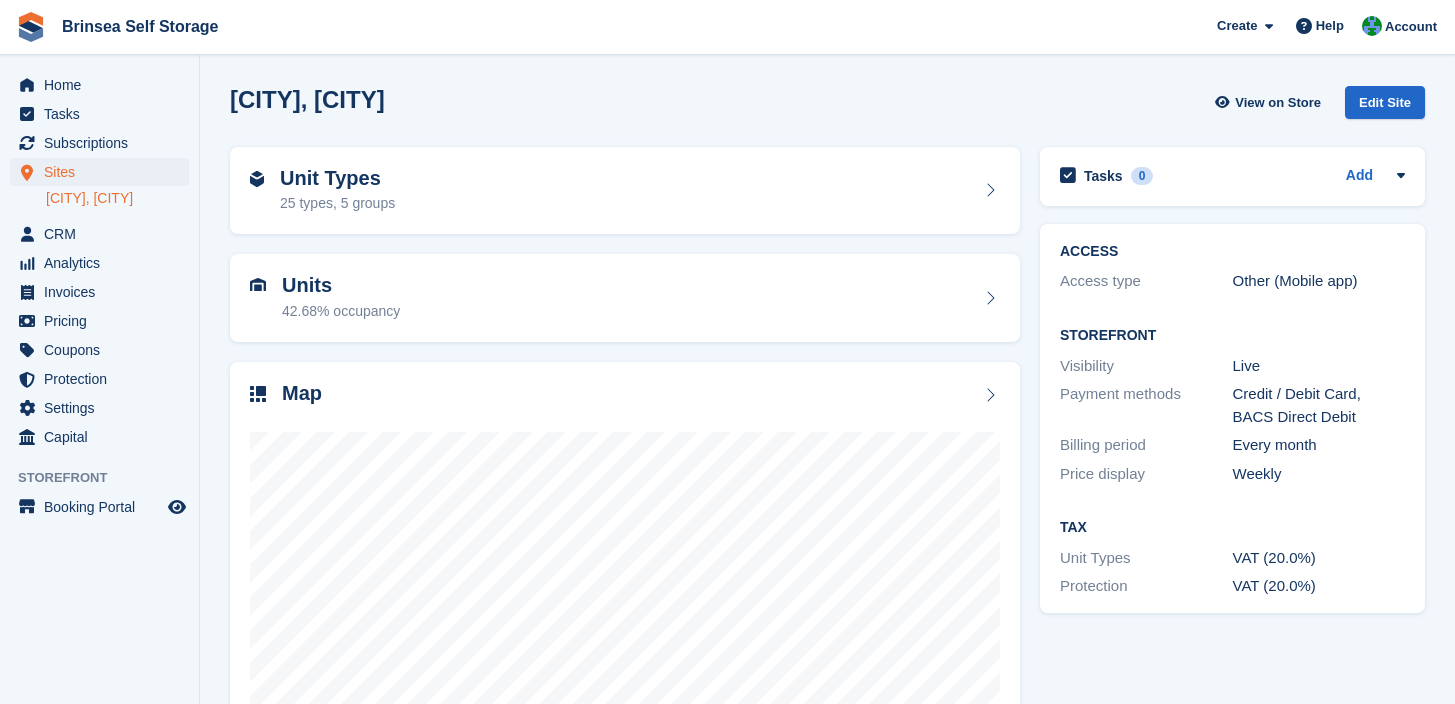scroll, scrollTop: 0, scrollLeft: 0, axis: both 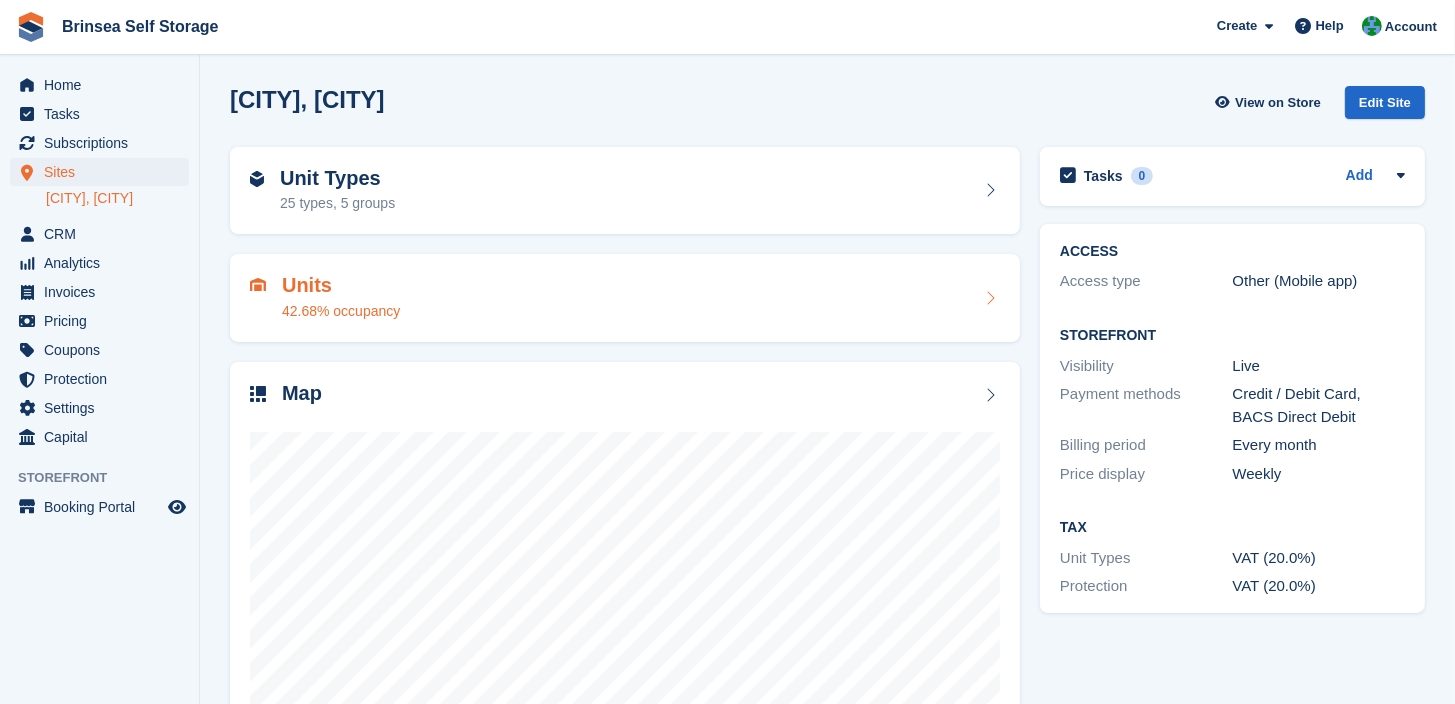 click on "Units" at bounding box center [341, 285] 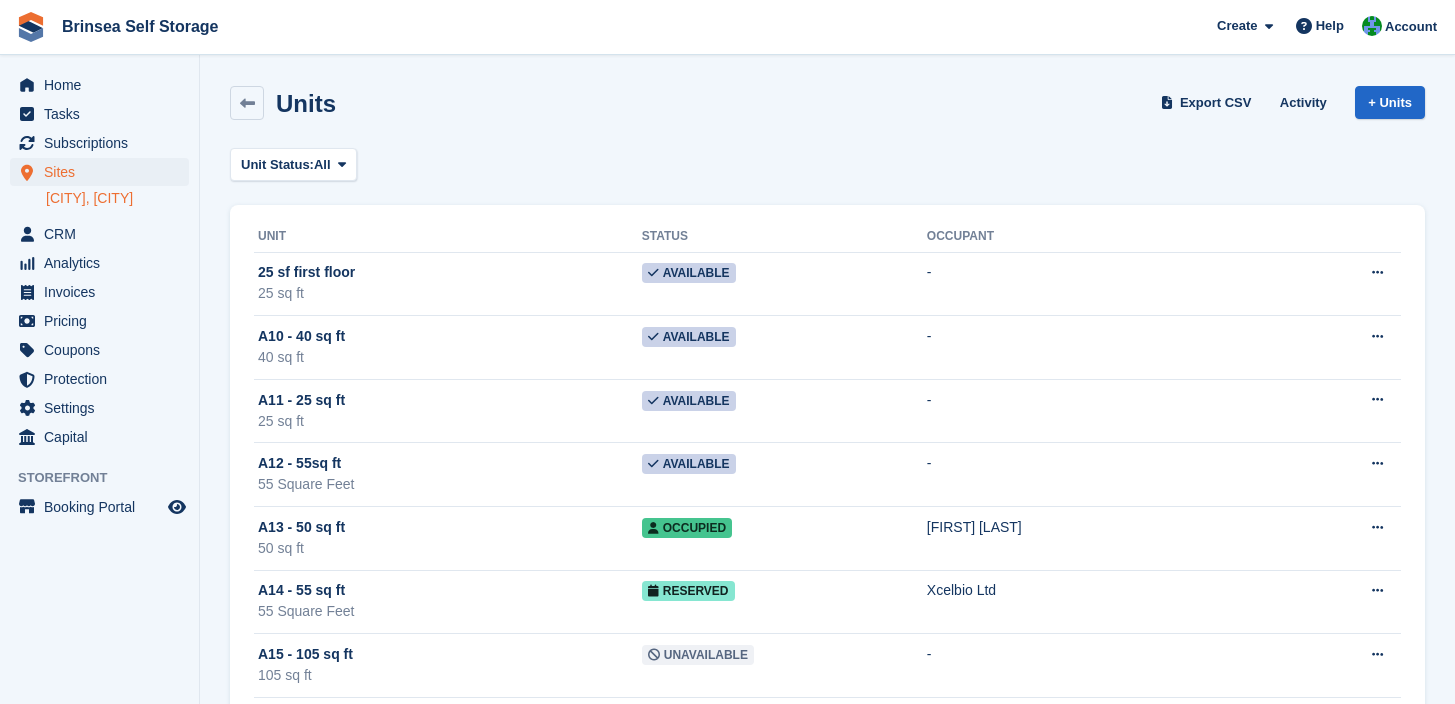 scroll, scrollTop: 0, scrollLeft: 0, axis: both 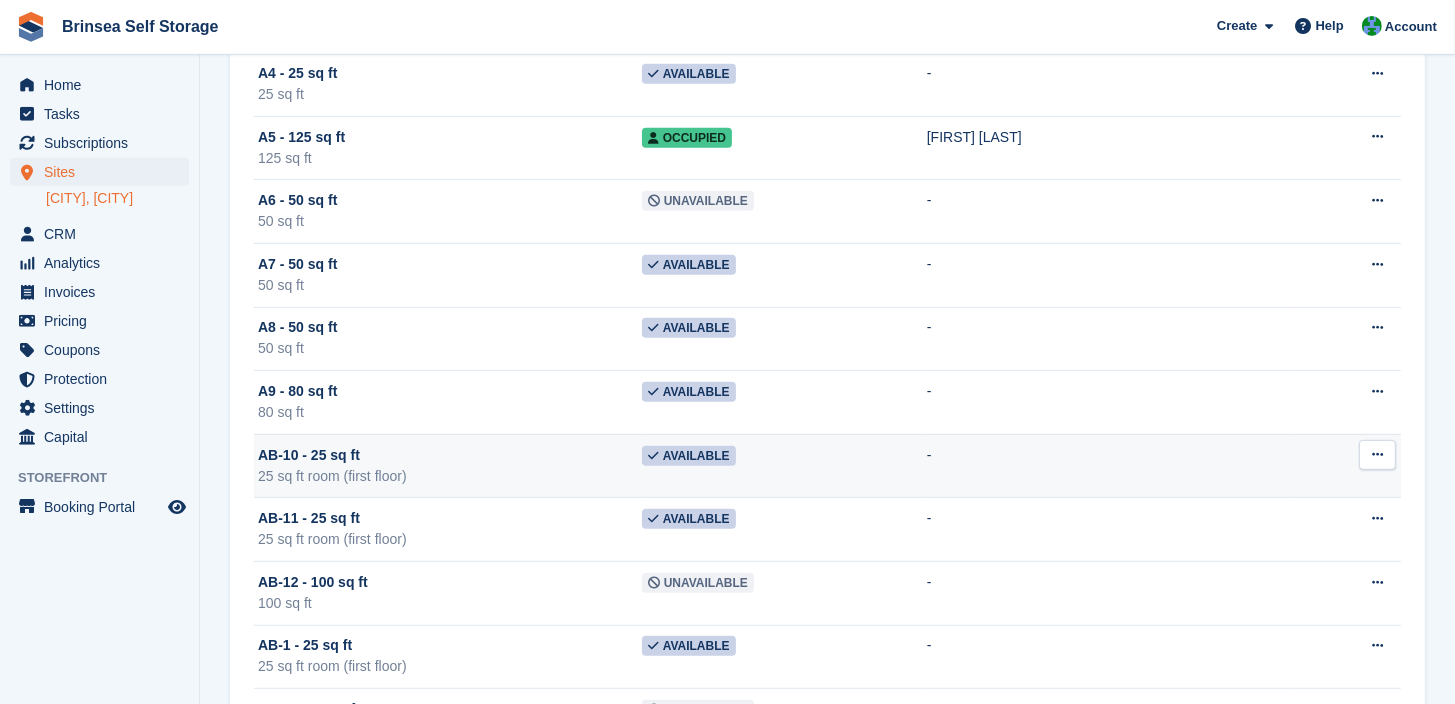 click at bounding box center (1377, 454) 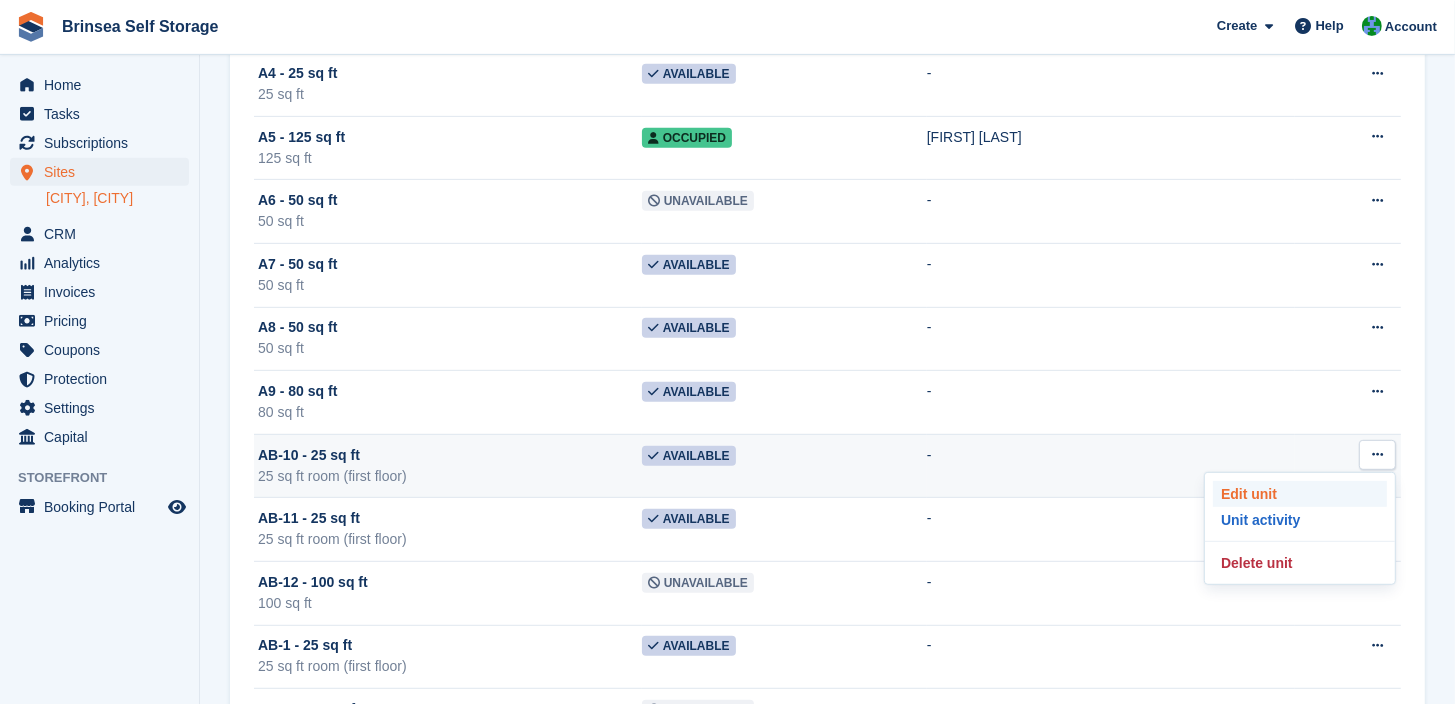 click on "Edit unit" at bounding box center [1300, 494] 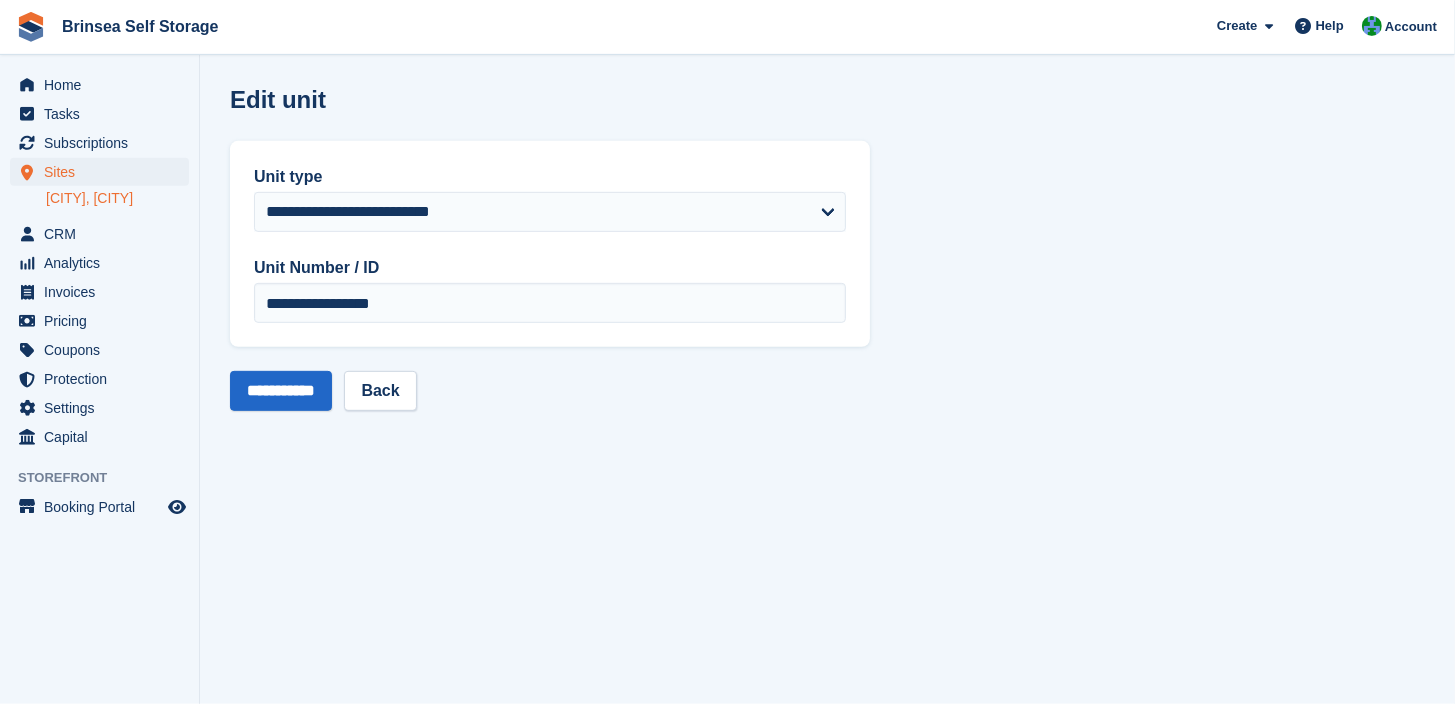 scroll, scrollTop: 0, scrollLeft: 0, axis: both 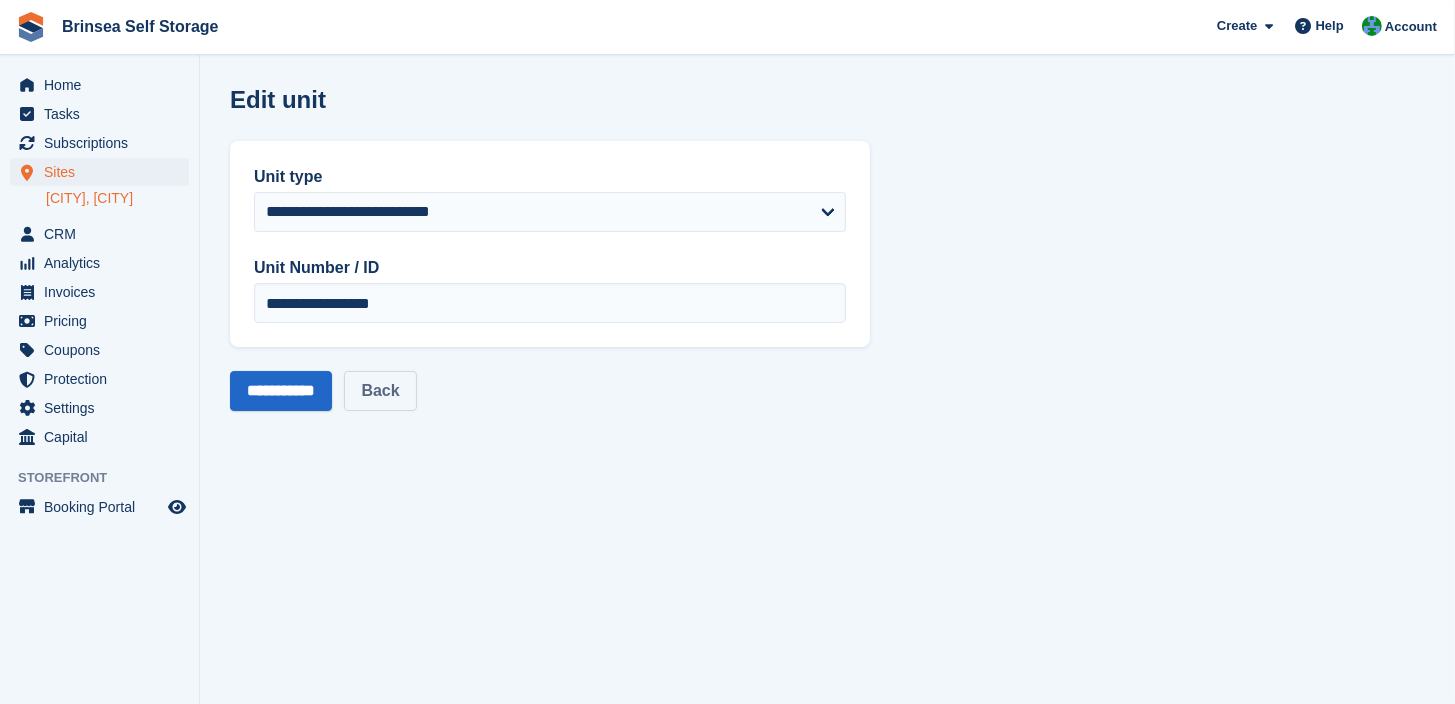 click on "Back" at bounding box center (380, 391) 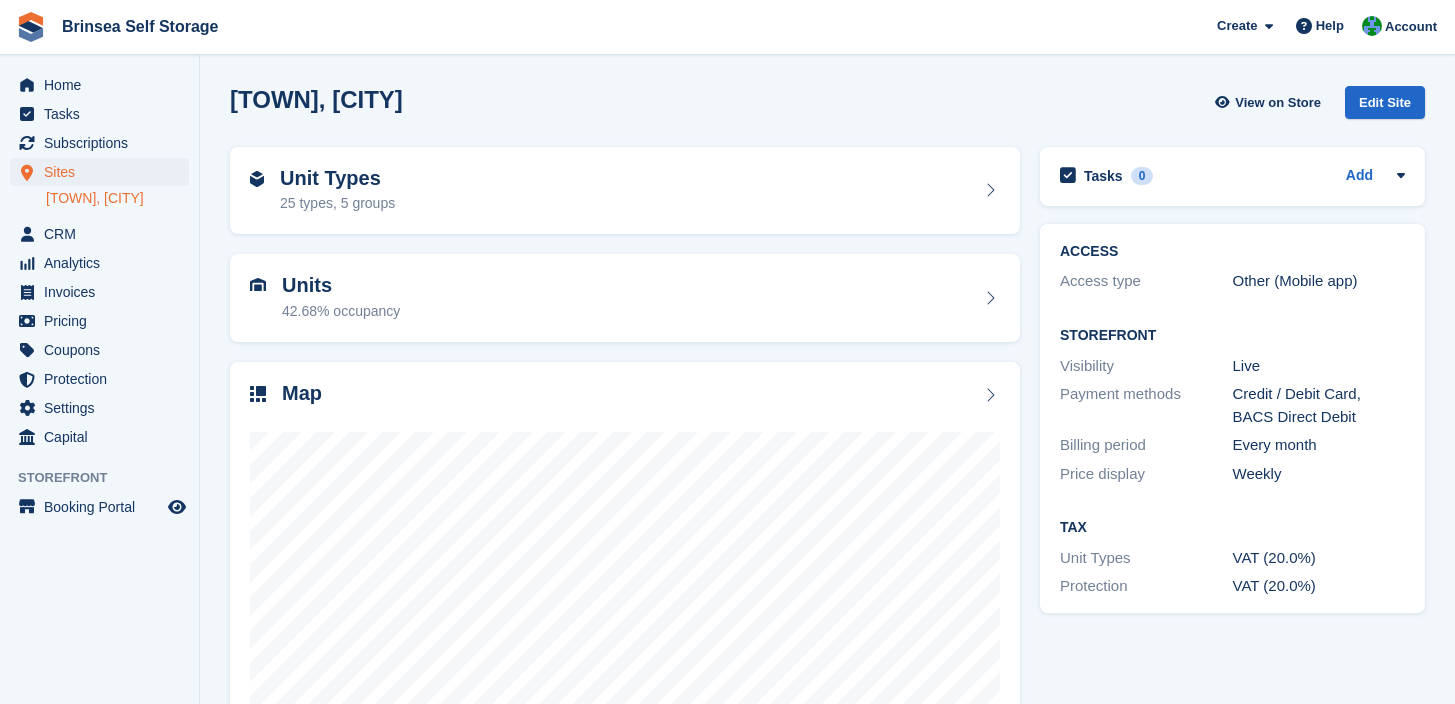 scroll, scrollTop: 0, scrollLeft: 0, axis: both 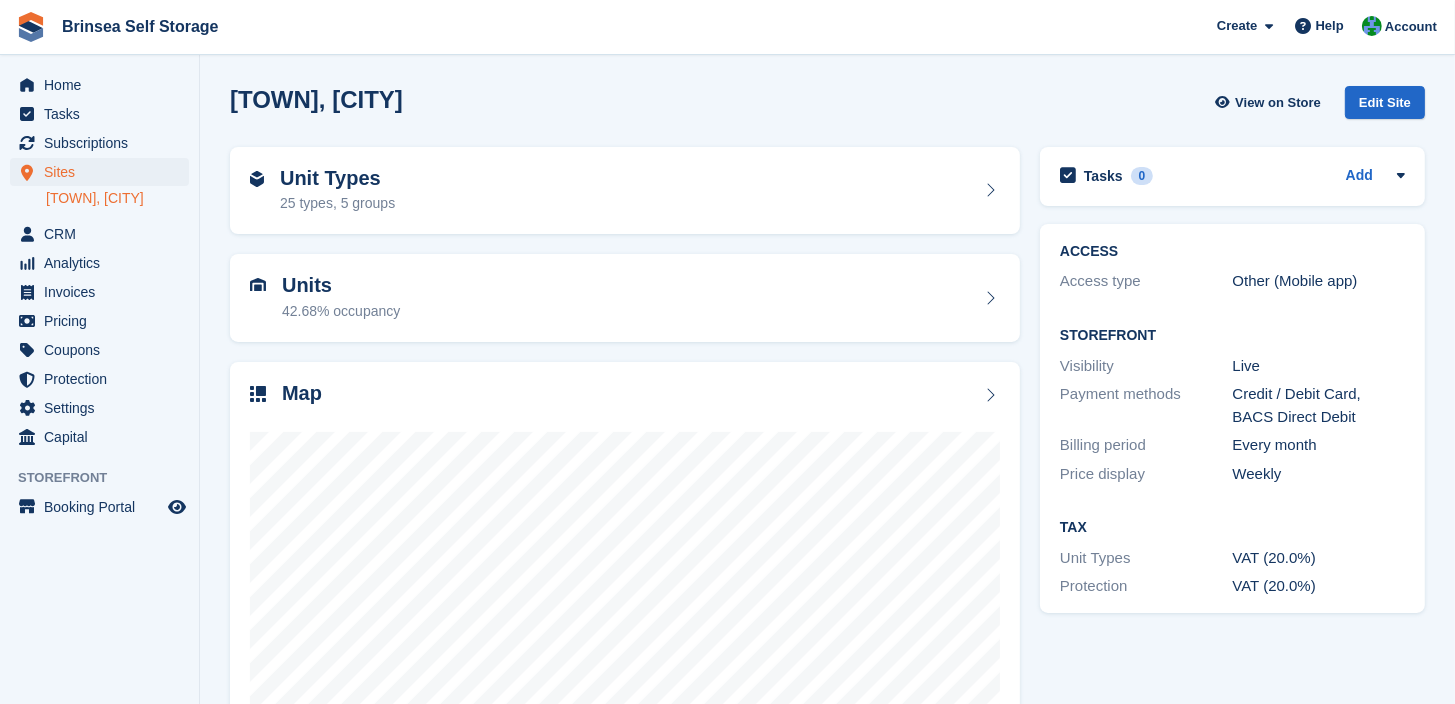 click on "Pricing" at bounding box center (104, 321) 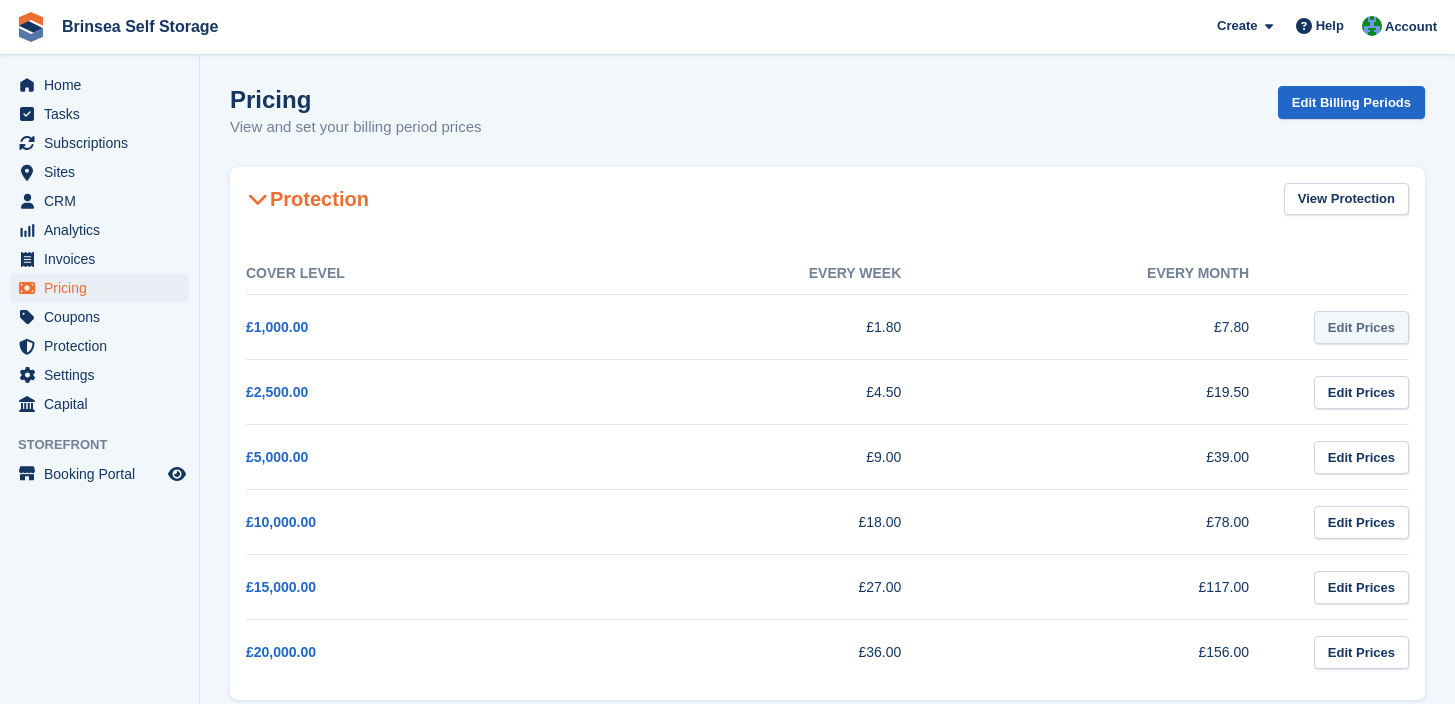 scroll, scrollTop: 0, scrollLeft: 0, axis: both 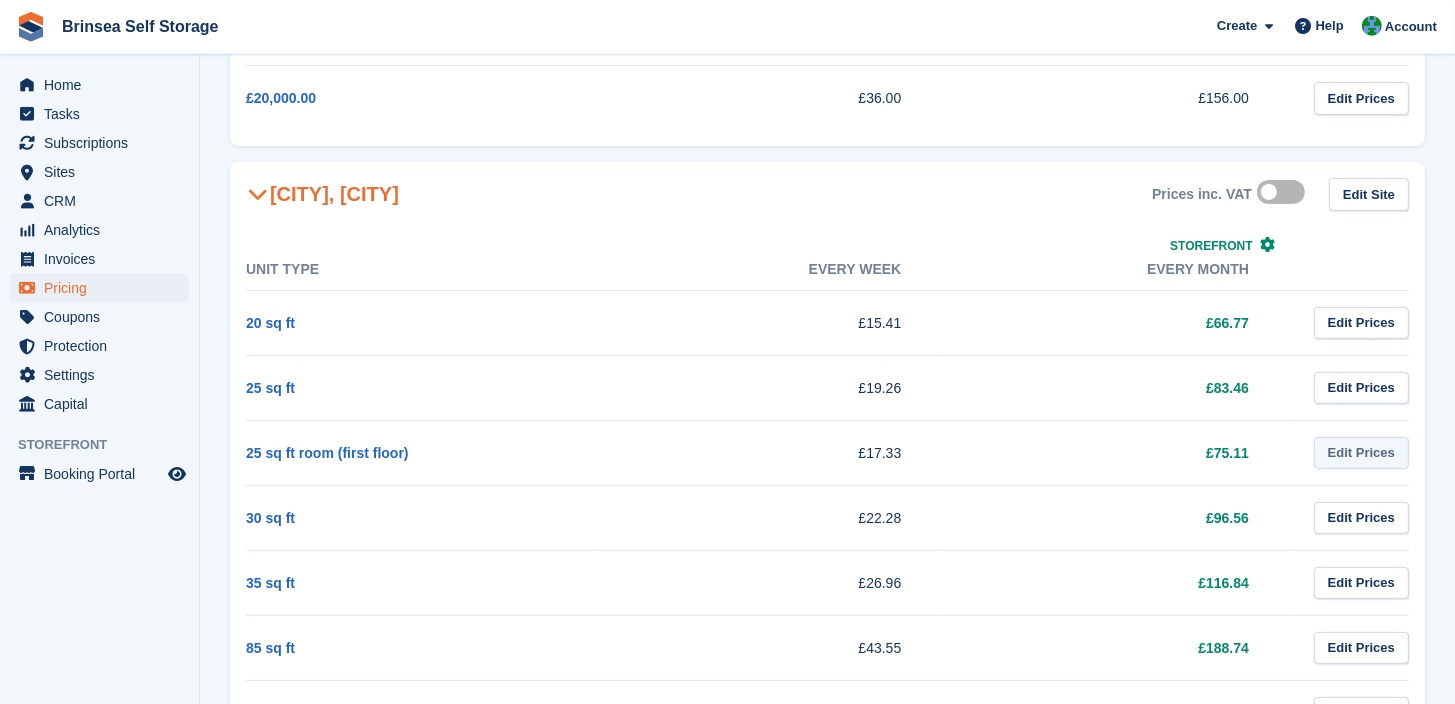 click on "Edit Prices" at bounding box center [1361, 453] 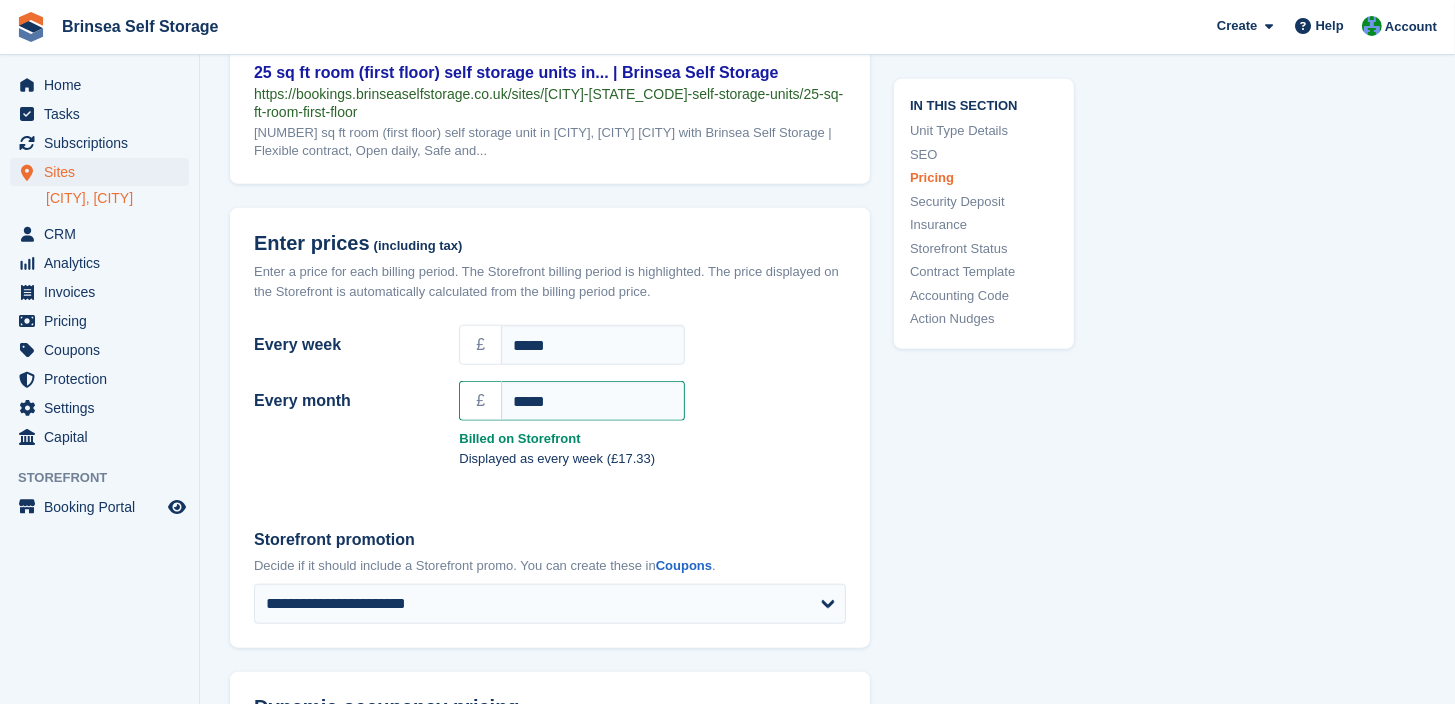 scroll, scrollTop: 1796, scrollLeft: 0, axis: vertical 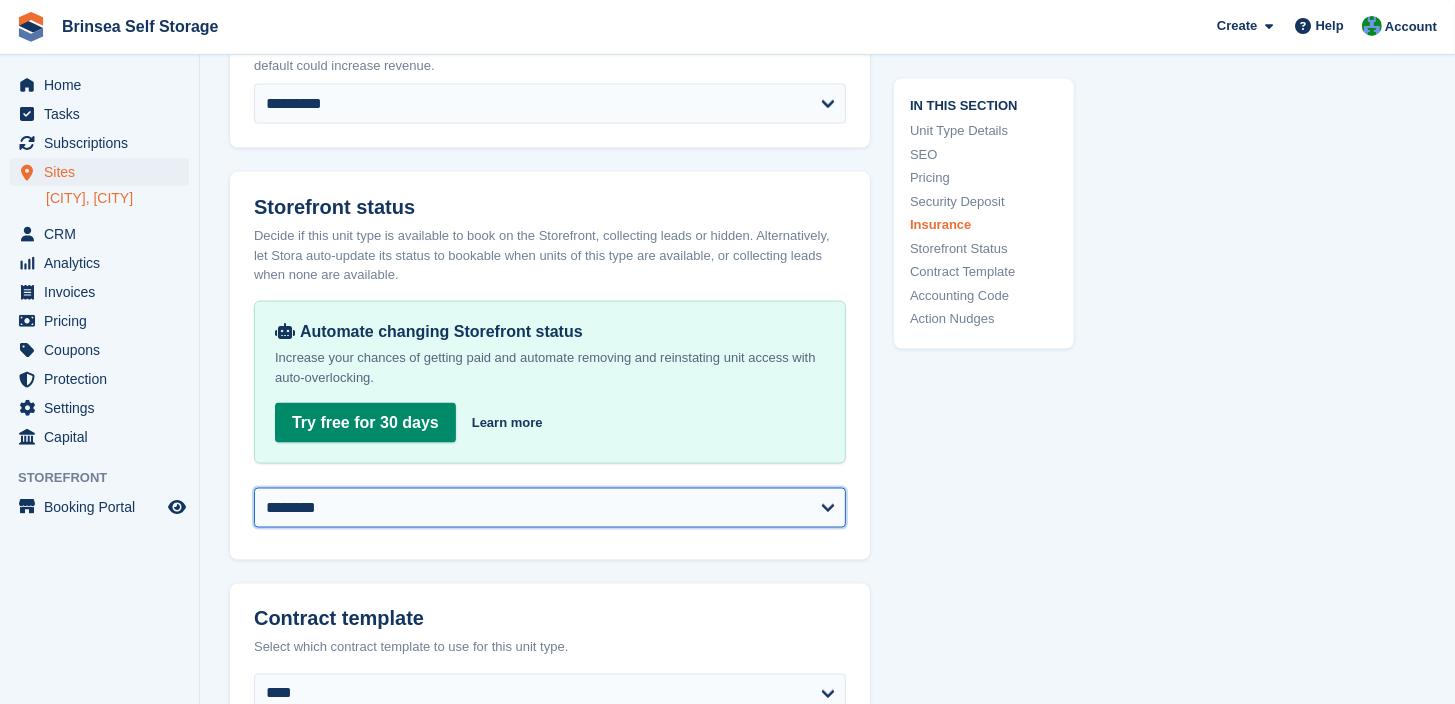 click on "**********" at bounding box center (550, 508) 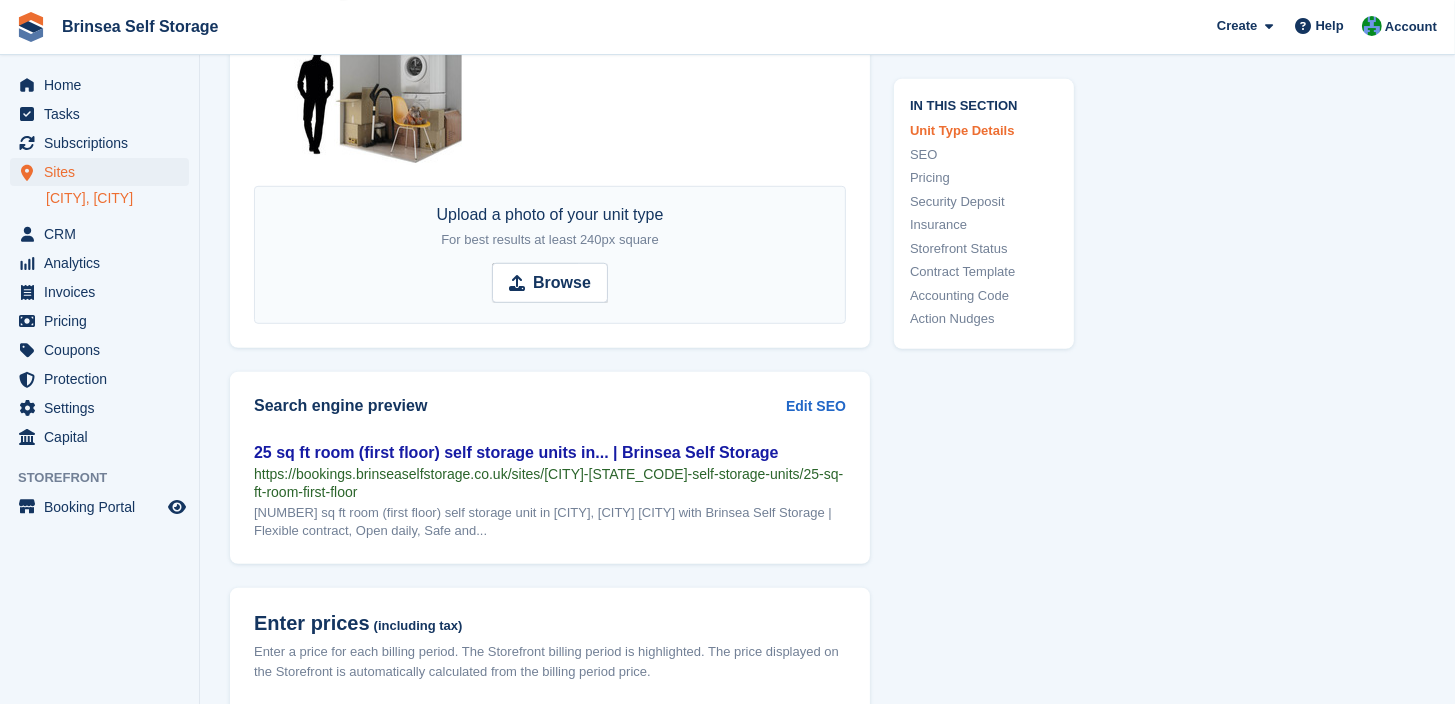 scroll, scrollTop: 1232, scrollLeft: 0, axis: vertical 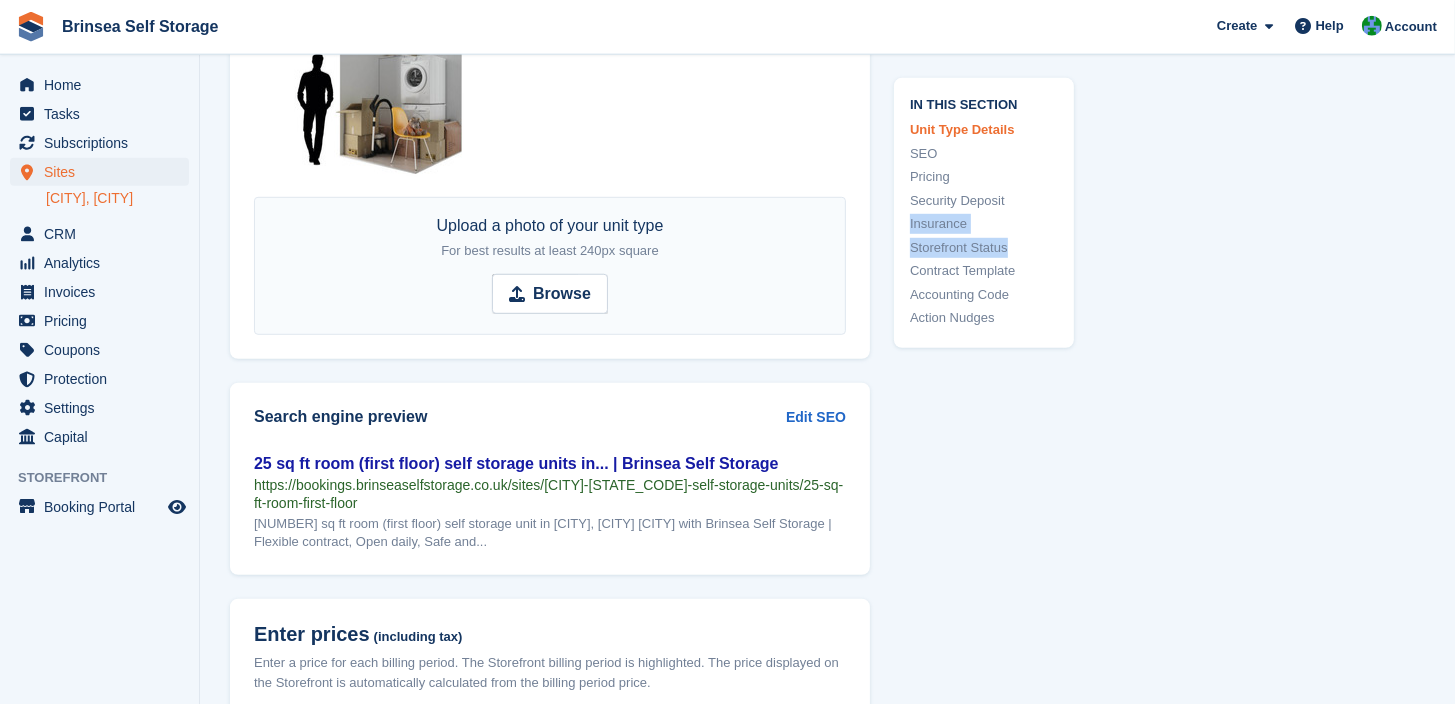 drag, startPoint x: 1468, startPoint y: 517, endPoint x: 1444, endPoint y: 191, distance: 326.88223 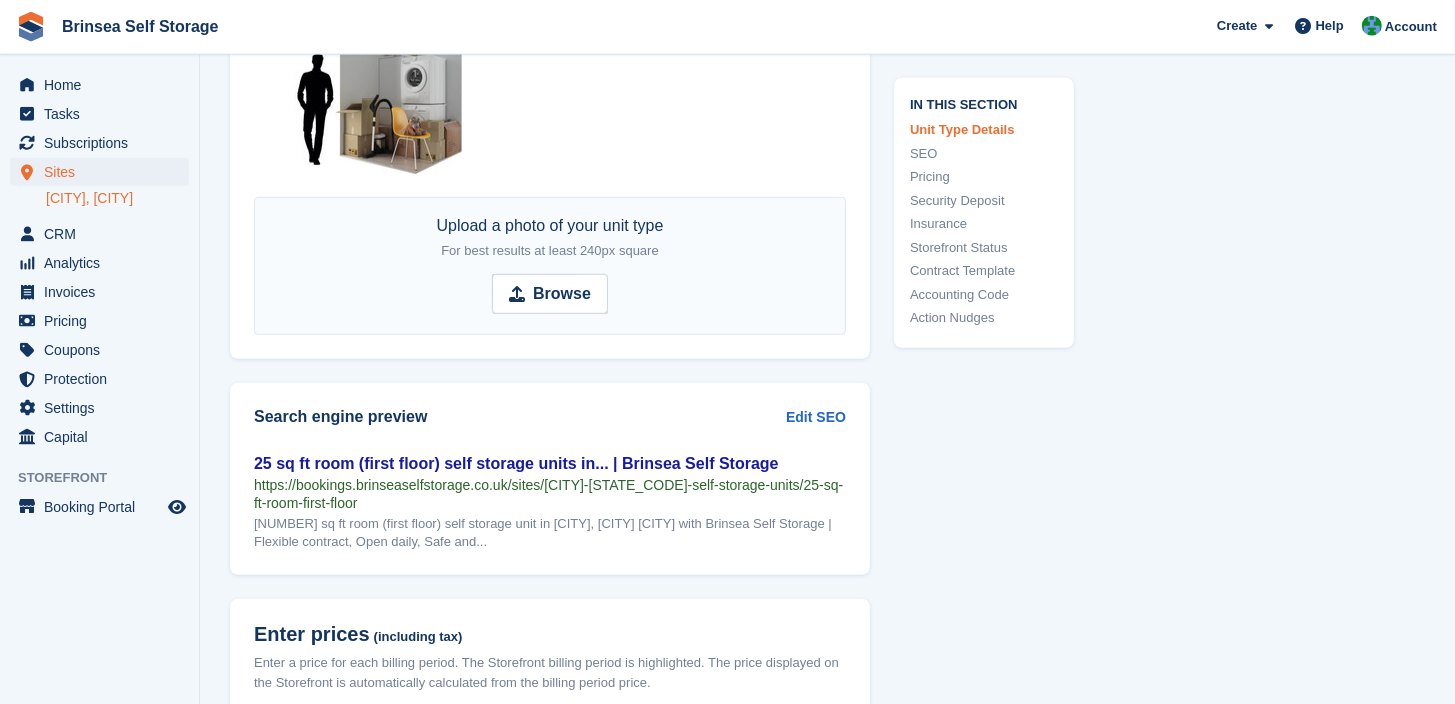 drag, startPoint x: 1433, startPoint y: 261, endPoint x: 1464, endPoint y: 273, distance: 33.24154 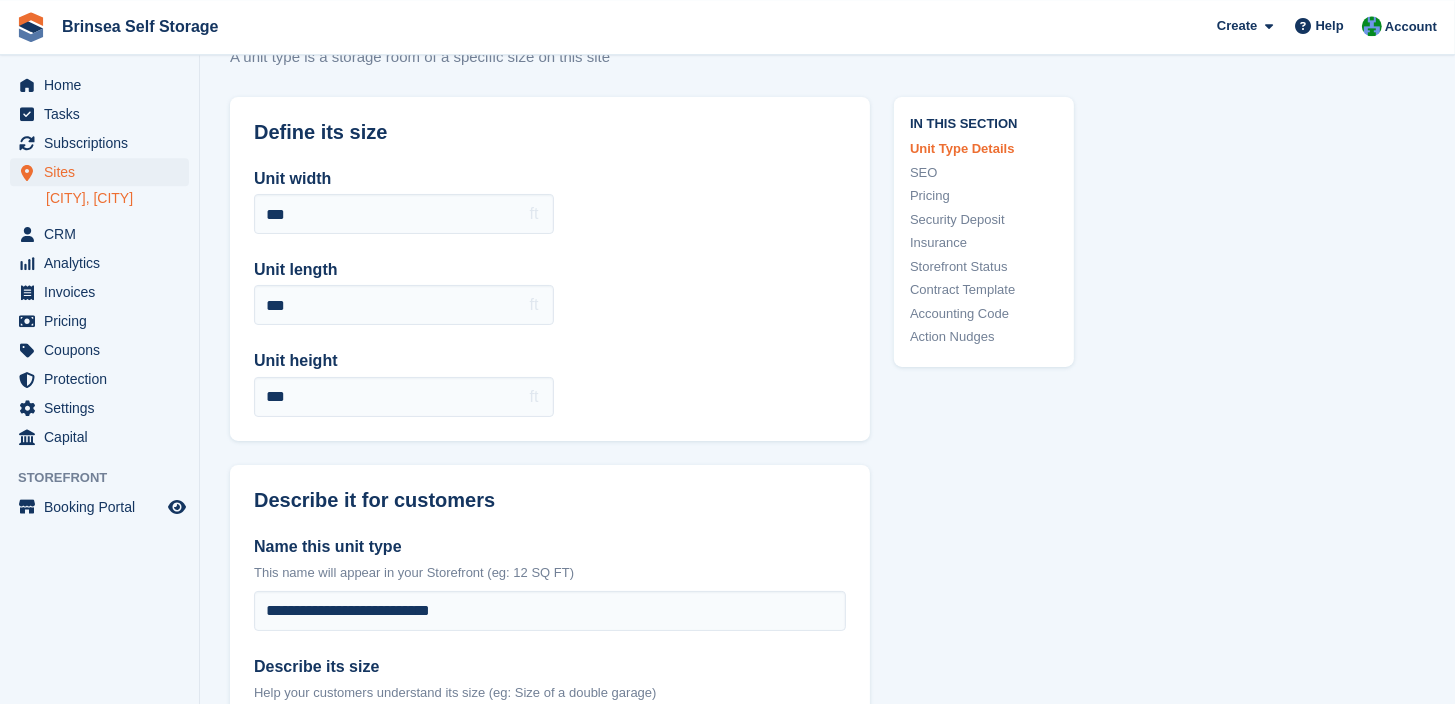 scroll, scrollTop: 59, scrollLeft: 0, axis: vertical 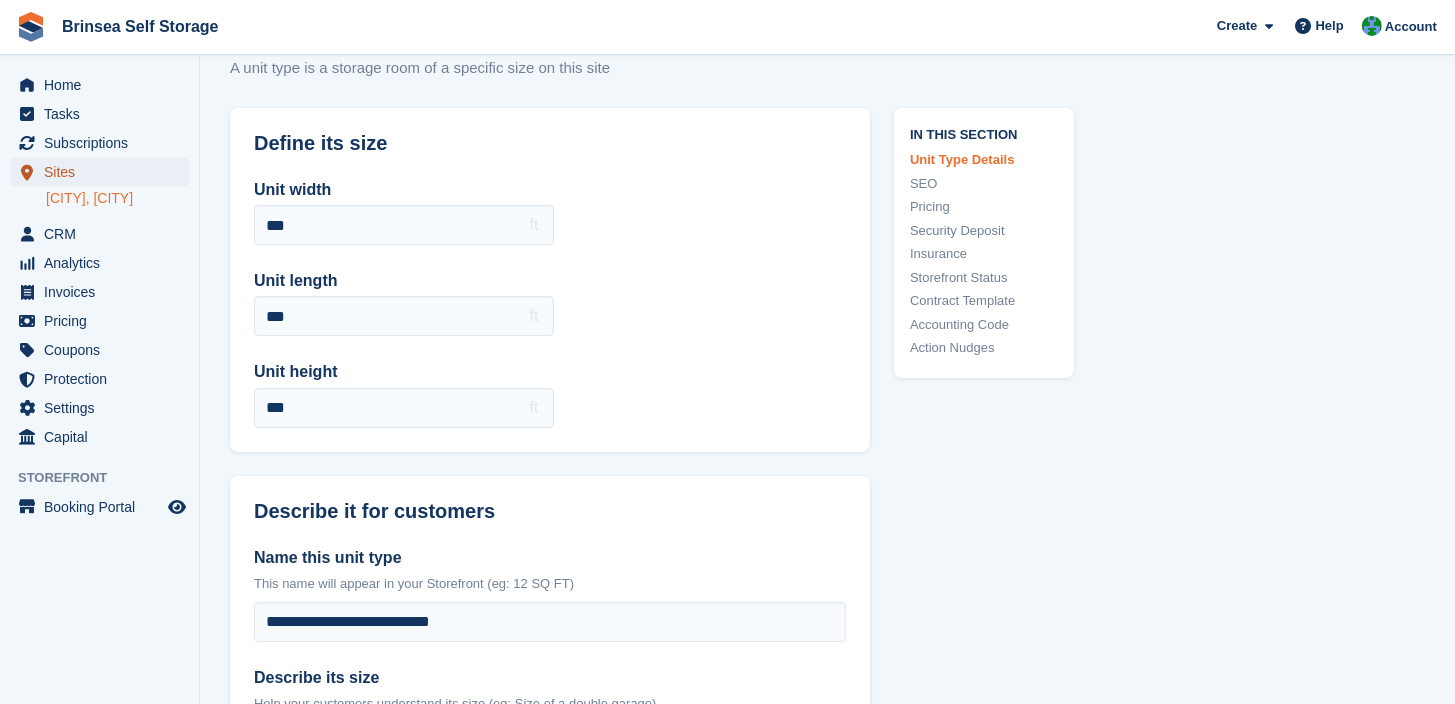 click on "Sites" at bounding box center (104, 172) 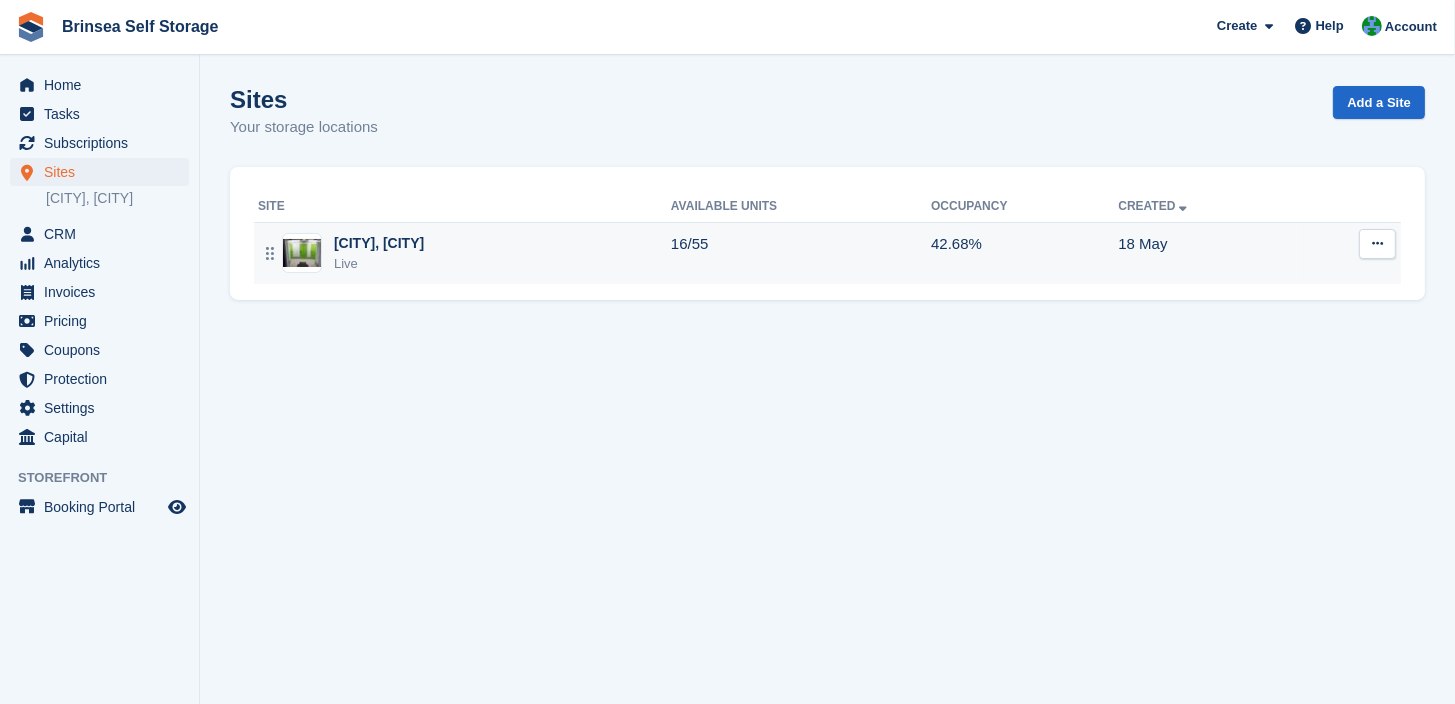 click on "[CITY], [CITY]" at bounding box center (379, 243) 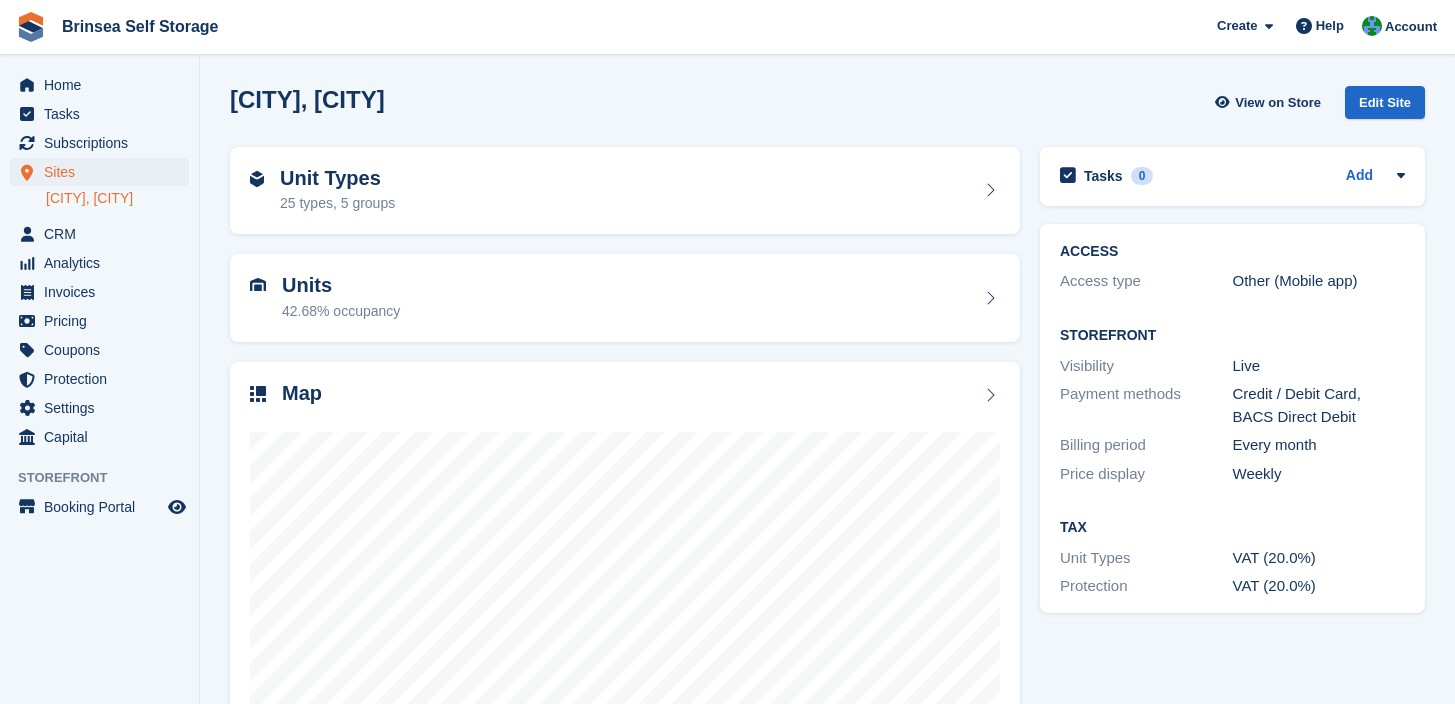 scroll, scrollTop: 0, scrollLeft: 0, axis: both 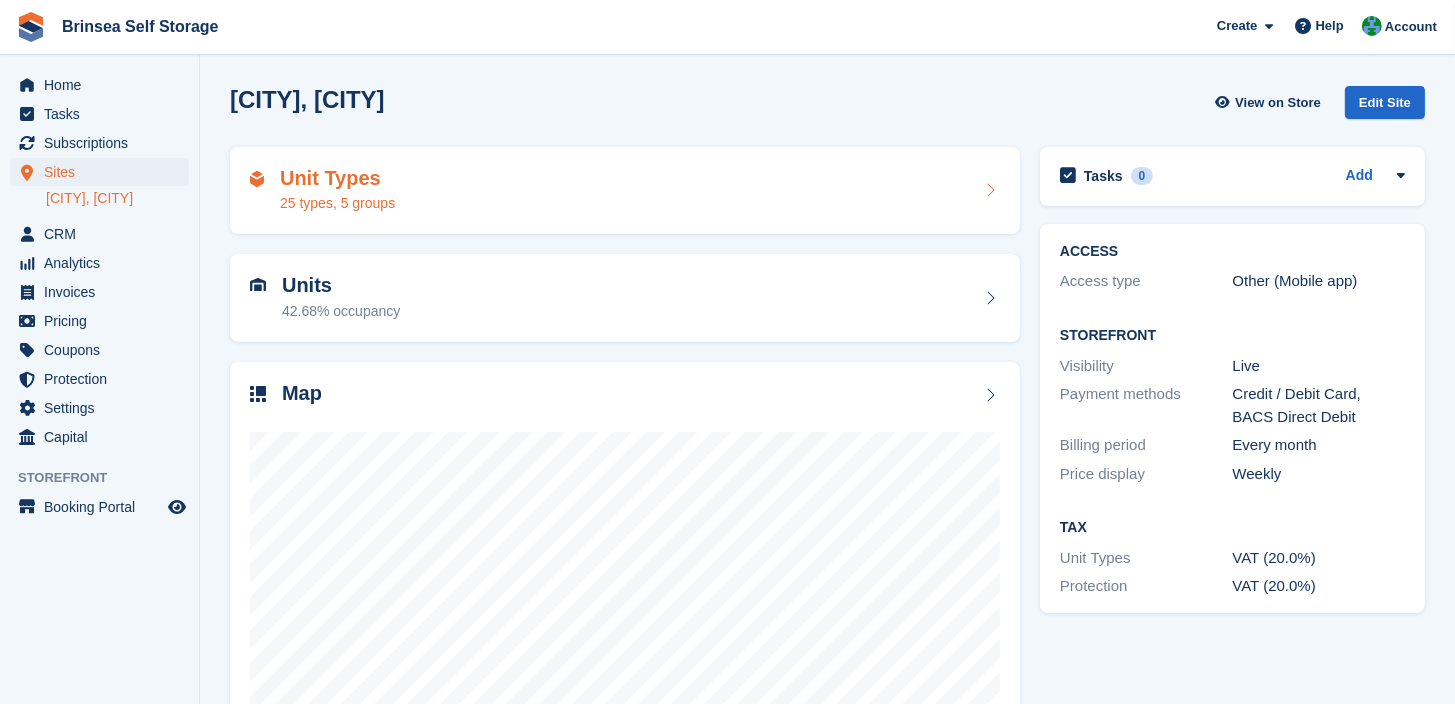click on "25 types, 5 groups" at bounding box center [337, 203] 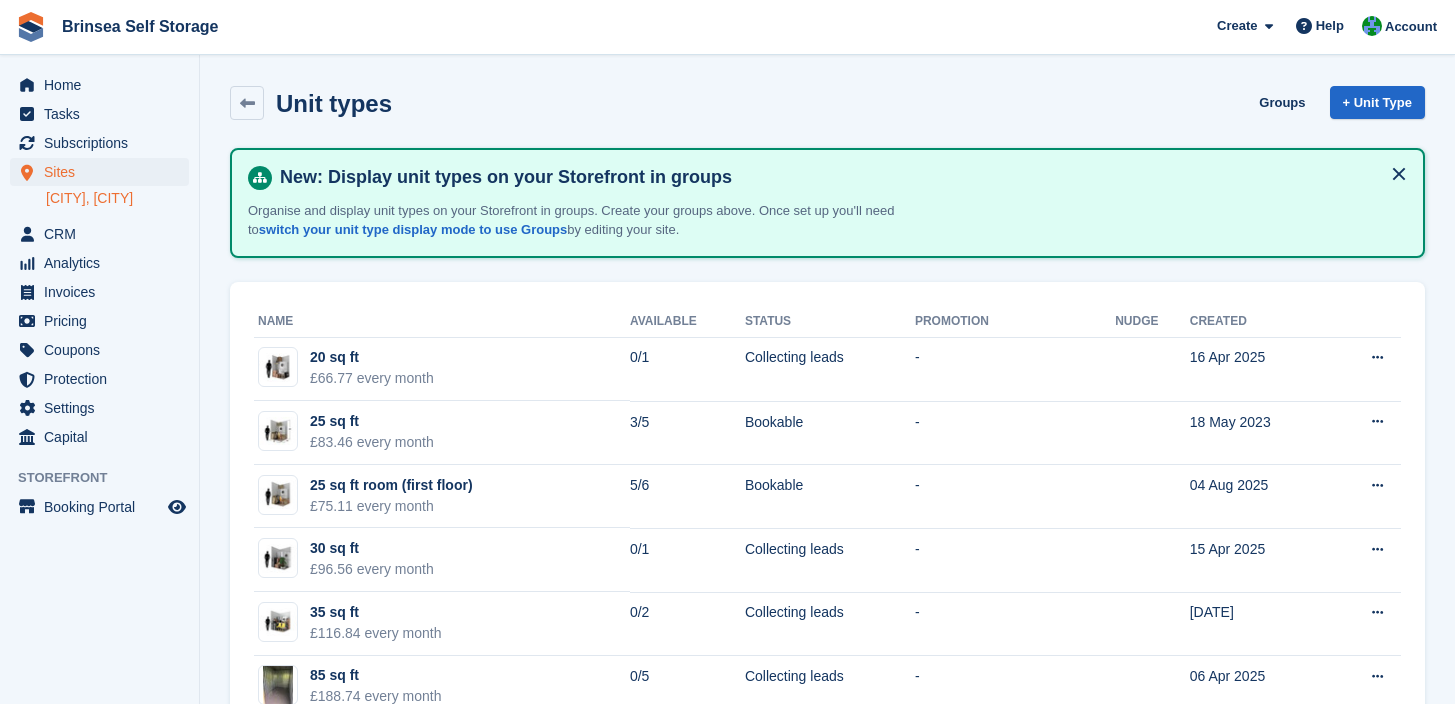 scroll, scrollTop: 0, scrollLeft: 0, axis: both 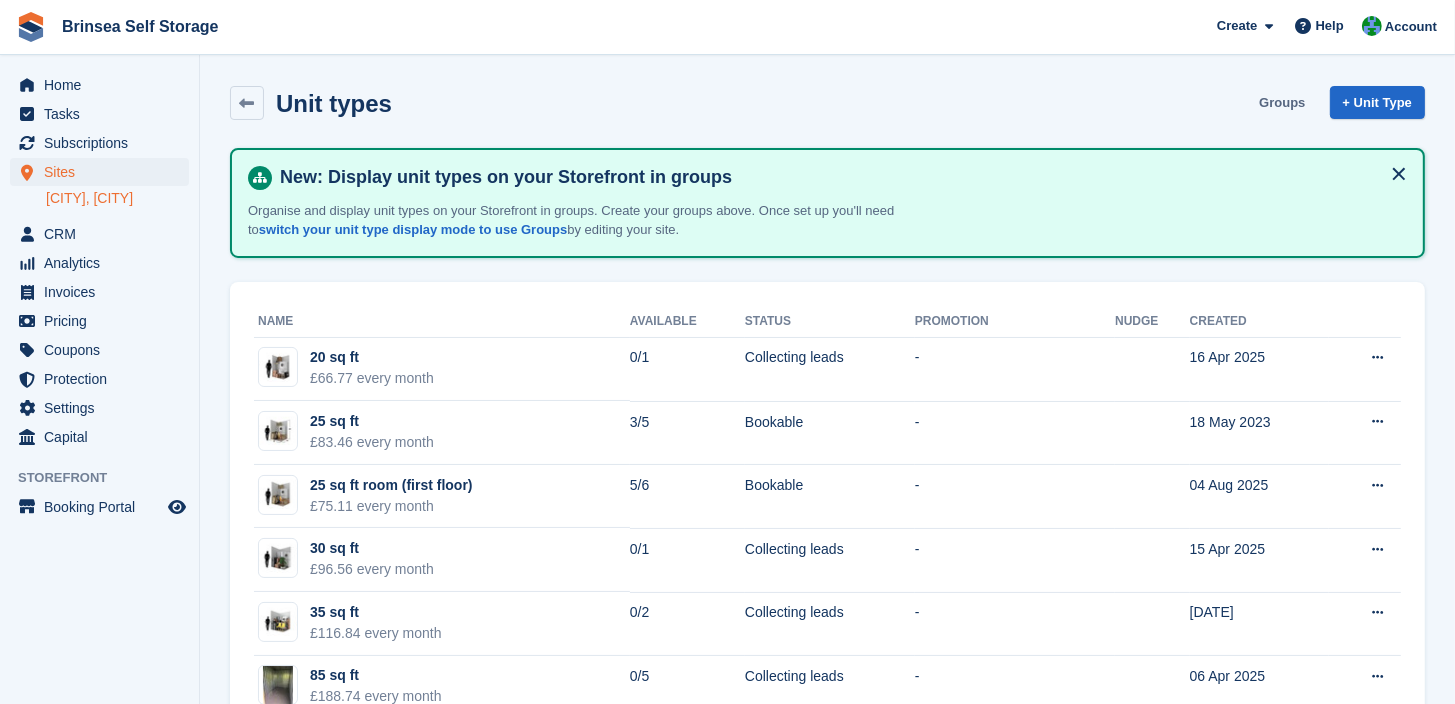 click on "Groups" at bounding box center (1282, 102) 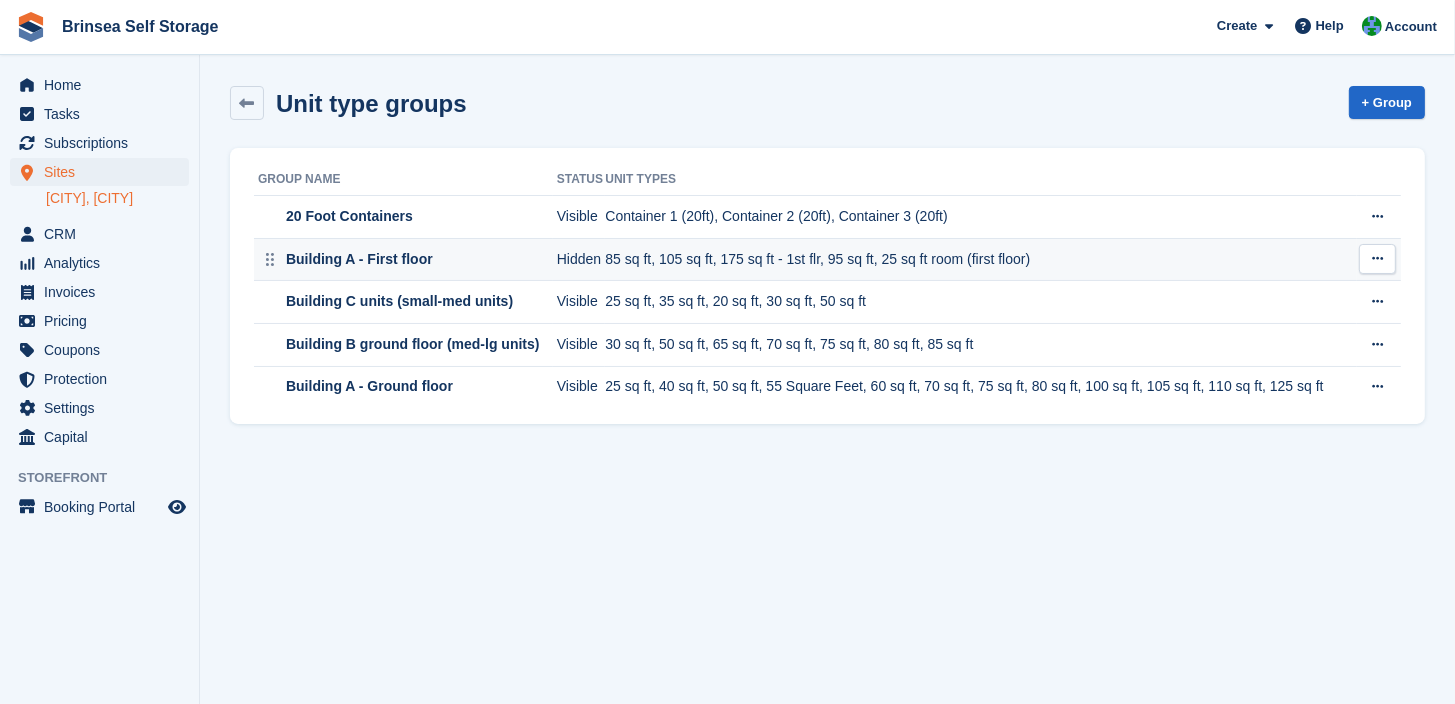 click at bounding box center (1377, 258) 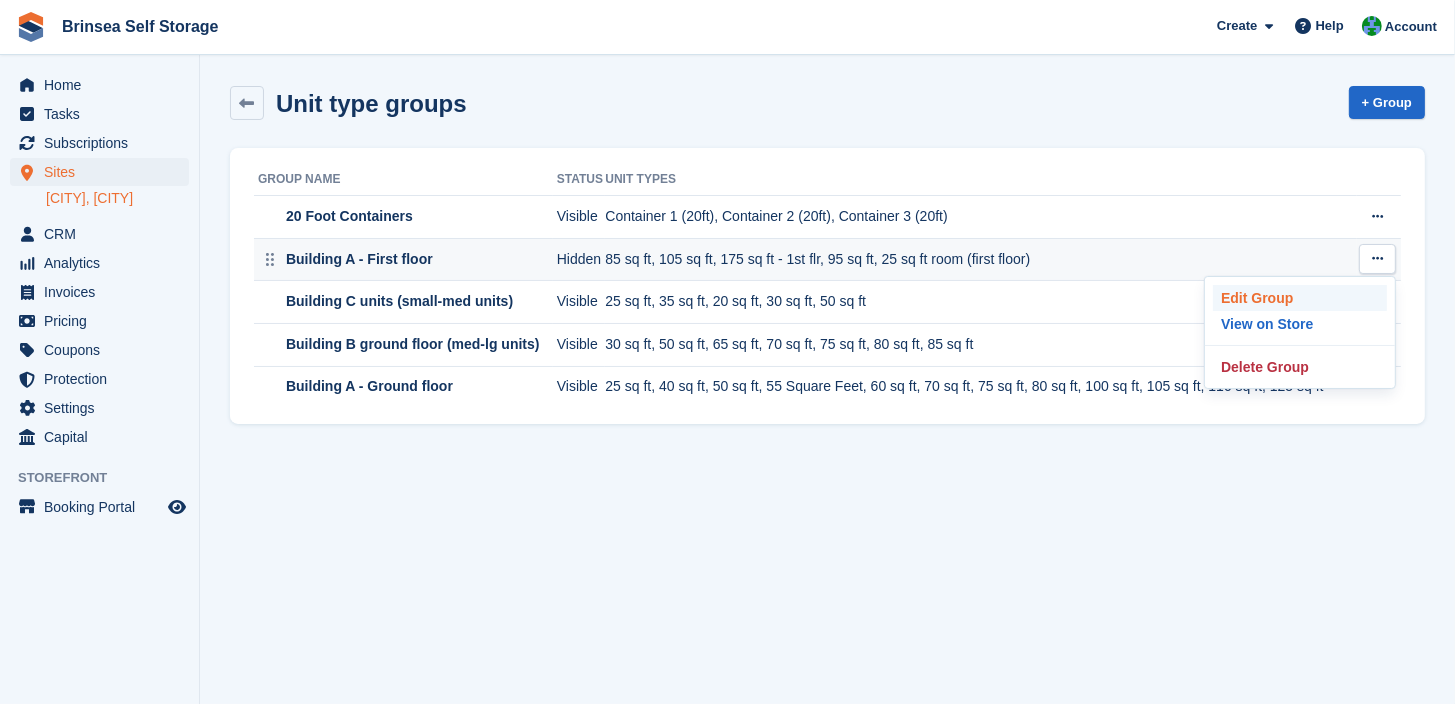 click on "Edit Group" at bounding box center [1300, 298] 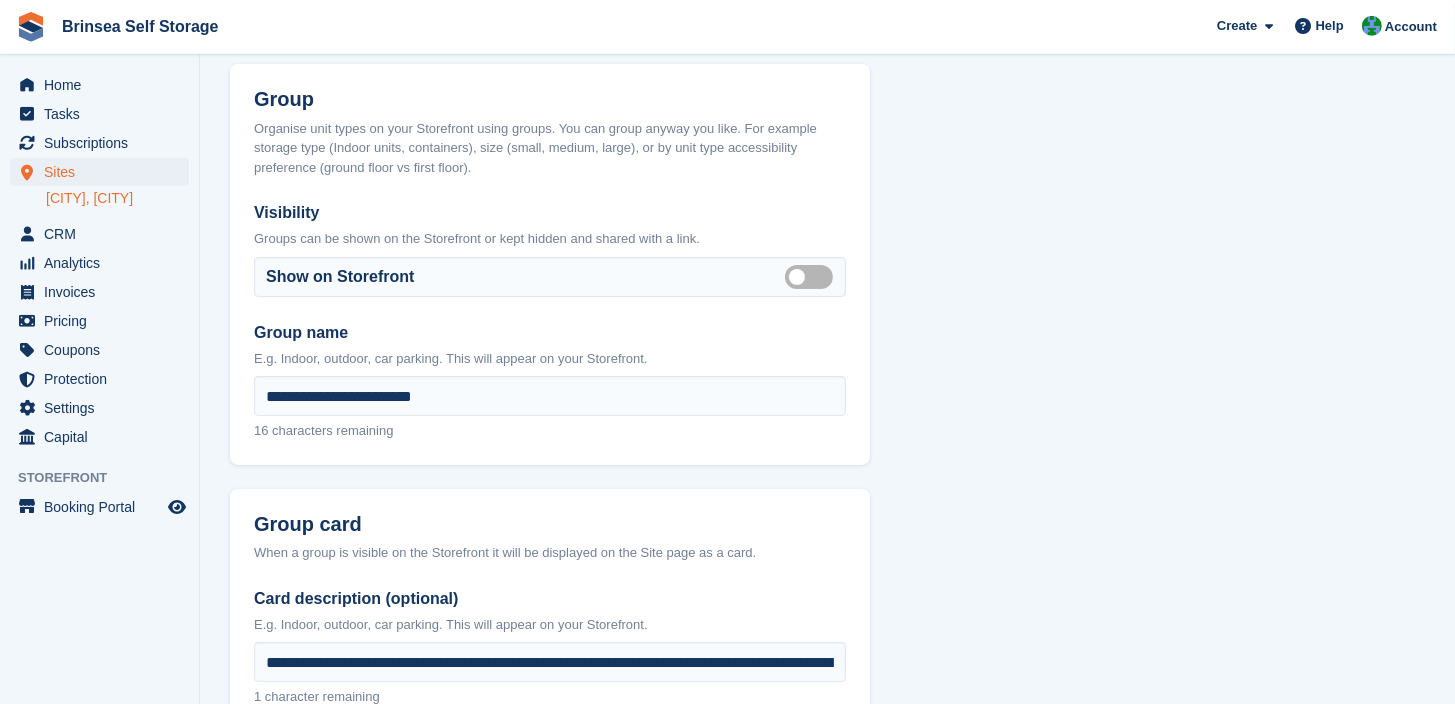 scroll, scrollTop: 80, scrollLeft: 0, axis: vertical 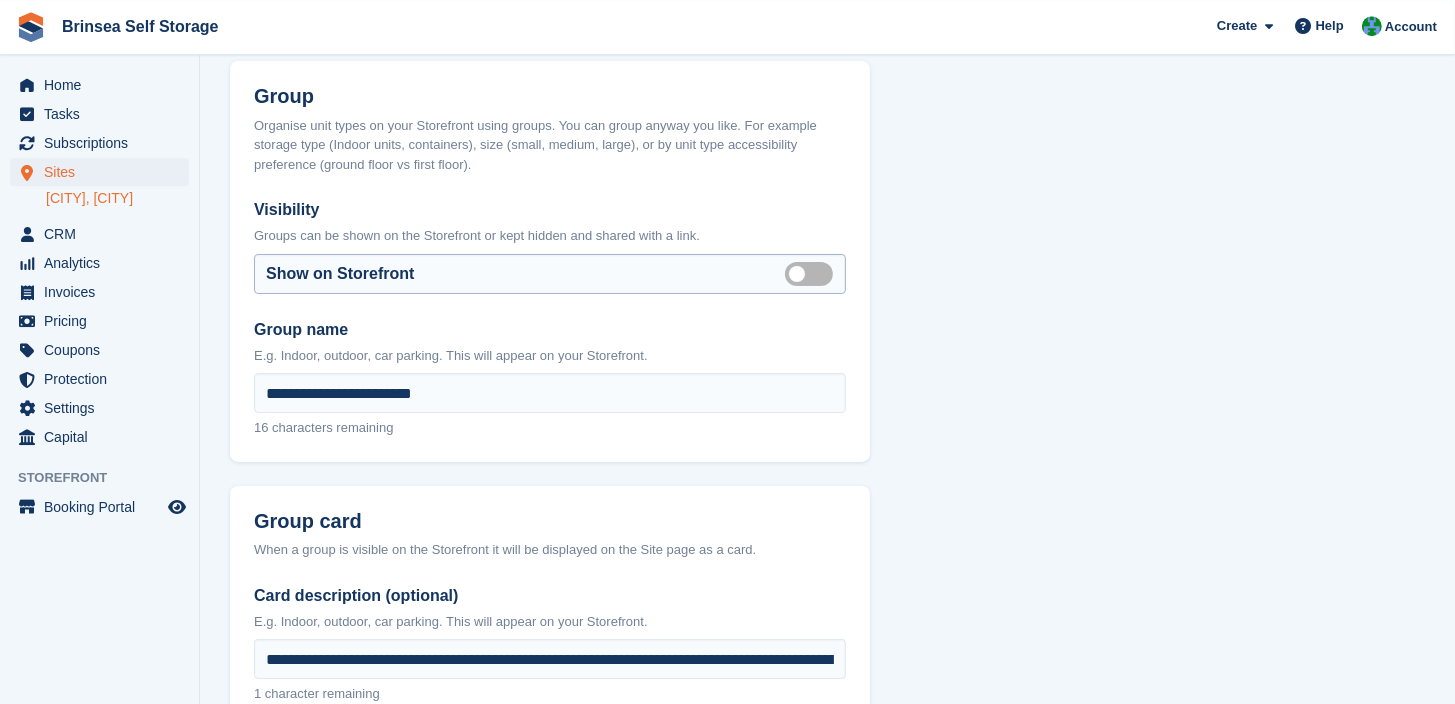 click on "Is visible" at bounding box center [813, 273] 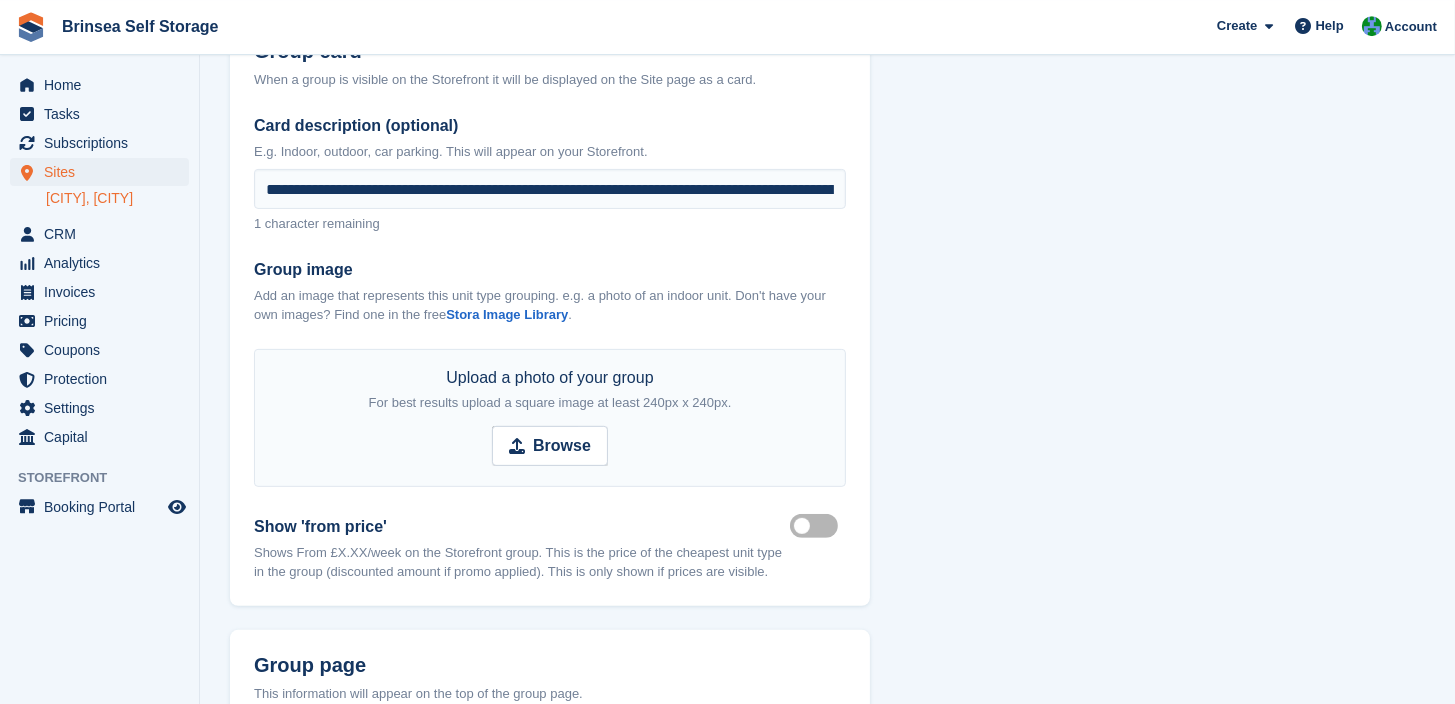 scroll, scrollTop: 554, scrollLeft: 0, axis: vertical 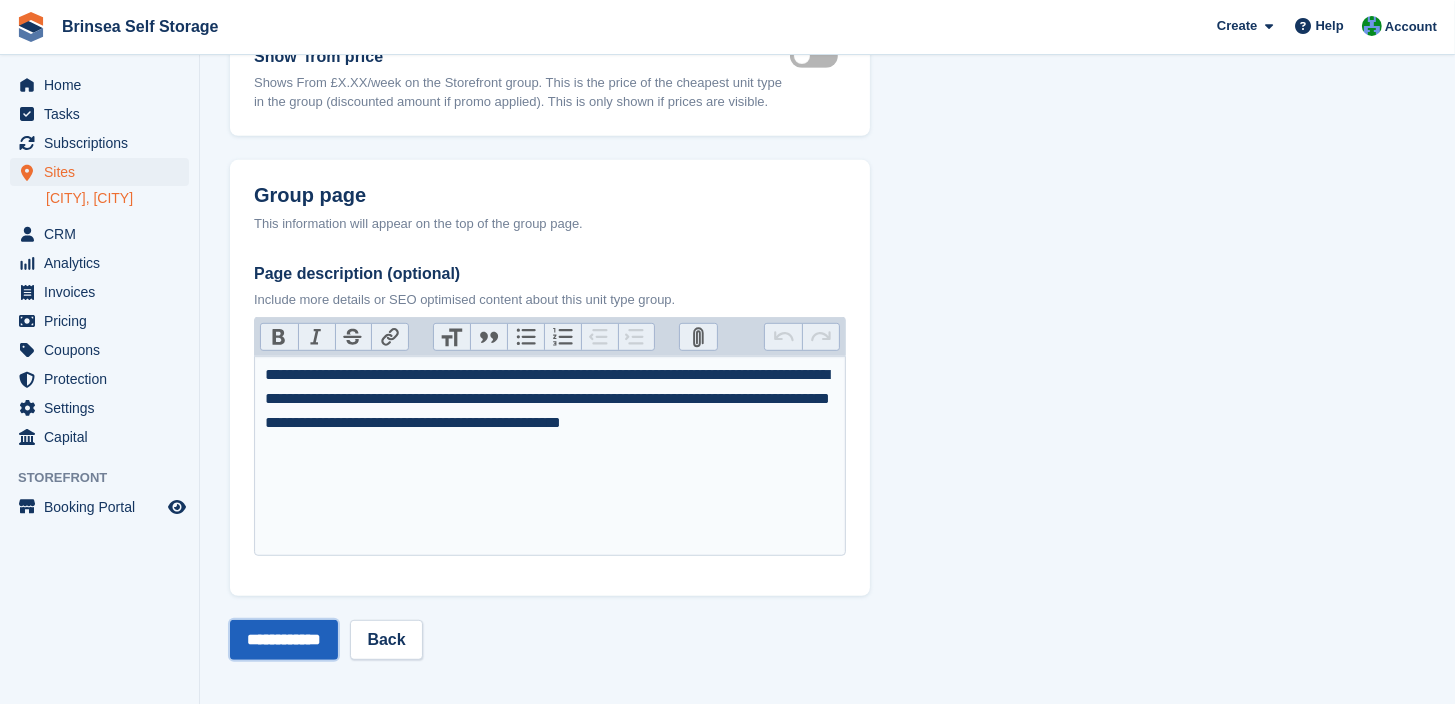click on "**********" at bounding box center [284, 640] 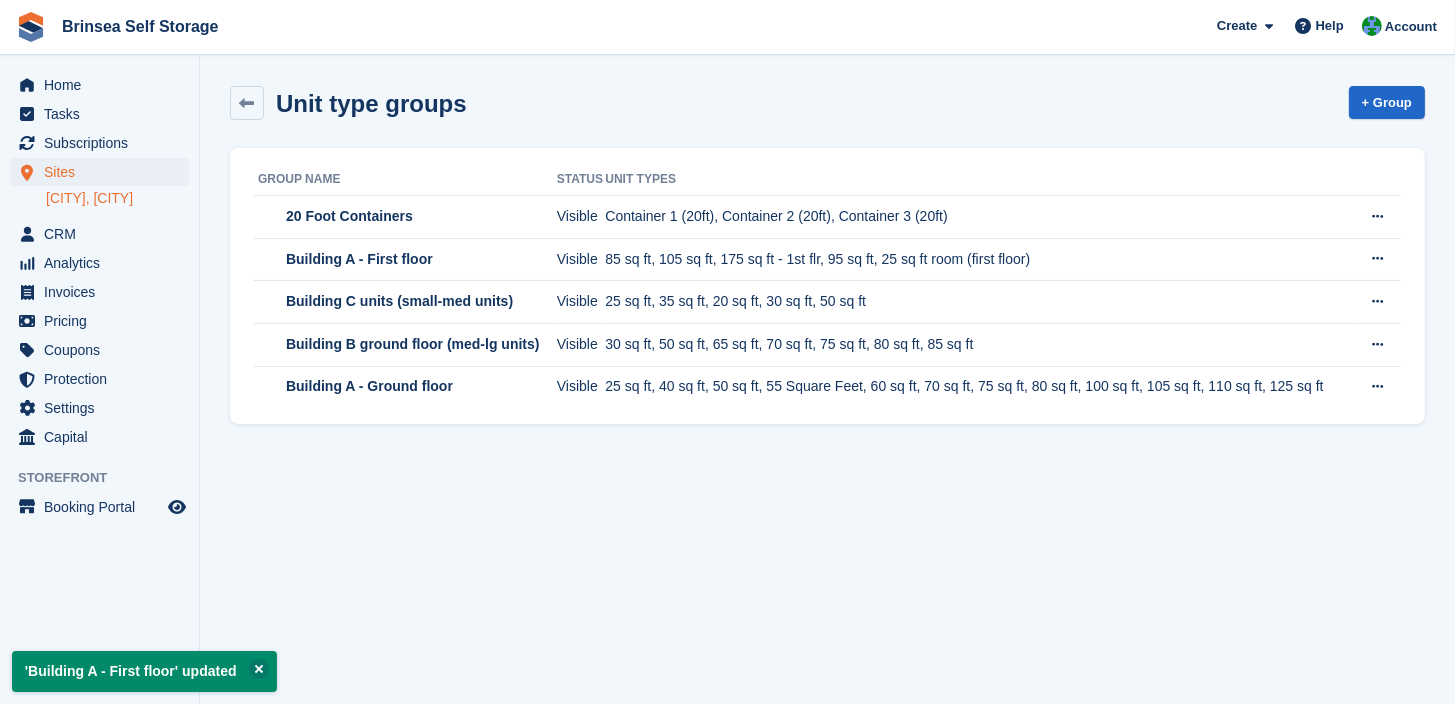 scroll, scrollTop: 0, scrollLeft: 0, axis: both 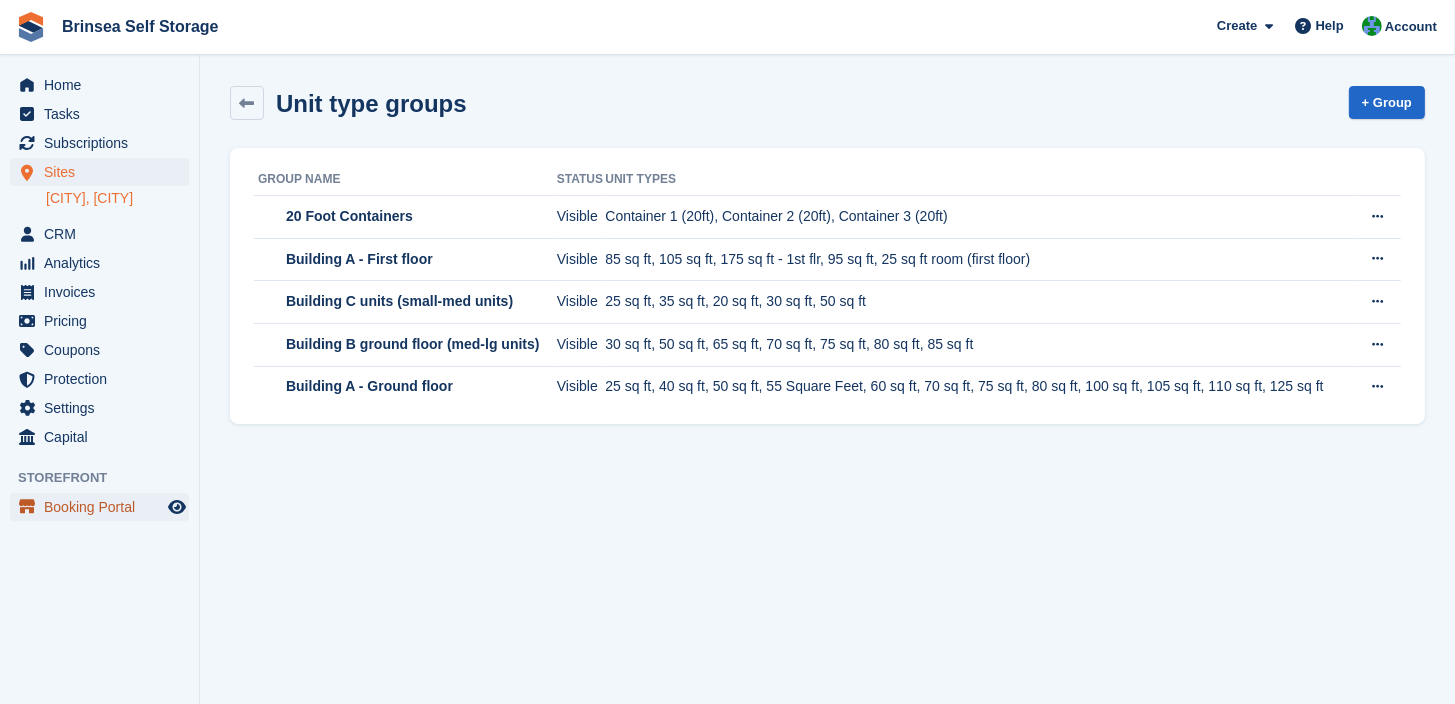click on "Booking Portal" at bounding box center (104, 507) 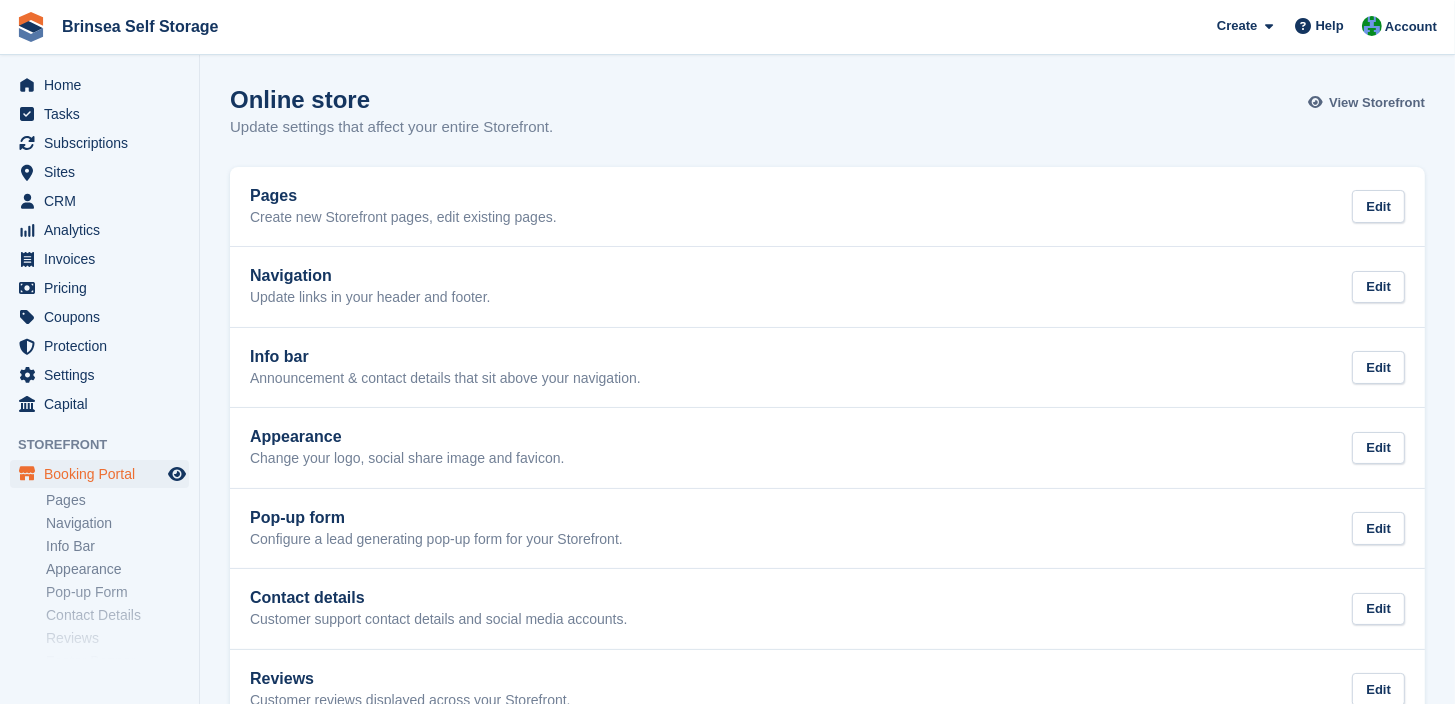 click on "View Storefront" at bounding box center [1377, 103] 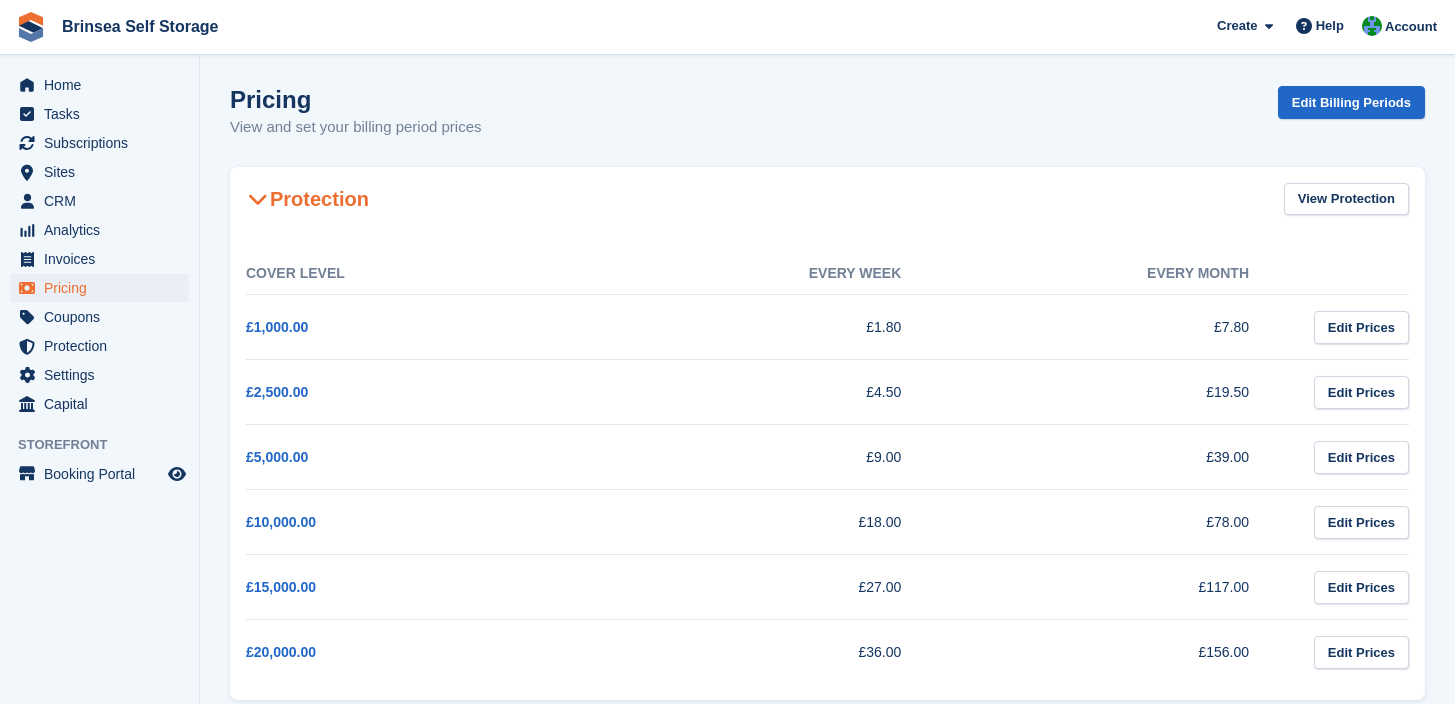 scroll, scrollTop: 0, scrollLeft: 0, axis: both 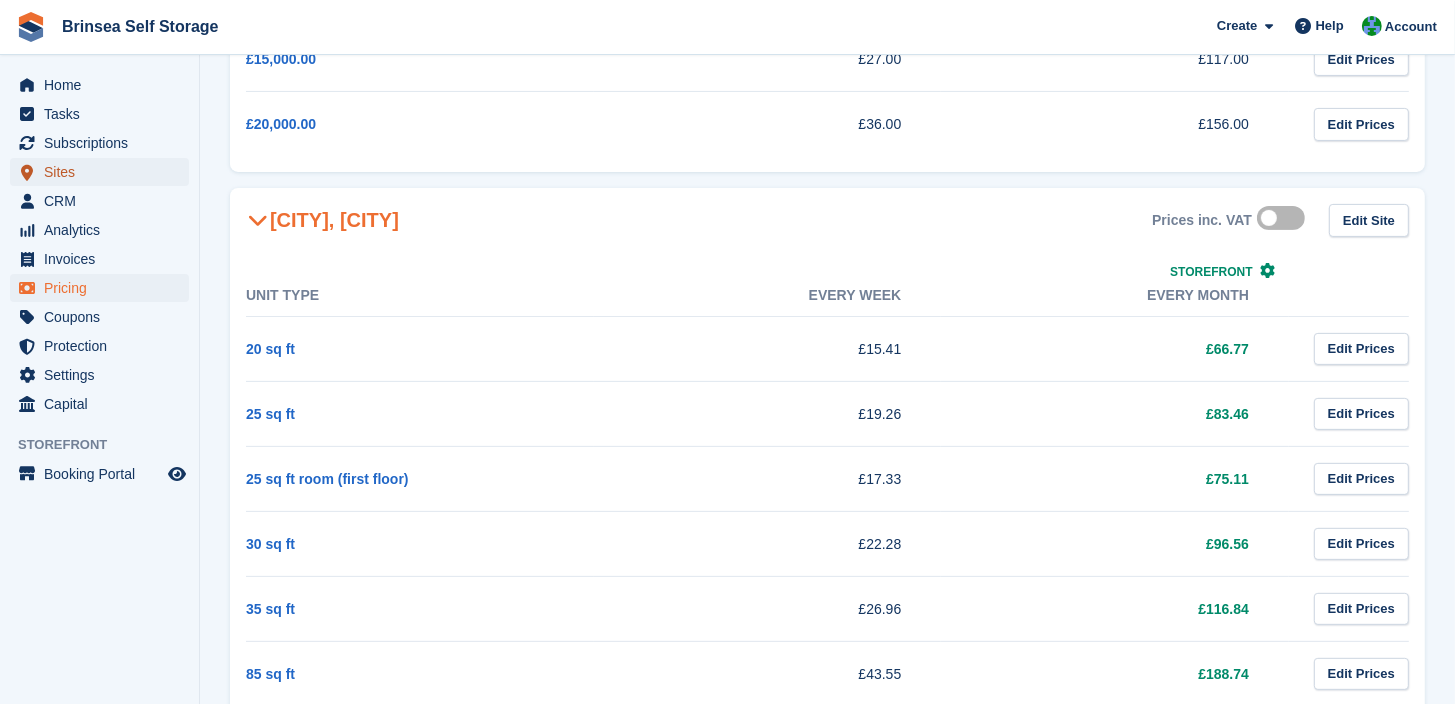 click on "Sites" at bounding box center [104, 172] 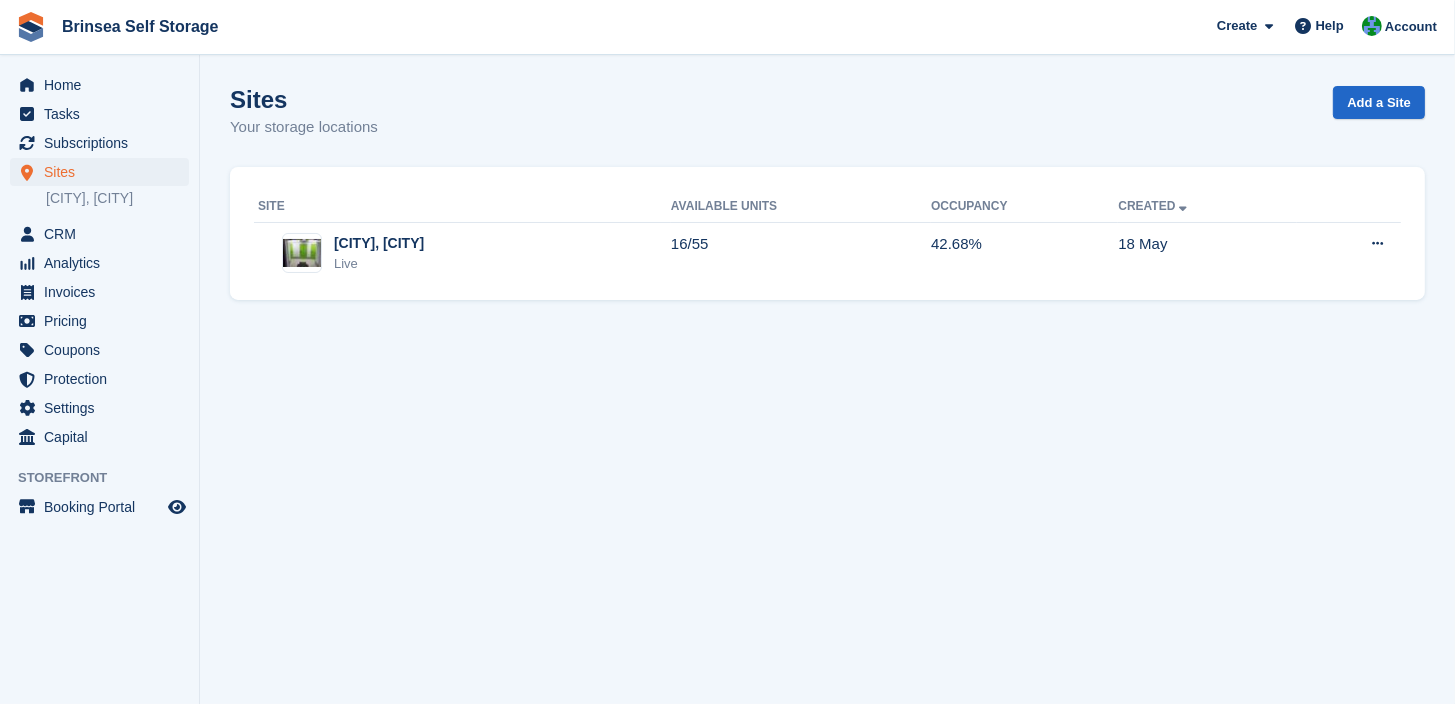scroll, scrollTop: 0, scrollLeft: 0, axis: both 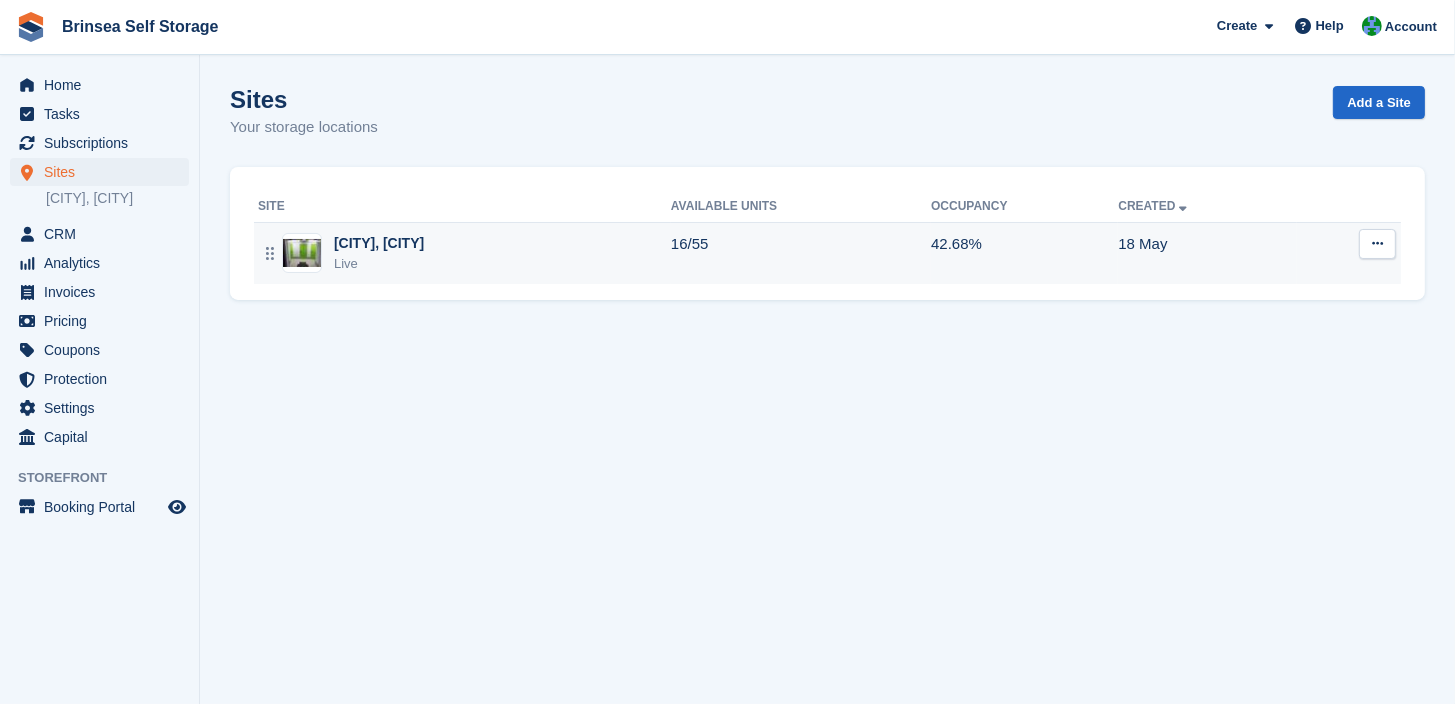 click on "[CITY], [CITY]
Live" at bounding box center (464, 253) 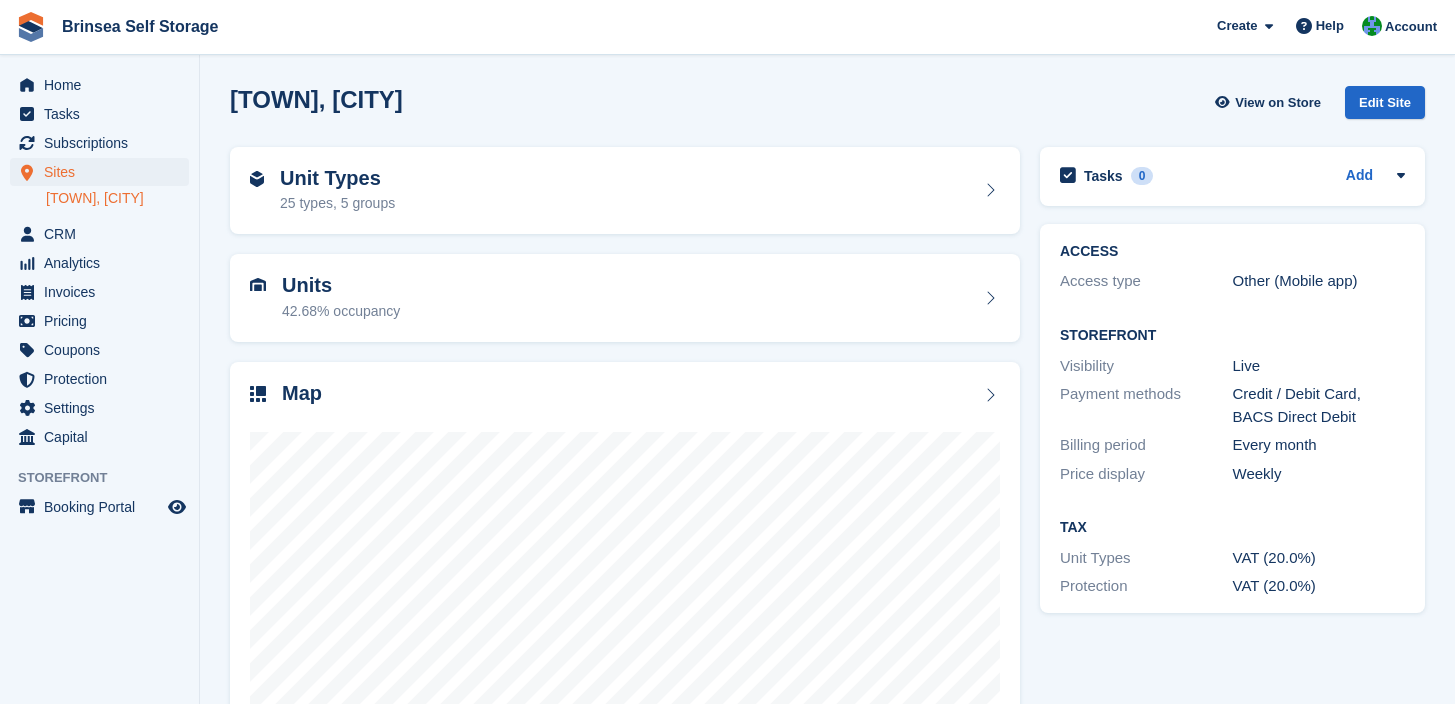 scroll, scrollTop: 0, scrollLeft: 0, axis: both 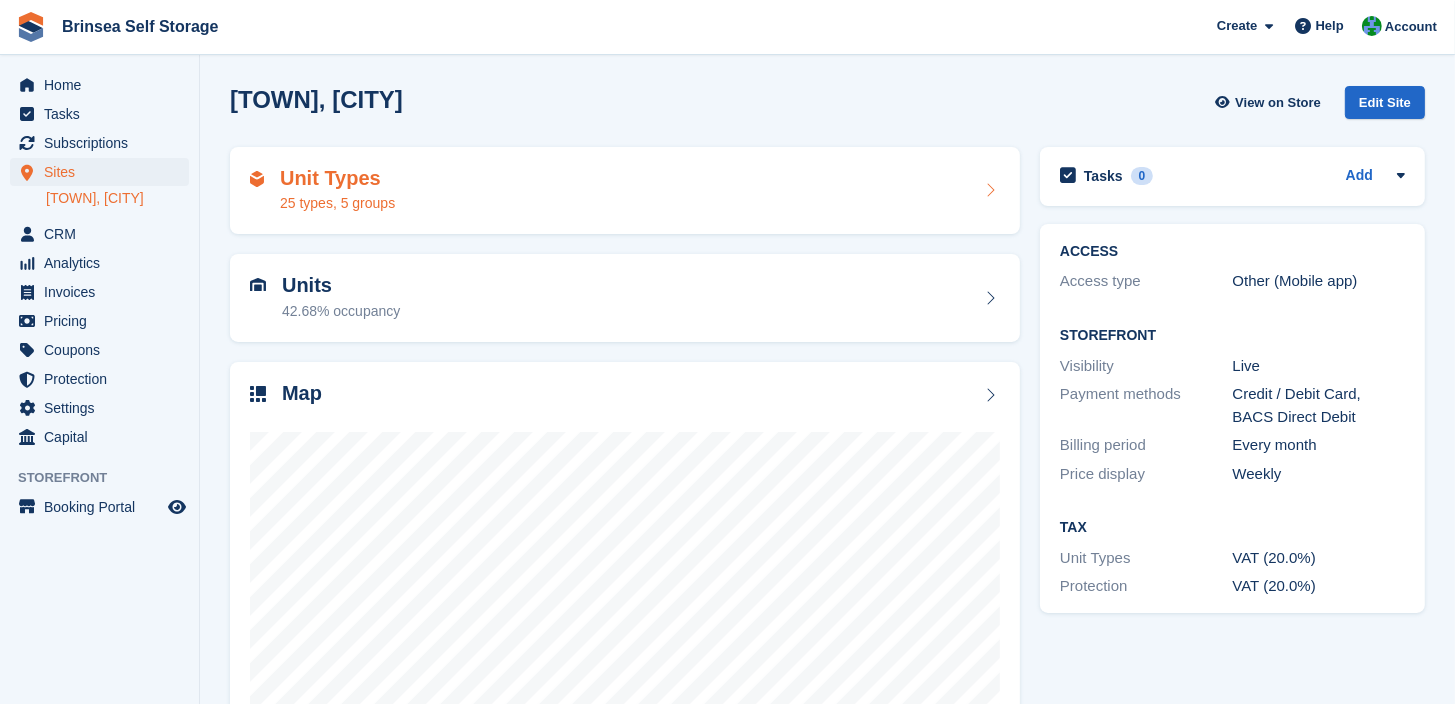 click on "25 types, 5 groups" at bounding box center [337, 203] 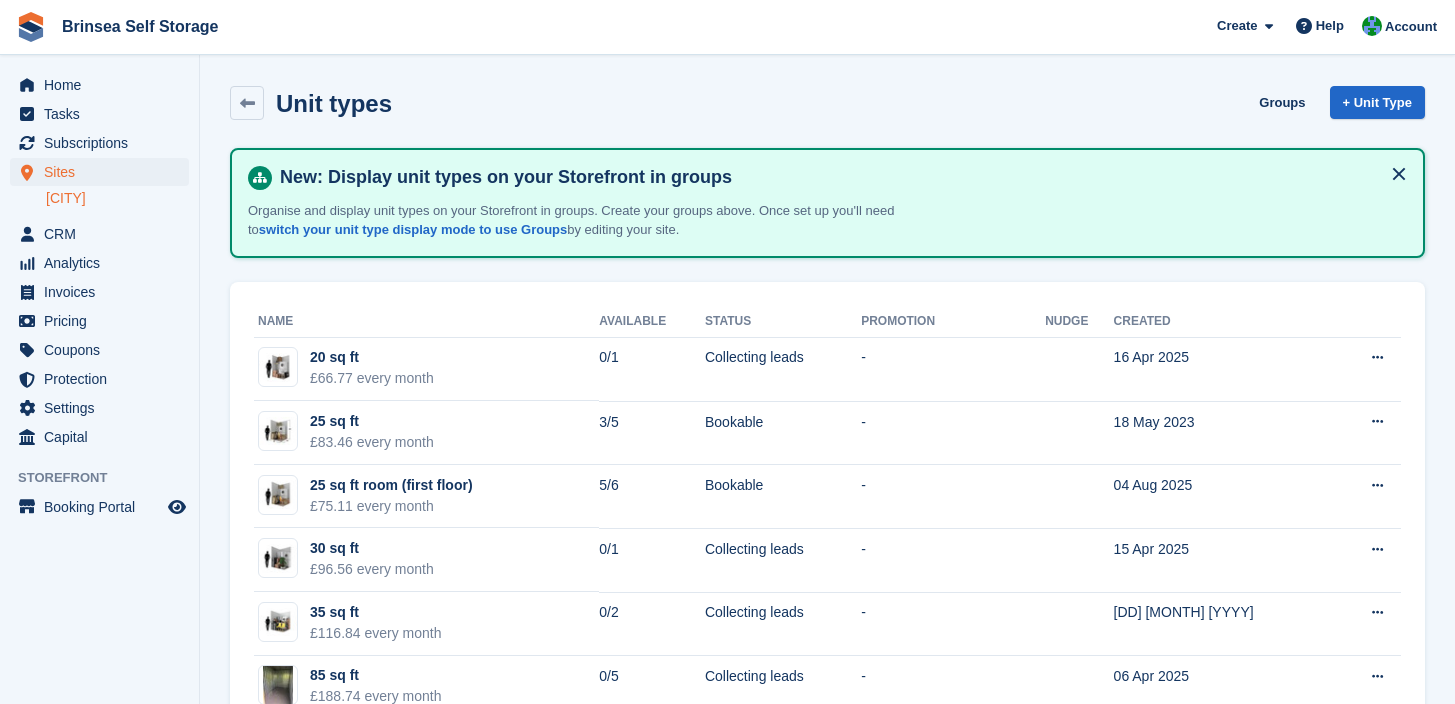 scroll, scrollTop: 0, scrollLeft: 0, axis: both 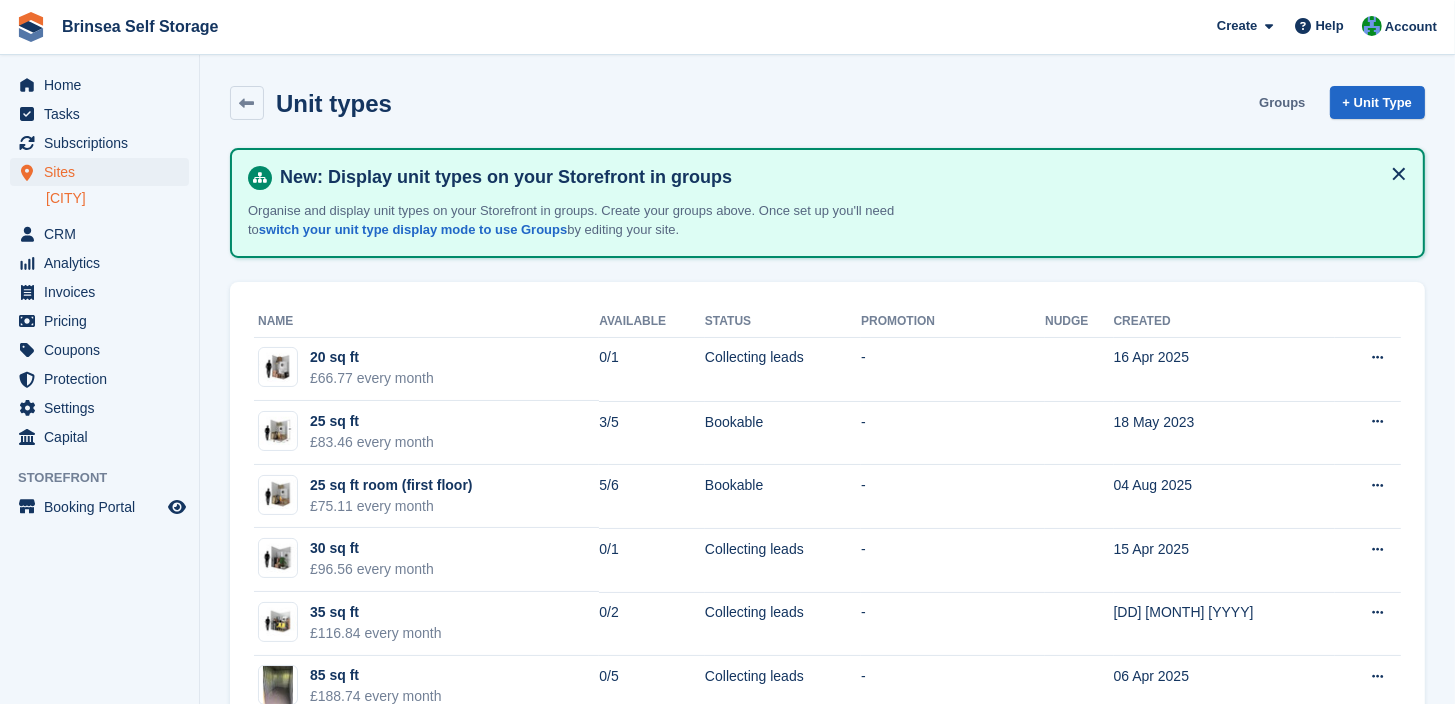 click on "Groups" at bounding box center [1282, 102] 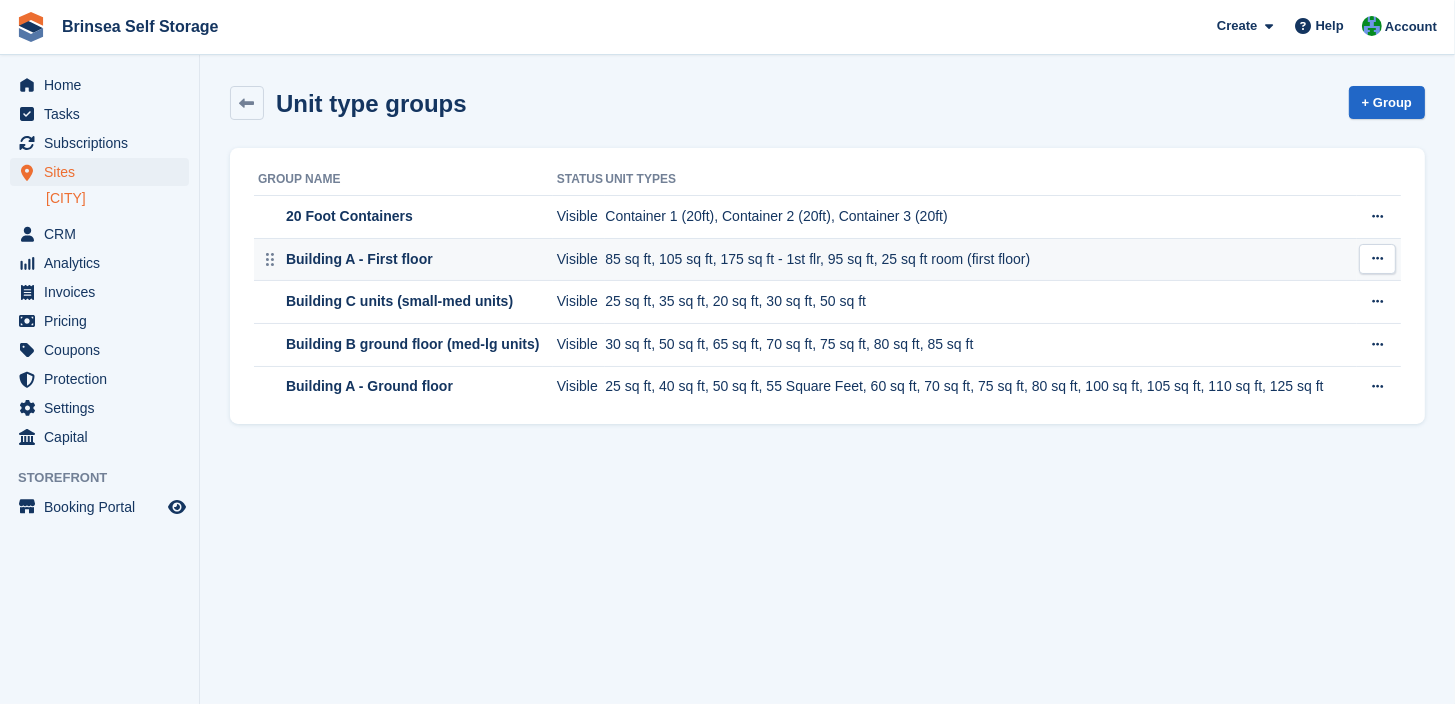 click on "85 sq ft, 105 sq ft, 175 sq ft - 1st flr, 95 sq ft, 25 sq ft room (first floor)" at bounding box center [981, 259] 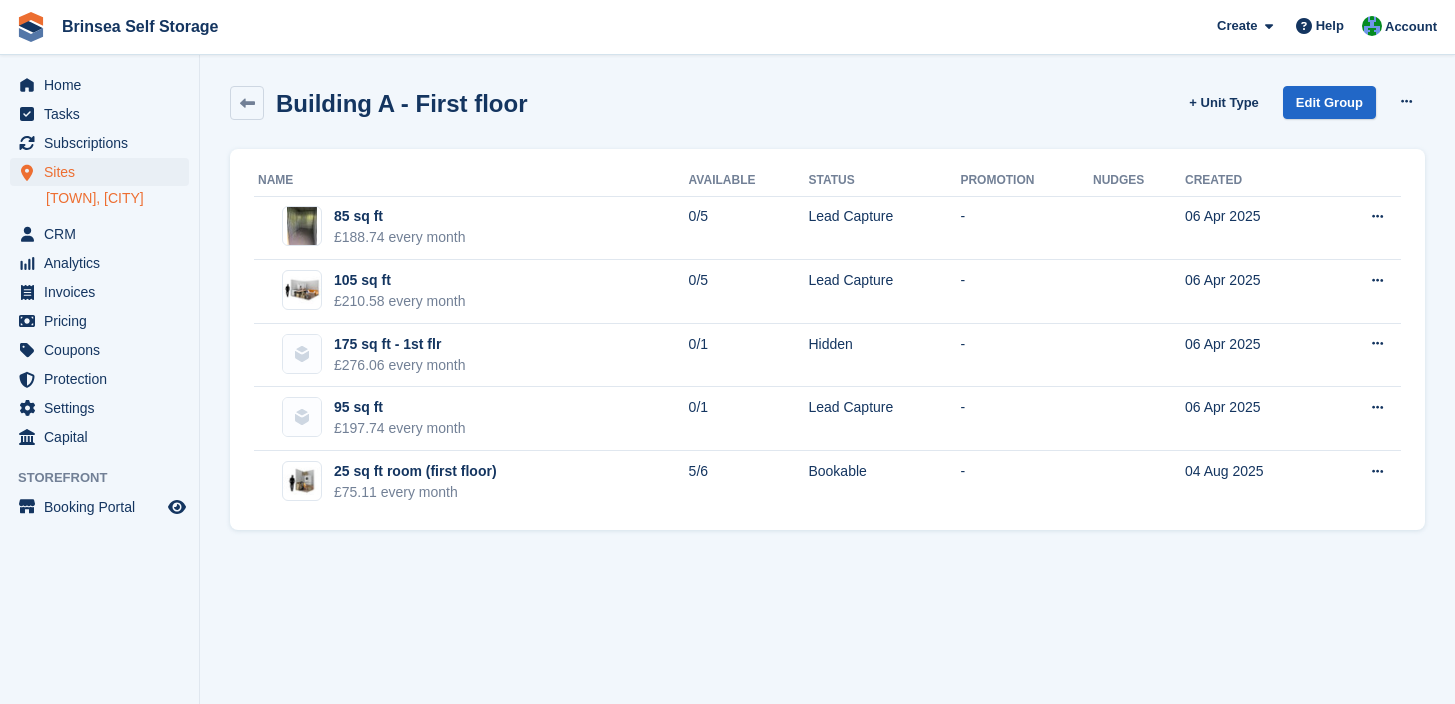 scroll, scrollTop: 0, scrollLeft: 0, axis: both 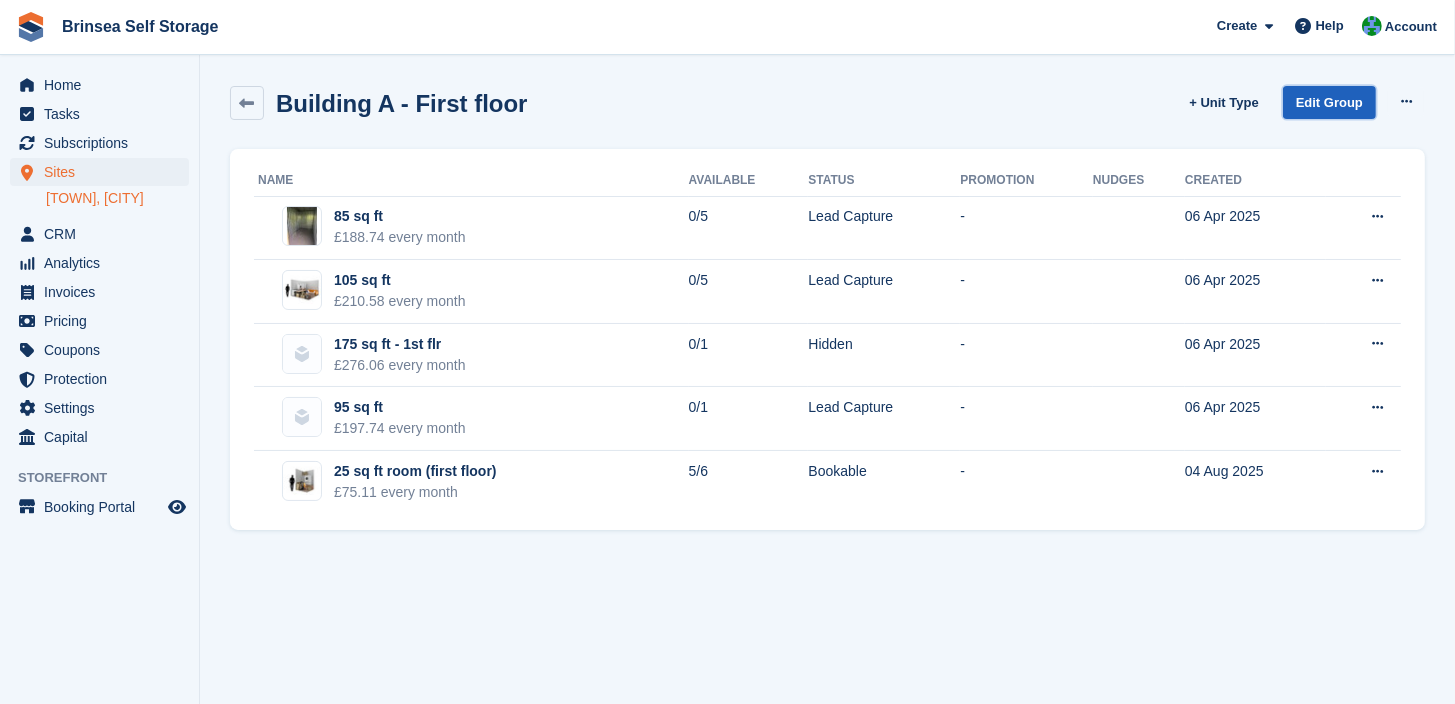 click on "Edit Group" at bounding box center [1329, 102] 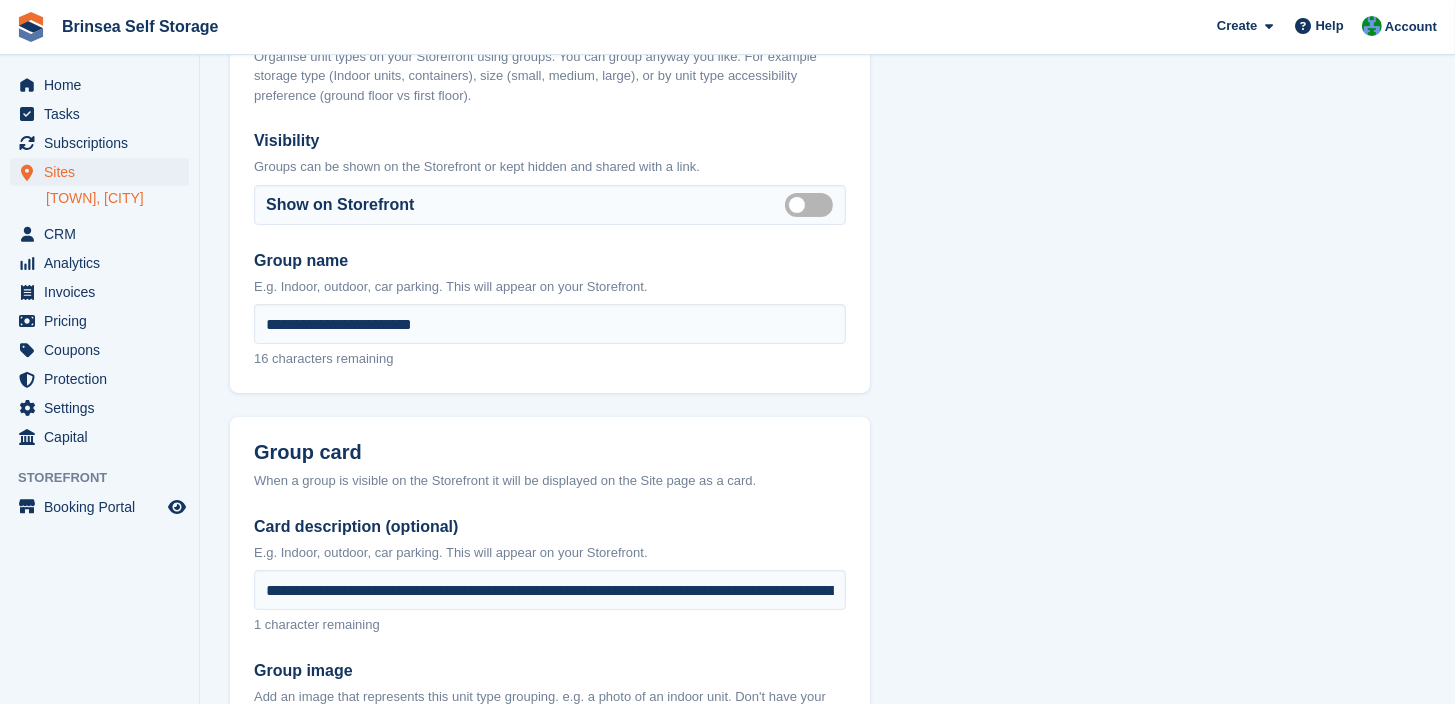 scroll, scrollTop: 155, scrollLeft: 0, axis: vertical 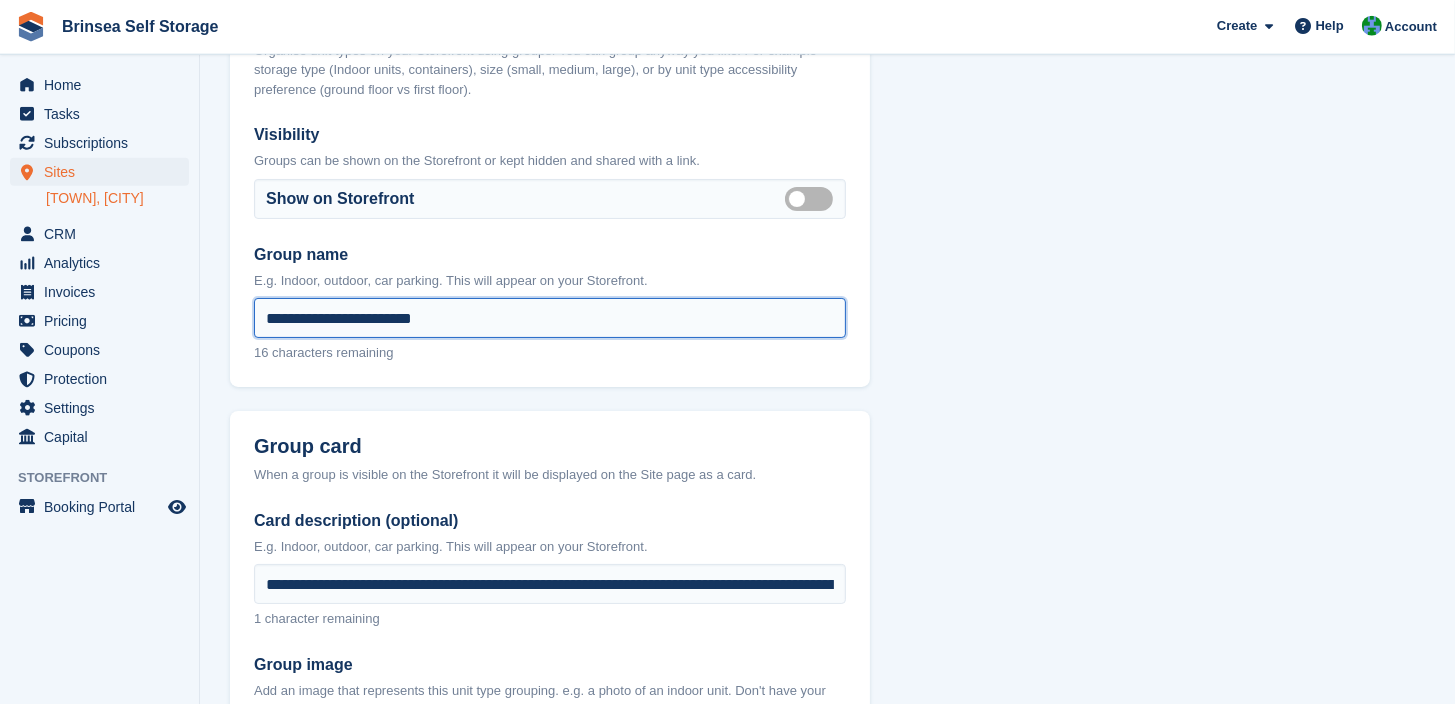 click on "**********" at bounding box center [550, 318] 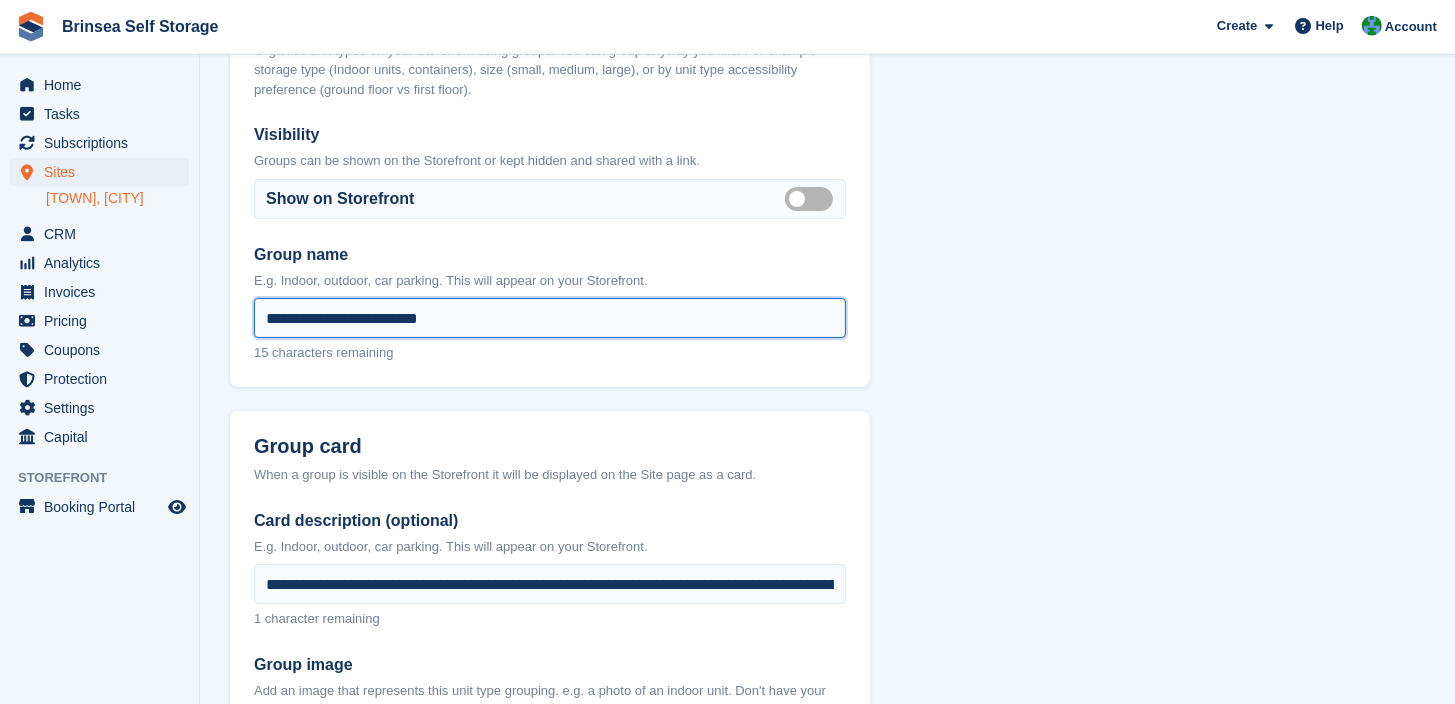 click on "**********" at bounding box center (550, 318) 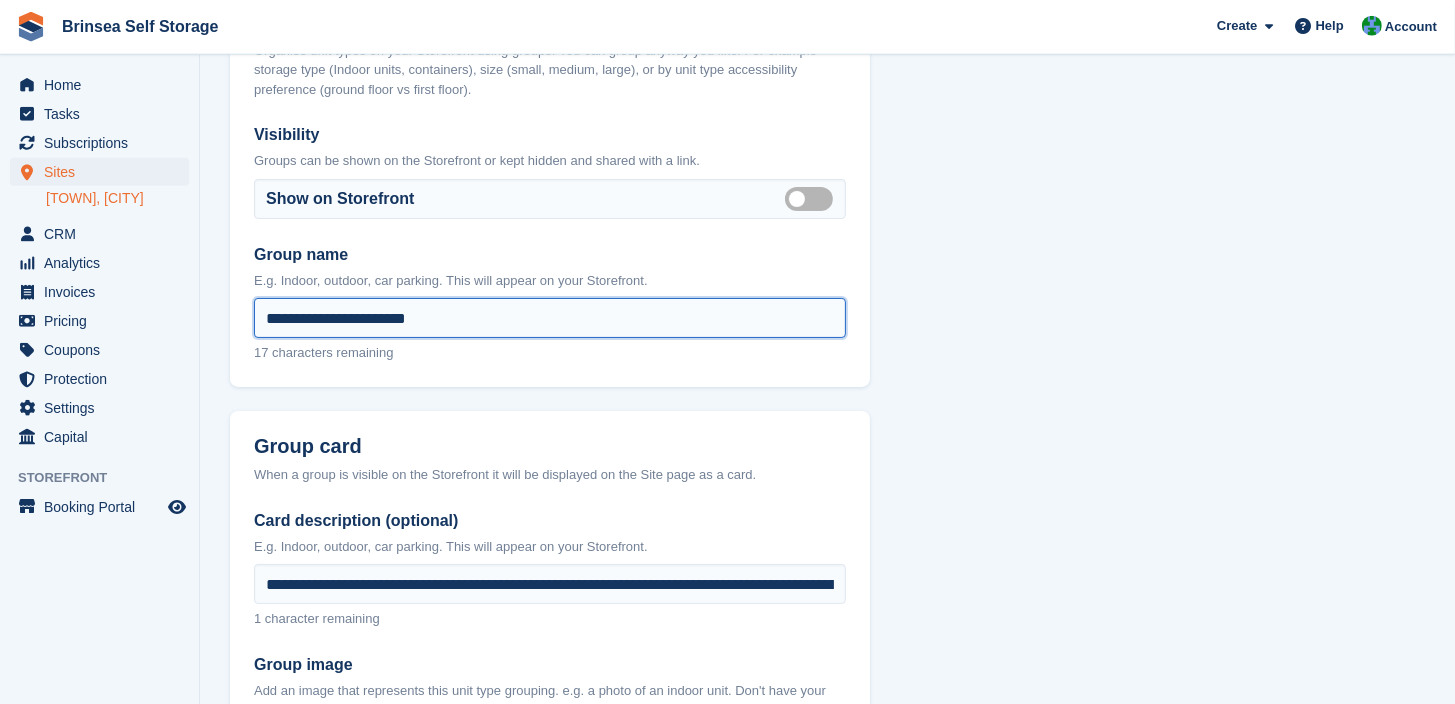 click on "**********" at bounding box center (550, 318) 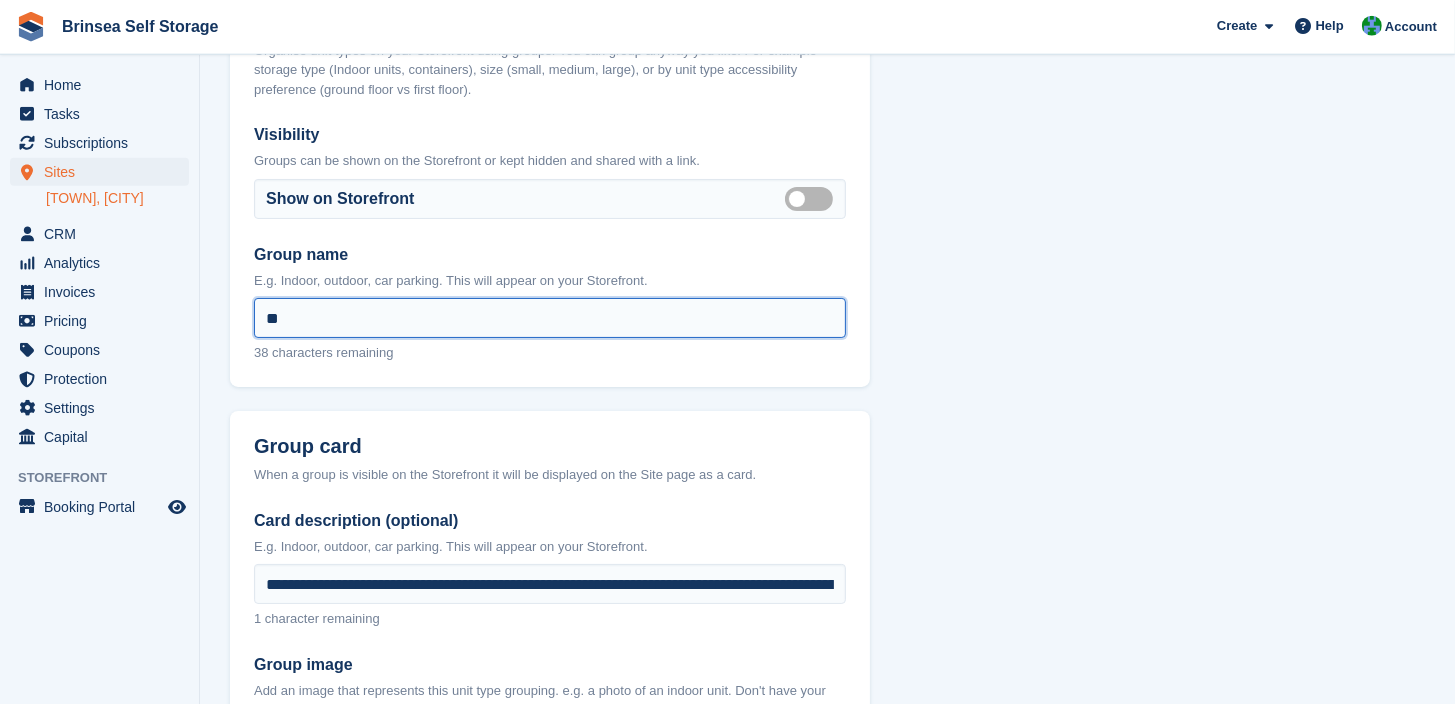type on "*" 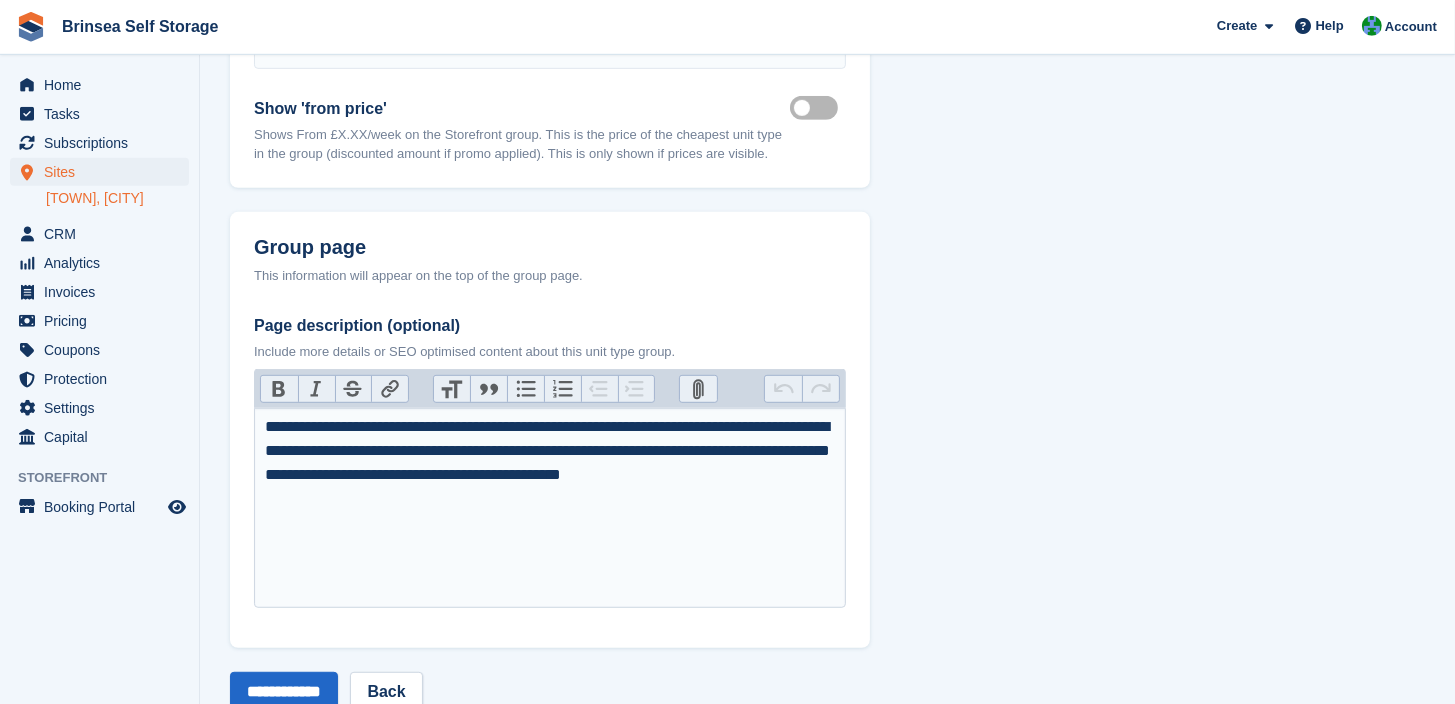 scroll, scrollTop: 1020, scrollLeft: 0, axis: vertical 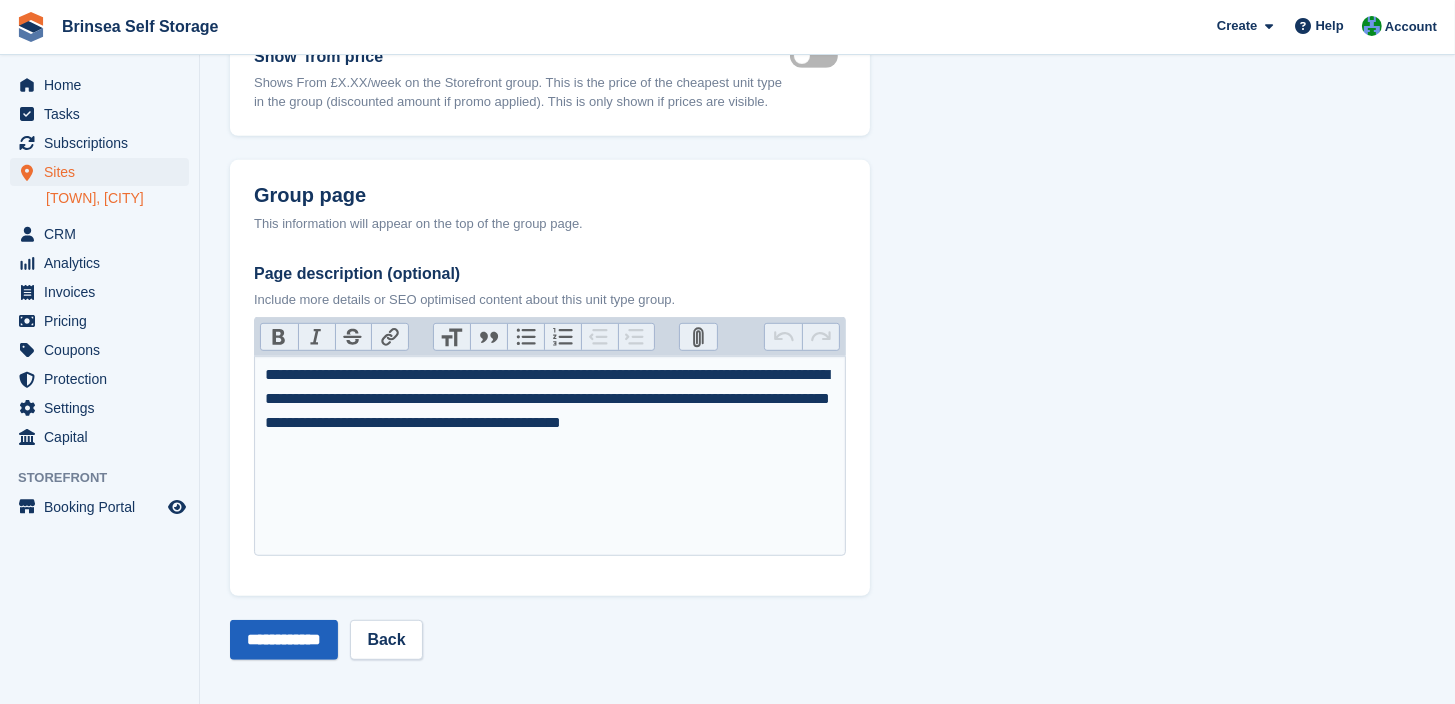 type on "**********" 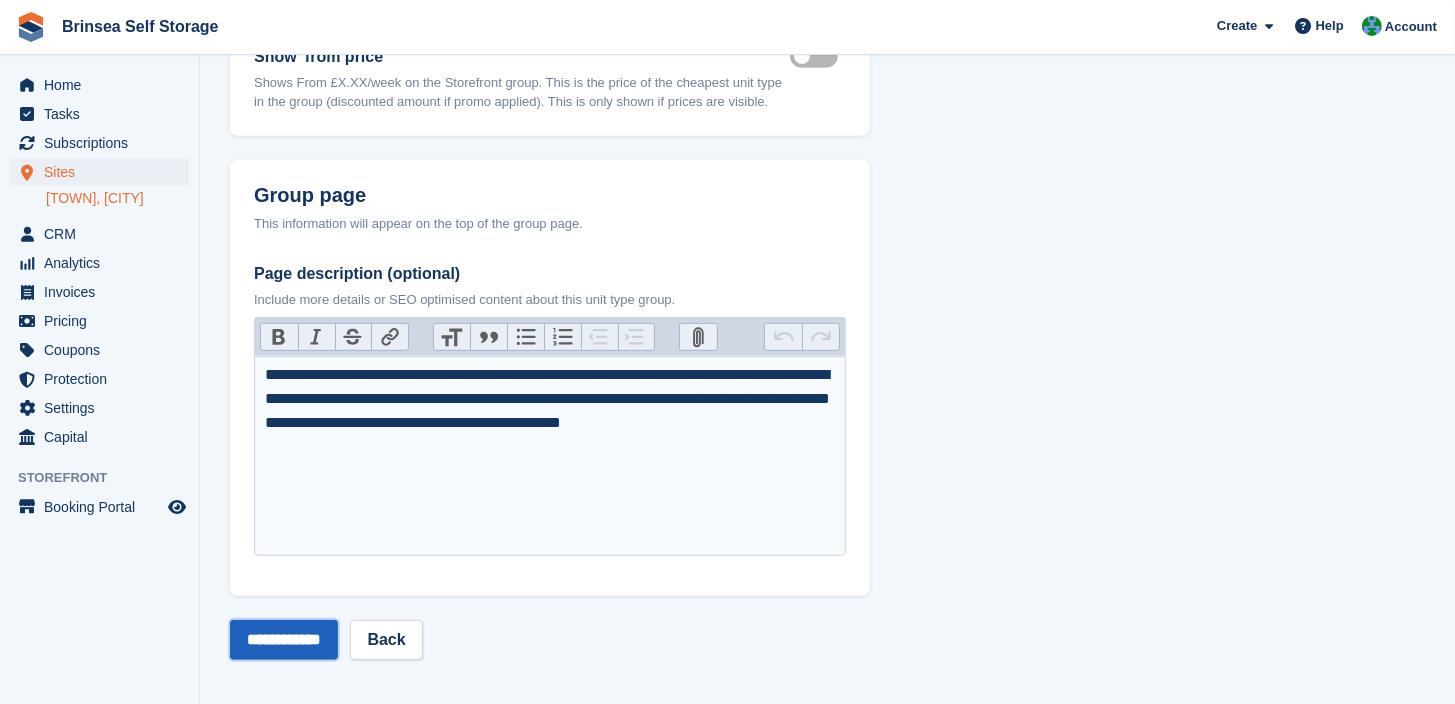 click on "**********" at bounding box center [284, 640] 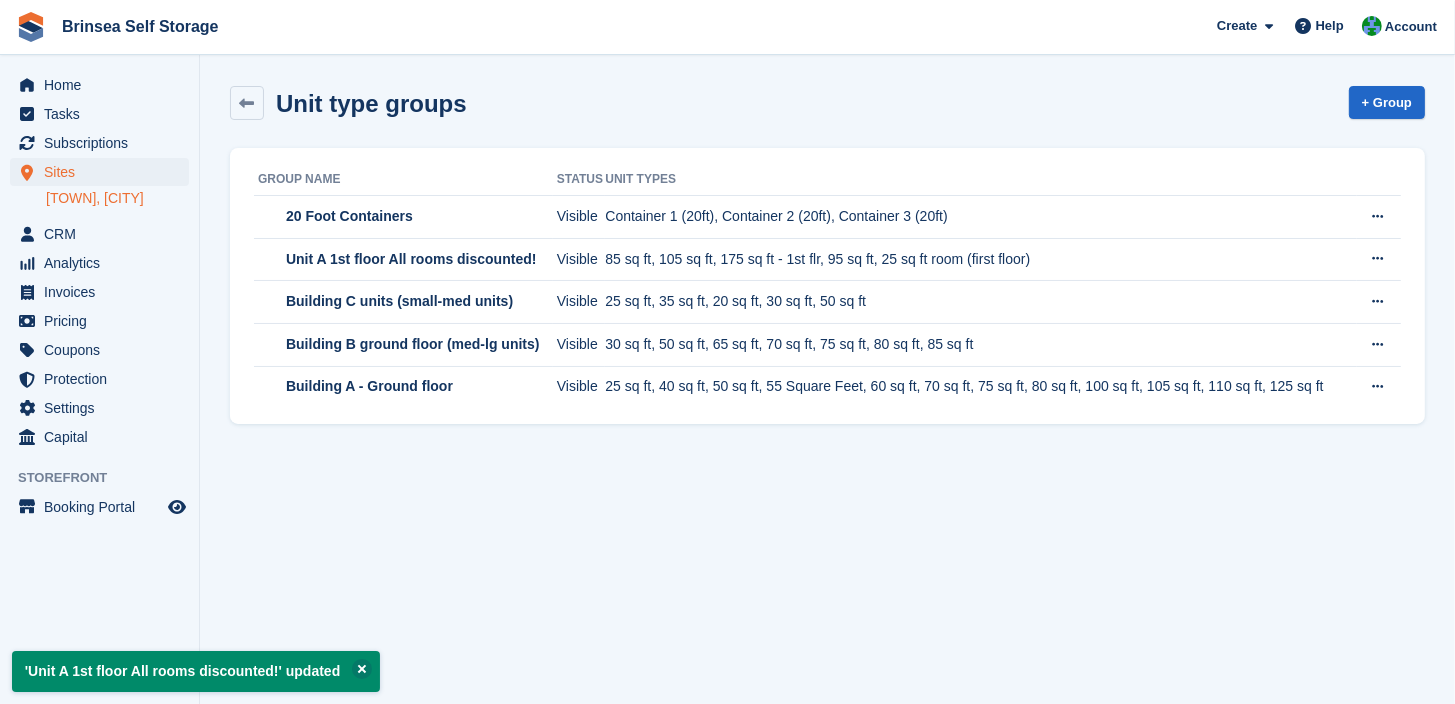 scroll, scrollTop: 0, scrollLeft: 0, axis: both 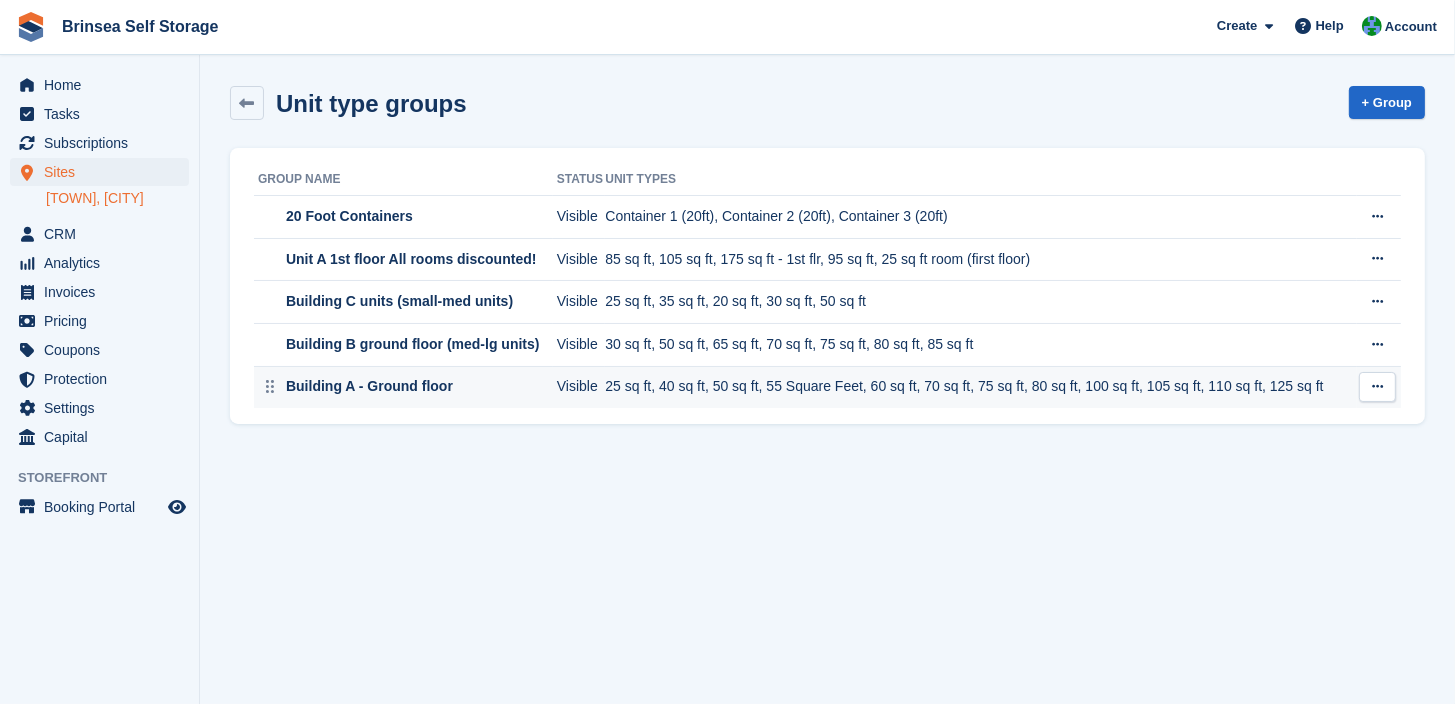 type 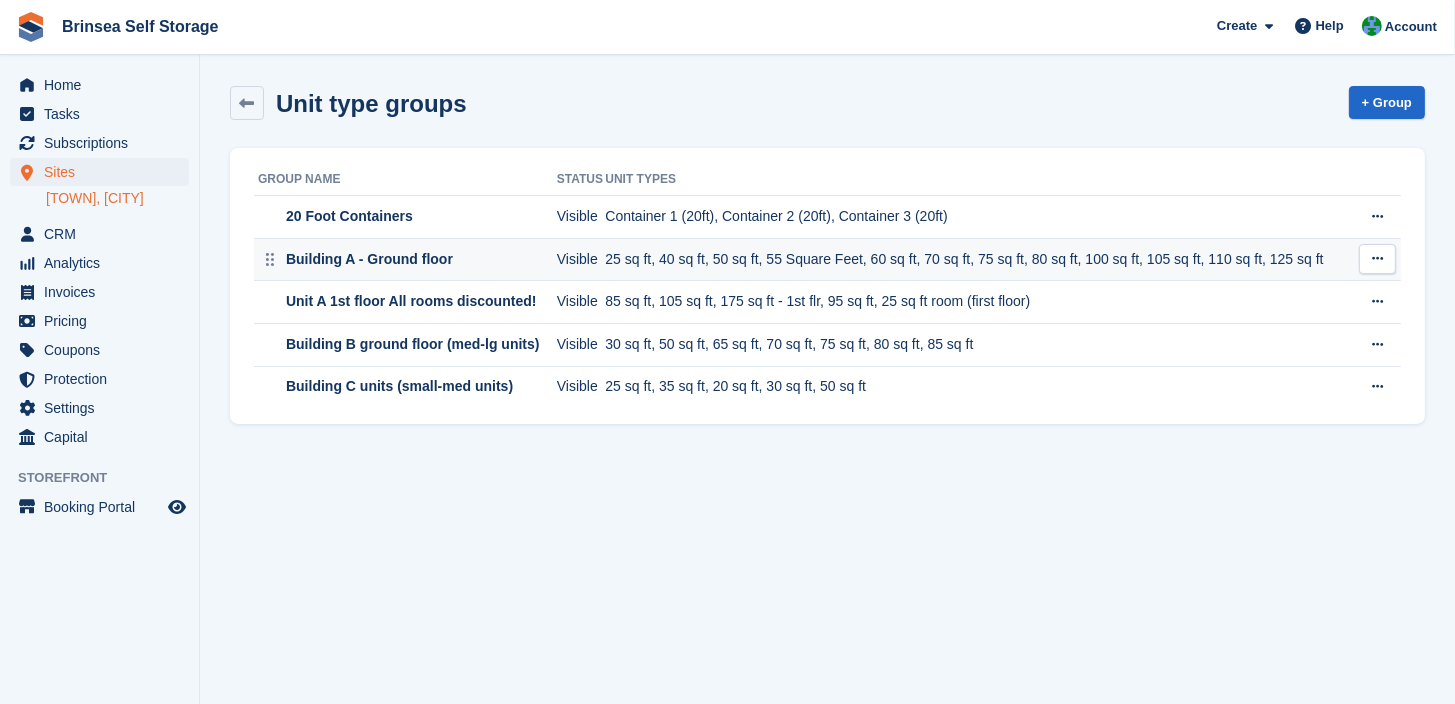 click on "Building A - Ground floor" at bounding box center [367, 259] 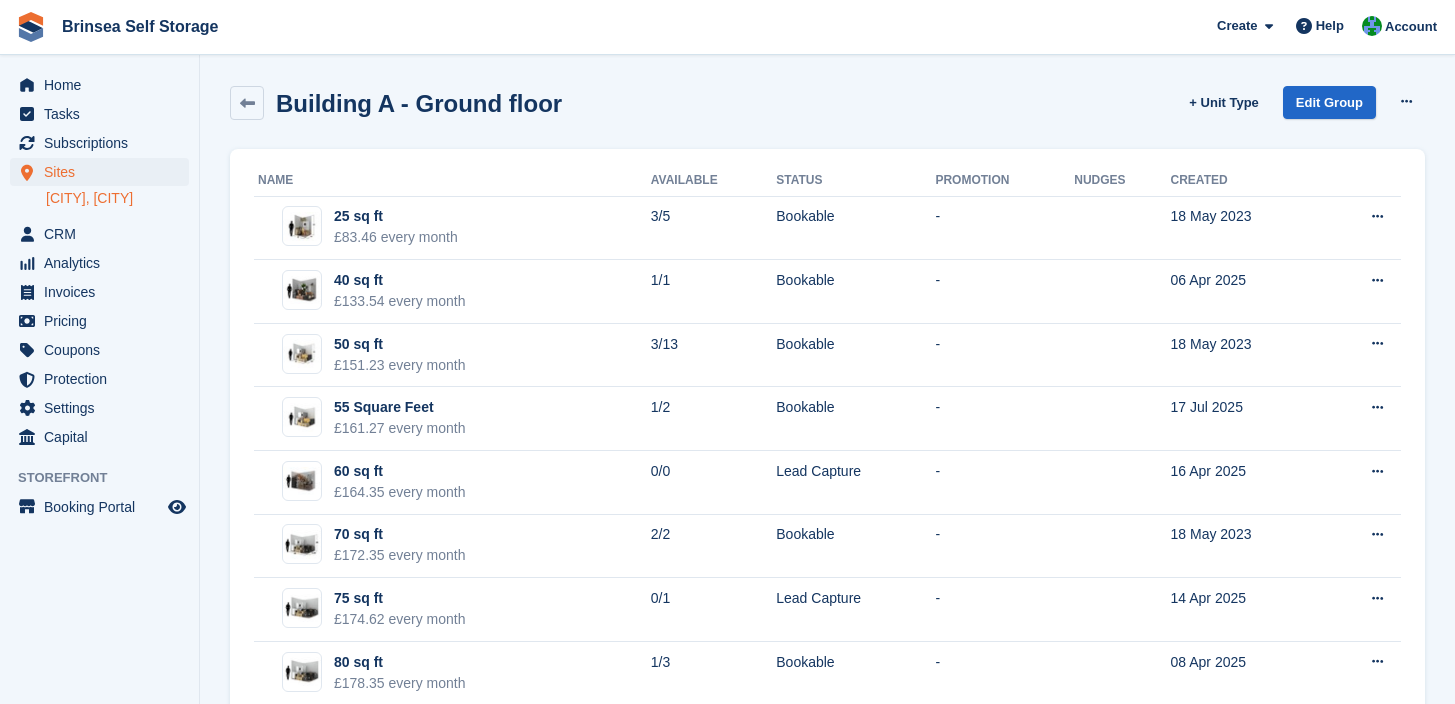 scroll, scrollTop: 0, scrollLeft: 0, axis: both 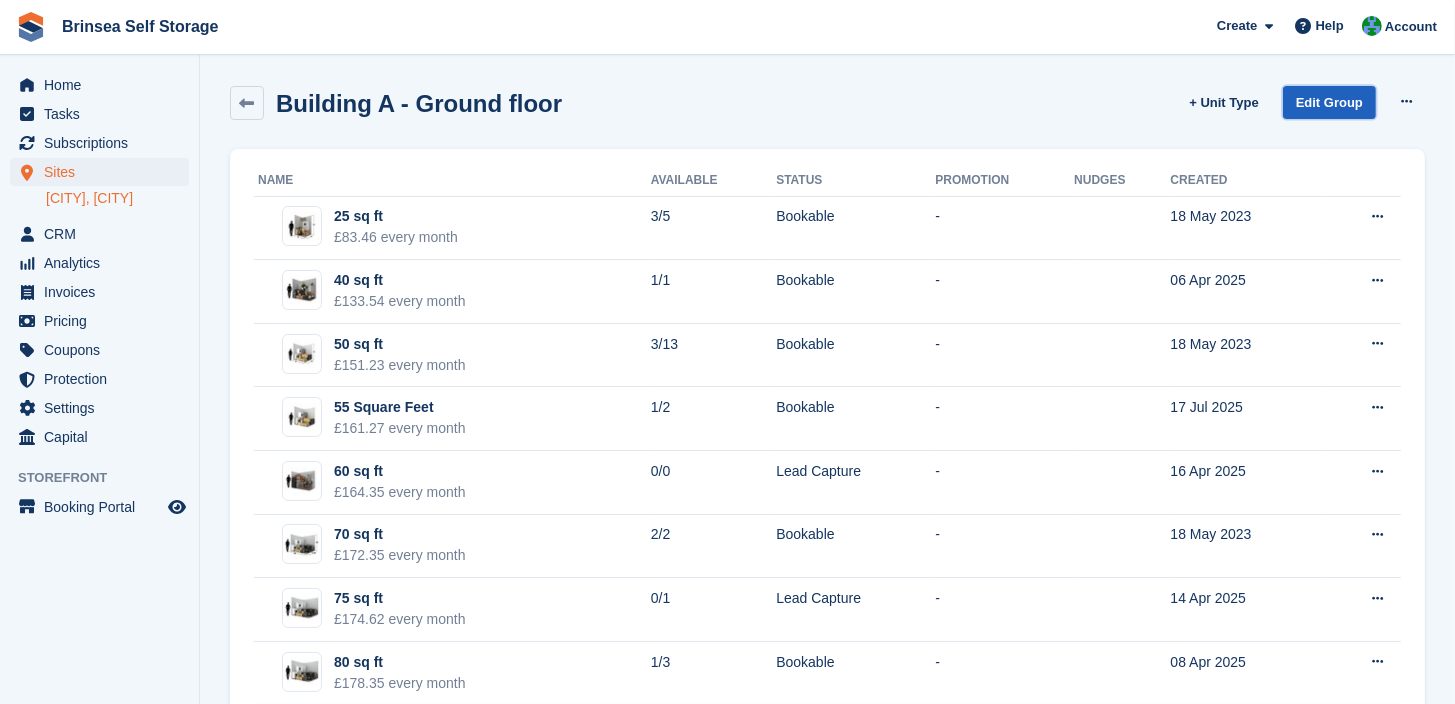 click on "Edit Group" at bounding box center (1329, 102) 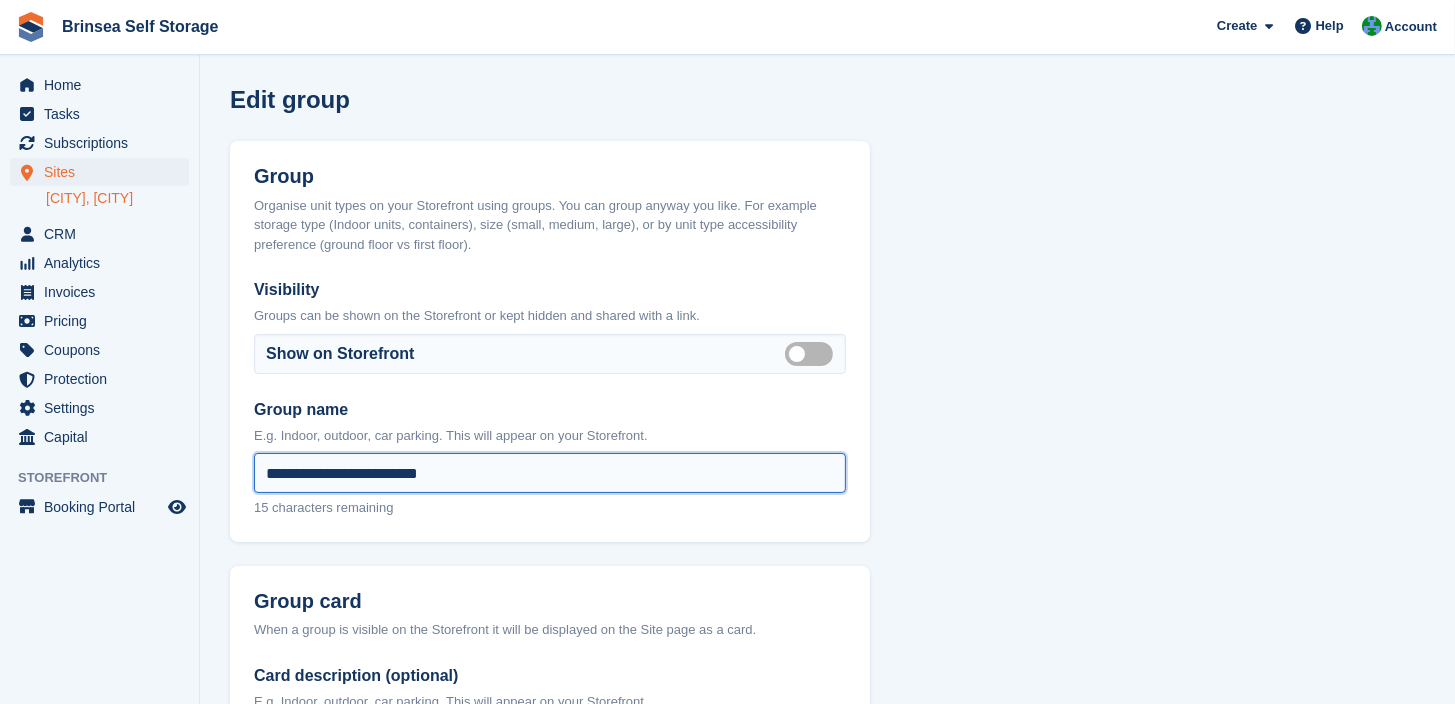 click on "**********" at bounding box center (550, 473) 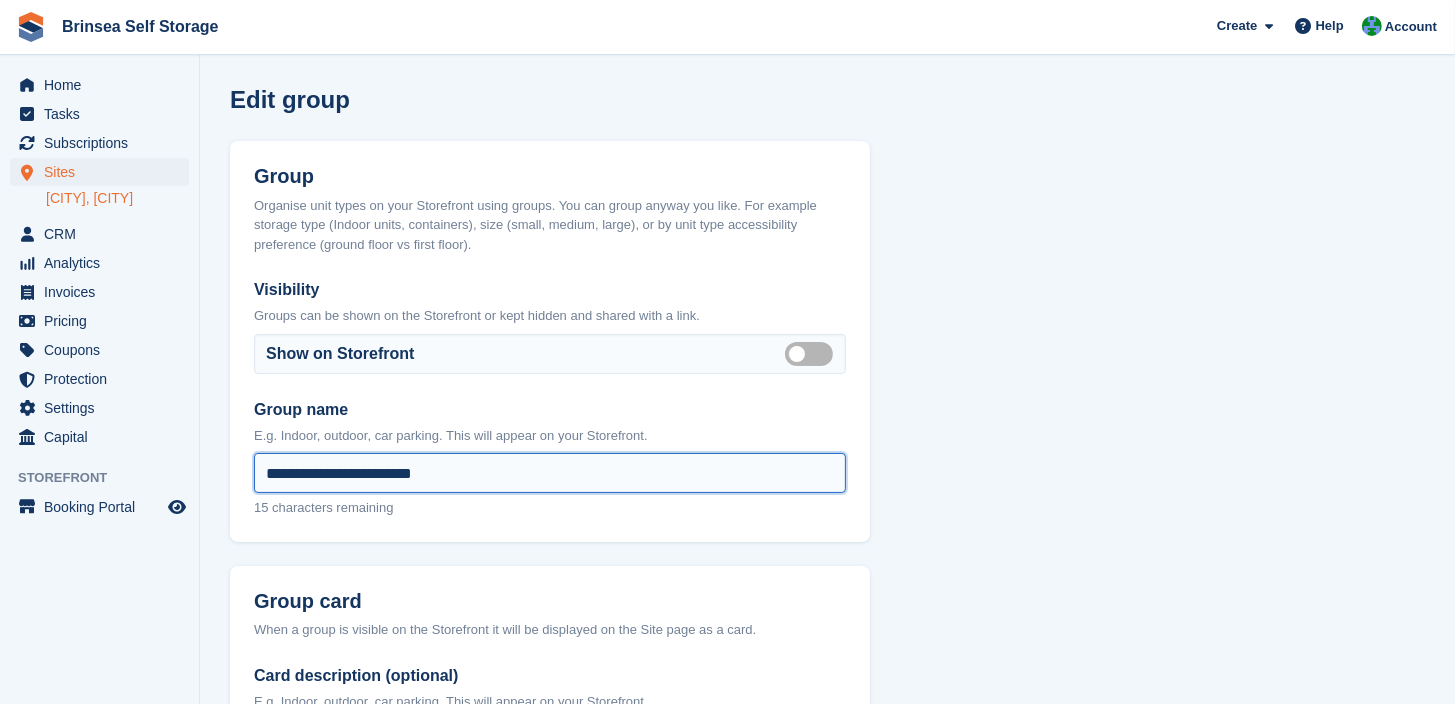 click on "**********" at bounding box center (550, 473) 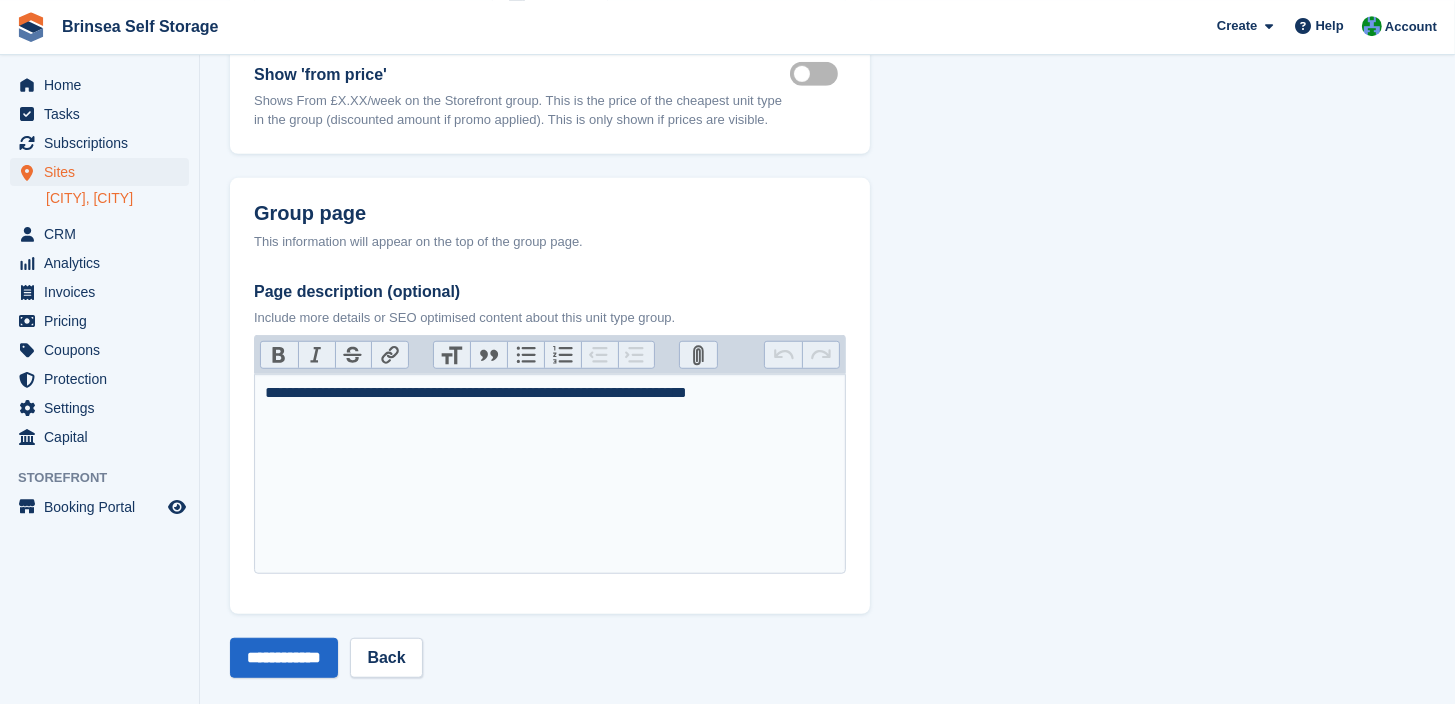 scroll, scrollTop: 1281, scrollLeft: 0, axis: vertical 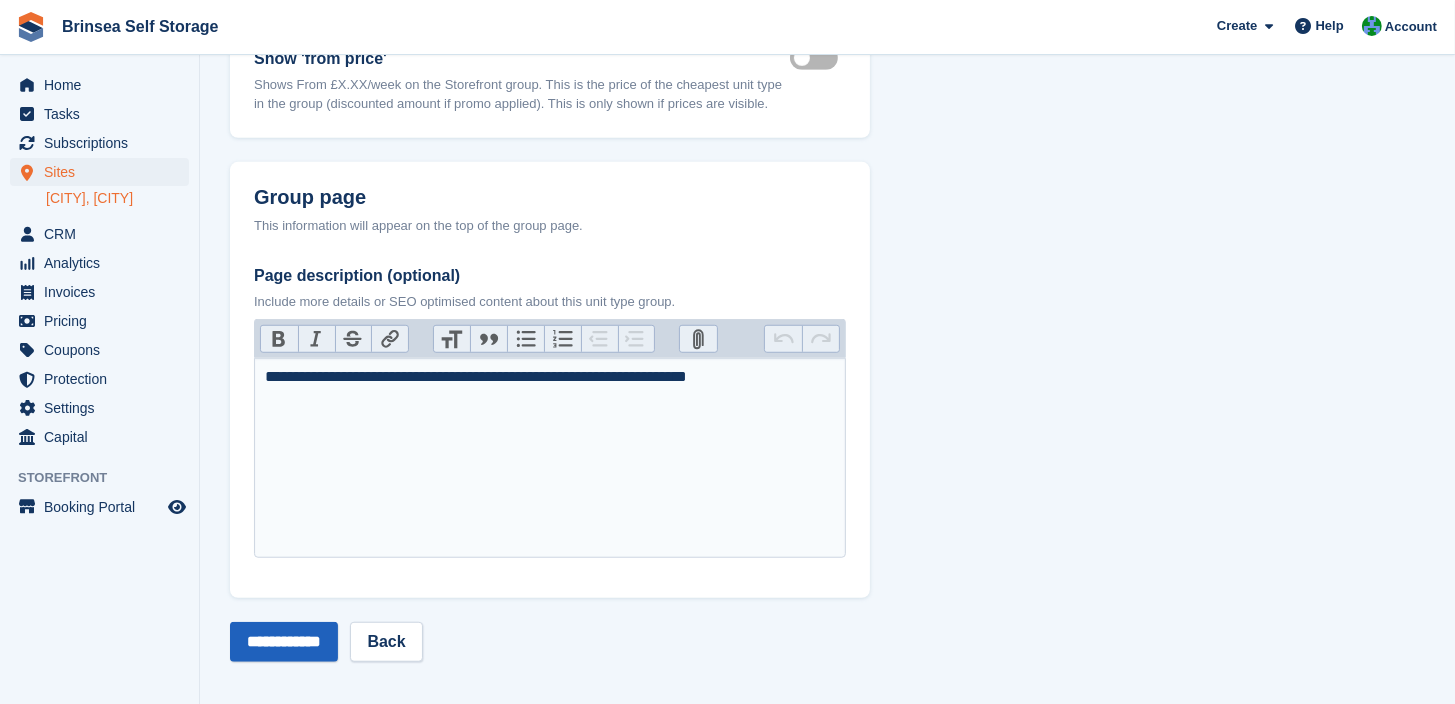 type on "**********" 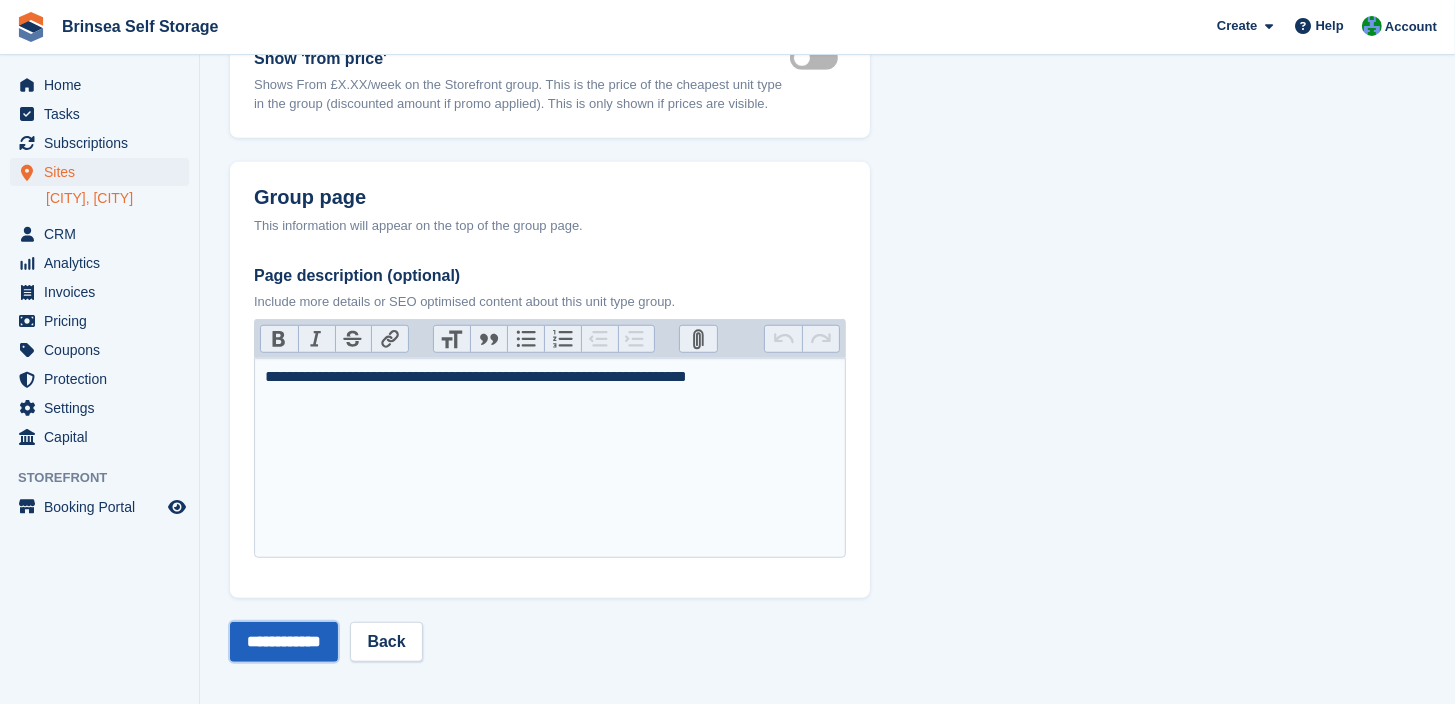 click on "**********" at bounding box center (284, 642) 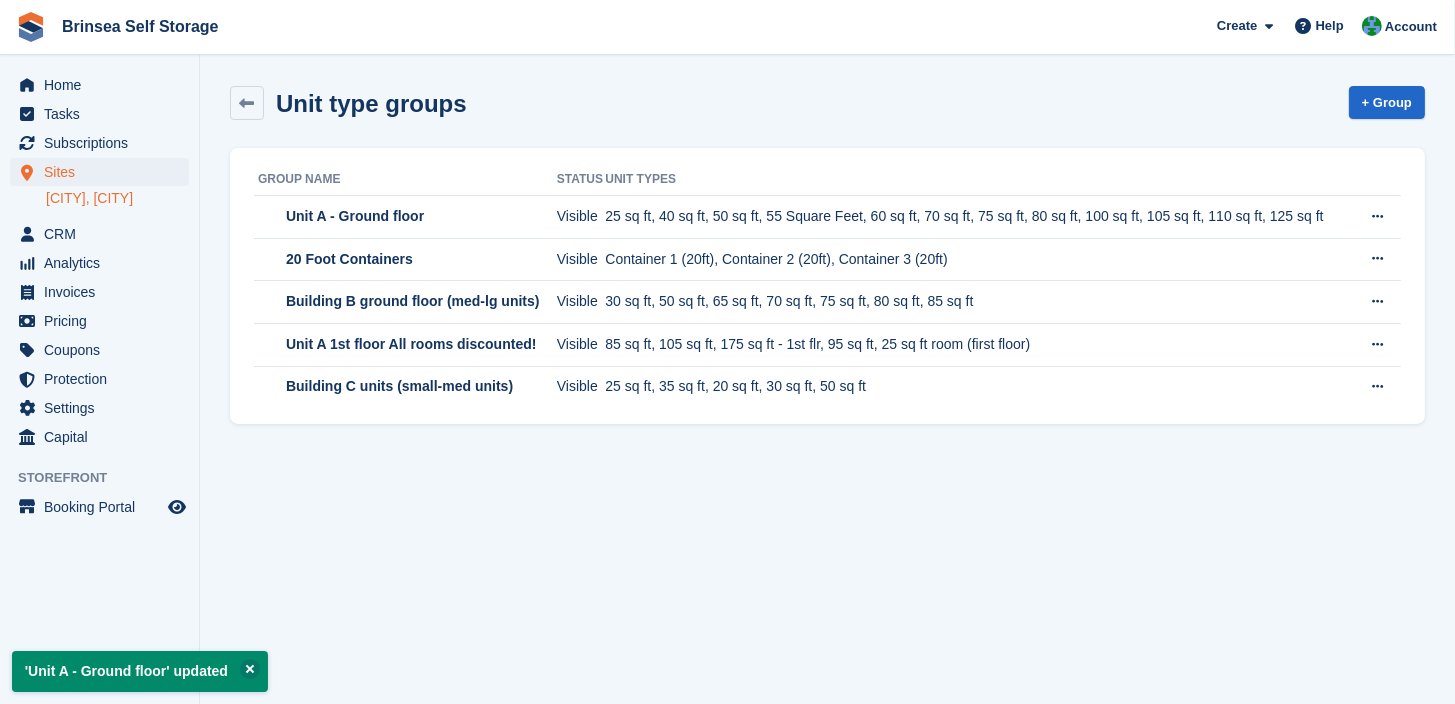 scroll, scrollTop: 0, scrollLeft: 0, axis: both 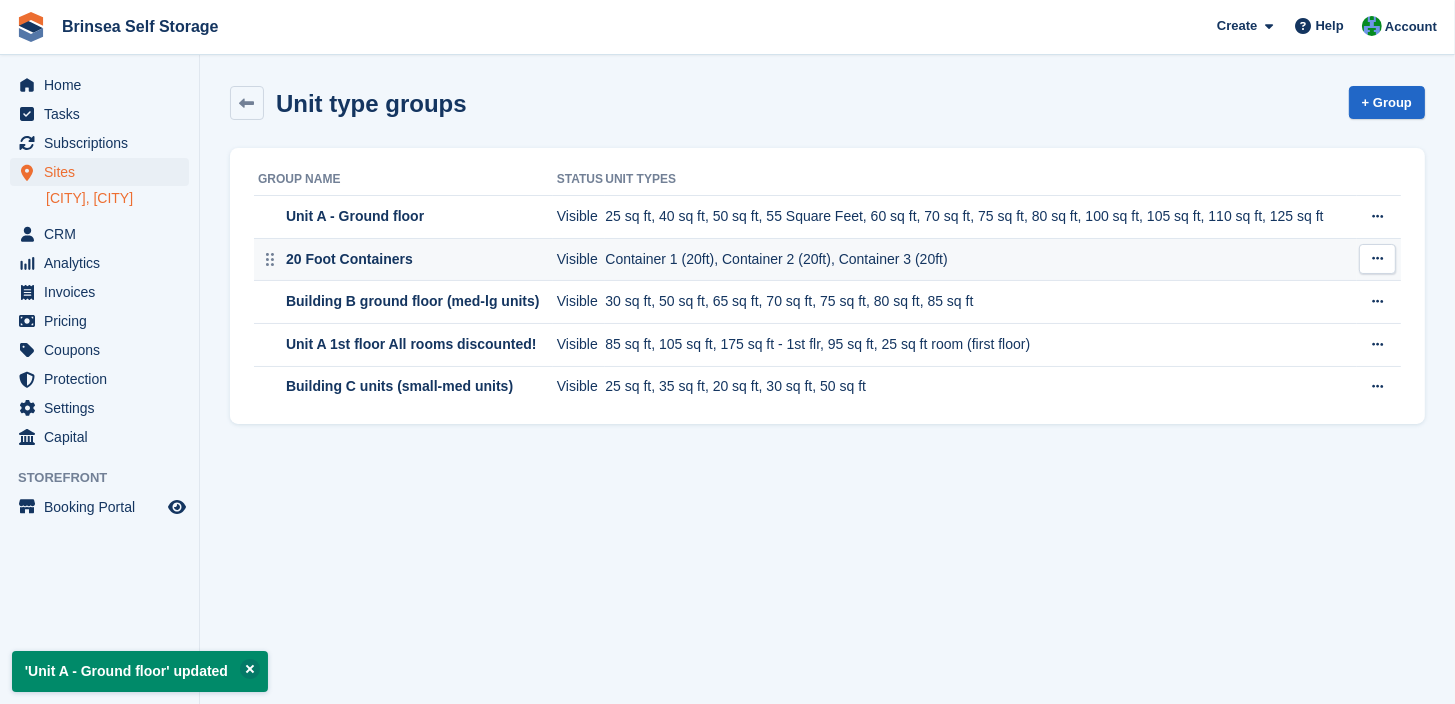 type 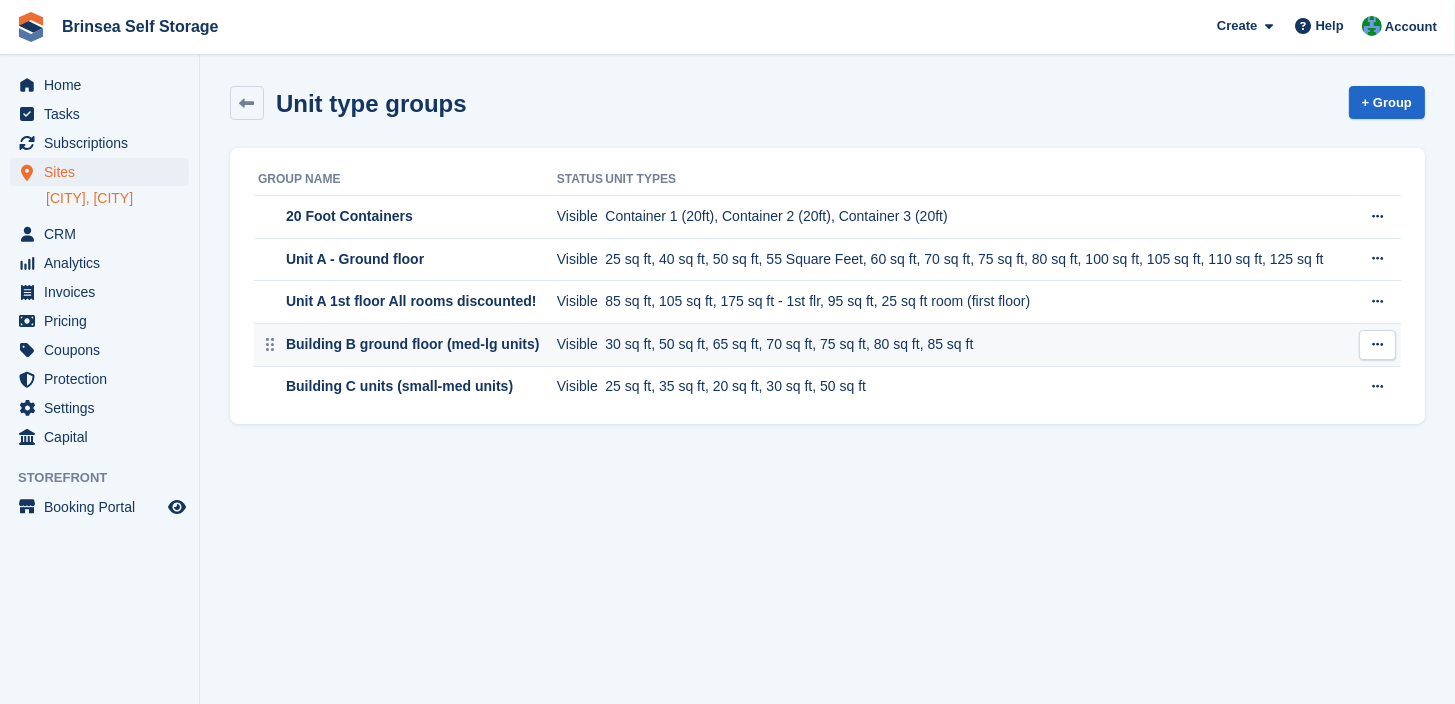 click at bounding box center [1377, 344] 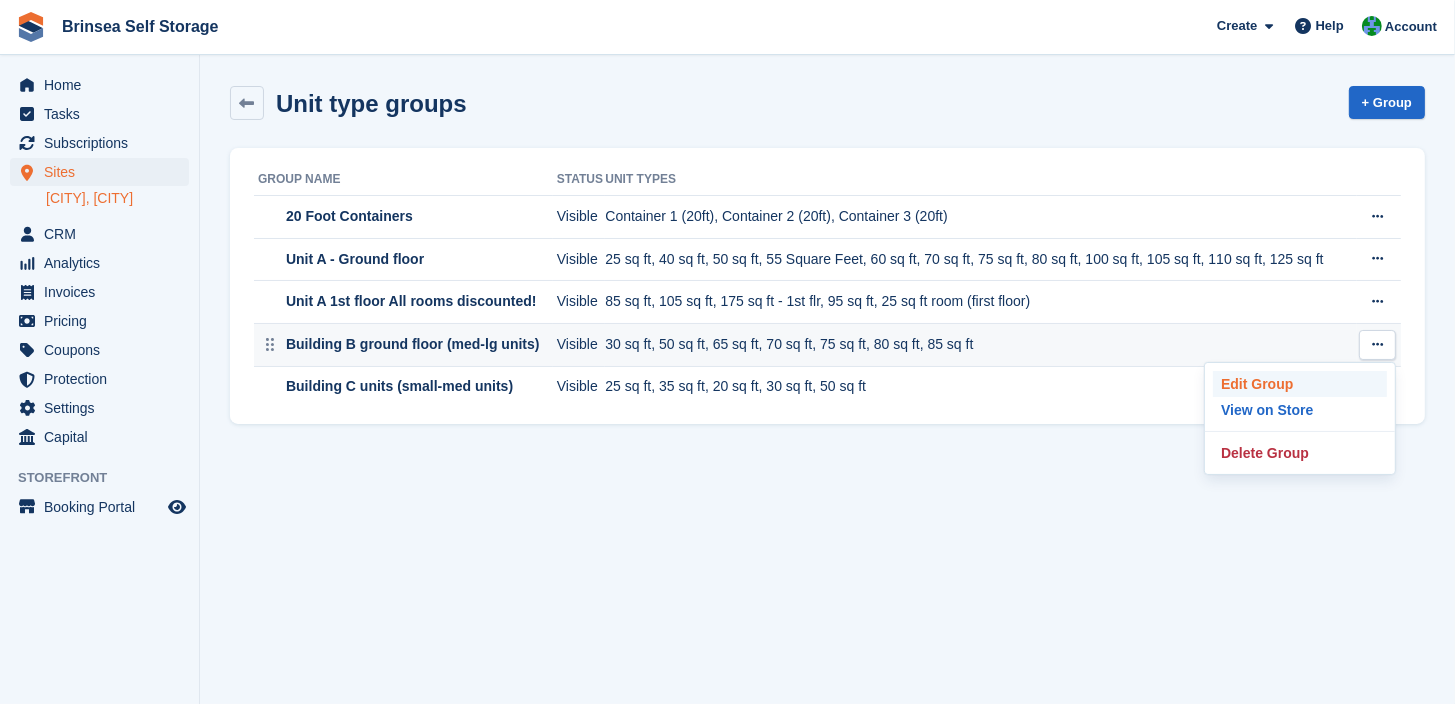 click on "Edit Group" at bounding box center [1300, 384] 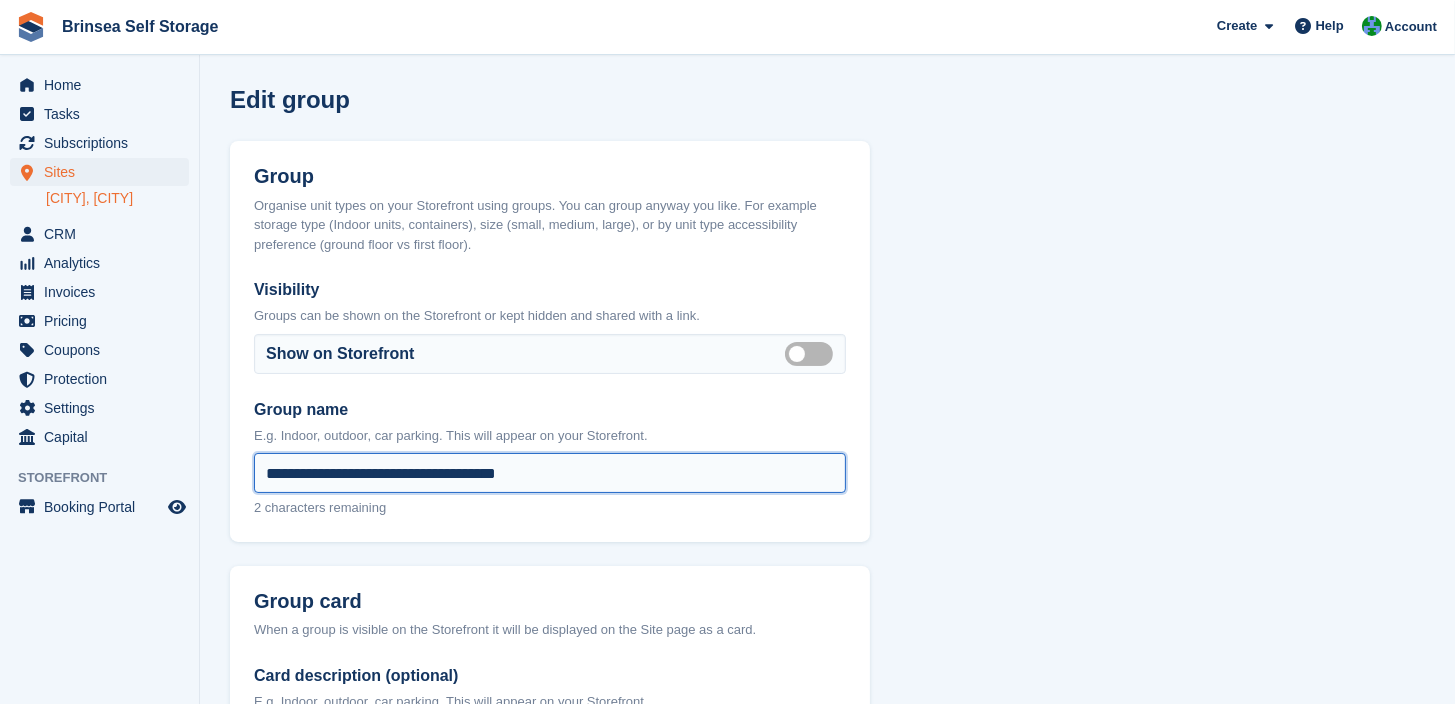 click on "**********" at bounding box center [550, 473] 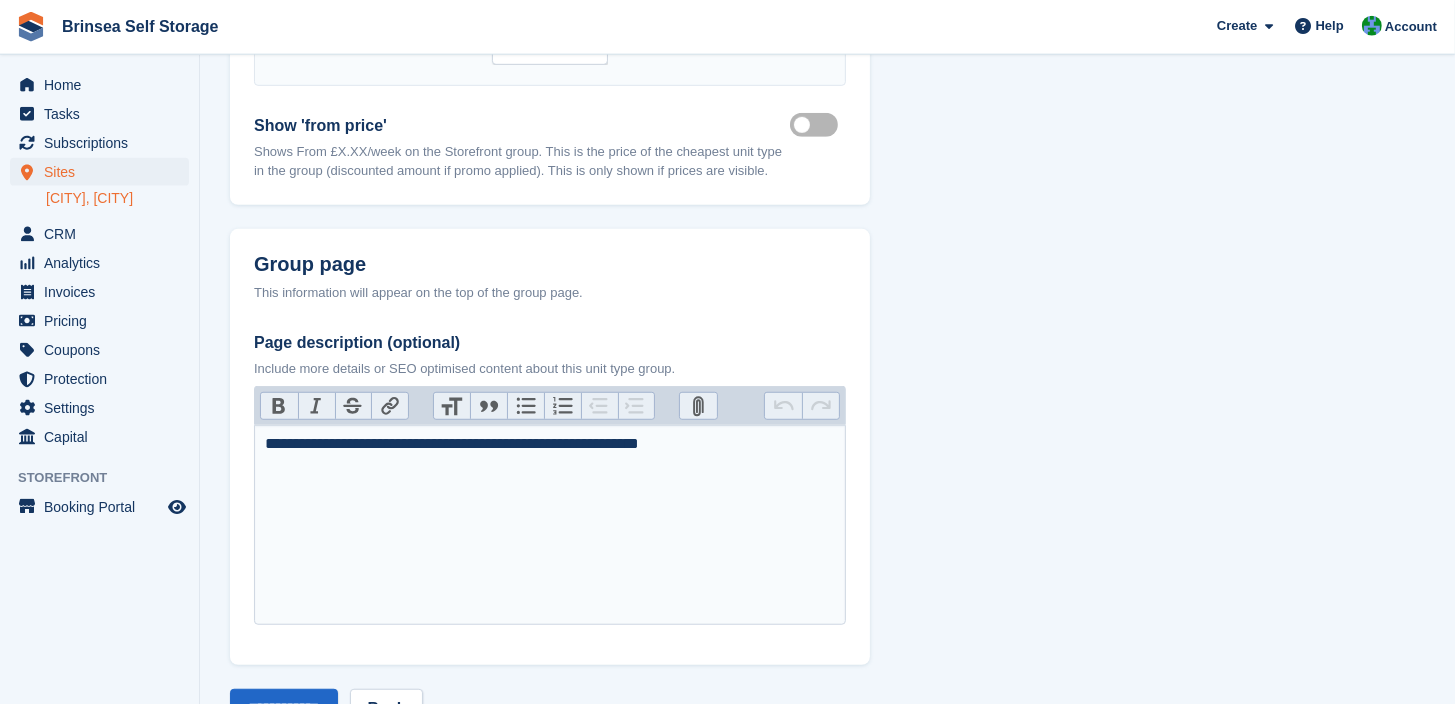 scroll, scrollTop: 1281, scrollLeft: 0, axis: vertical 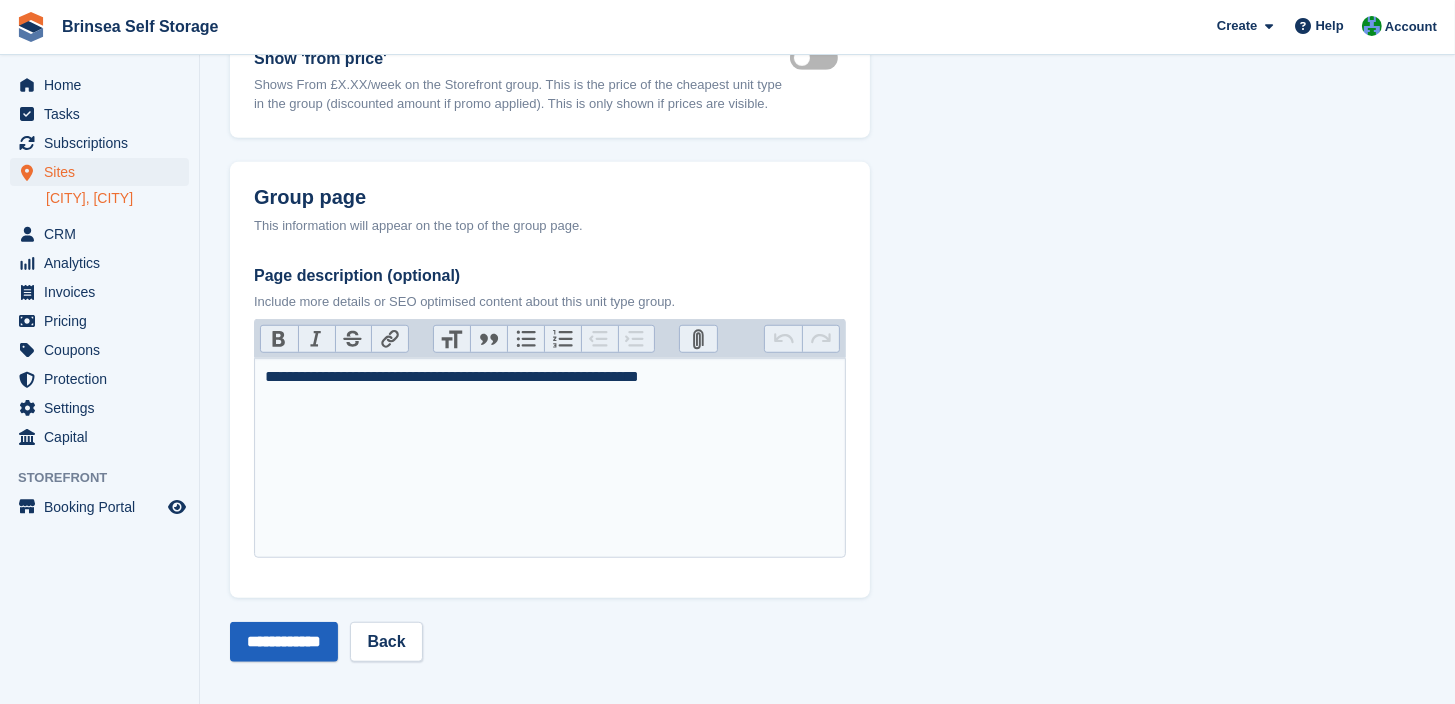 type on "**********" 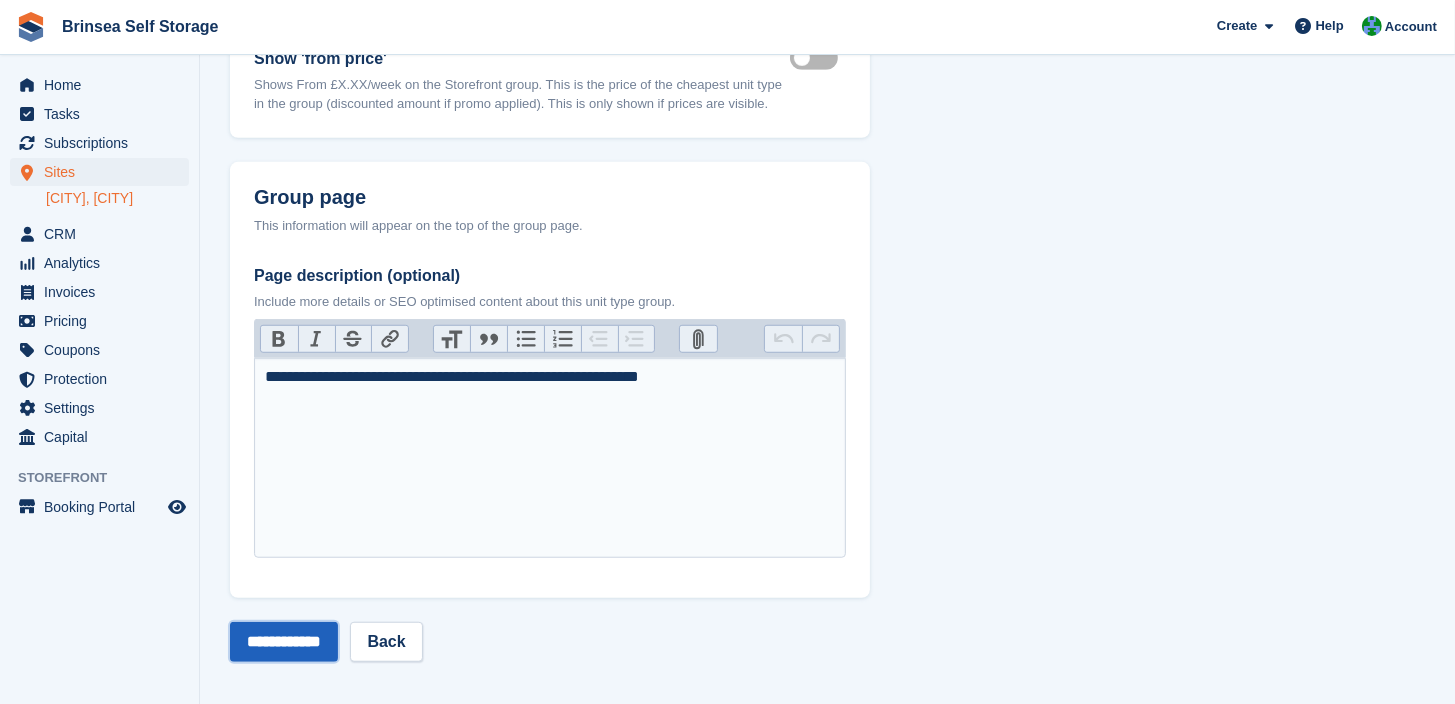 click on "**********" at bounding box center [284, 642] 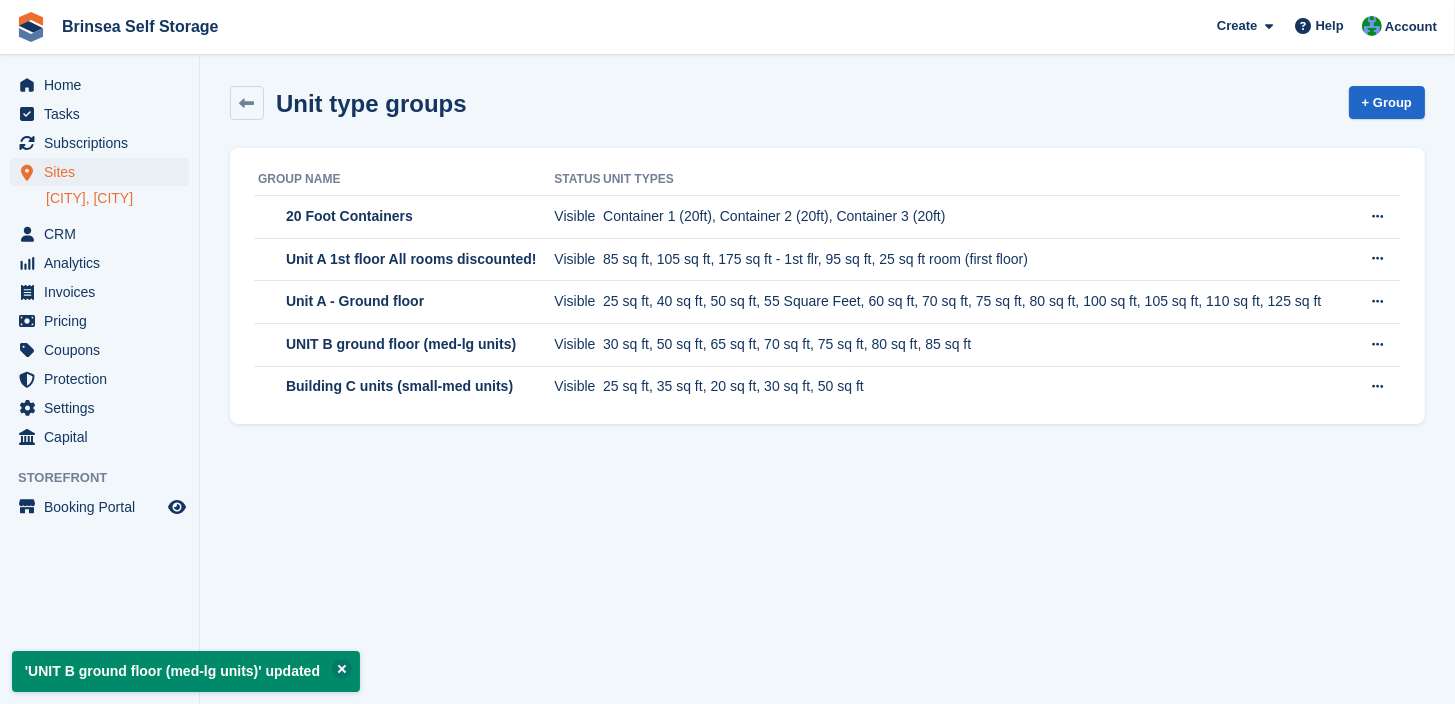 scroll, scrollTop: 0, scrollLeft: 0, axis: both 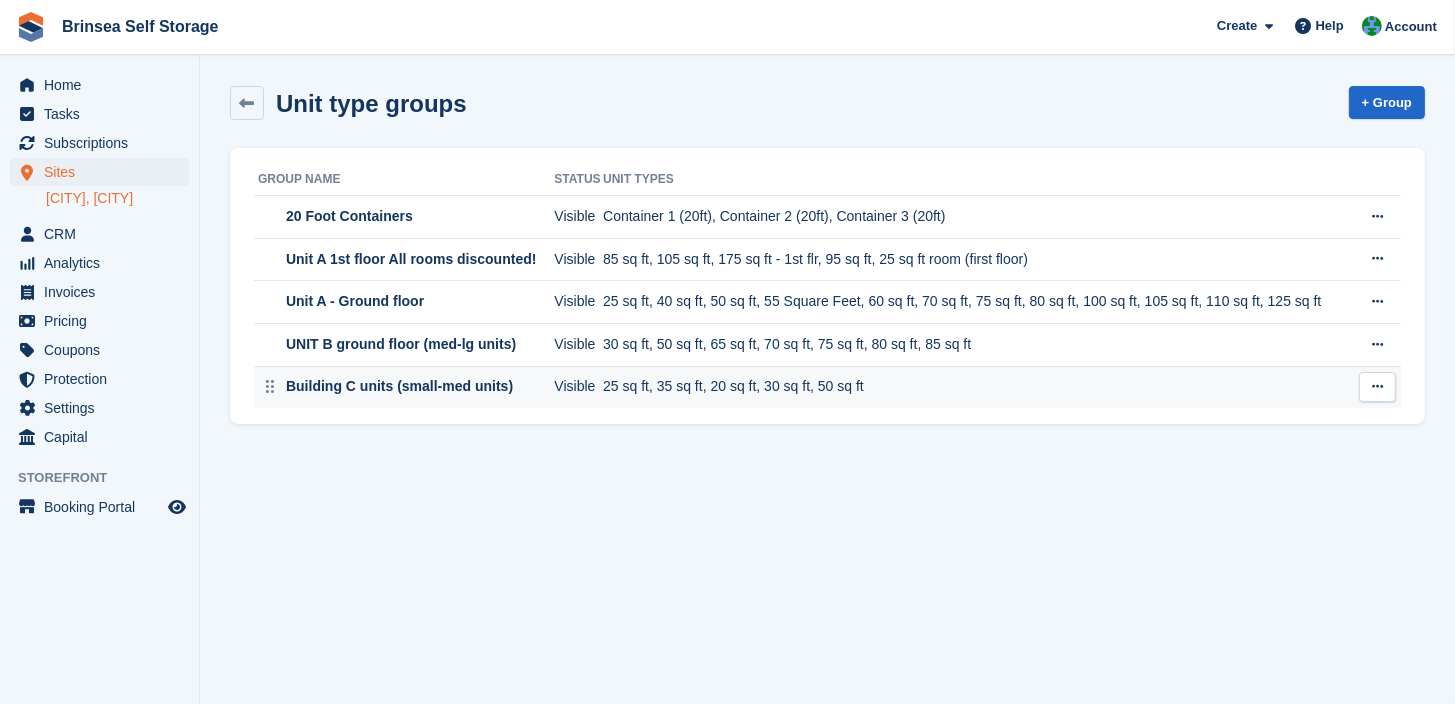 click at bounding box center [1377, 387] 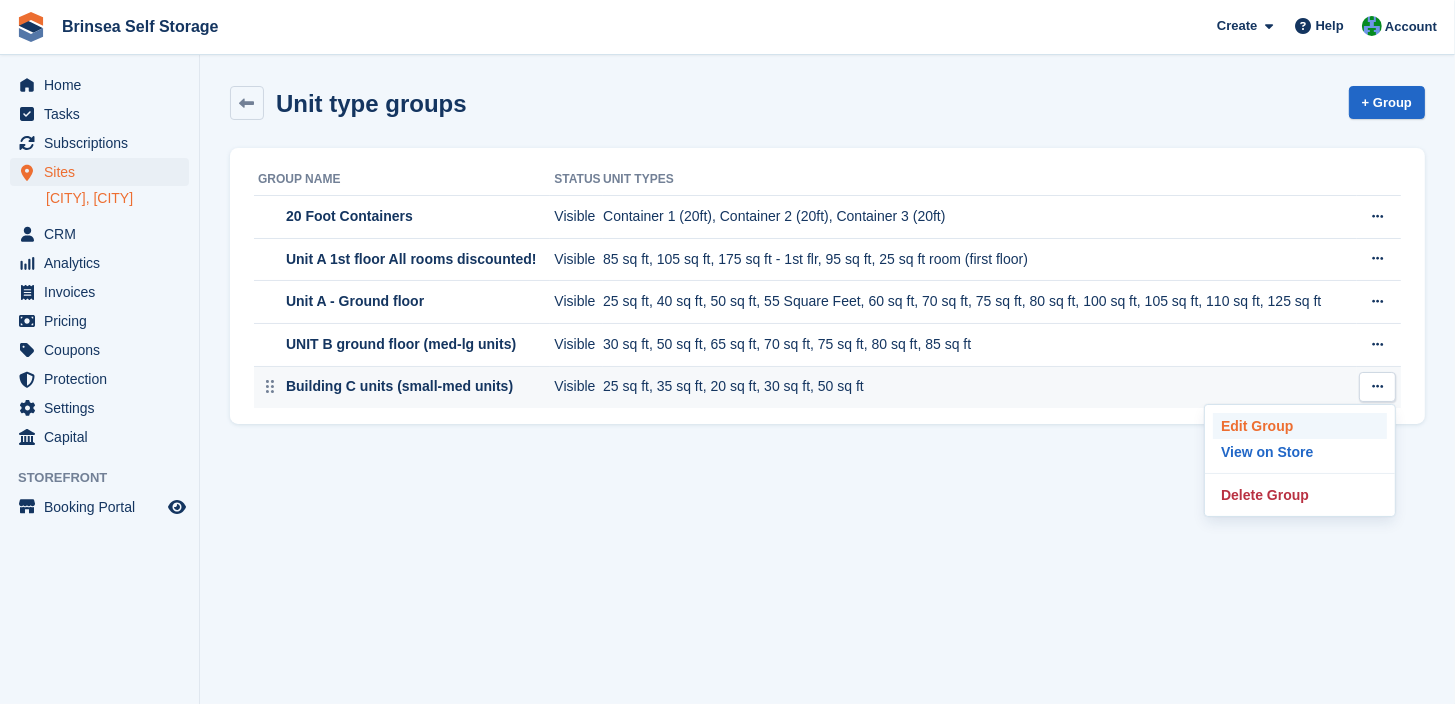 click on "Edit Group" at bounding box center (1300, 426) 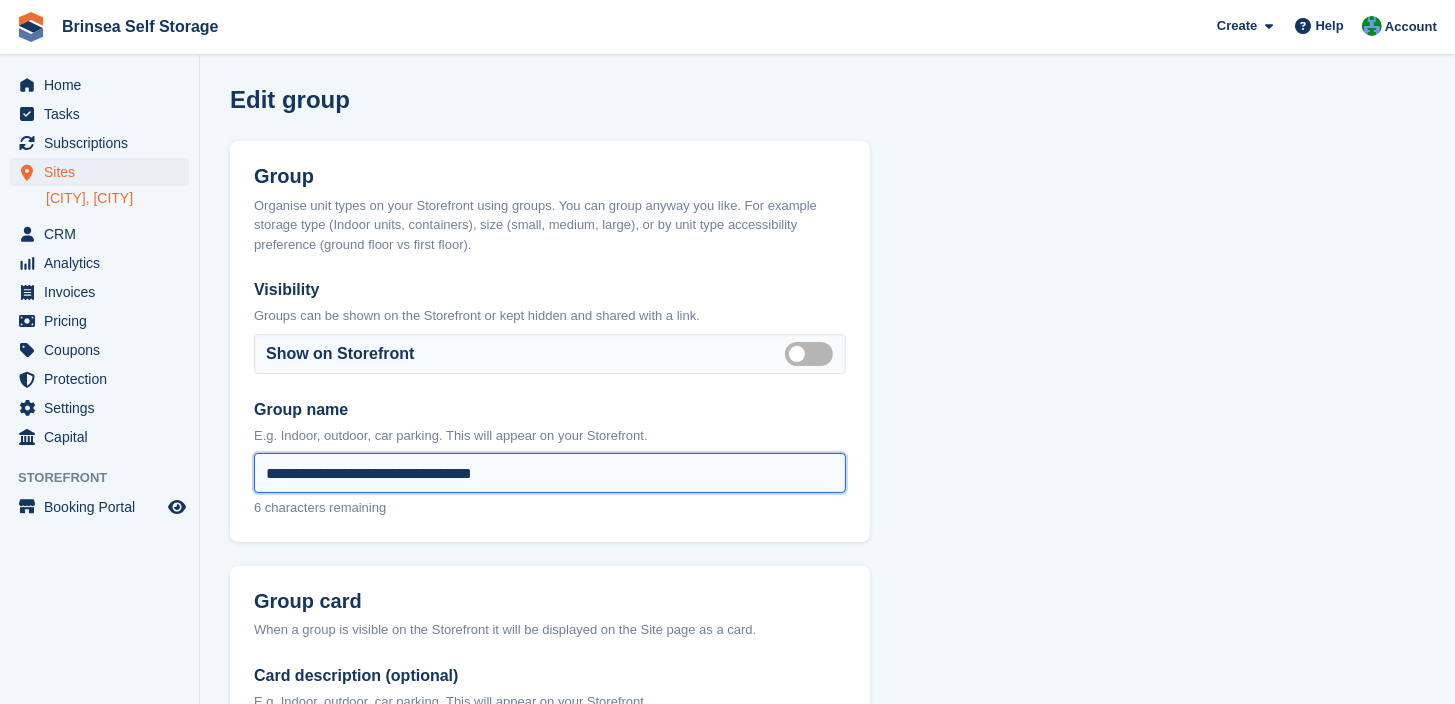 click on "**********" at bounding box center (550, 473) 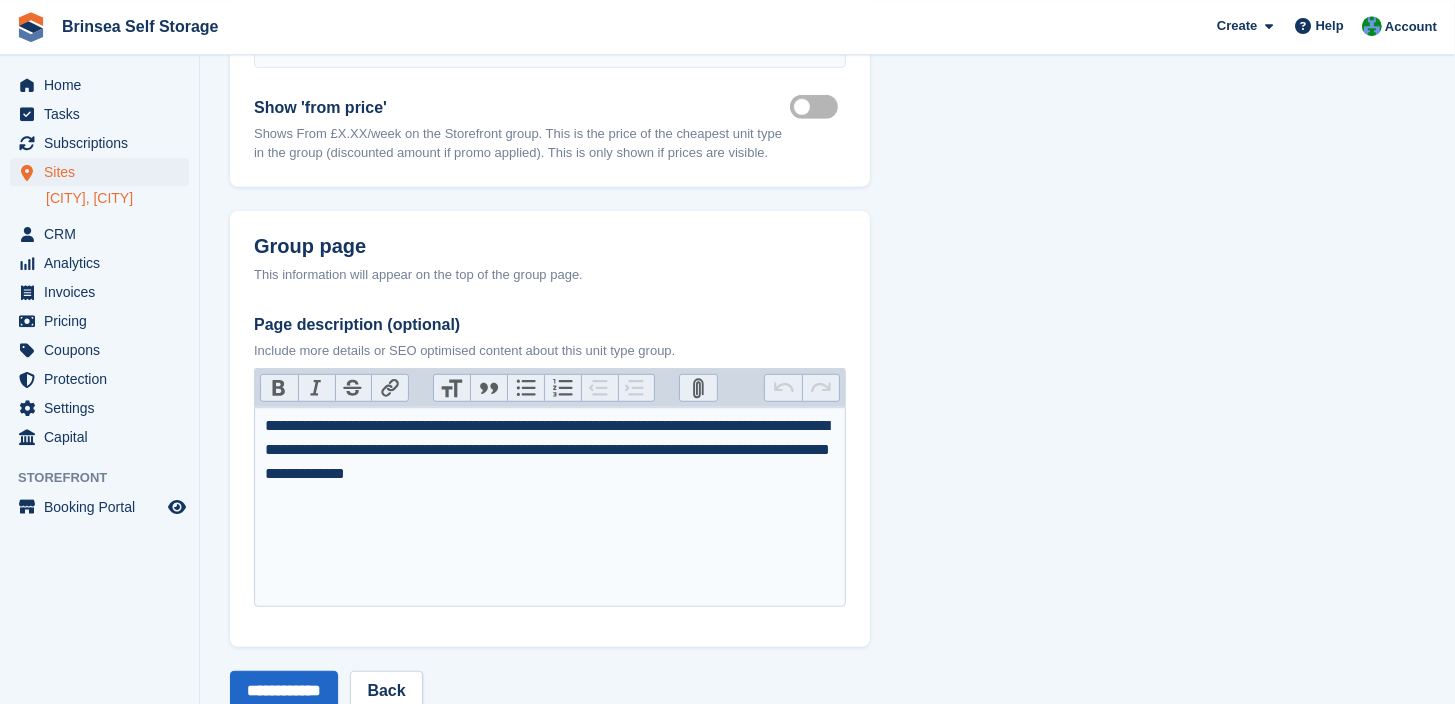 scroll, scrollTop: 1217, scrollLeft: 0, axis: vertical 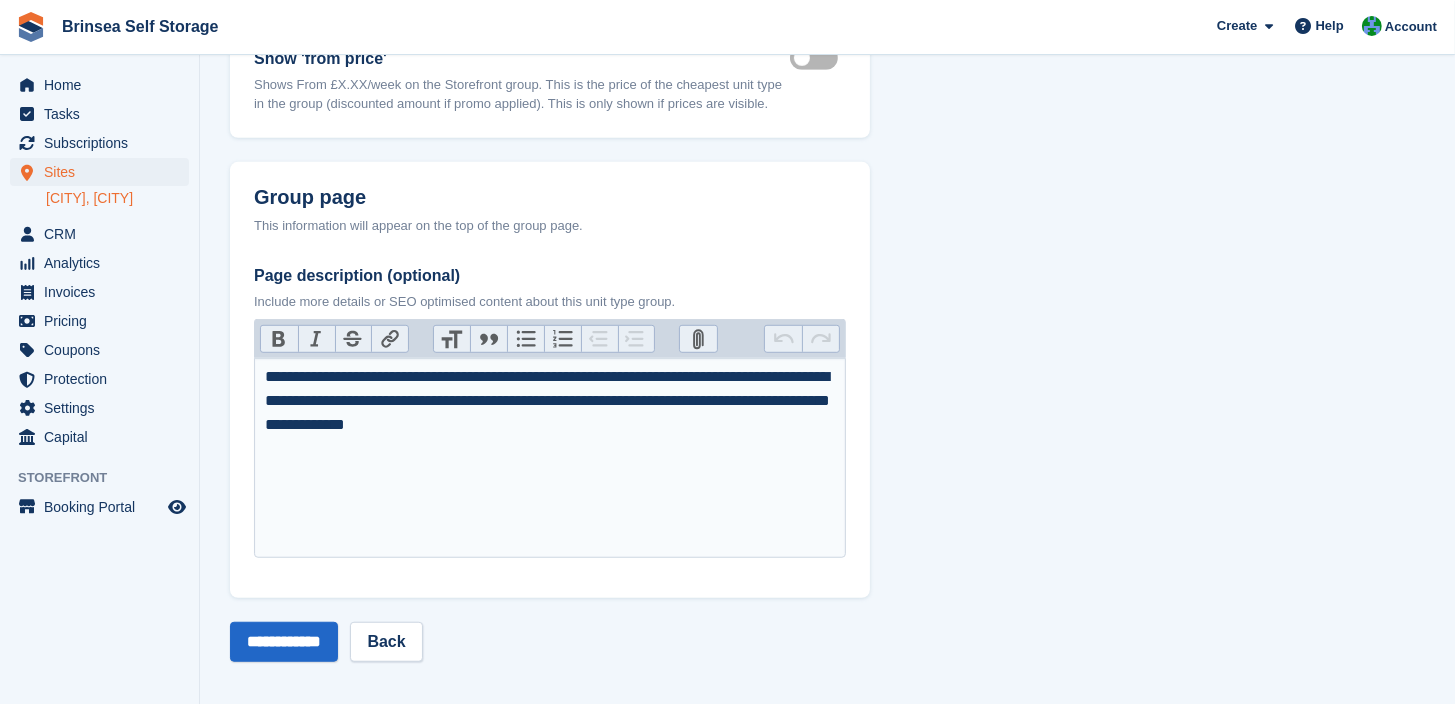 type on "**********" 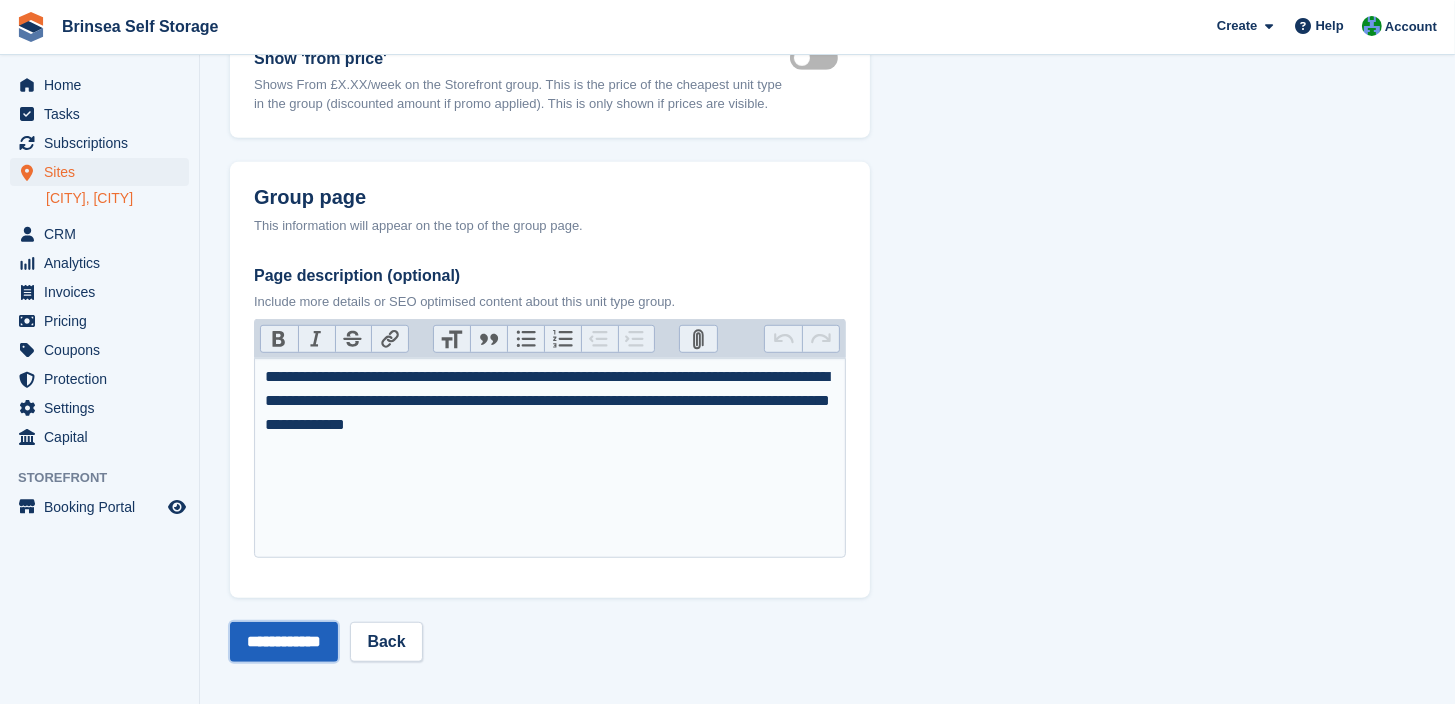 click on "**********" at bounding box center (284, 642) 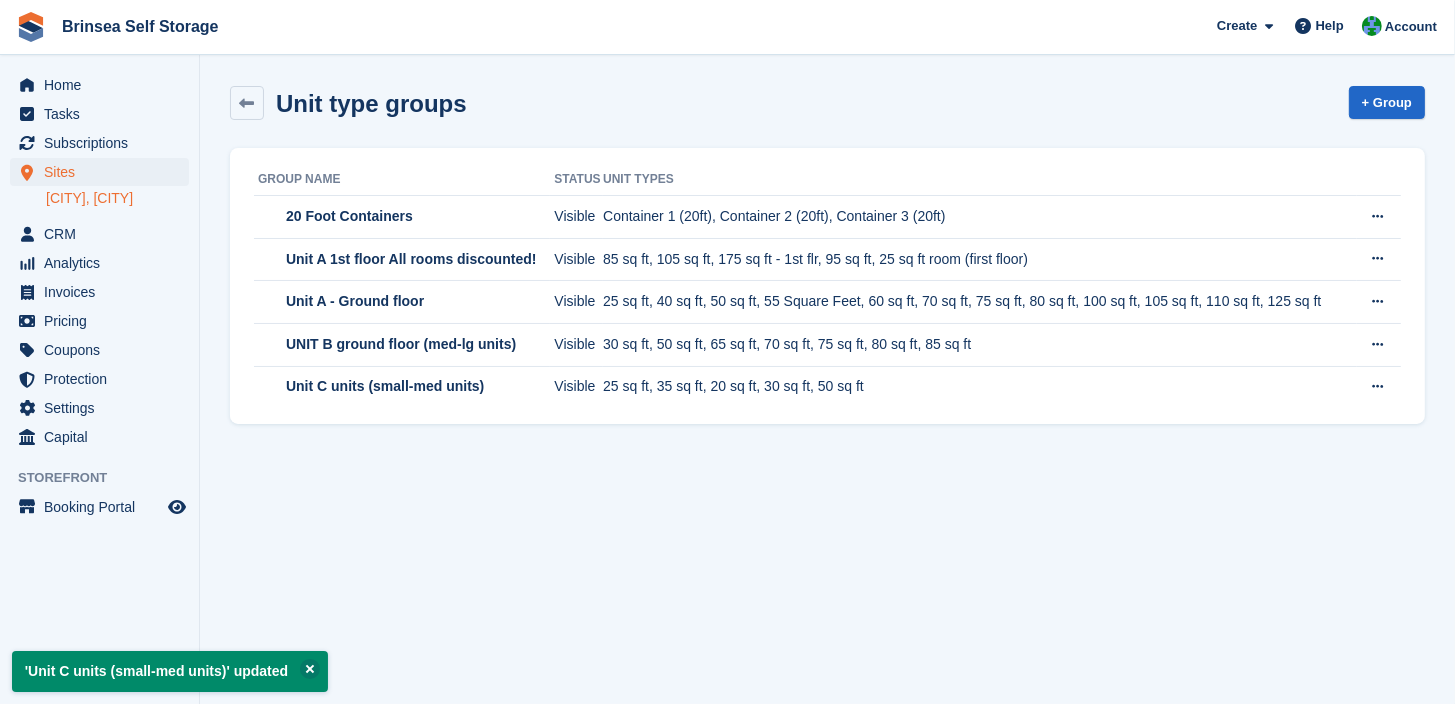 scroll, scrollTop: 0, scrollLeft: 0, axis: both 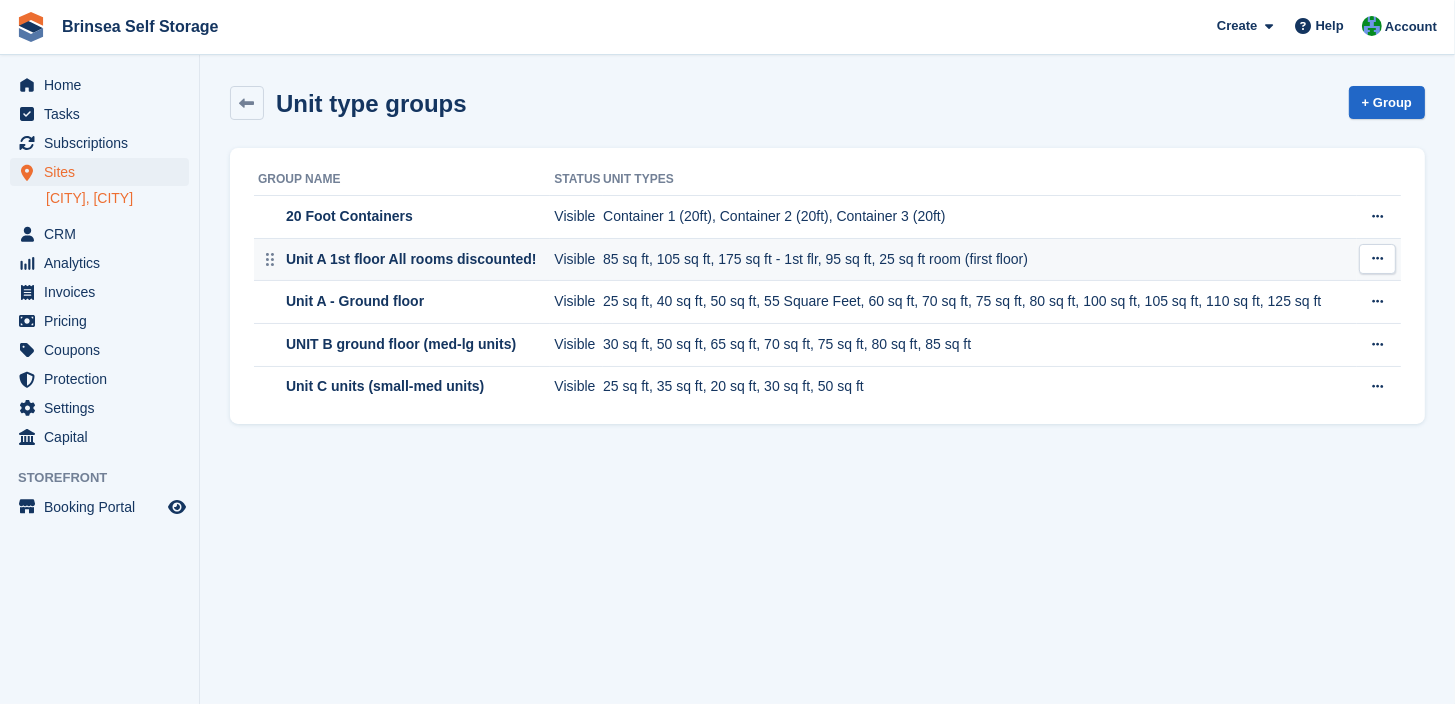 click on "85 sq ft, 105 sq ft, 175 sq ft - 1st flr, 95 sq ft, 25 sq ft room (first floor)" at bounding box center [980, 259] 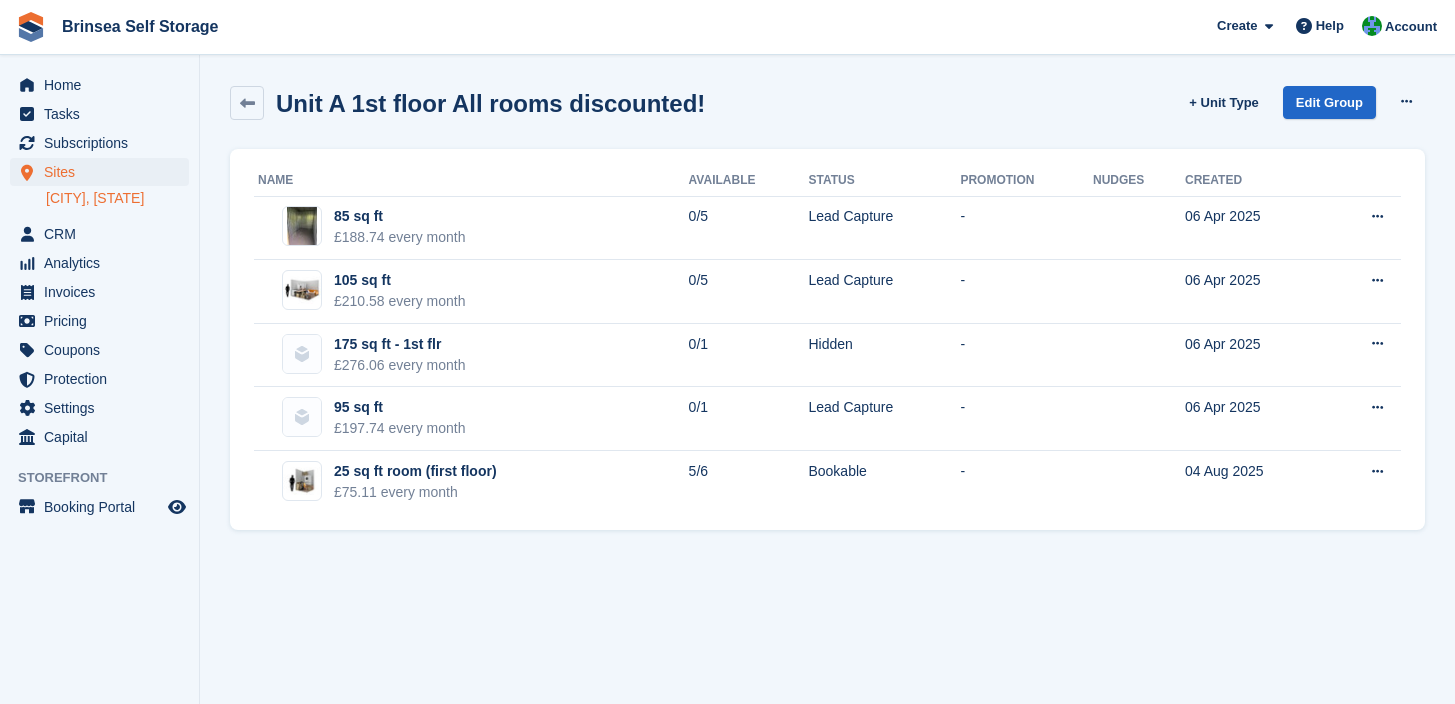 scroll, scrollTop: 0, scrollLeft: 0, axis: both 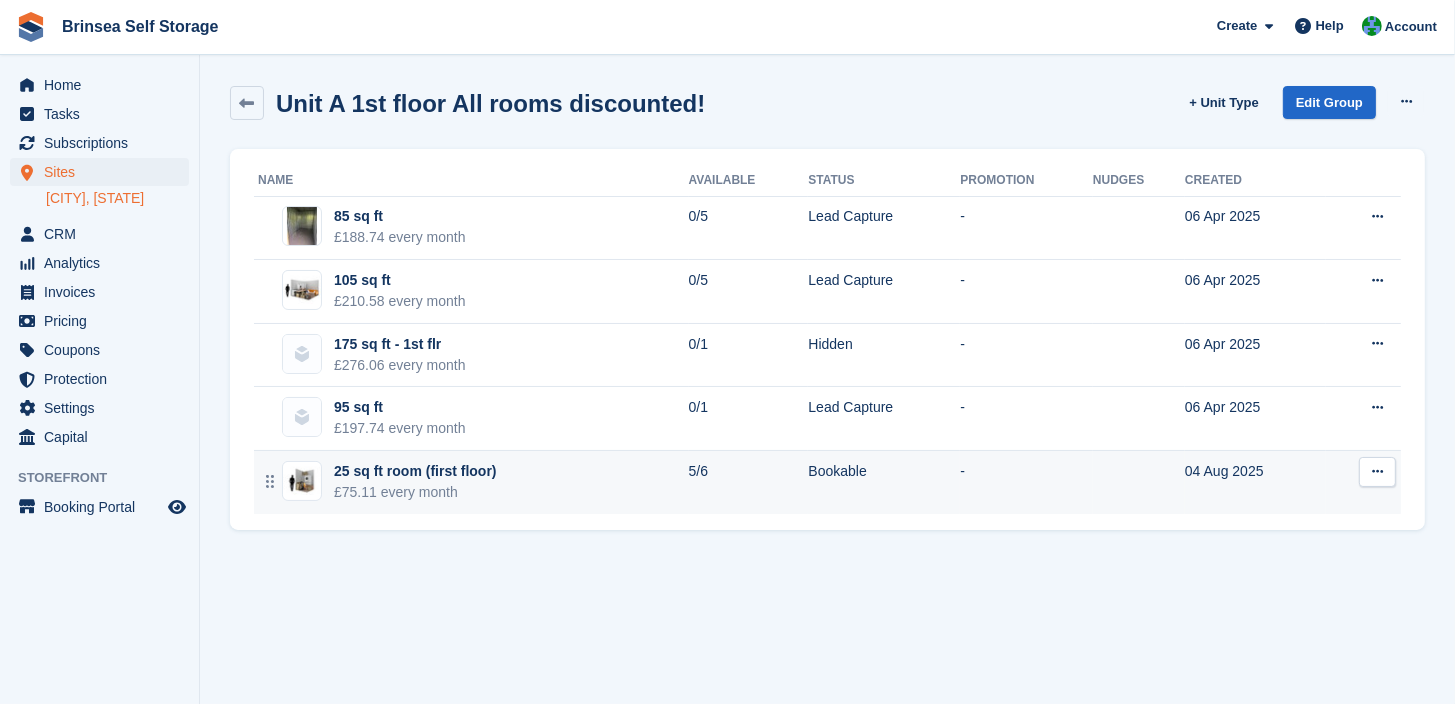 type 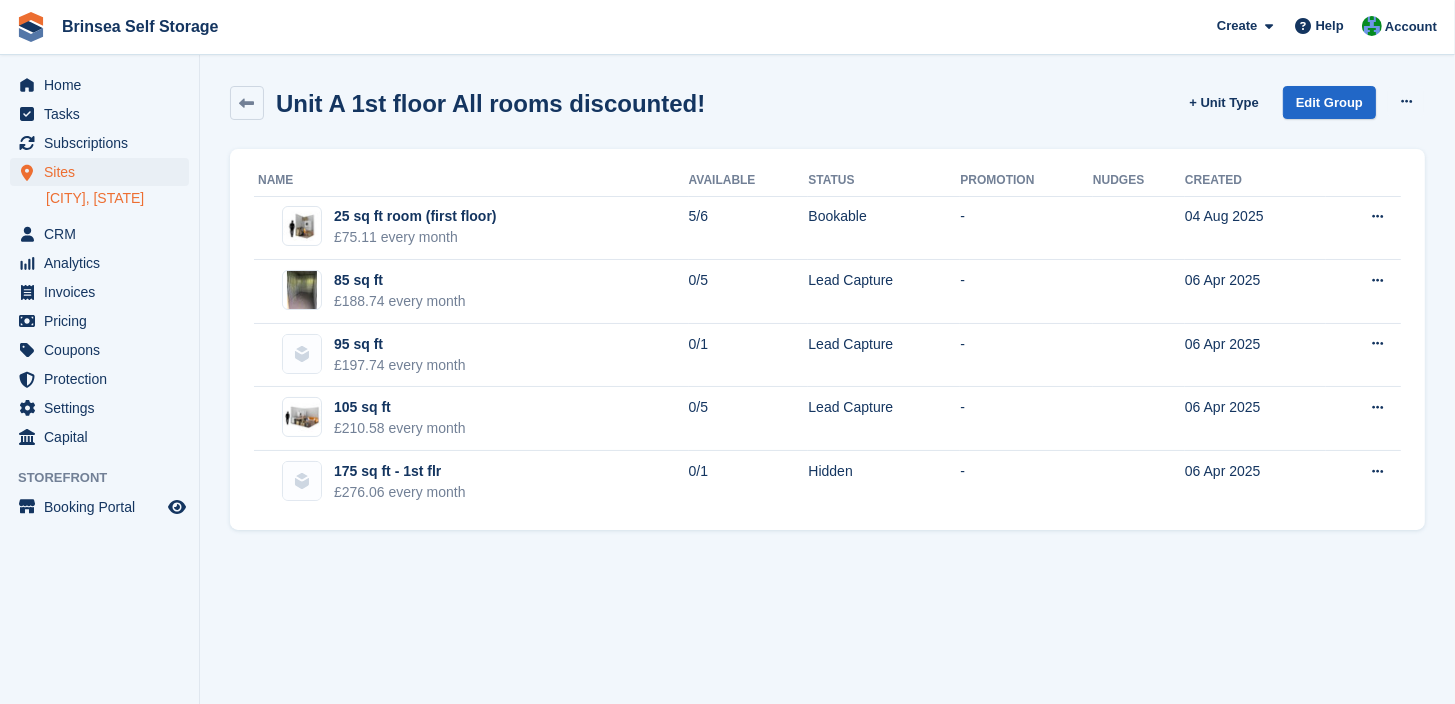 click on "Unit A 1st floor All rooms discounted!
+ Unit Type
Edit Group
View on store
Delete group
Name
Available
Status
Promotion
Nudges
Created" at bounding box center [827, 352] 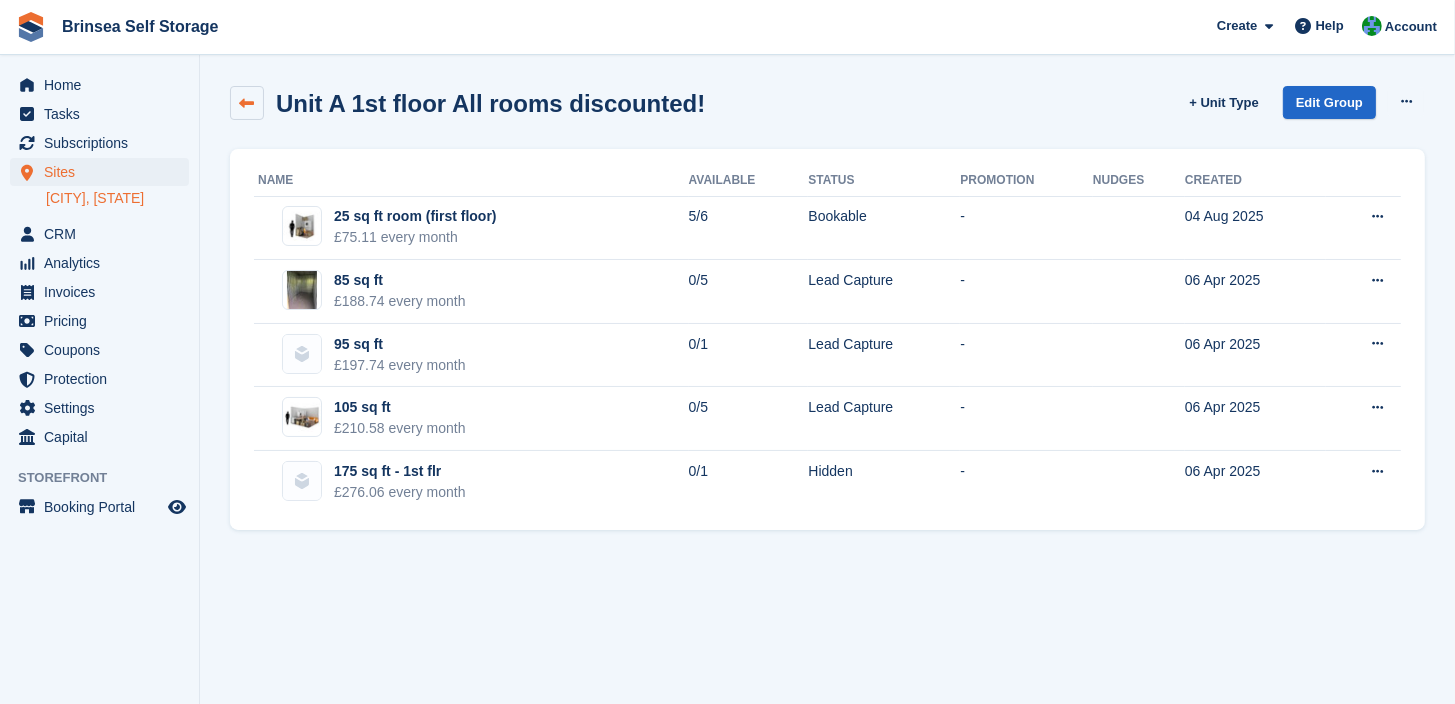 click at bounding box center (247, 103) 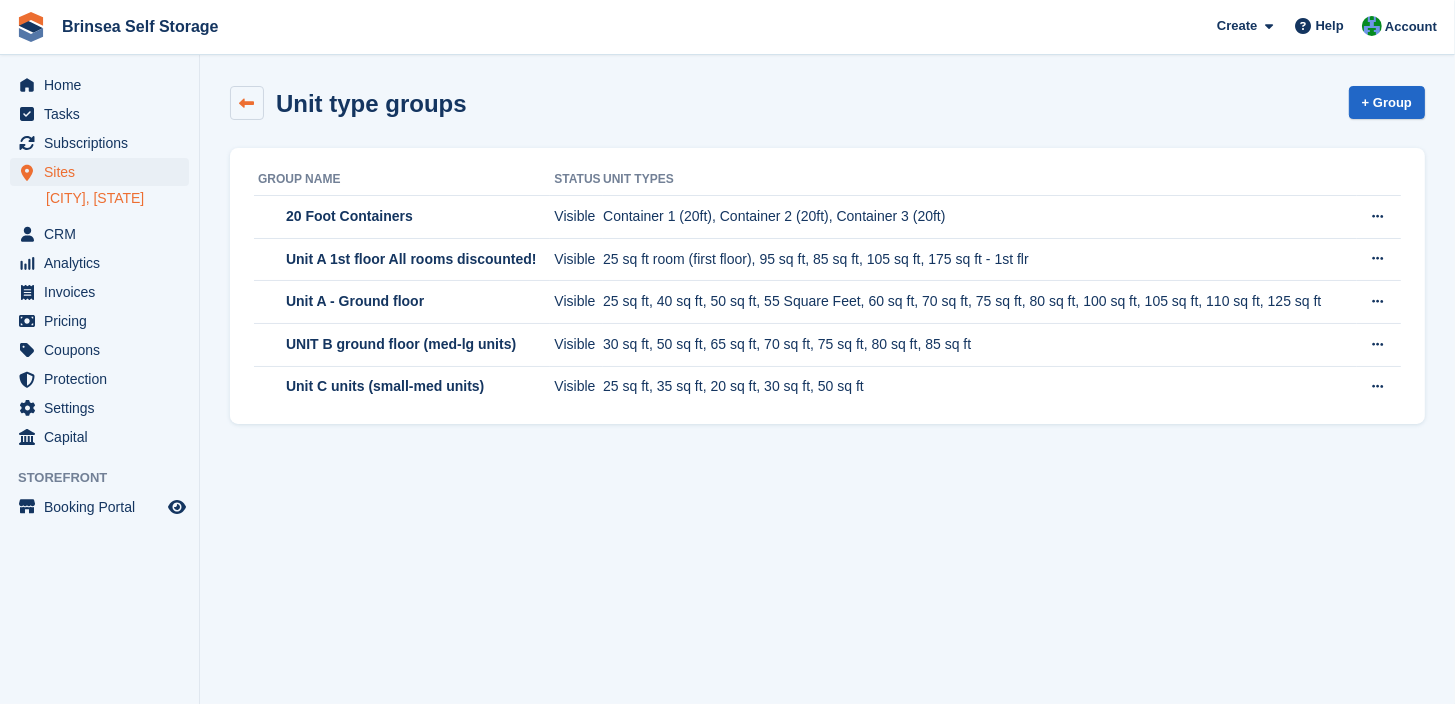click at bounding box center (247, 103) 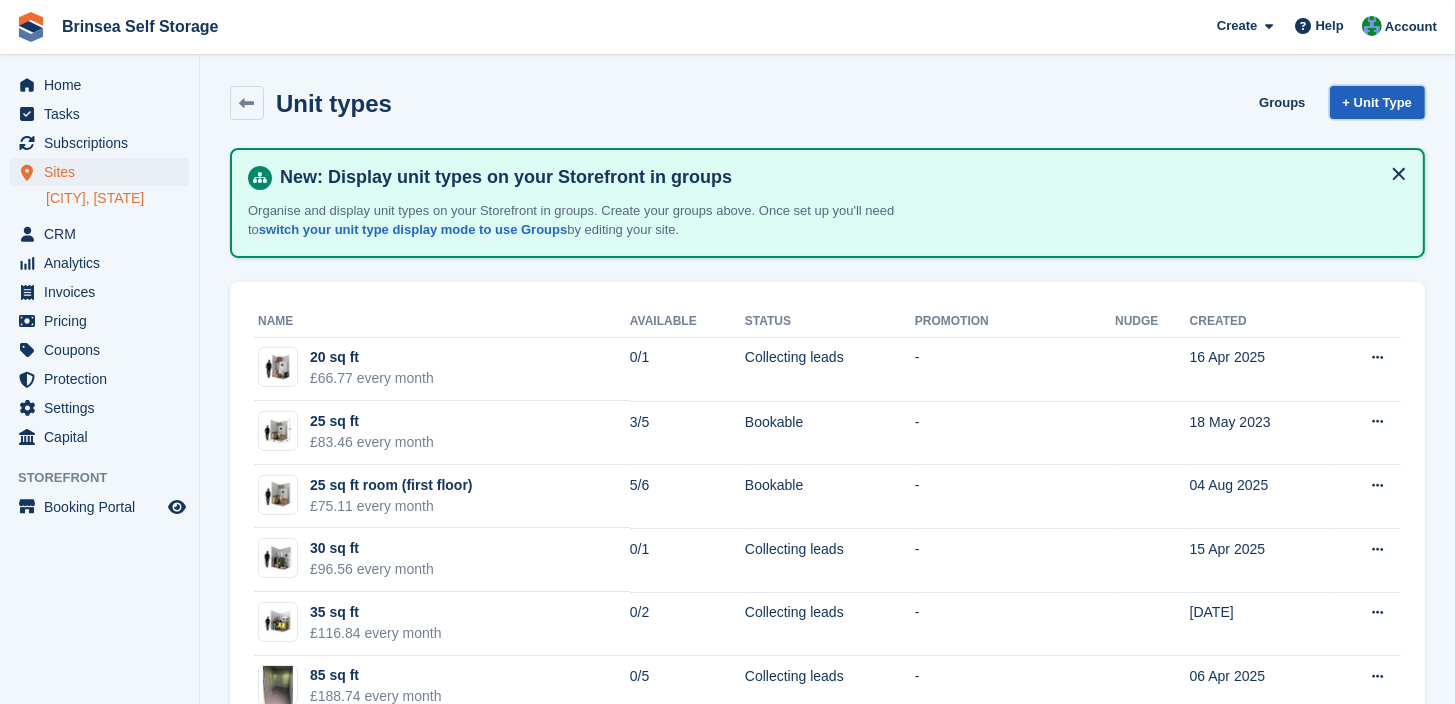 click on "+ Unit Type" at bounding box center (1377, 102) 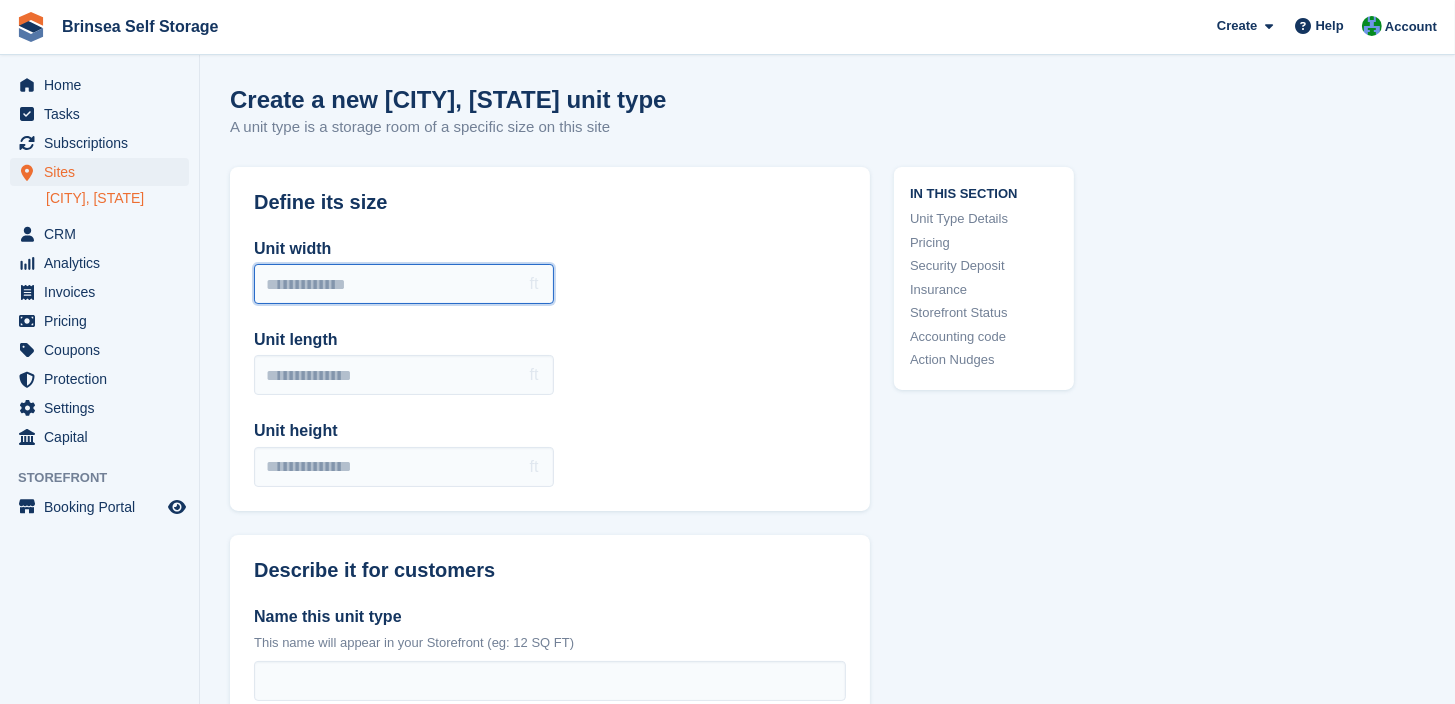 click on "Unit width" at bounding box center (404, 284) 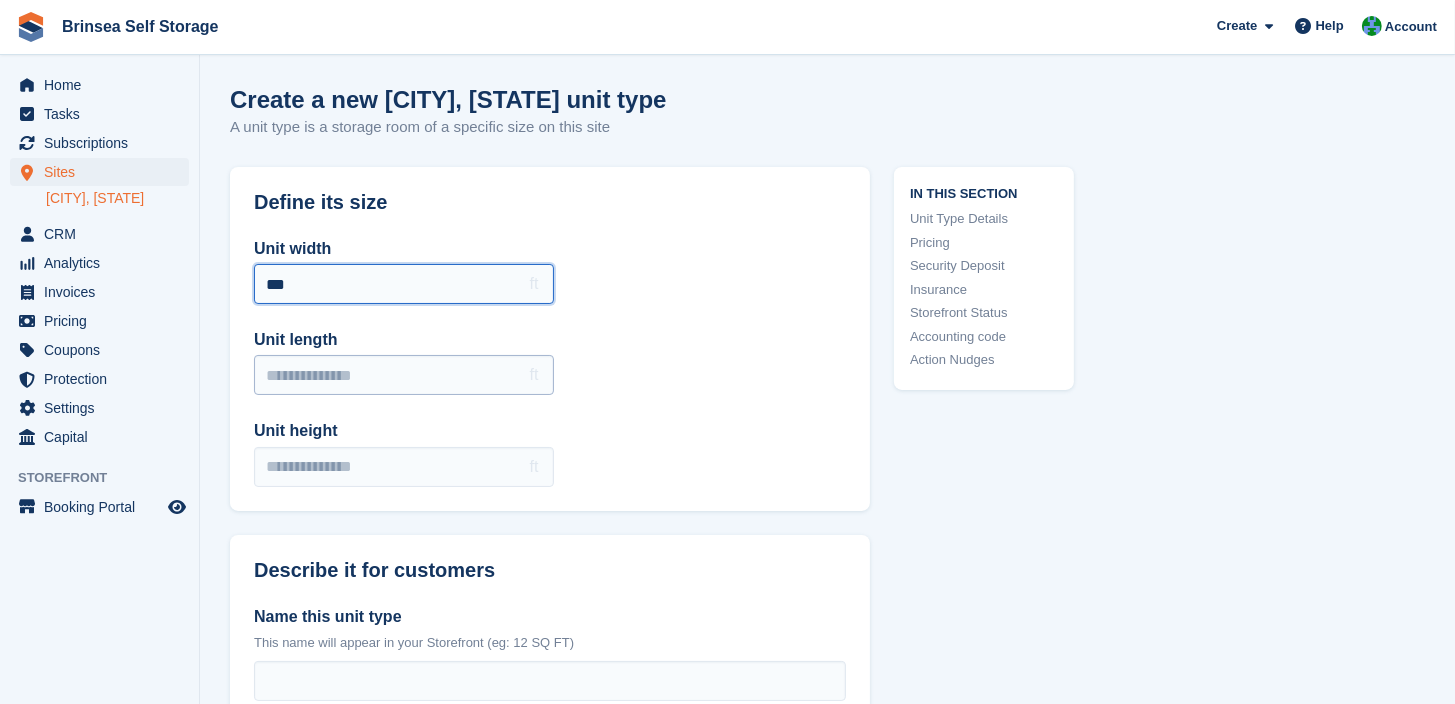 type on "***" 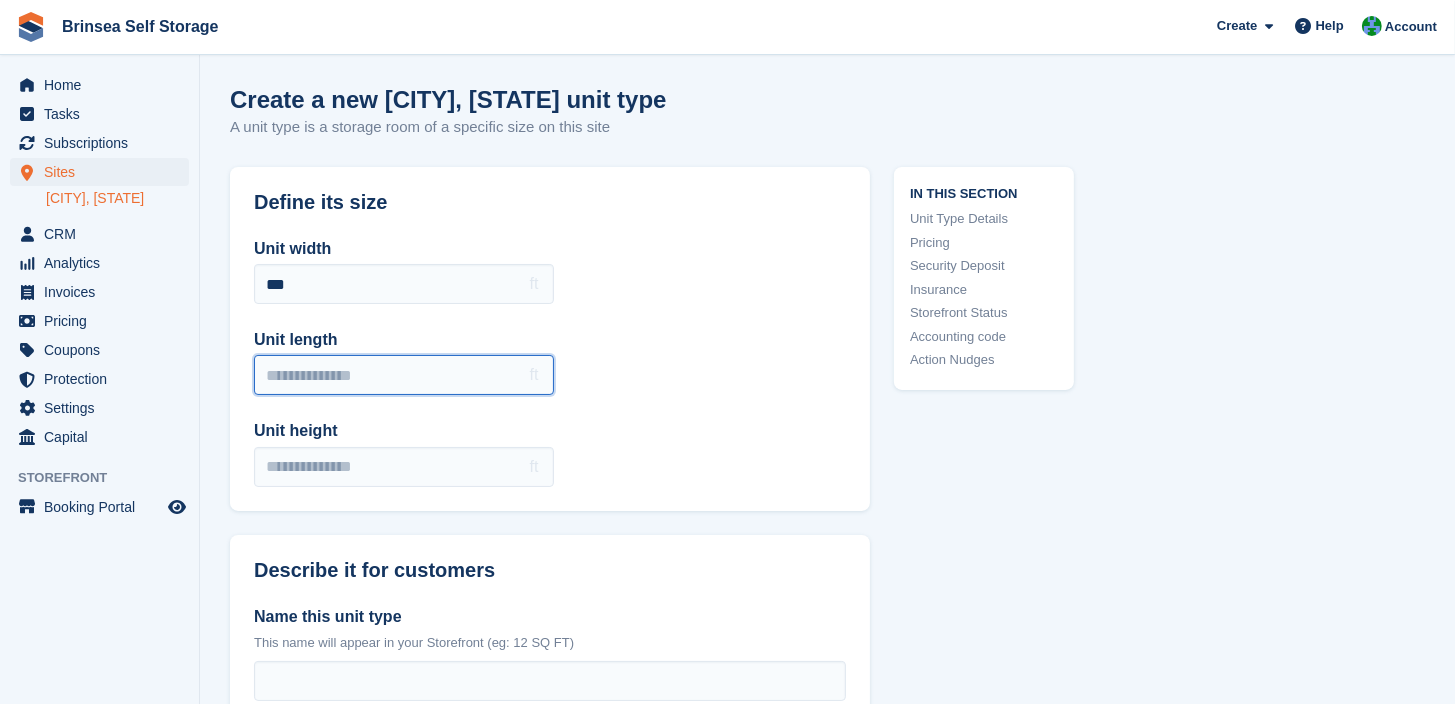 click on "Unit length" at bounding box center [404, 375] 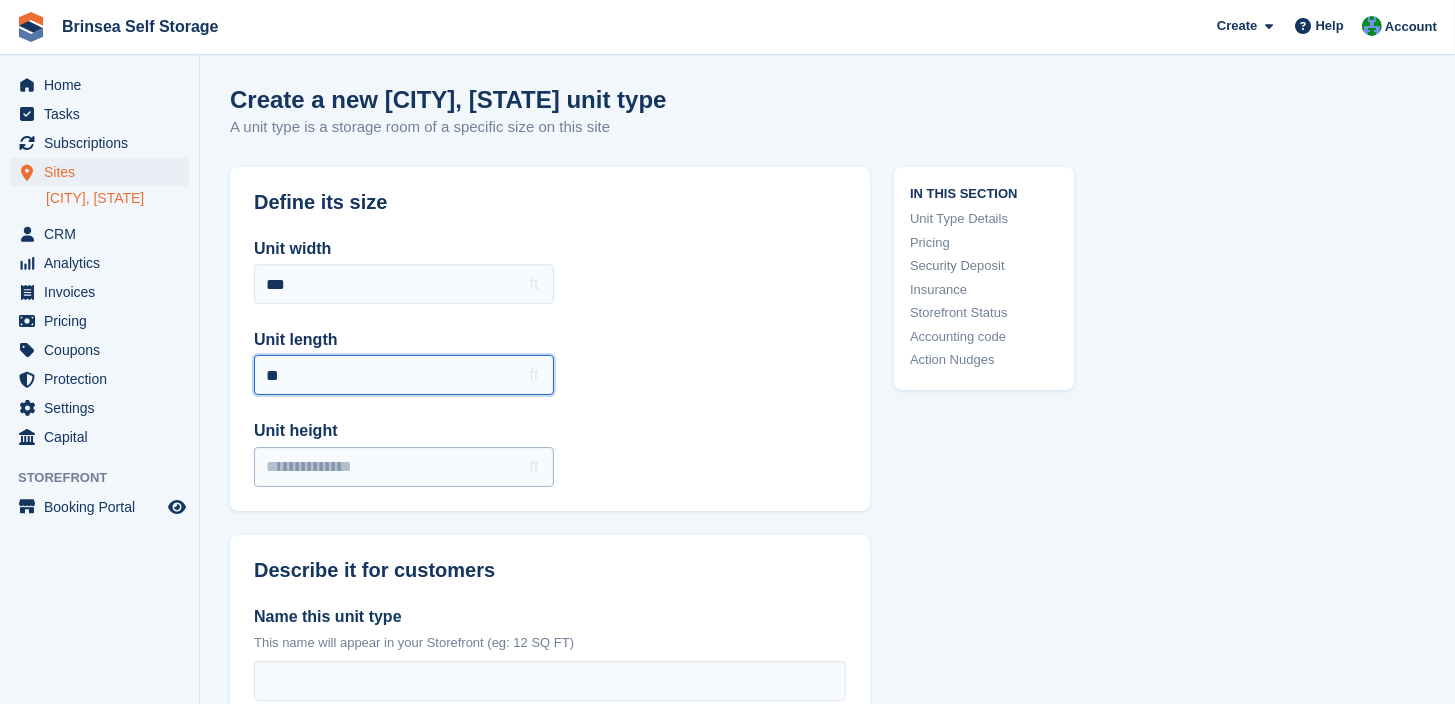 type on "**" 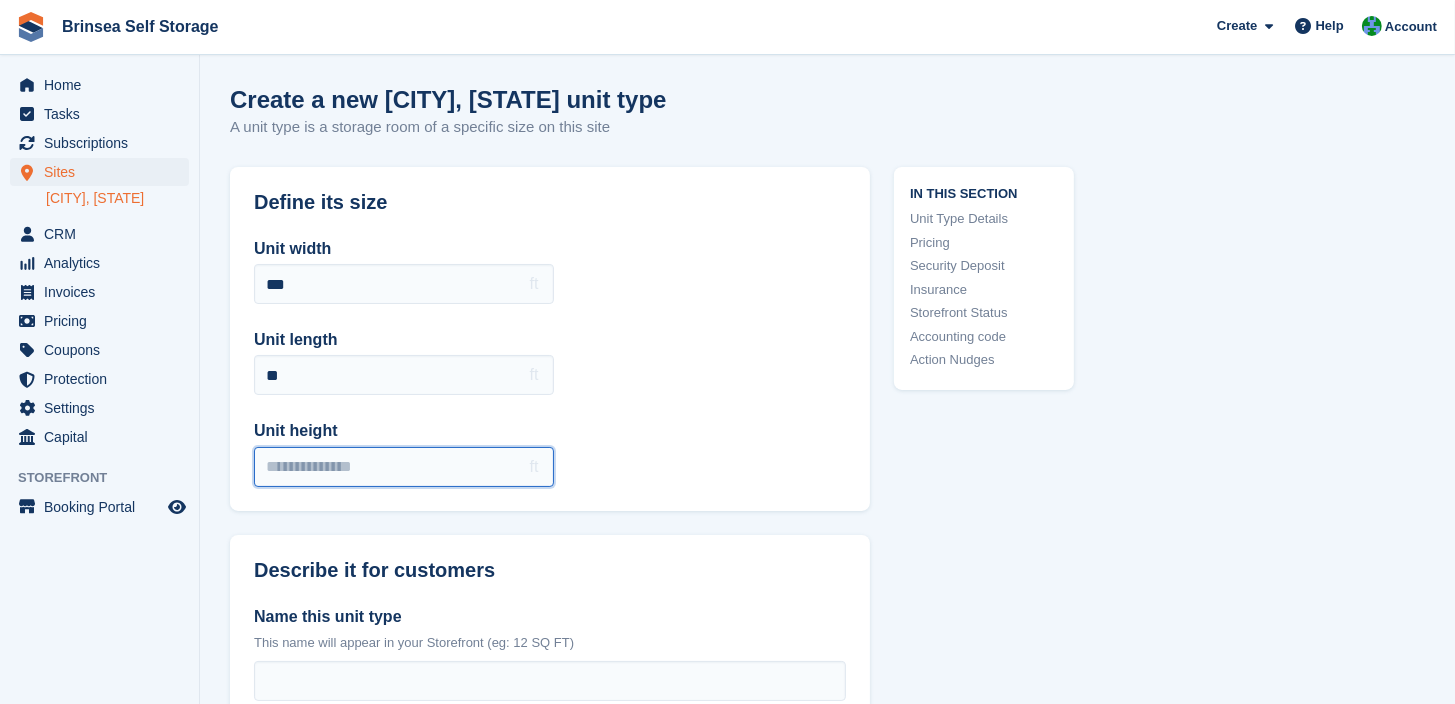 click on "Unit height" at bounding box center [404, 467] 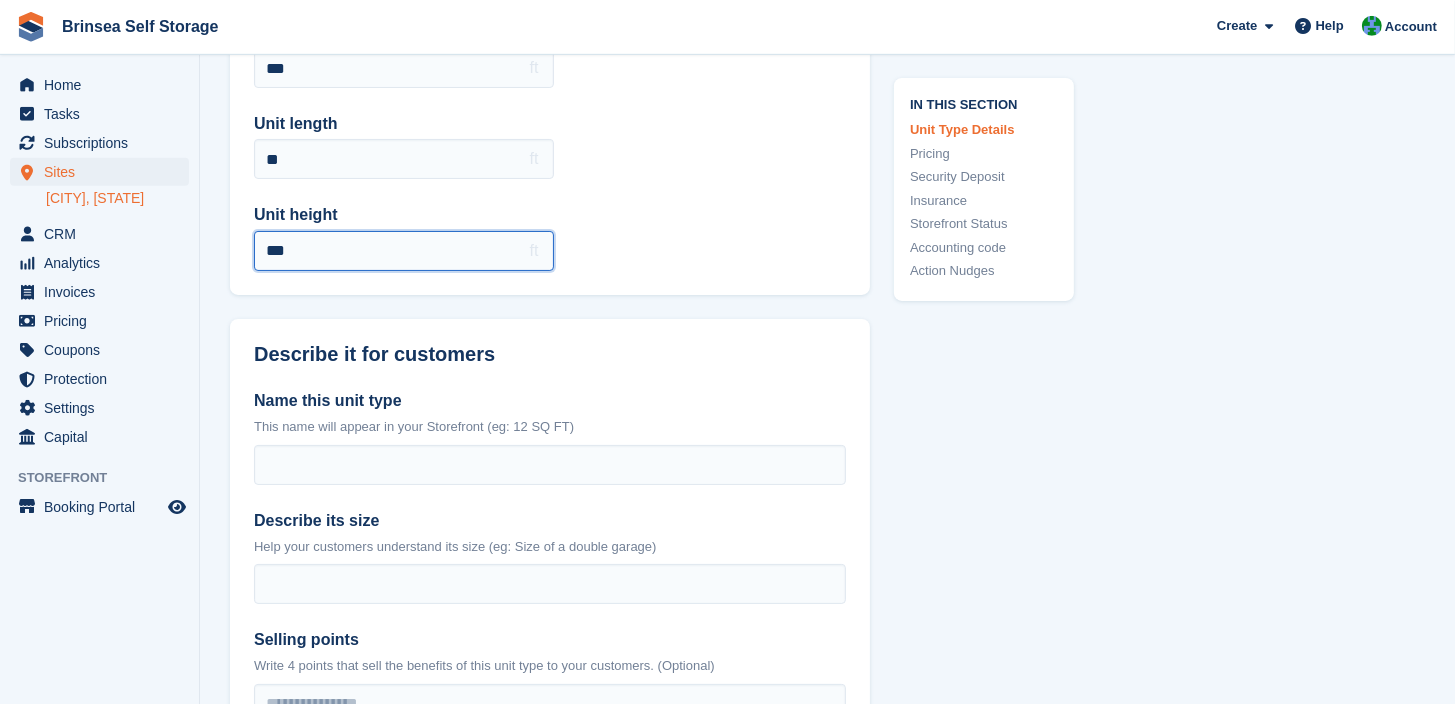 scroll, scrollTop: 225, scrollLeft: 0, axis: vertical 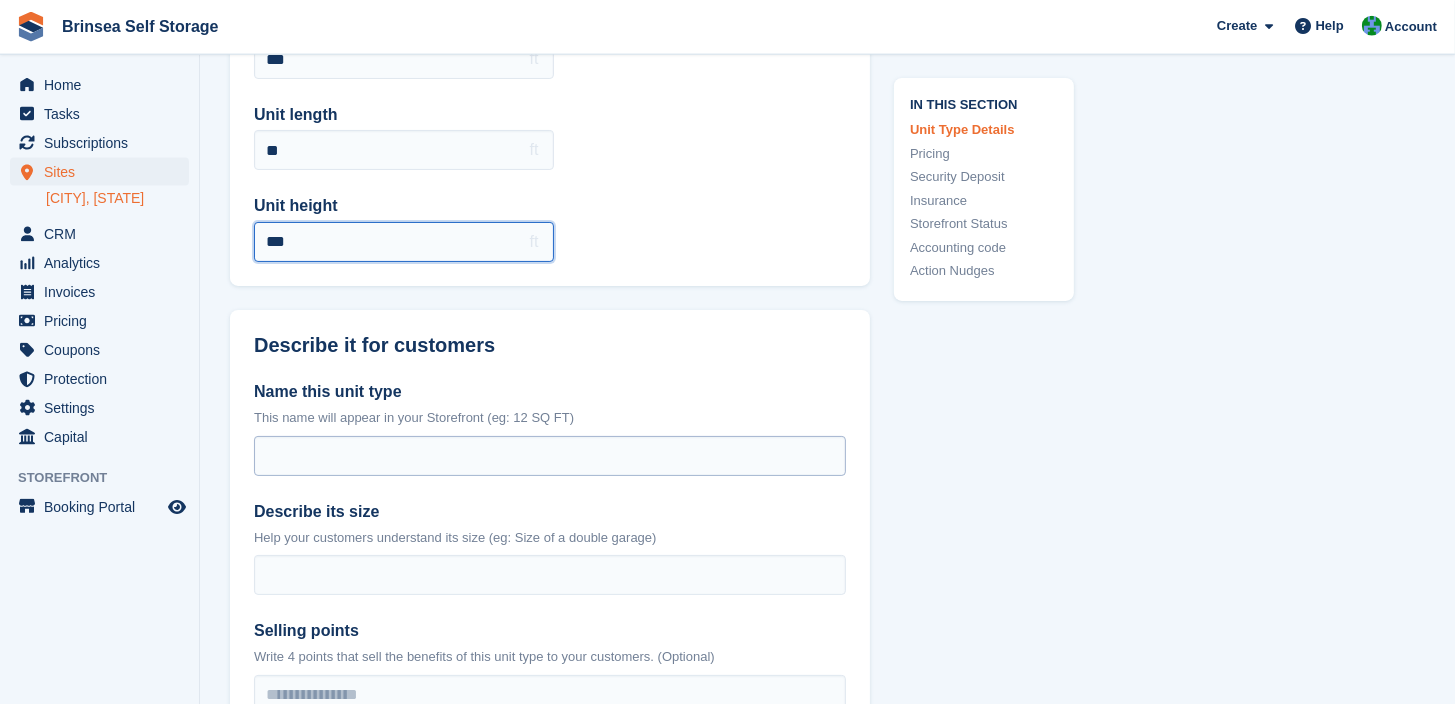 type on "***" 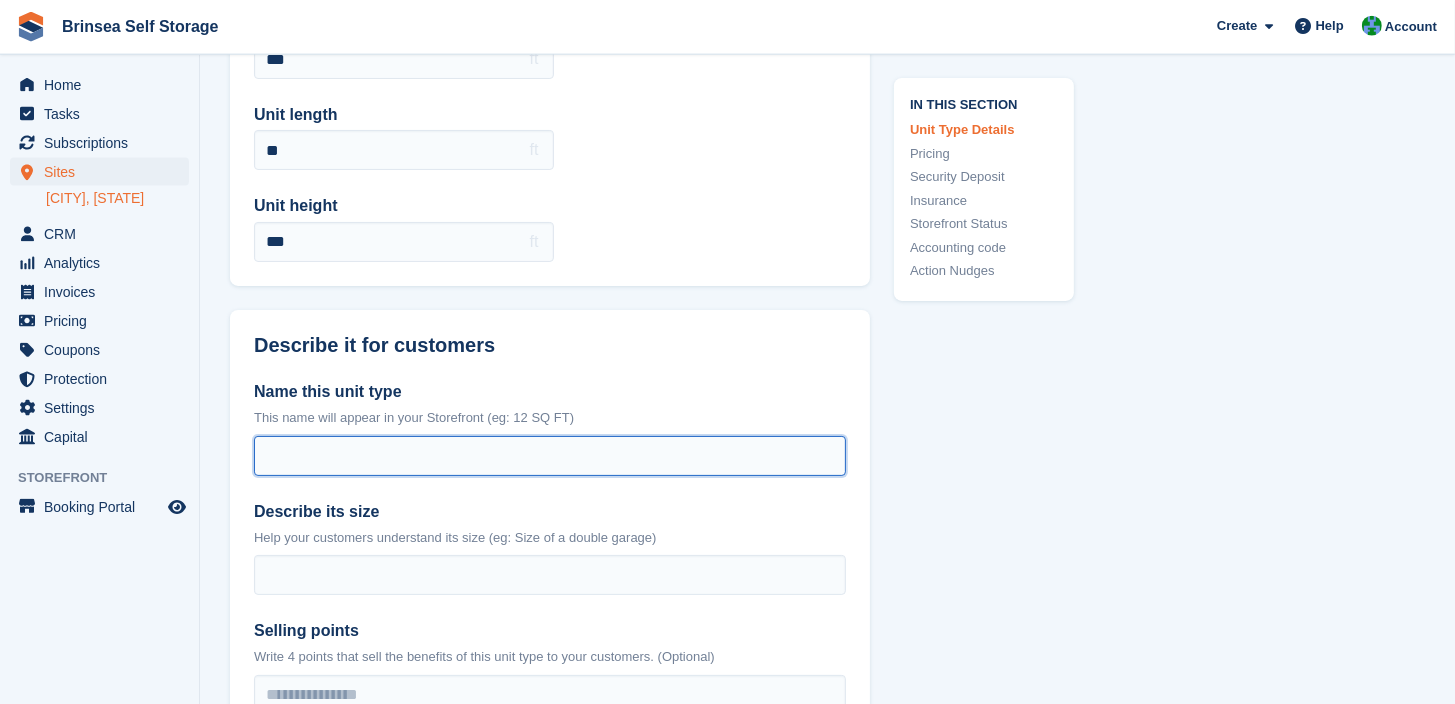 click on "Name this unit type" at bounding box center [550, 456] 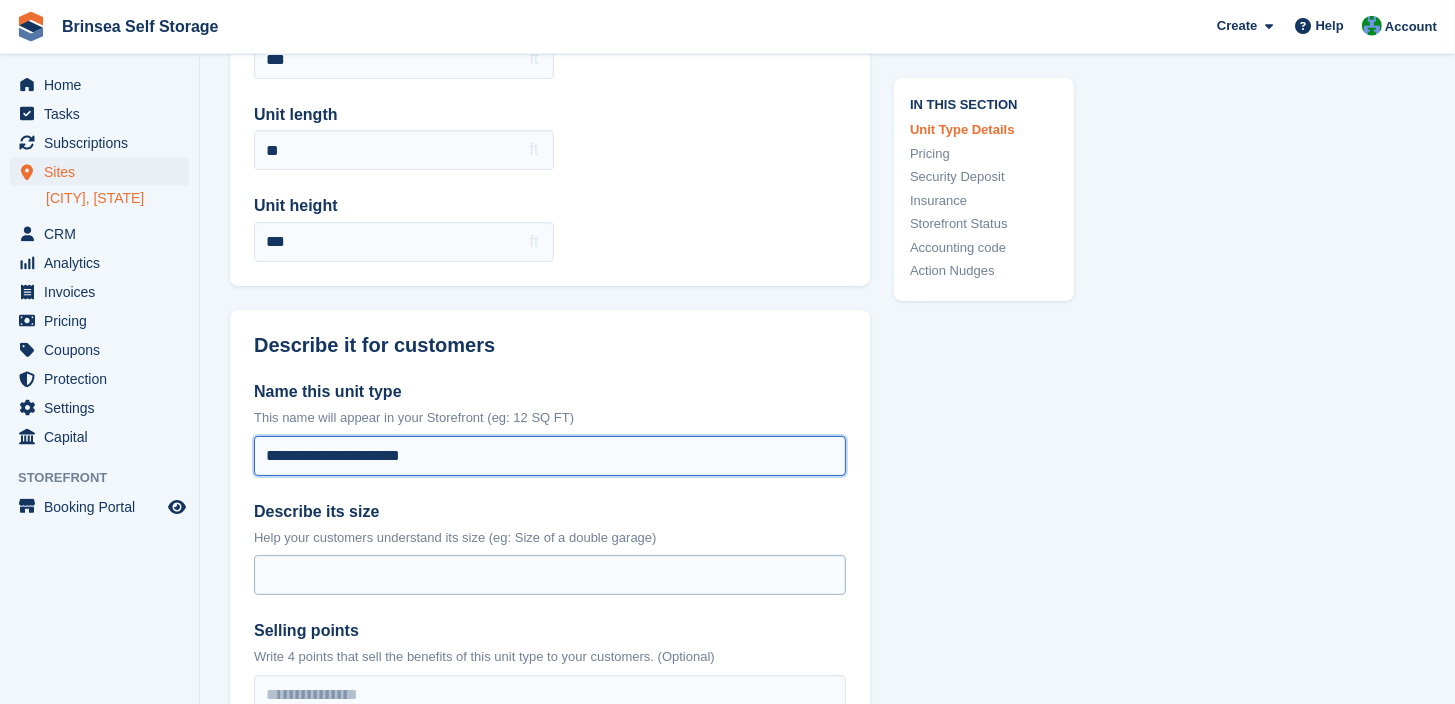 type on "**********" 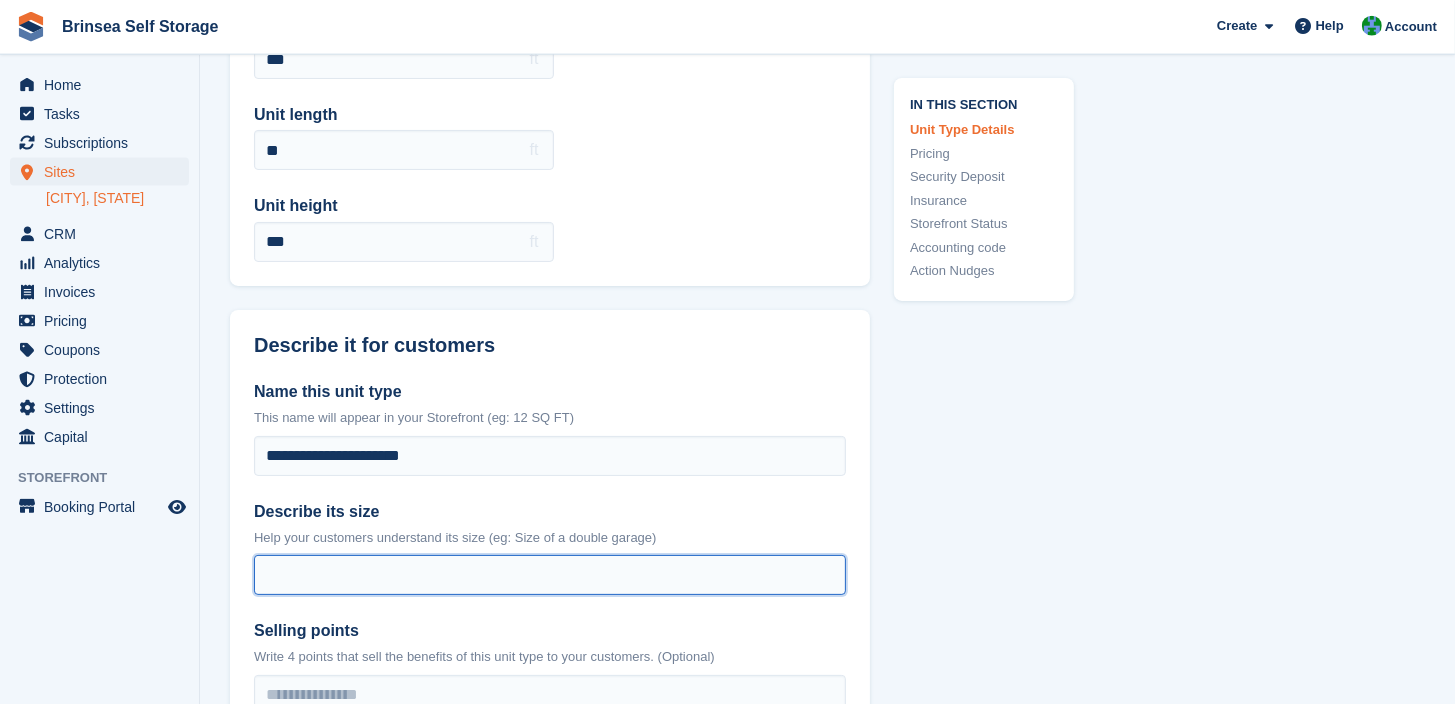 click on "Describe its size" at bounding box center [550, 575] 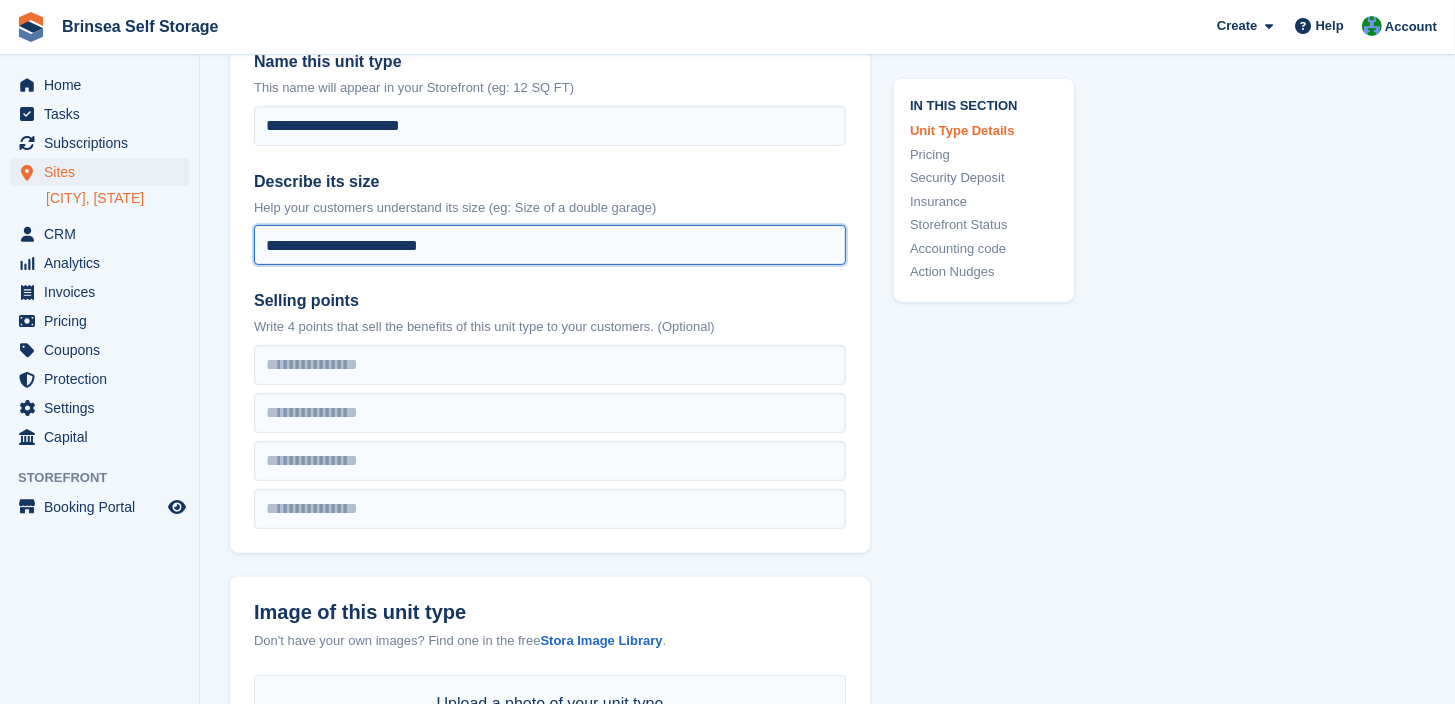 scroll, scrollTop: 564, scrollLeft: 0, axis: vertical 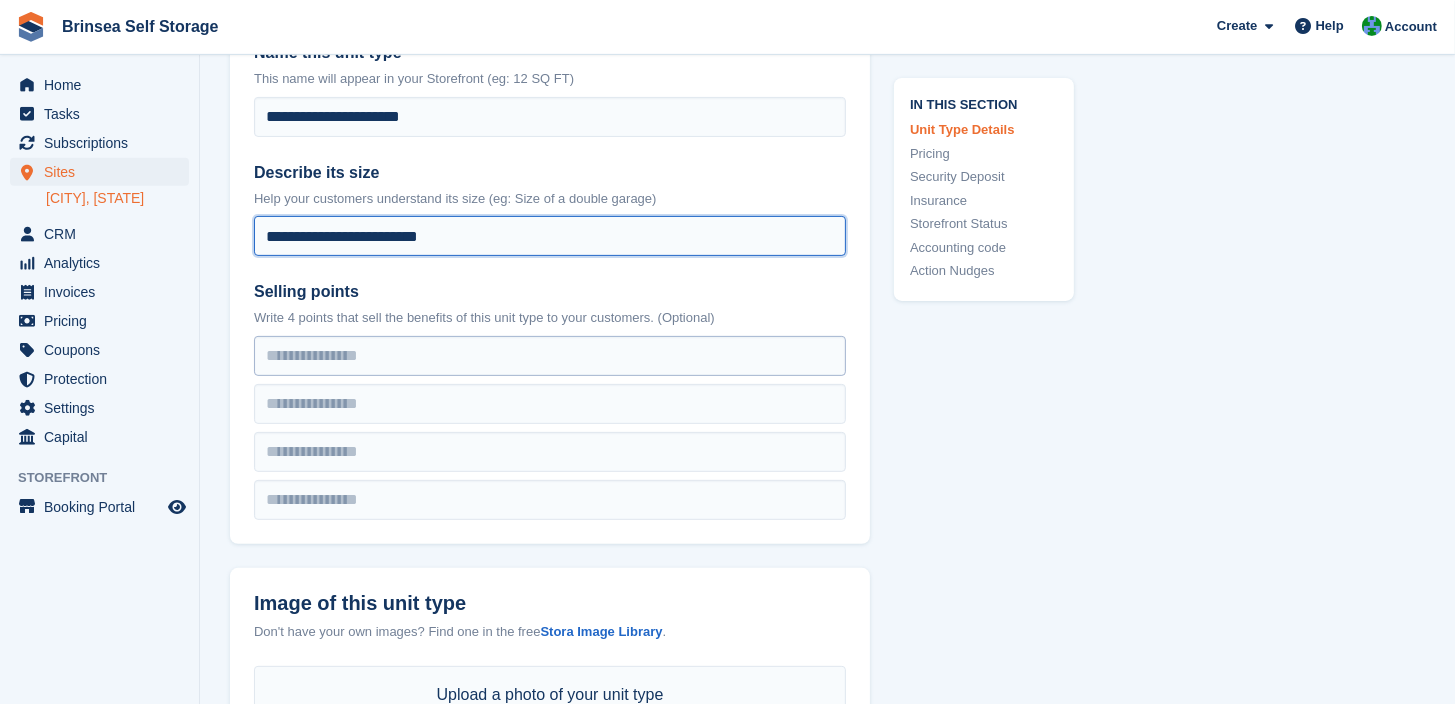 type on "**********" 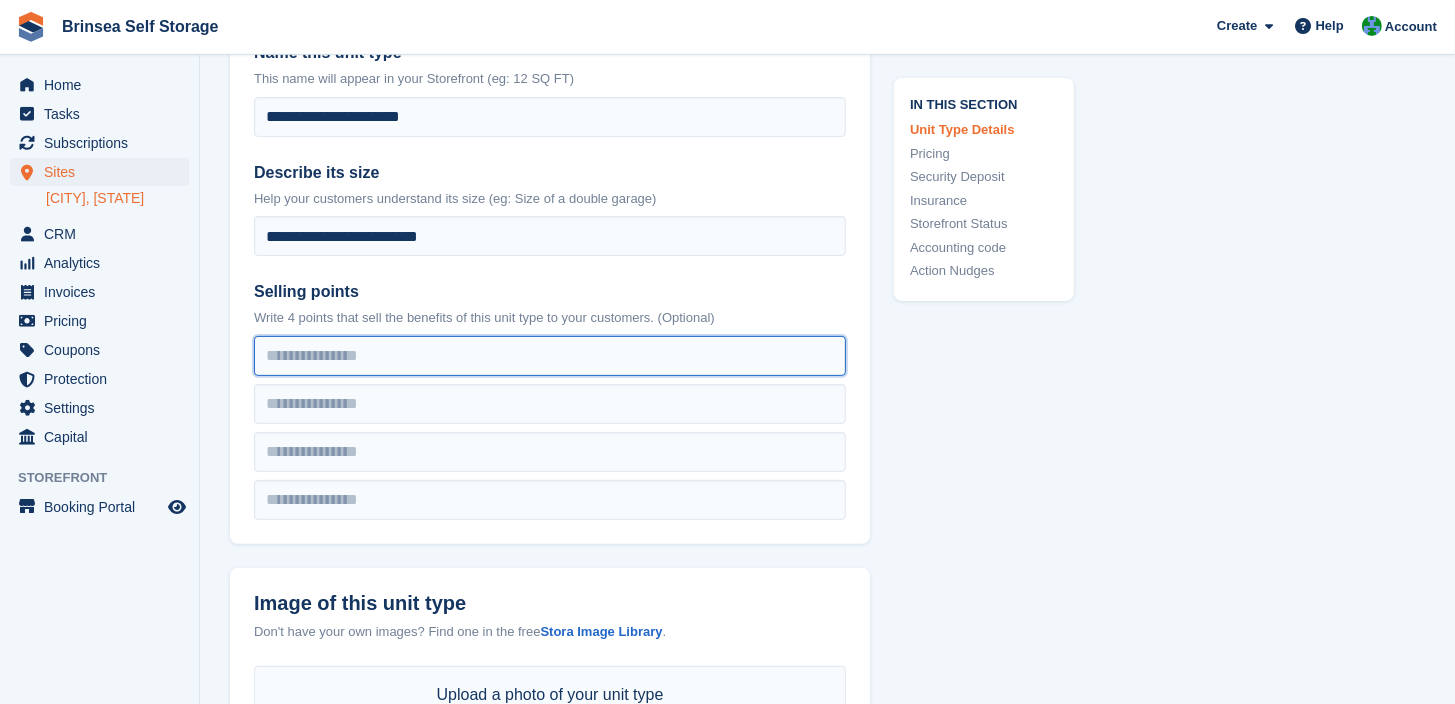 click at bounding box center [550, 356] 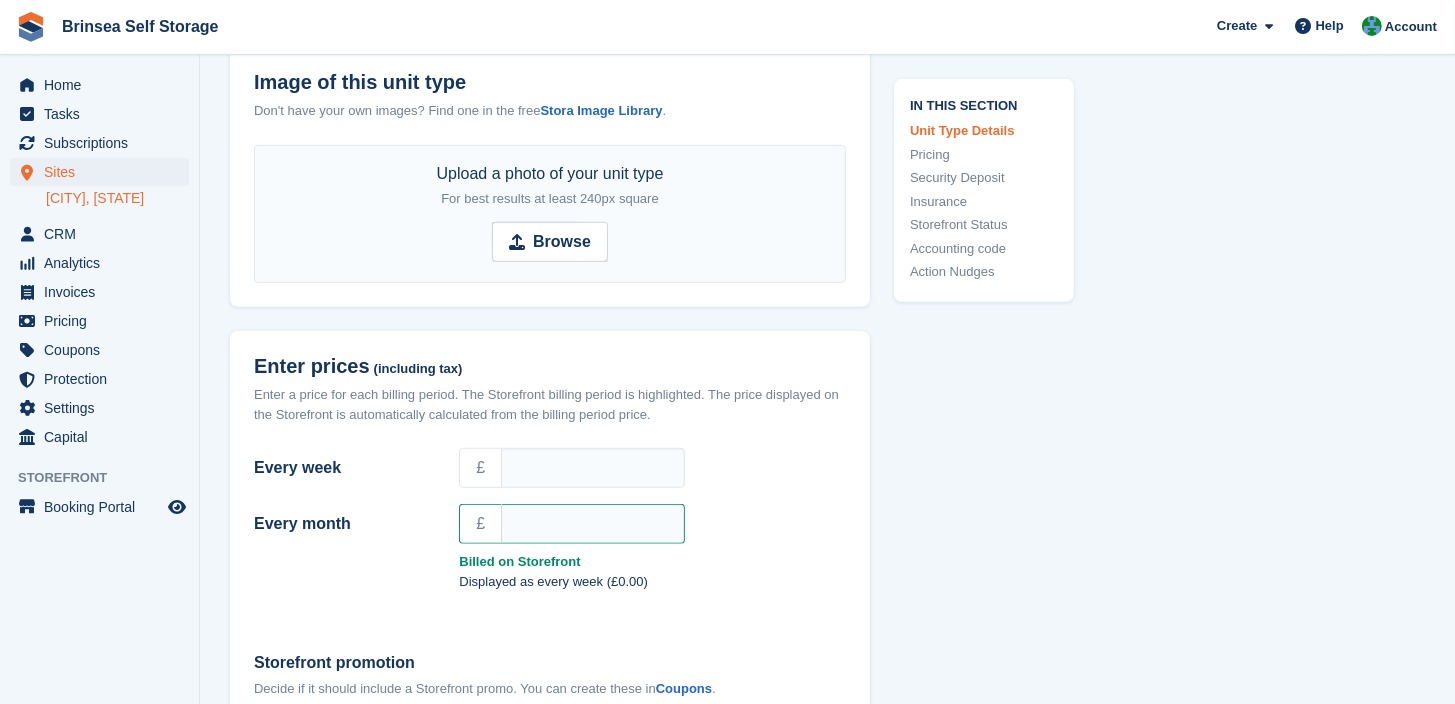 scroll, scrollTop: 1095, scrollLeft: 0, axis: vertical 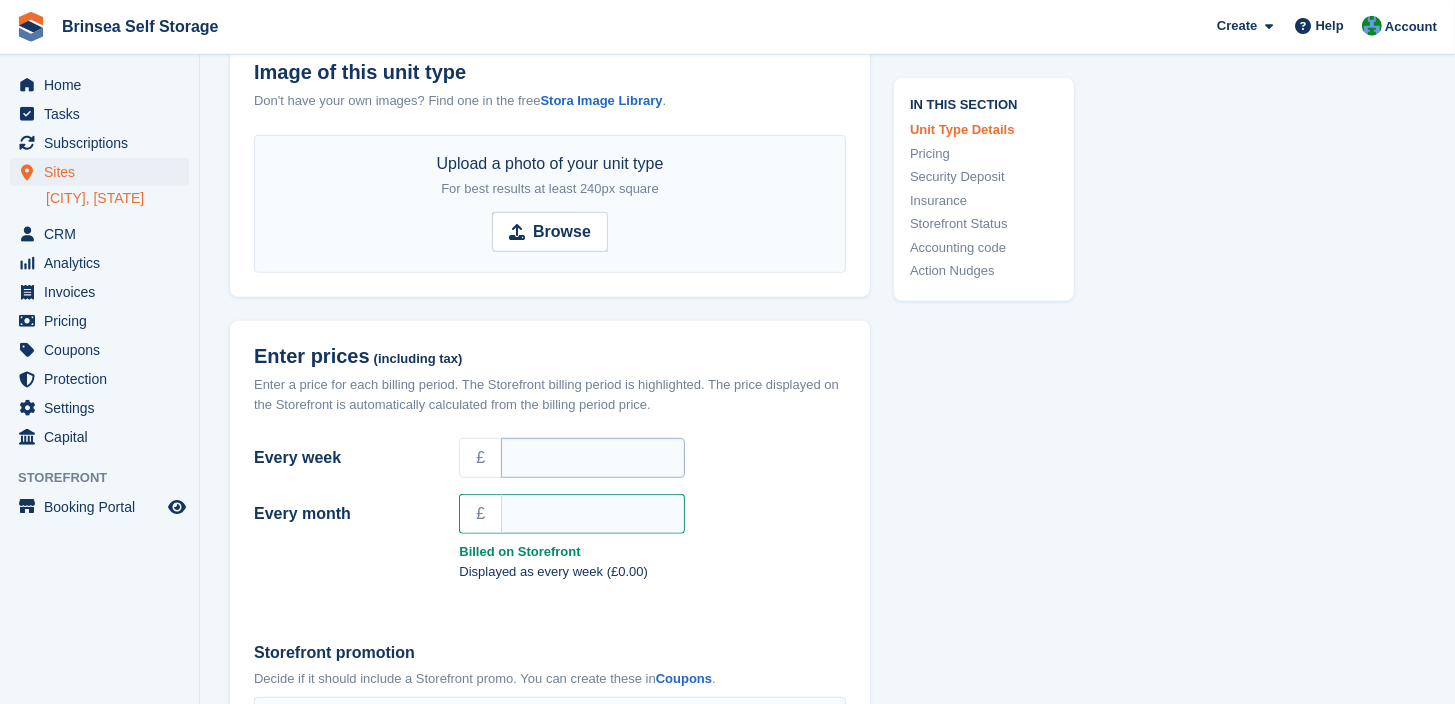 type on "**********" 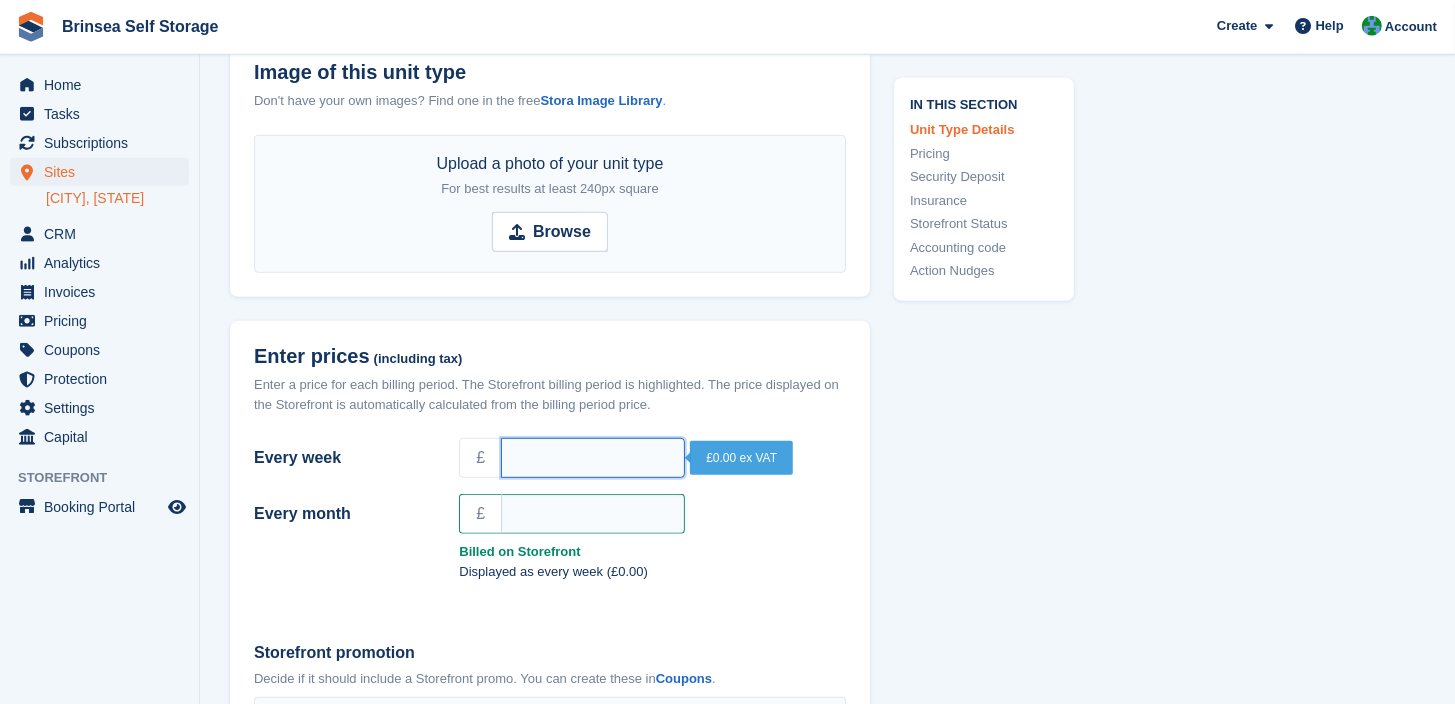 click on "Every week" at bounding box center (593, 458) 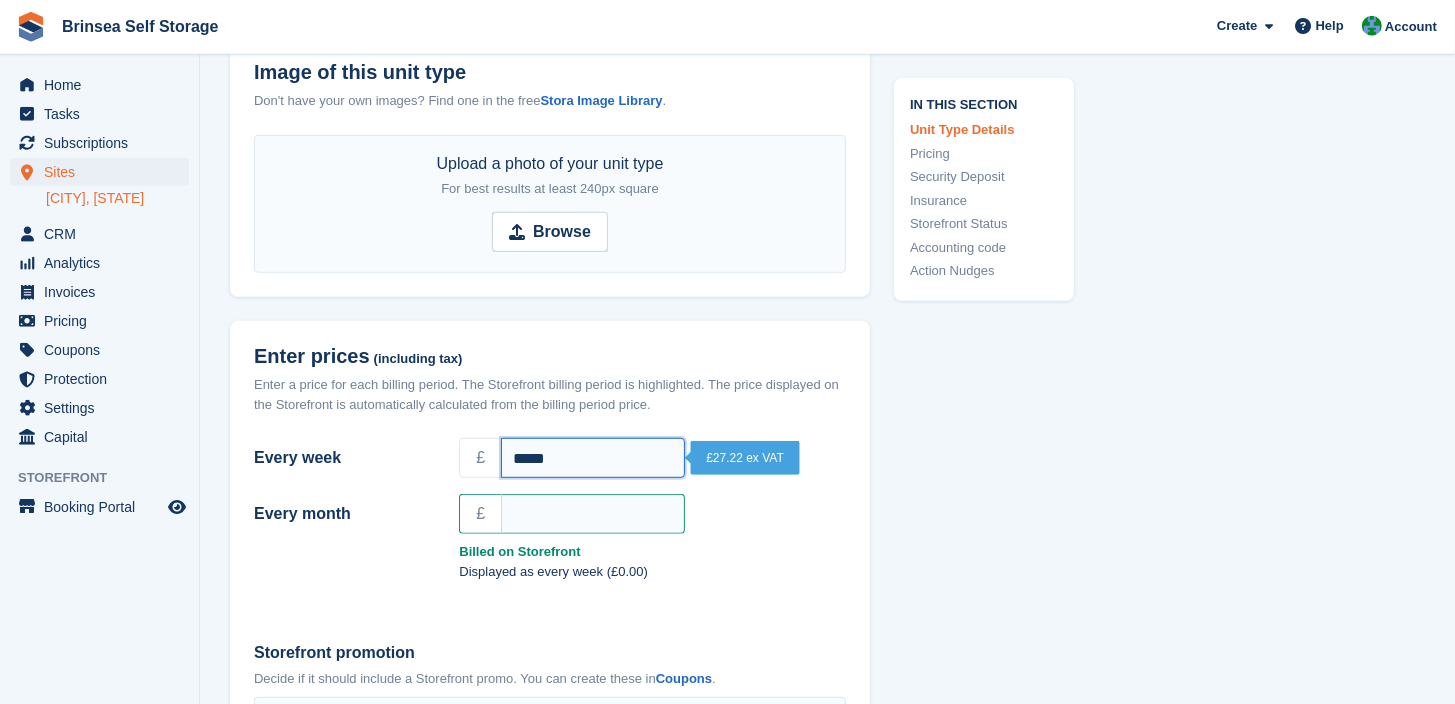 type on "*****" 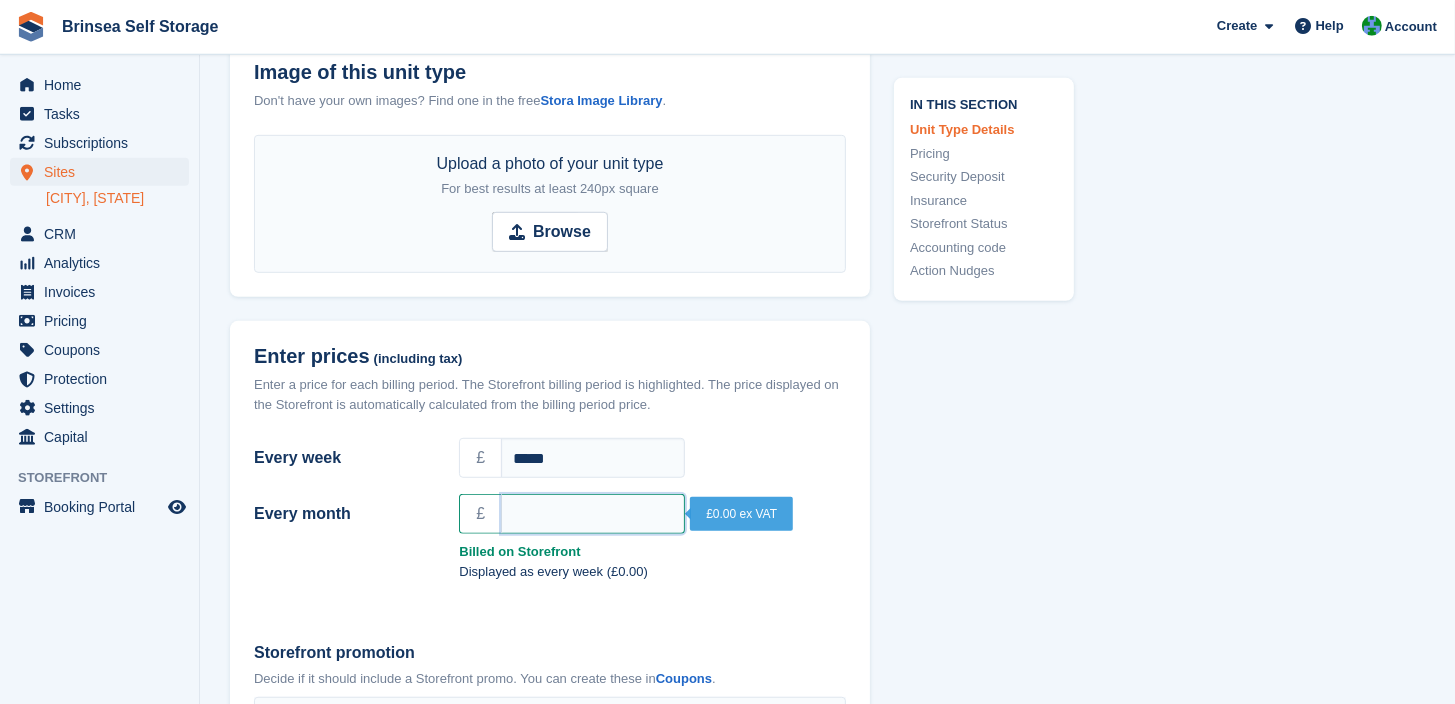 click on "Every month" at bounding box center [593, 514] 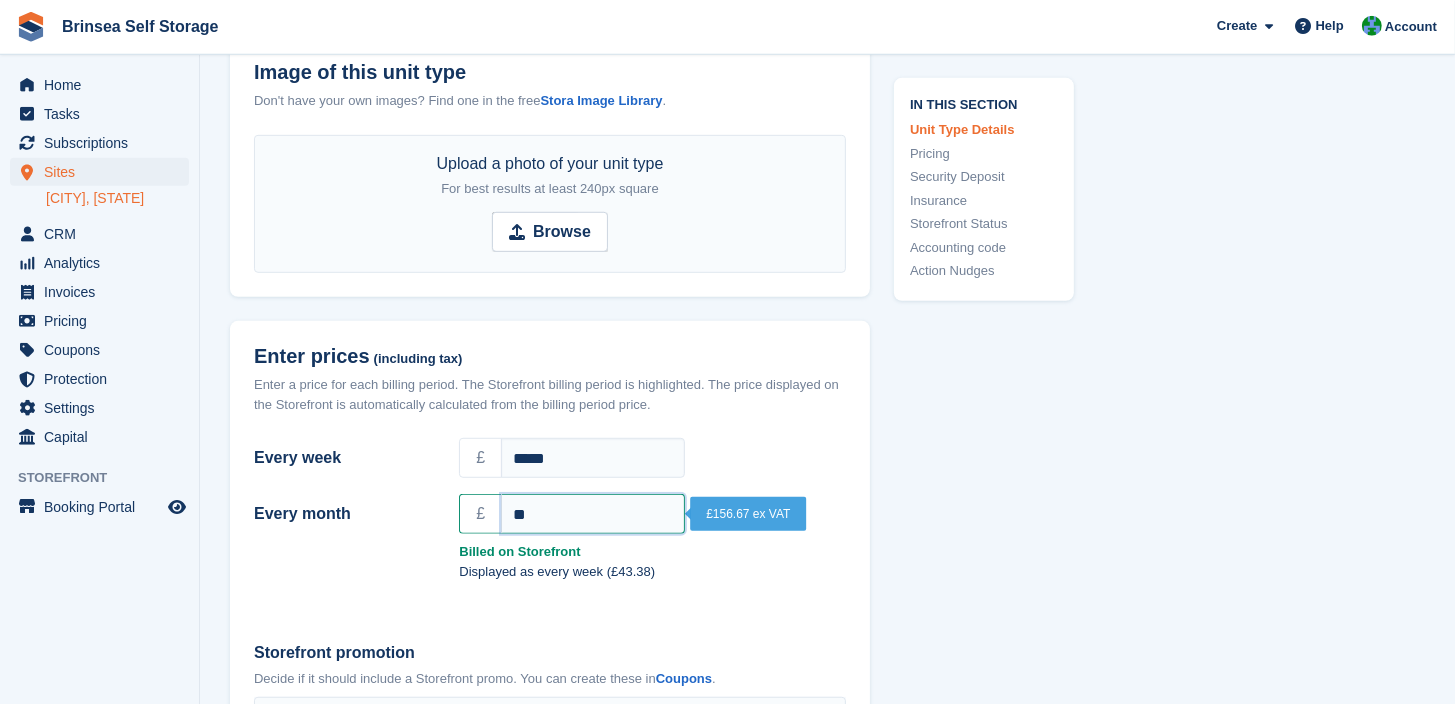 type on "*" 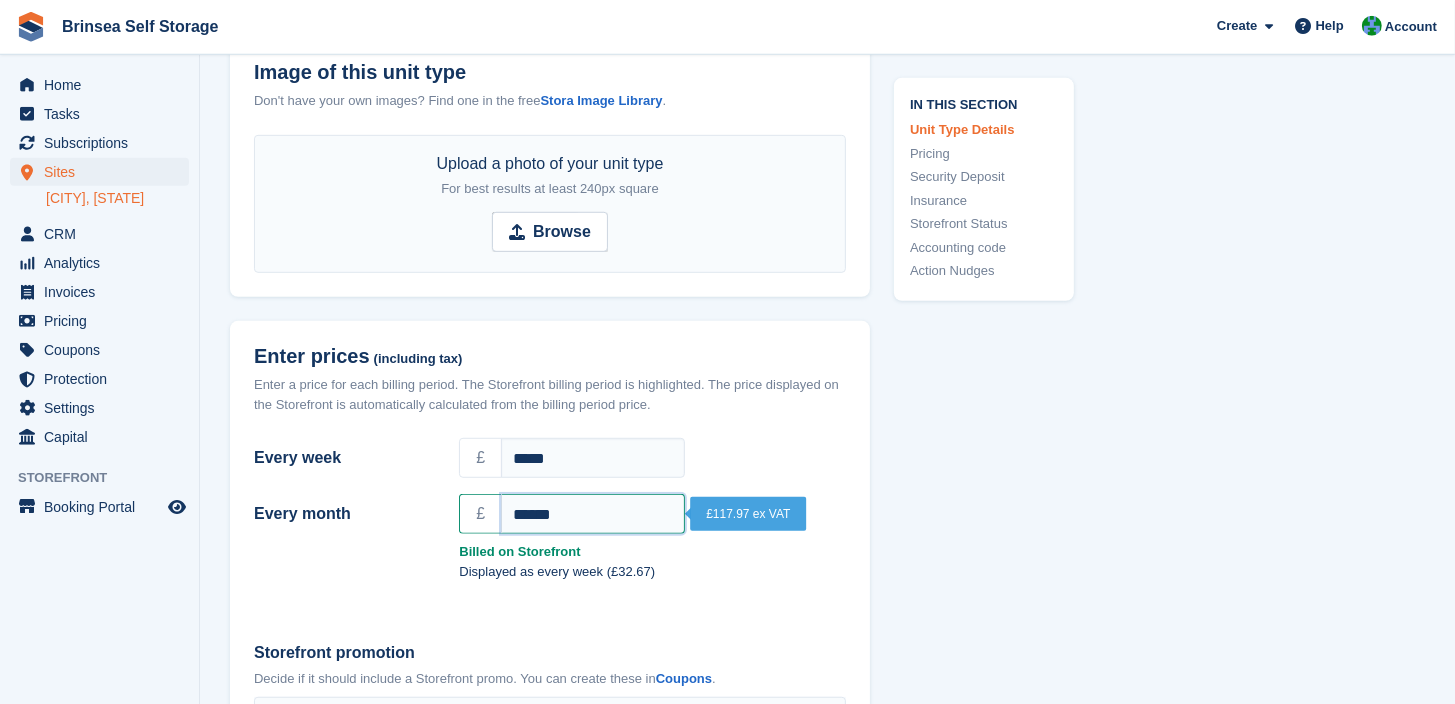 type on "******" 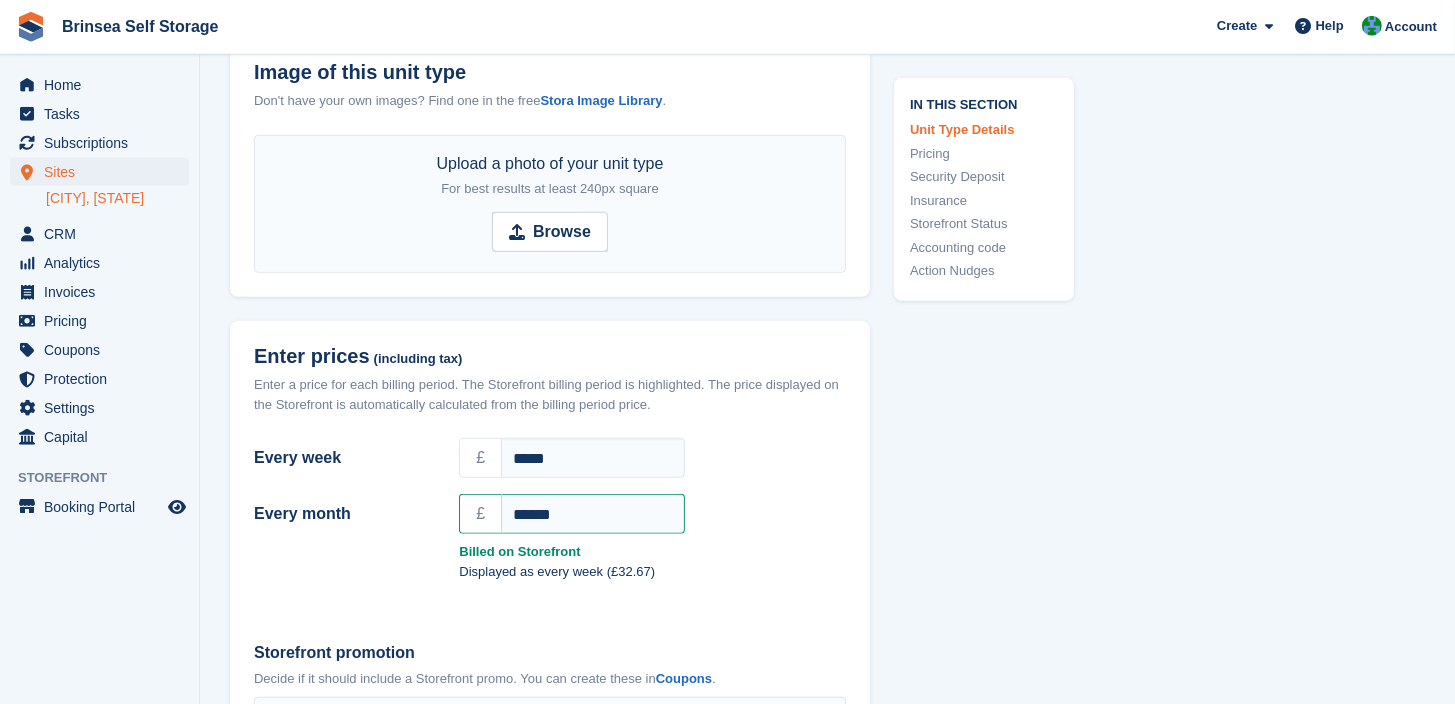 click on "**********" at bounding box center (550, 689) 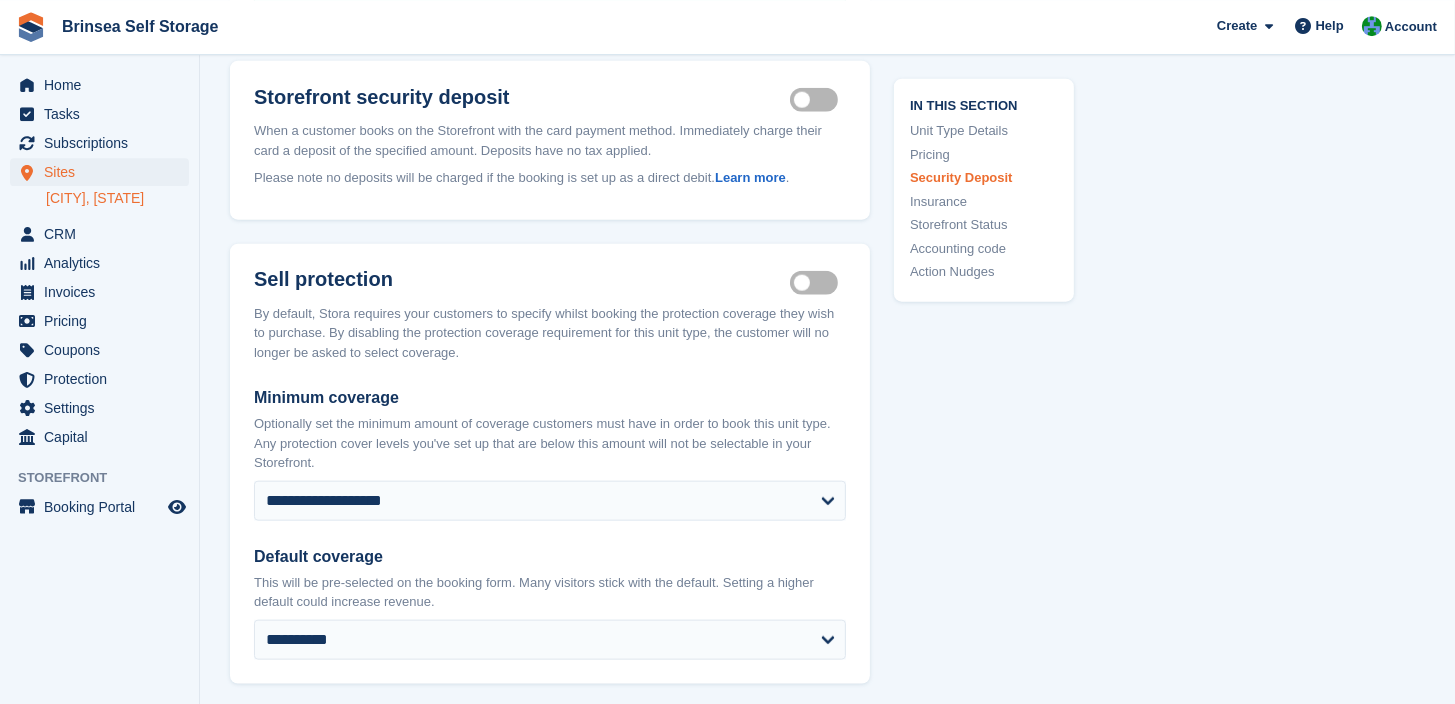 scroll, scrollTop: 2097, scrollLeft: 0, axis: vertical 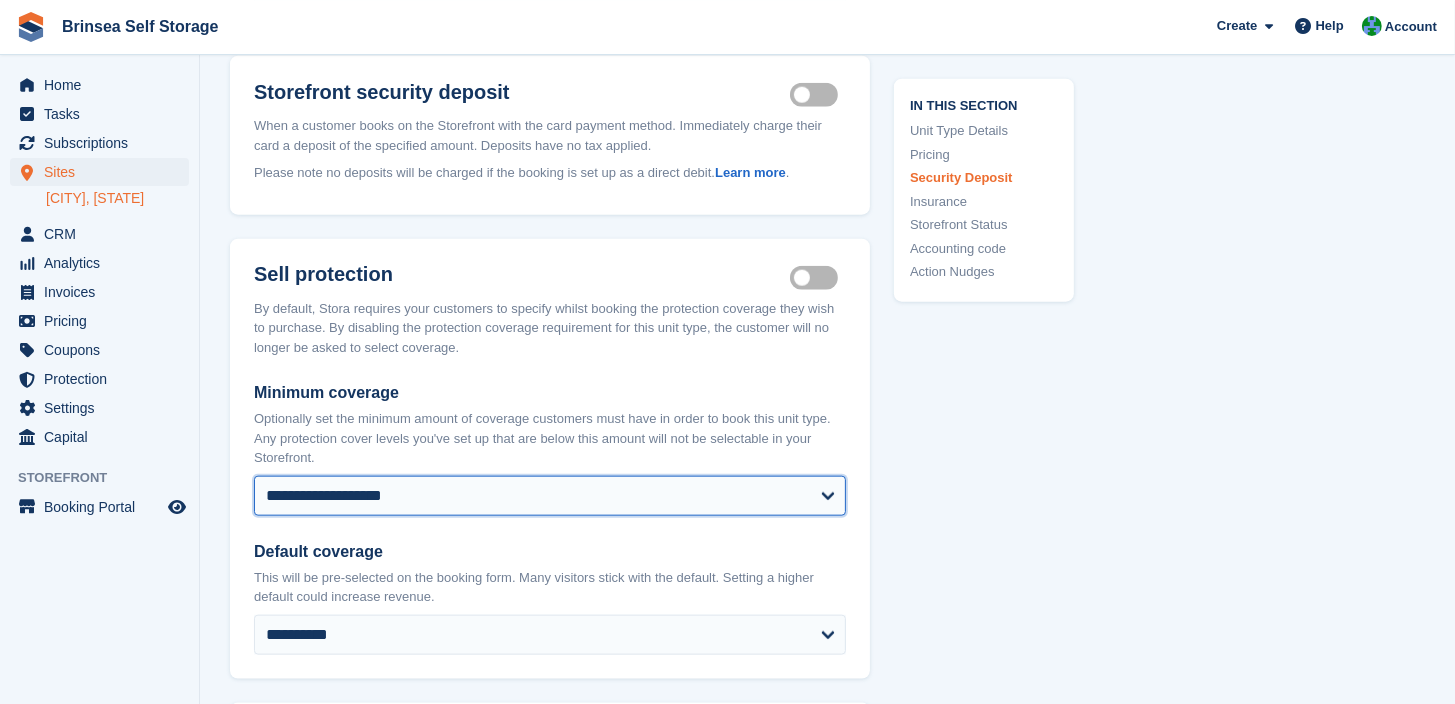 click on "**********" at bounding box center (550, 496) 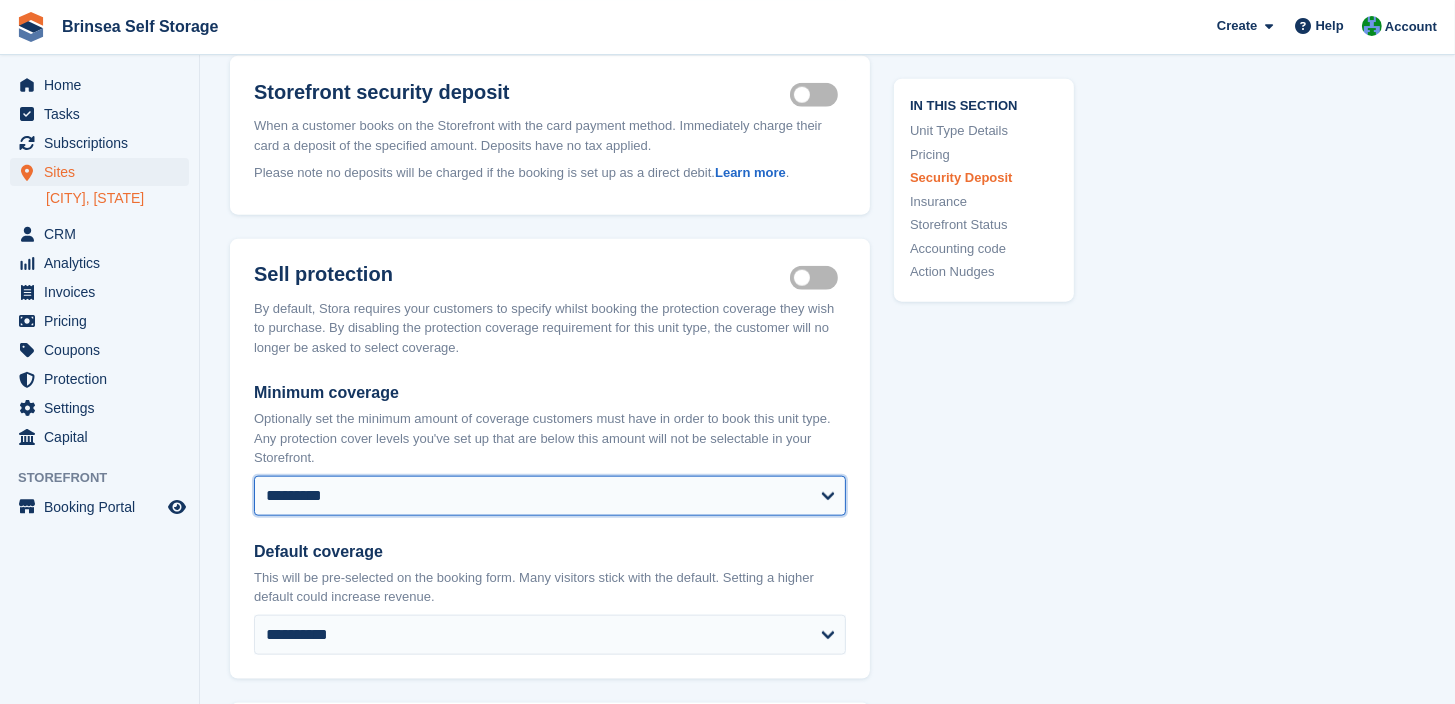 click on "*********" at bounding box center [0, 0] 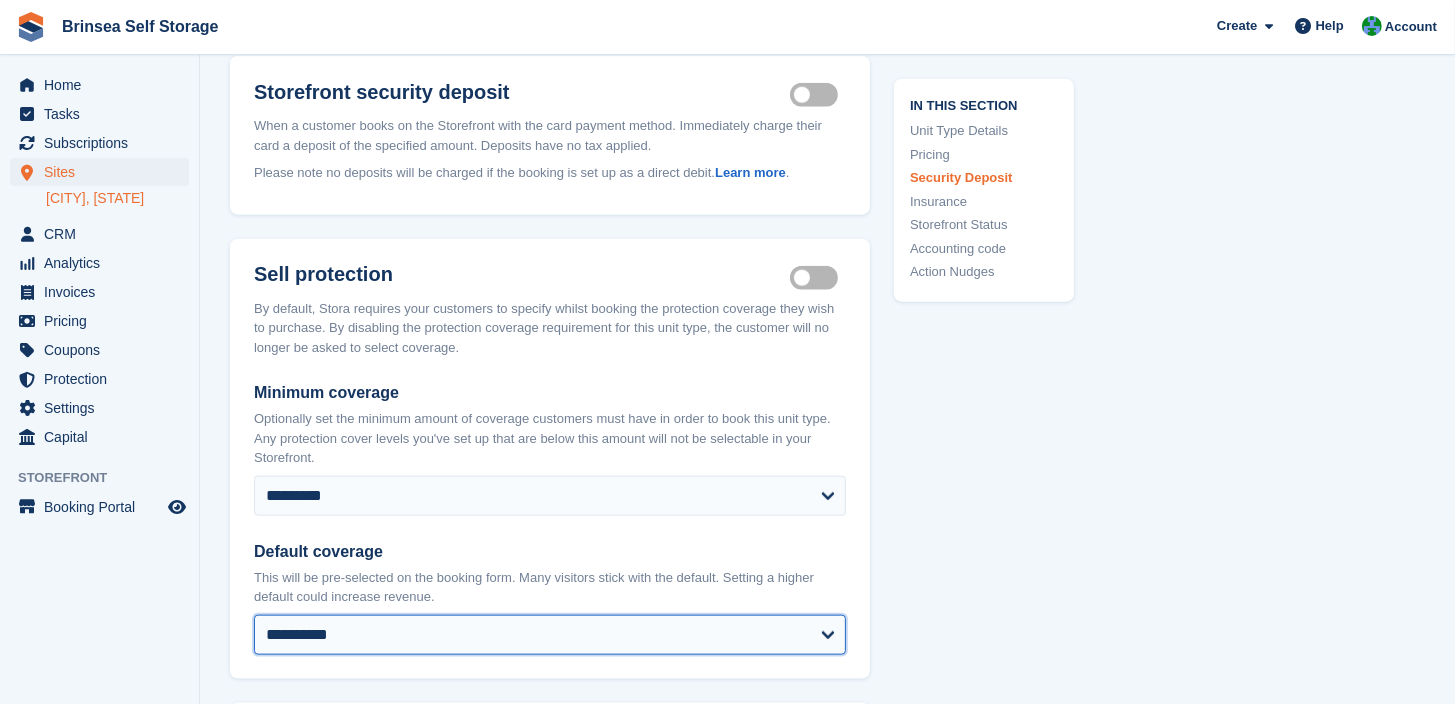 click on "**********" at bounding box center (550, 635) 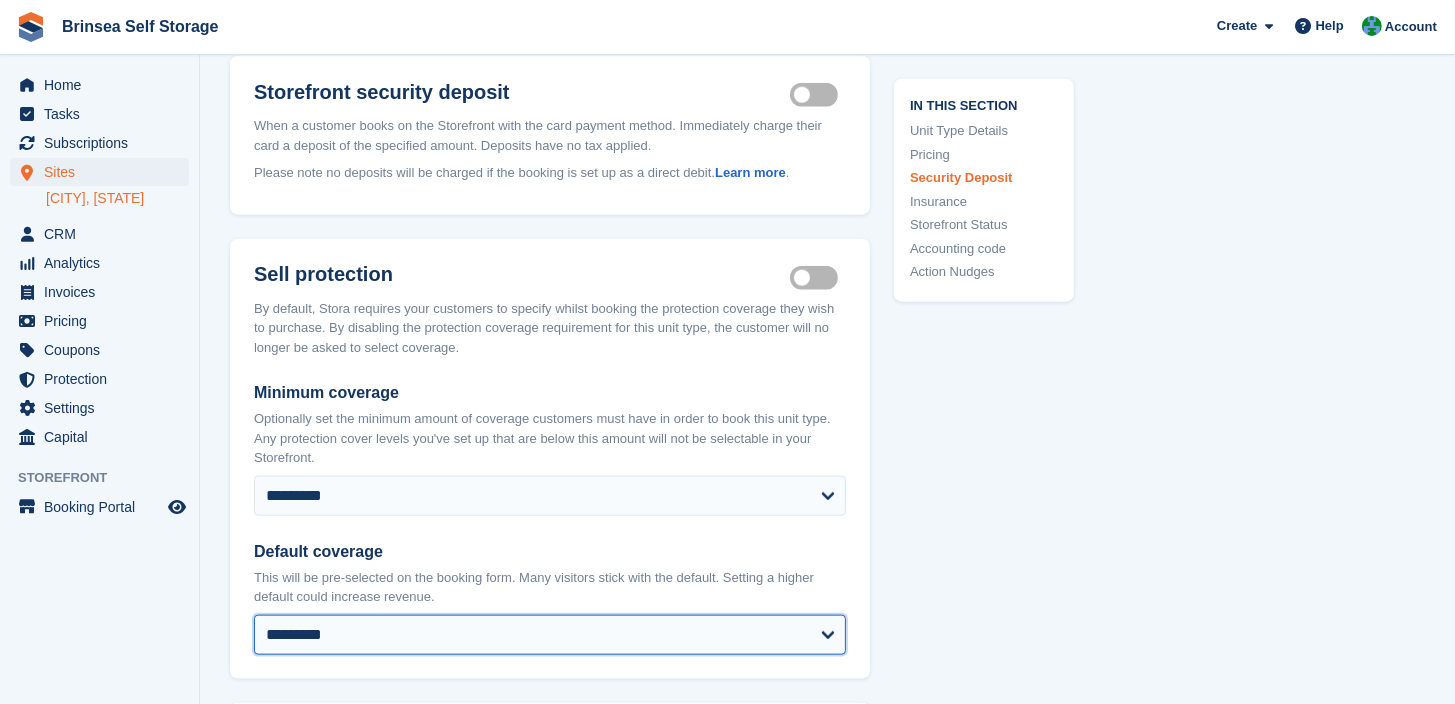 click on "*********" at bounding box center [0, 0] 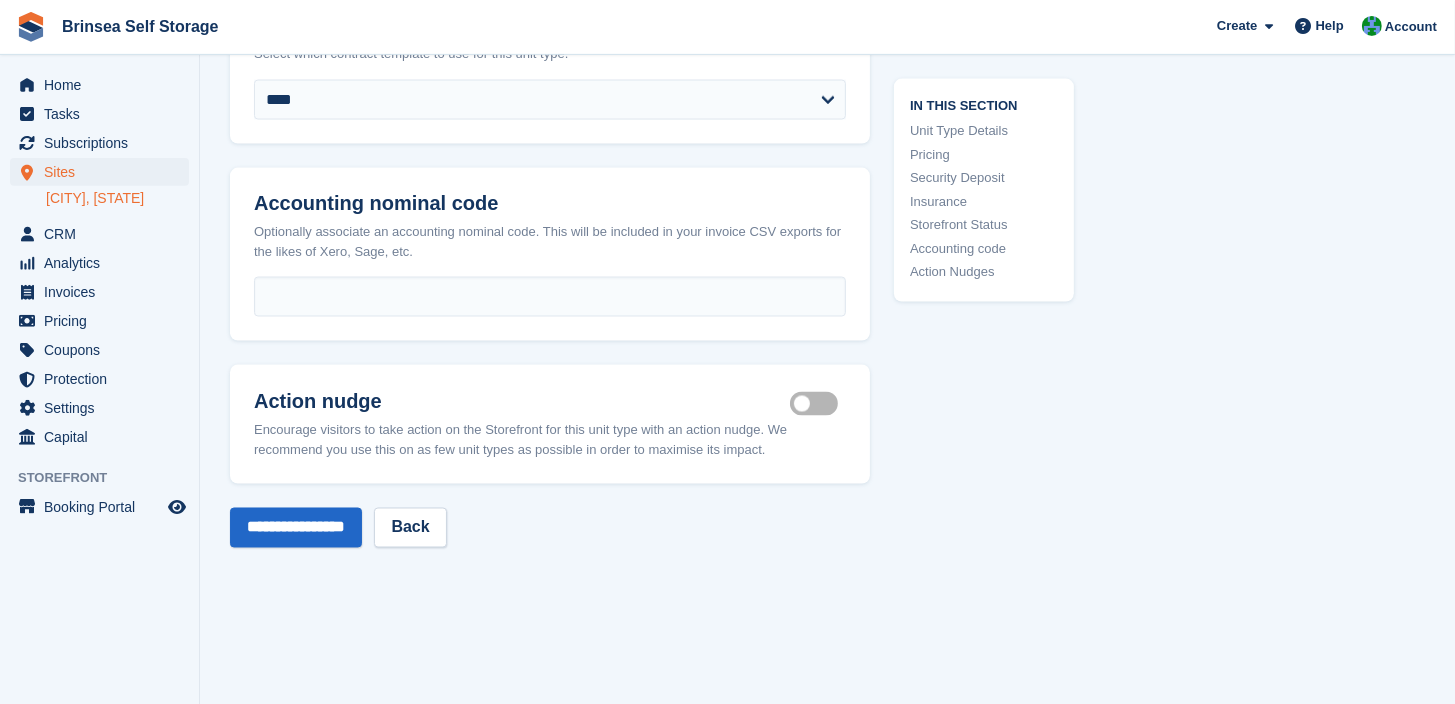 scroll, scrollTop: 3227, scrollLeft: 0, axis: vertical 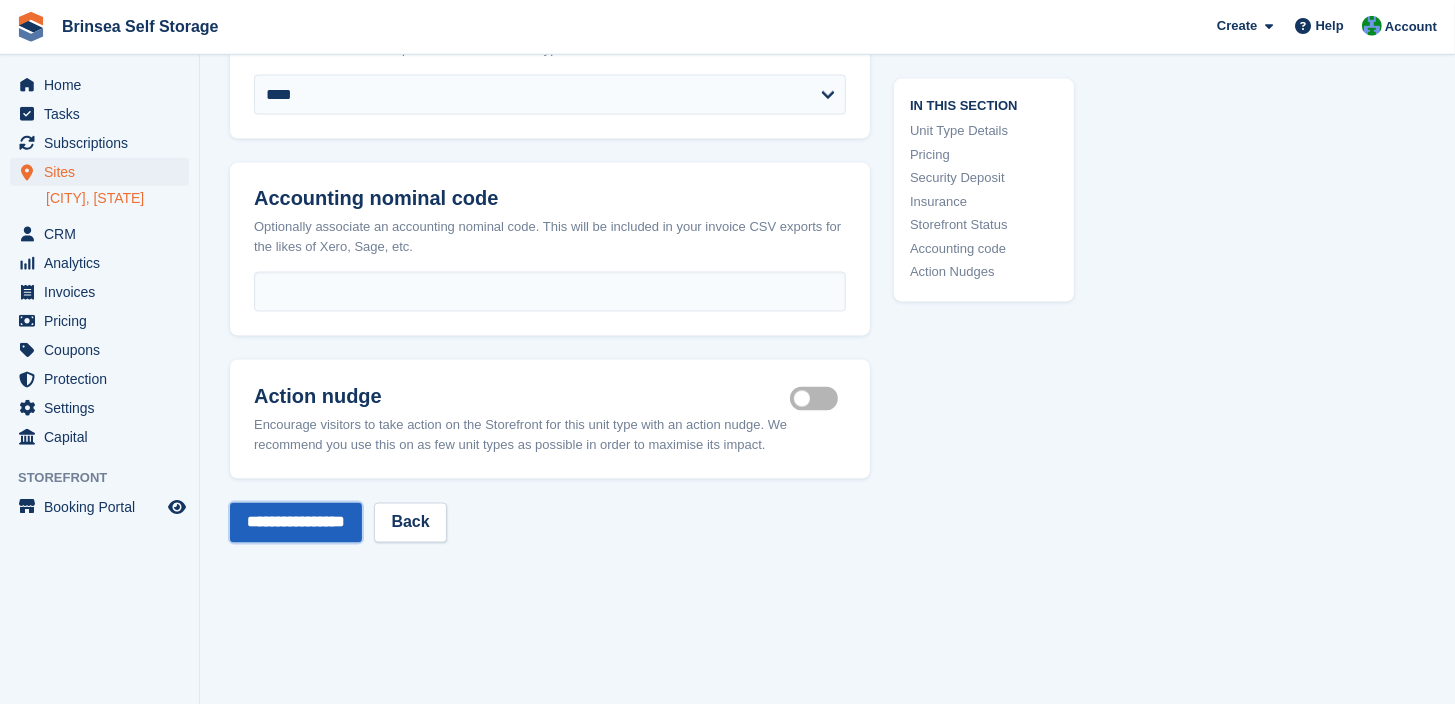 click on "**********" at bounding box center [296, 523] 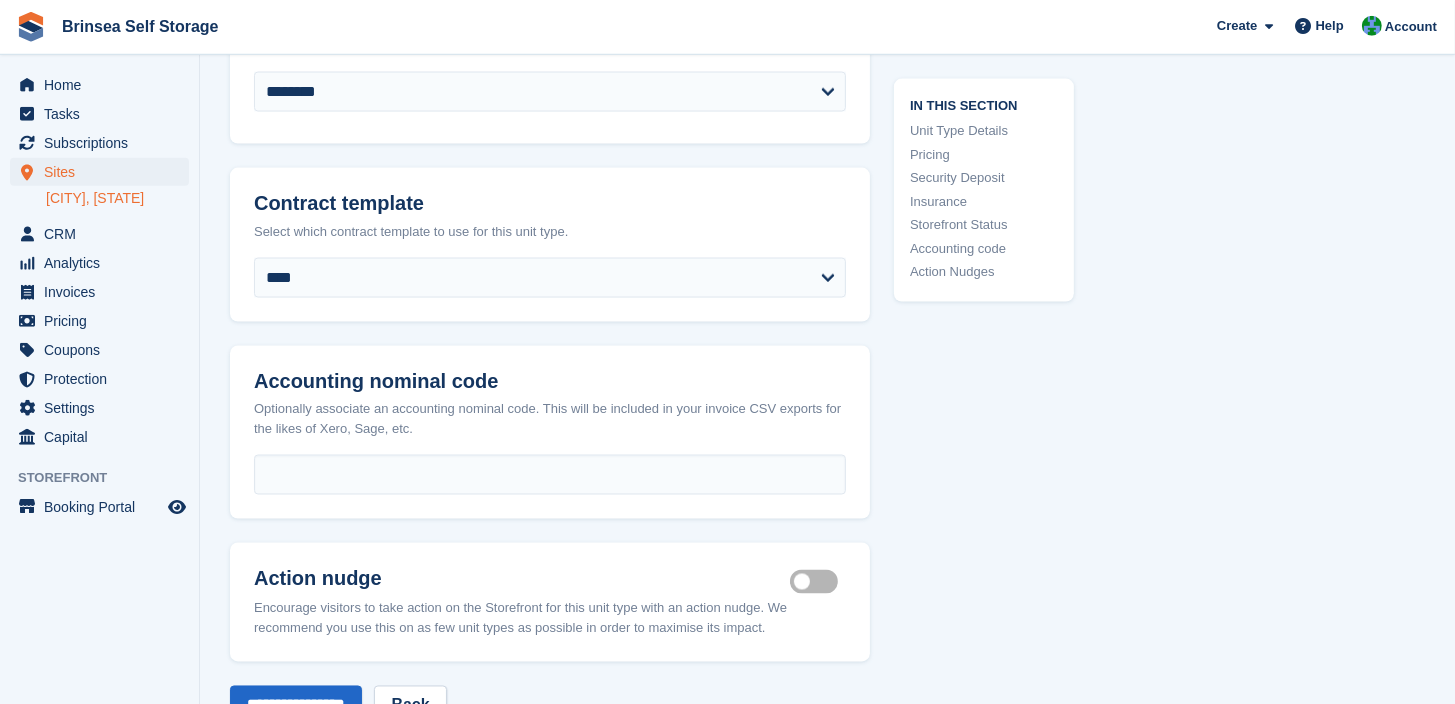 scroll, scrollTop: 3246, scrollLeft: 0, axis: vertical 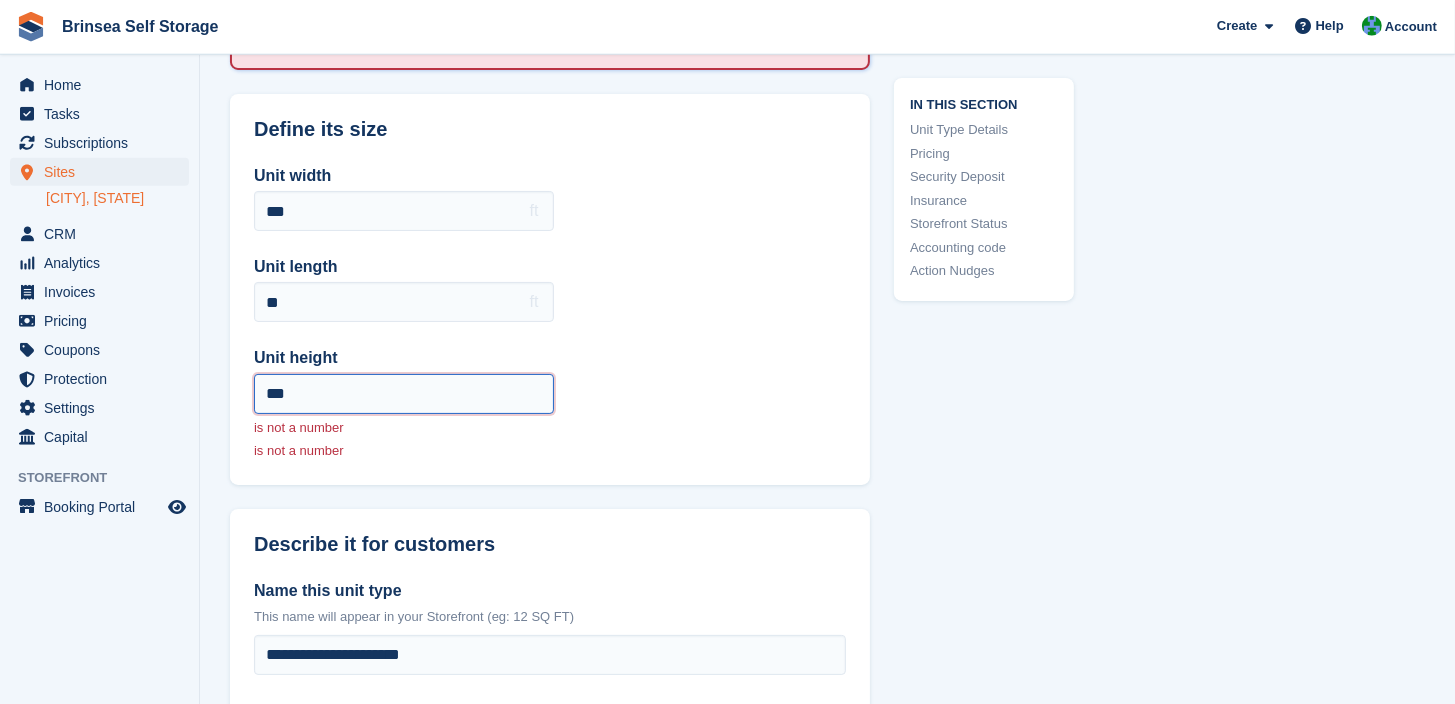click on "***" at bounding box center (404, 394) 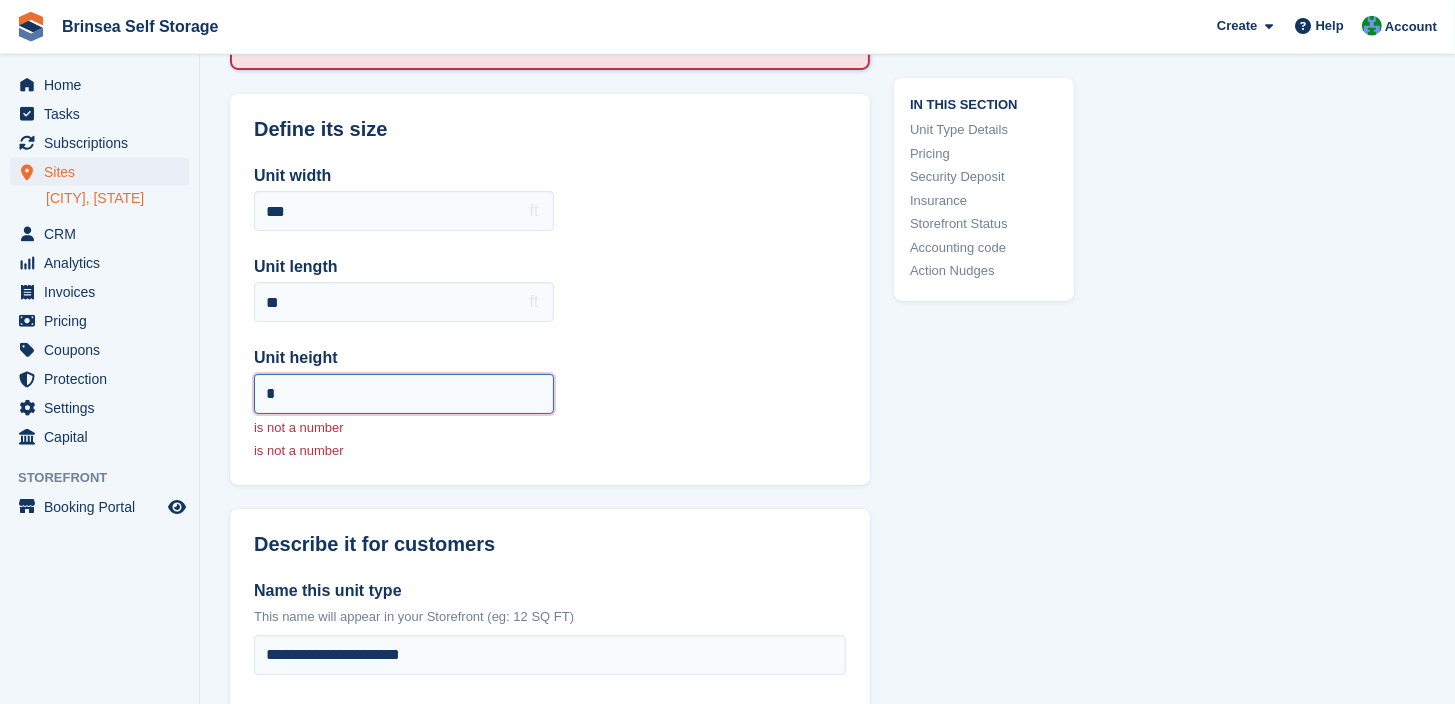 type on "*" 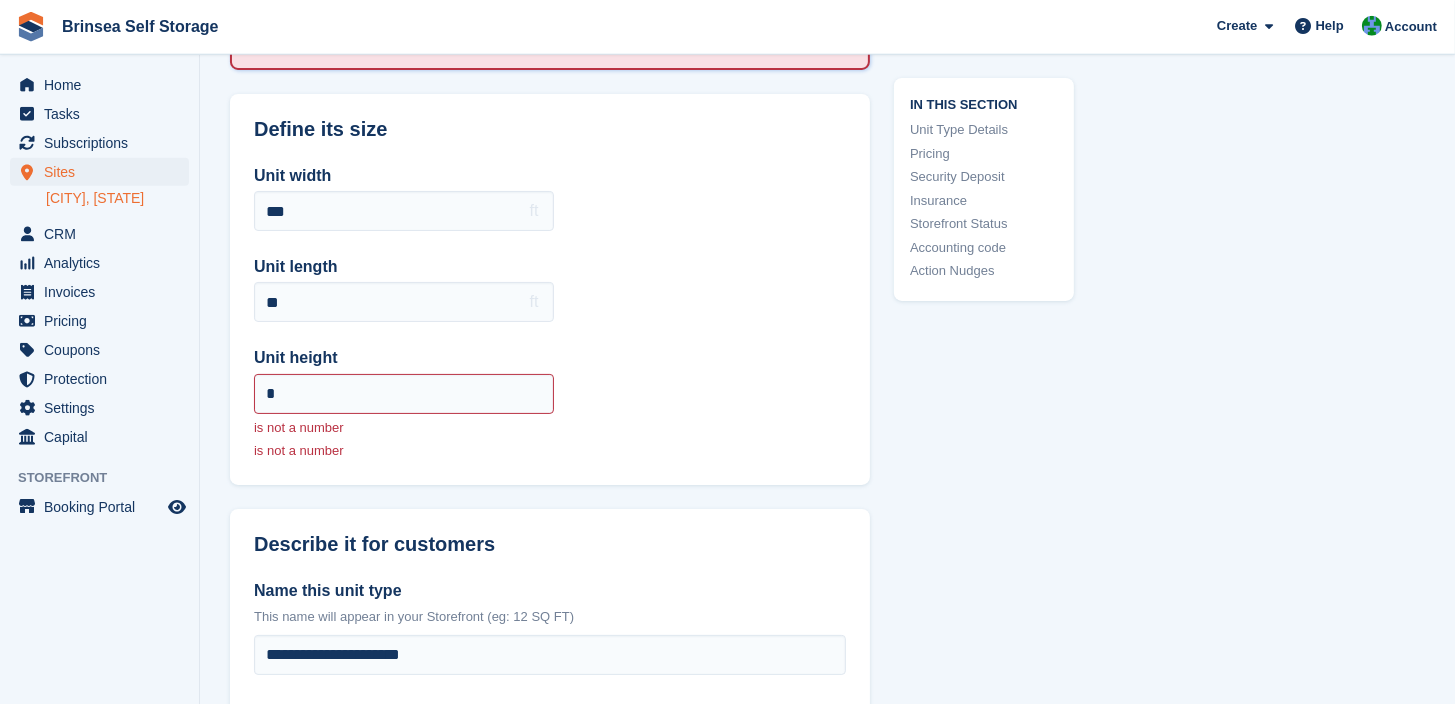 click on "In this section
Unit Type Details
Pricing
Security Deposit
Insurance
Storefront Status
Accounting code
Action Nudges" at bounding box center (972, 2035) 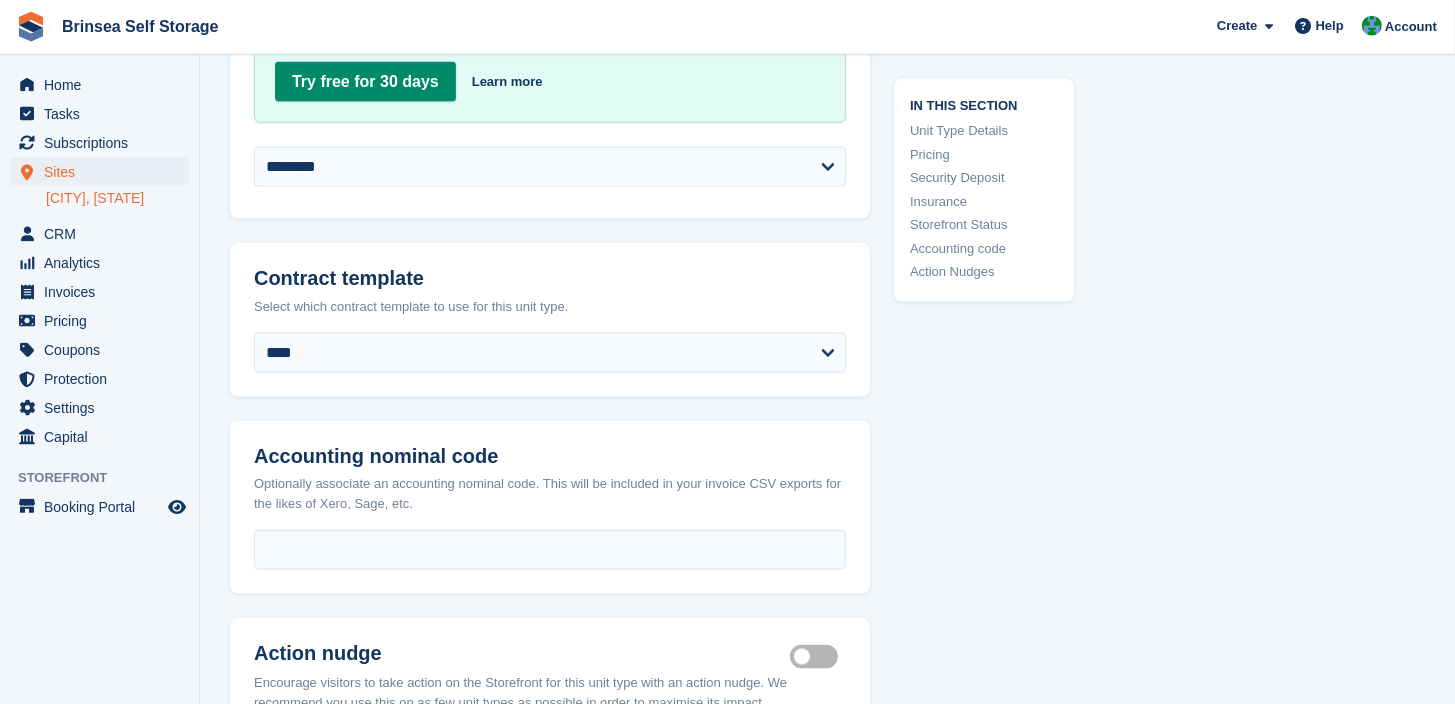scroll, scrollTop: 3481, scrollLeft: 0, axis: vertical 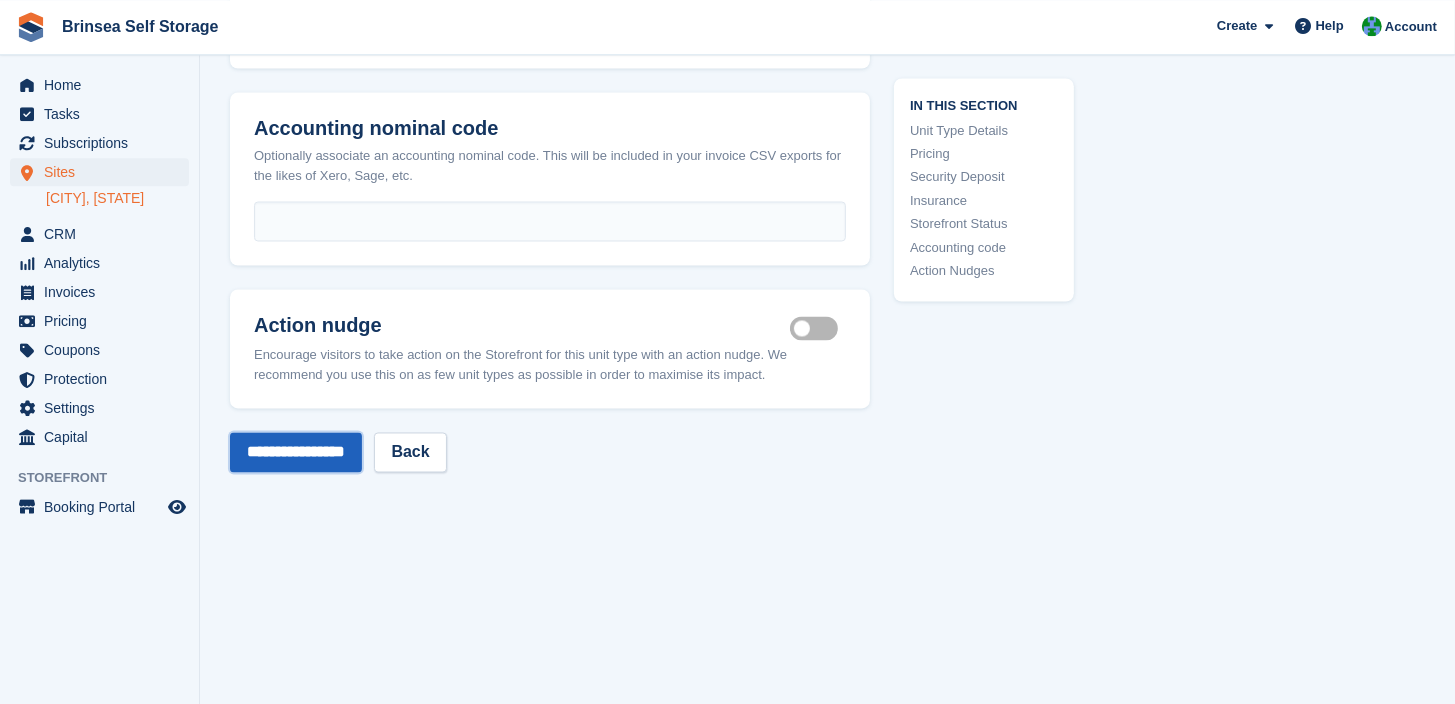 click on "**********" at bounding box center (296, 452) 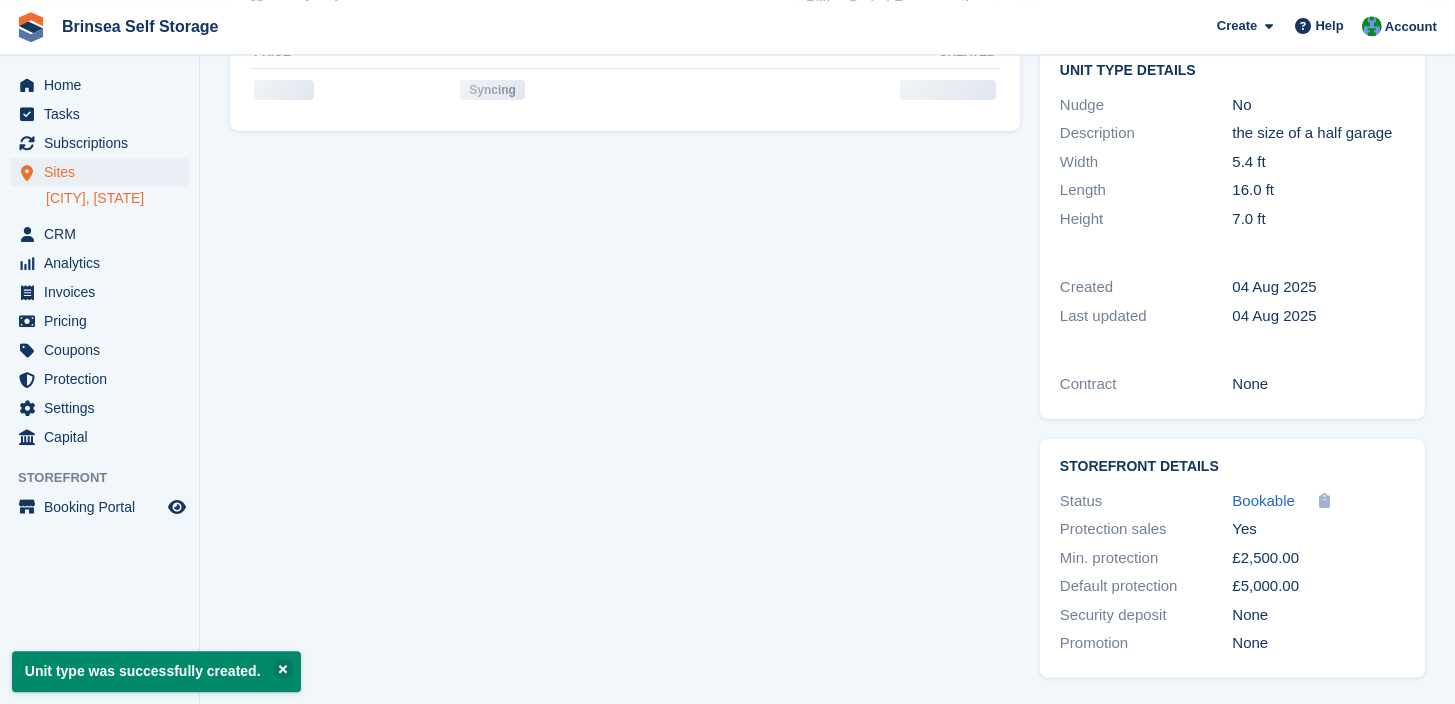 scroll, scrollTop: 465, scrollLeft: 0, axis: vertical 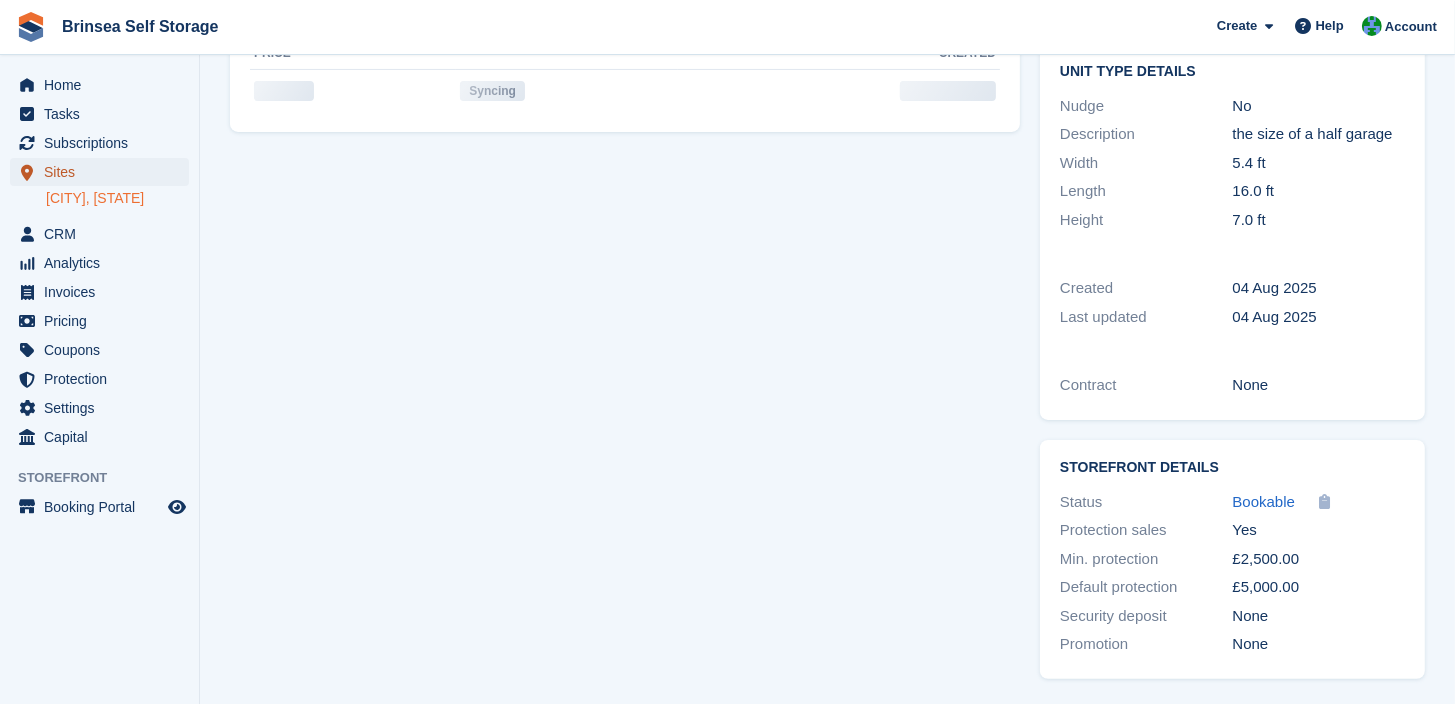click on "Sites" at bounding box center (104, 172) 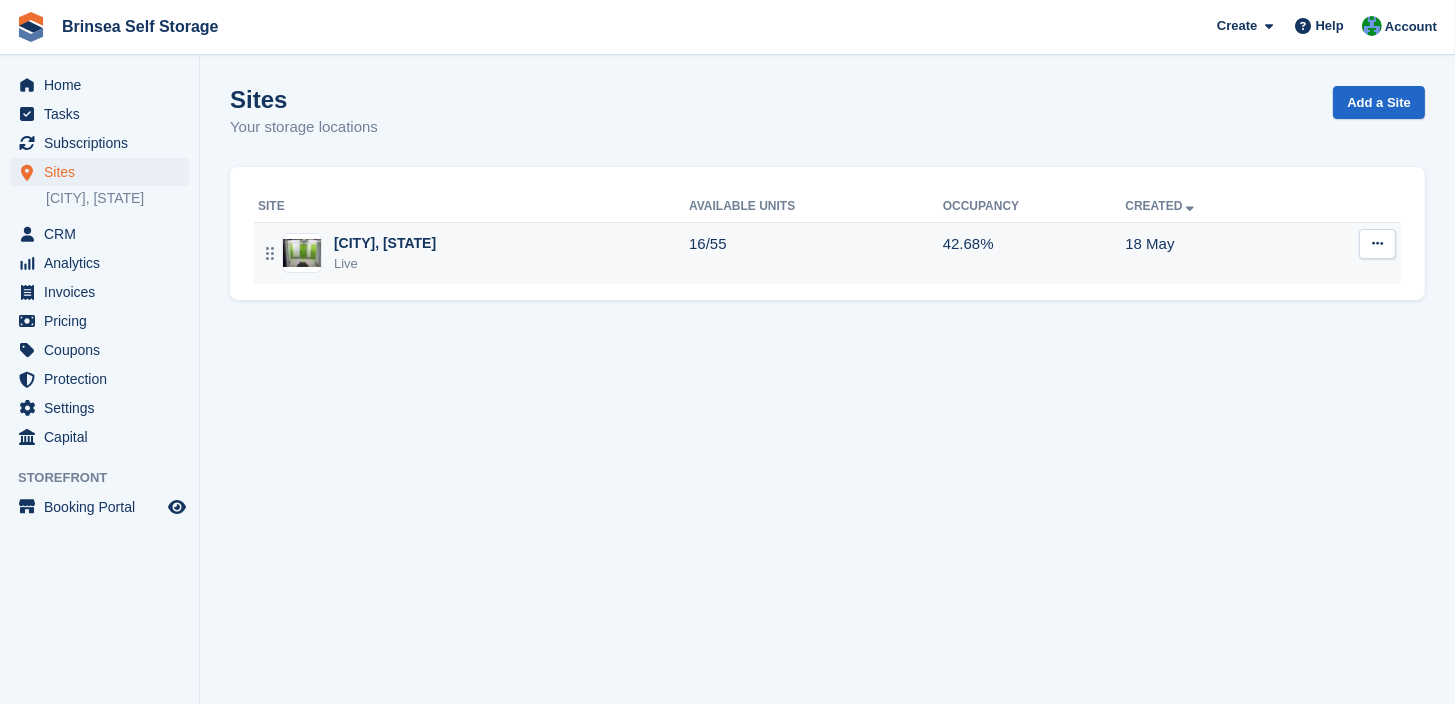 click at bounding box center (302, 253) 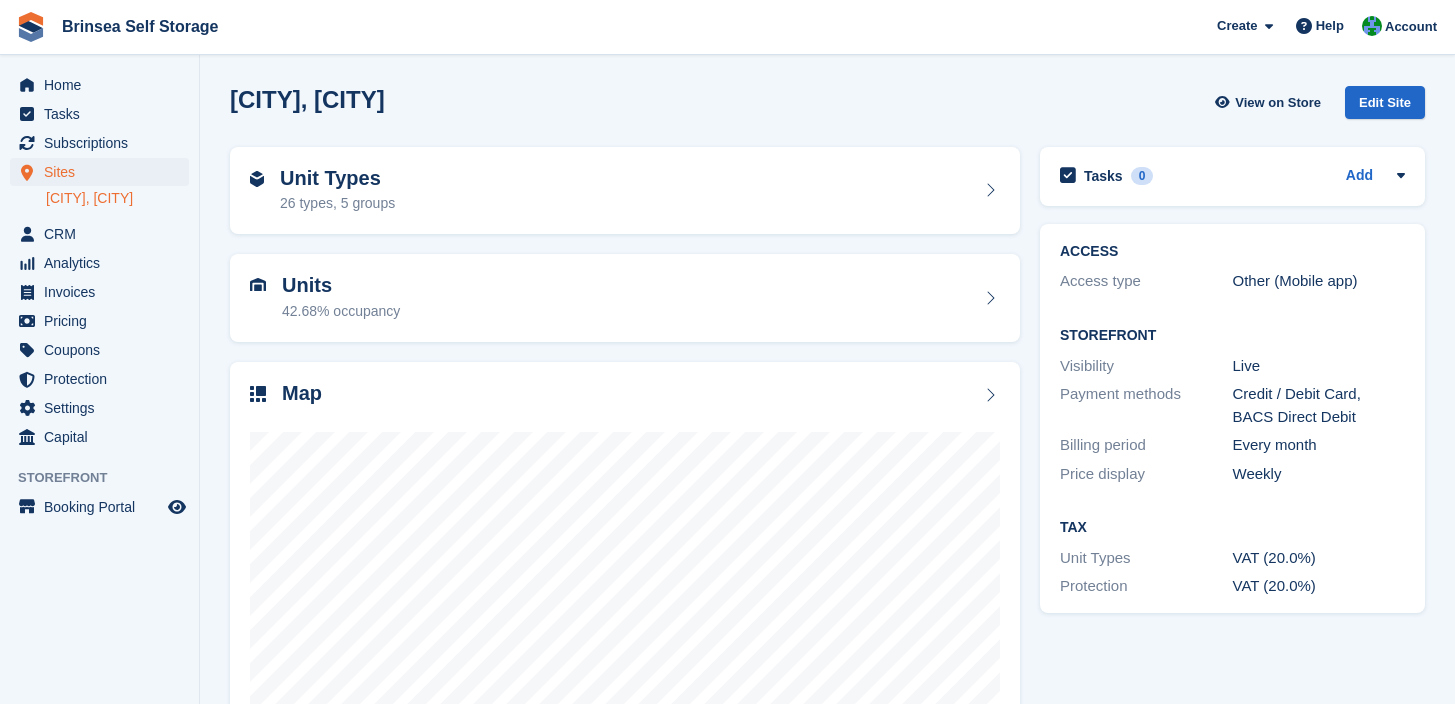 scroll, scrollTop: 0, scrollLeft: 0, axis: both 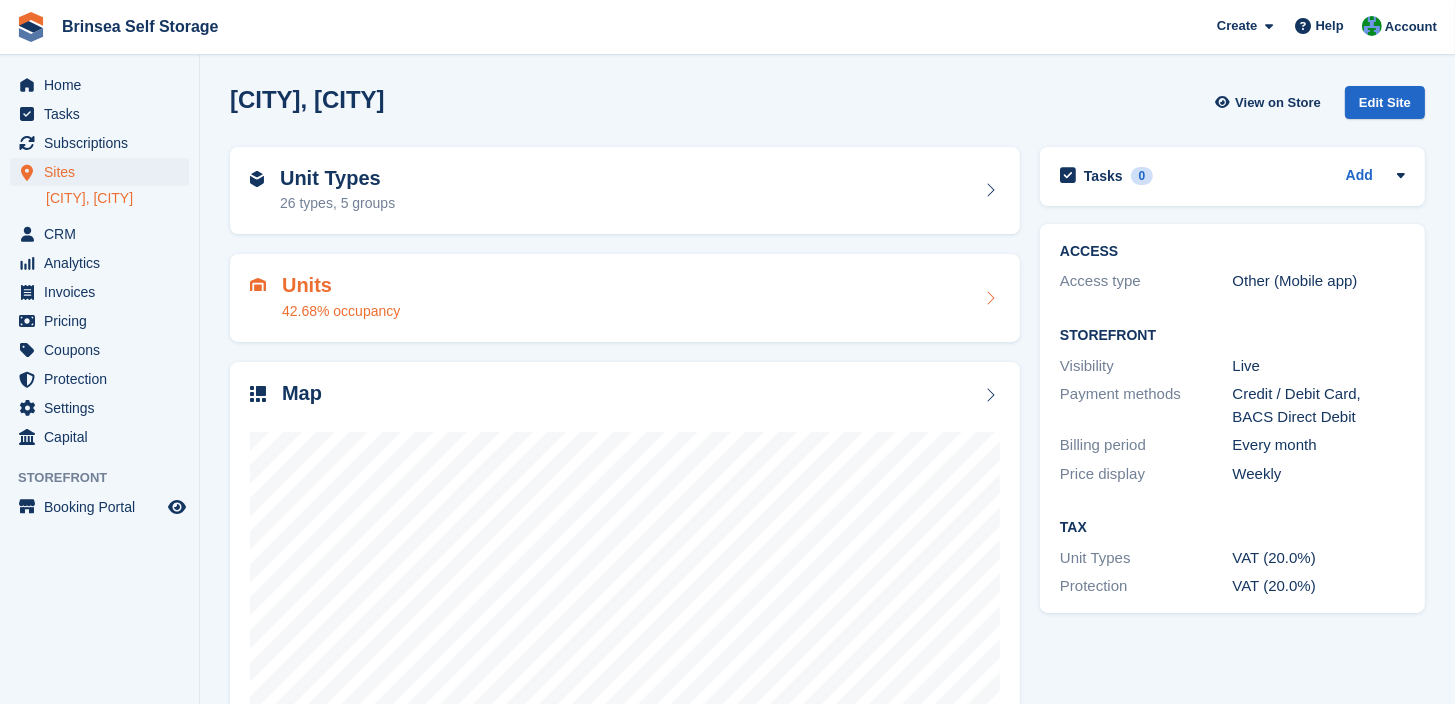 click on "Units" at bounding box center (341, 285) 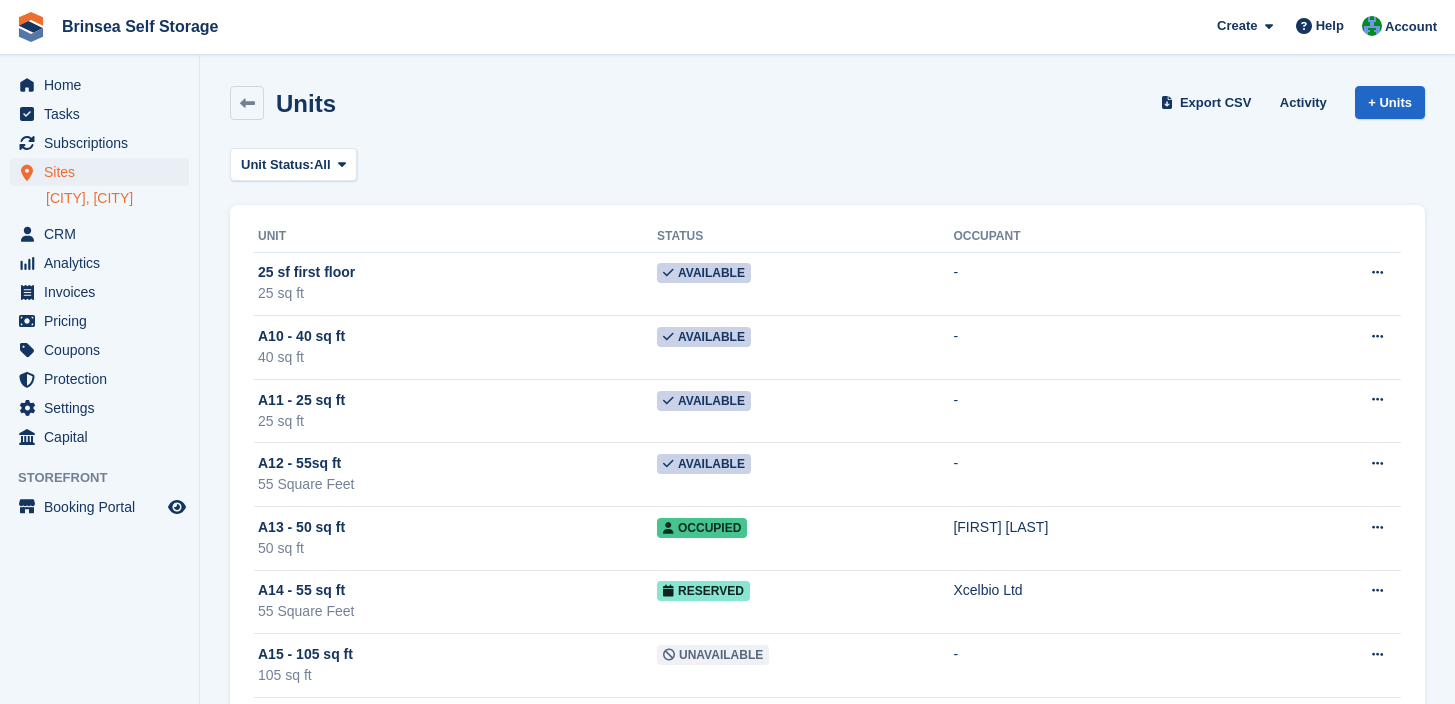 scroll, scrollTop: 0, scrollLeft: 0, axis: both 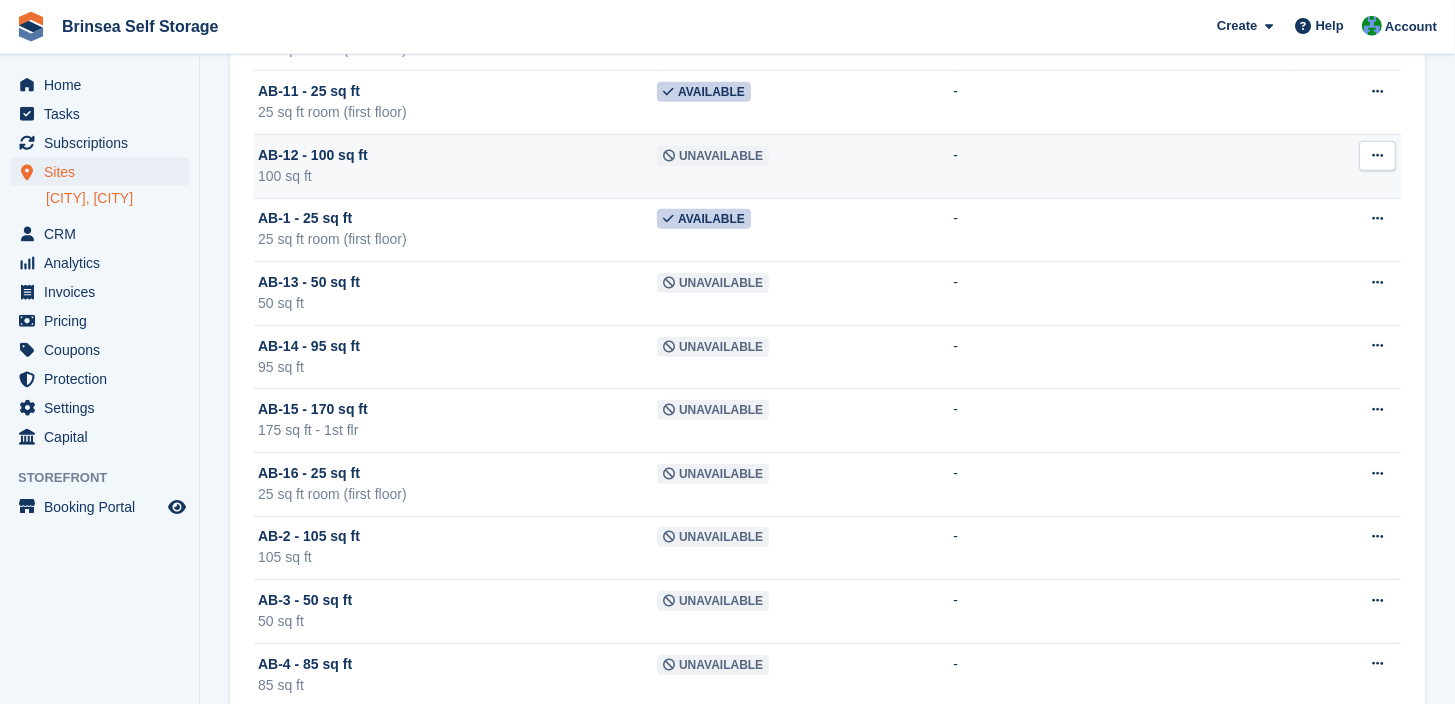 click at bounding box center [1377, 155] 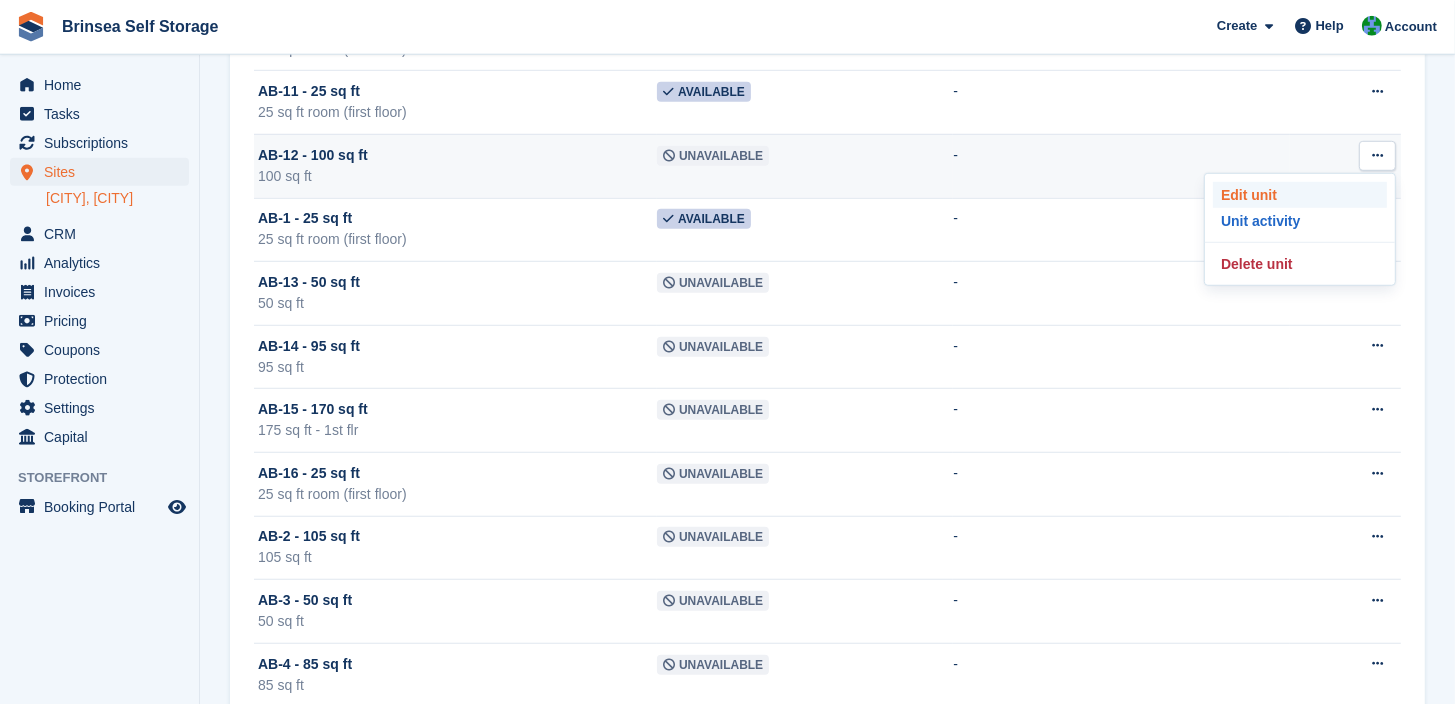click on "Edit unit" at bounding box center (1300, 195) 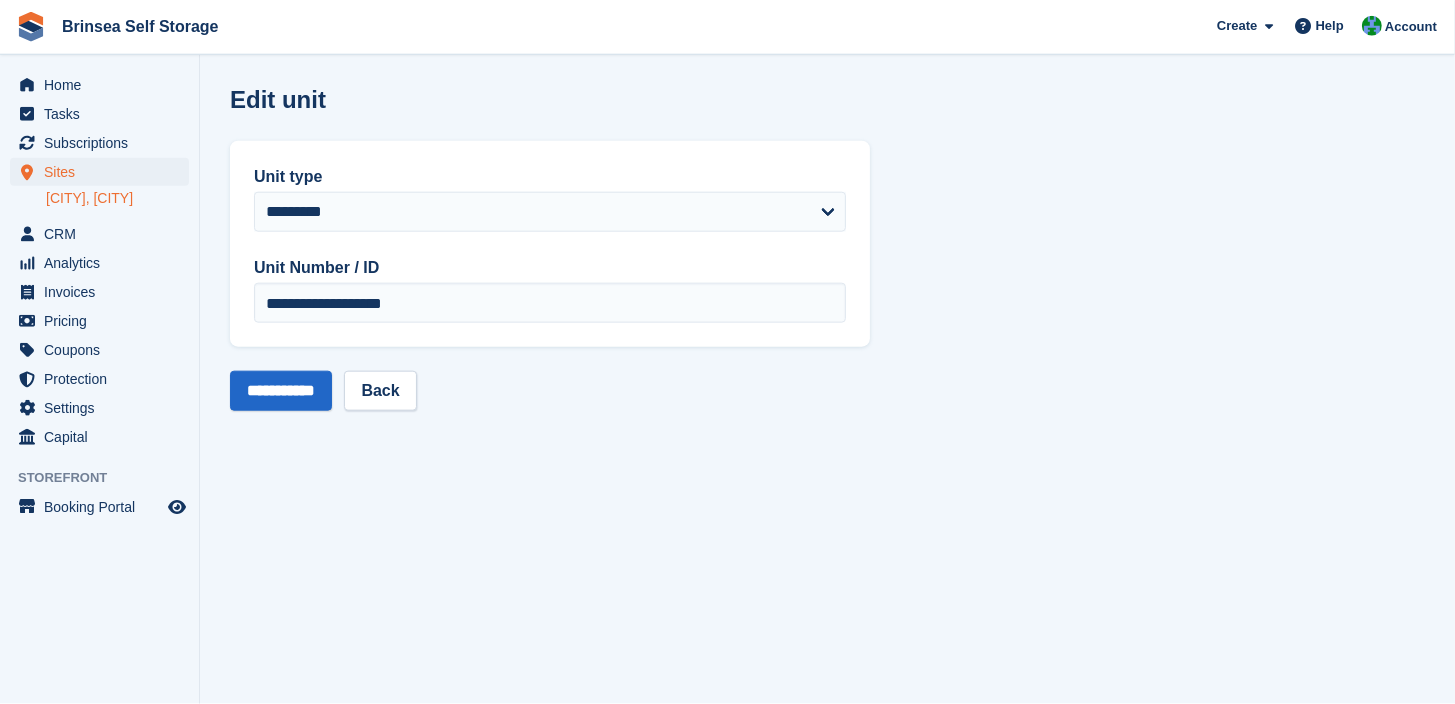scroll, scrollTop: 0, scrollLeft: 0, axis: both 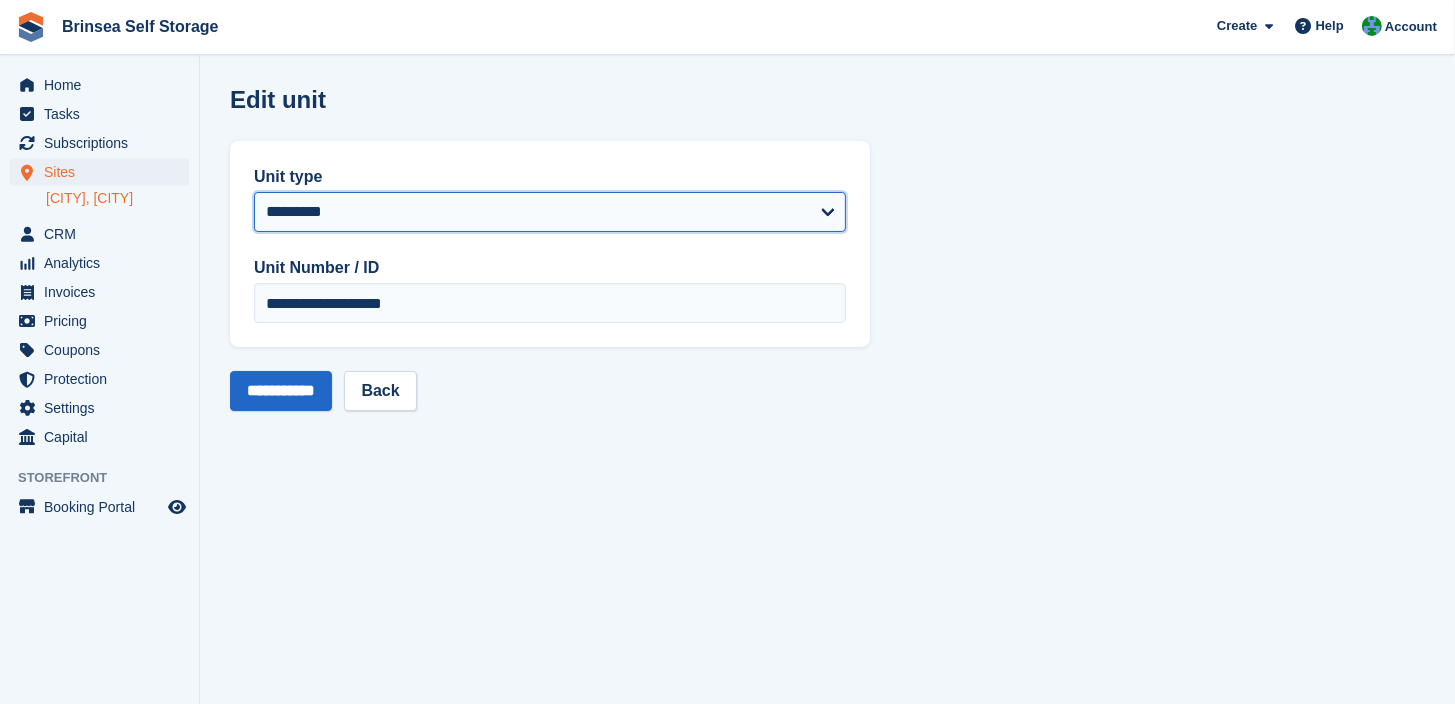 click on "**********" at bounding box center [550, 212] 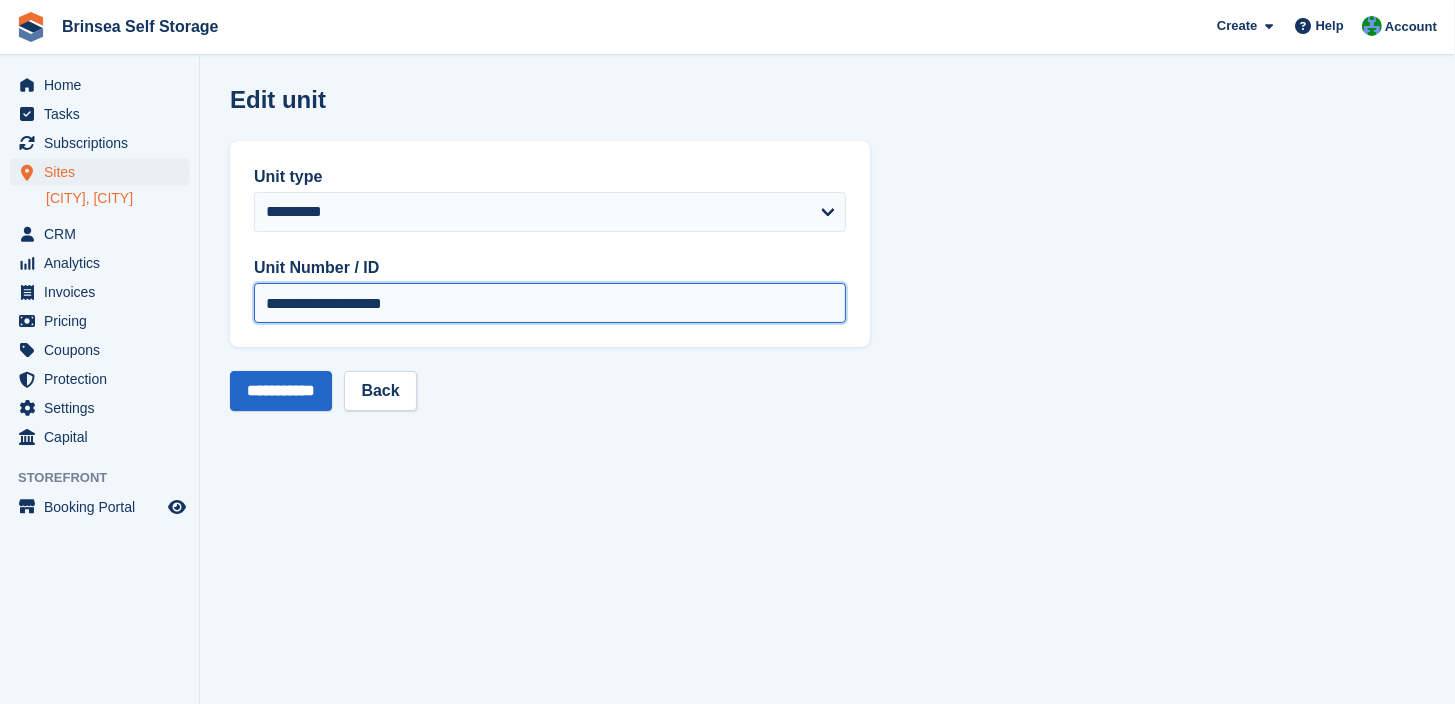 click on "**********" at bounding box center [550, 303] 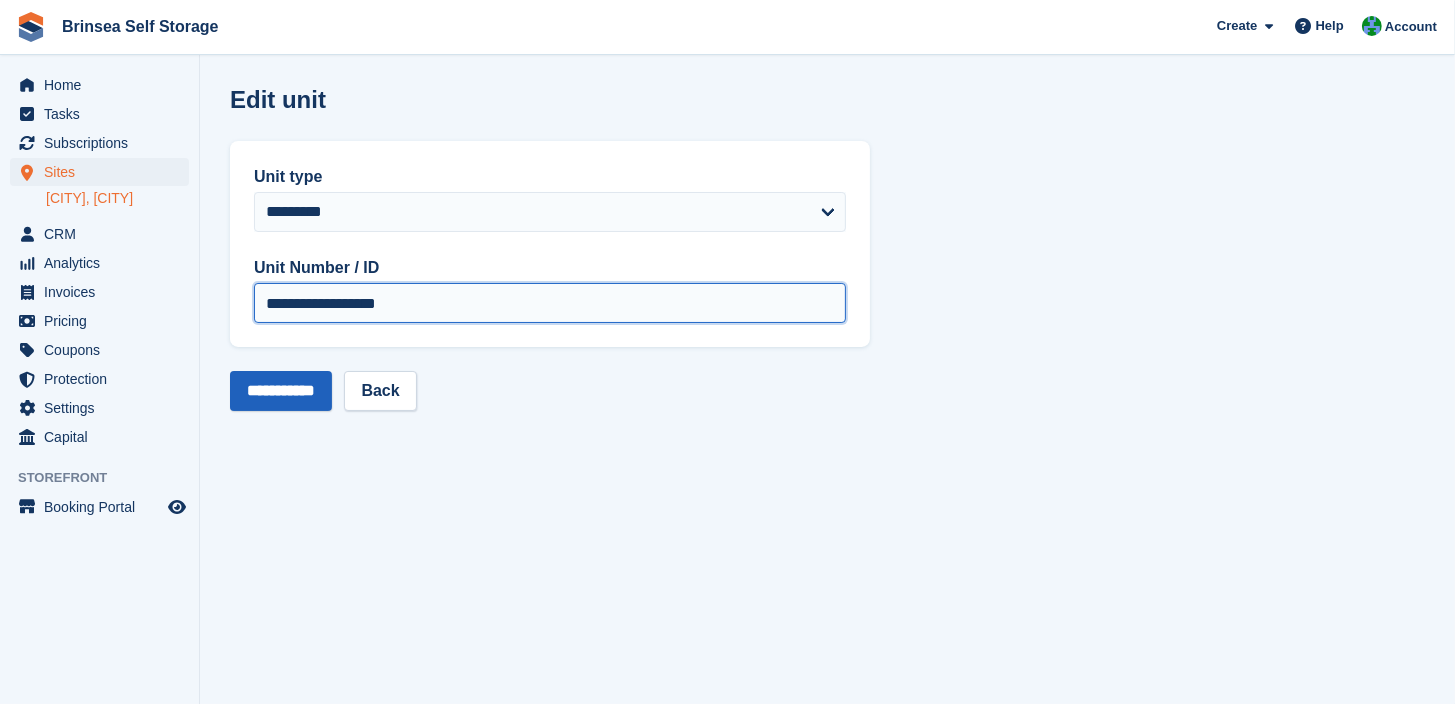 type on "**********" 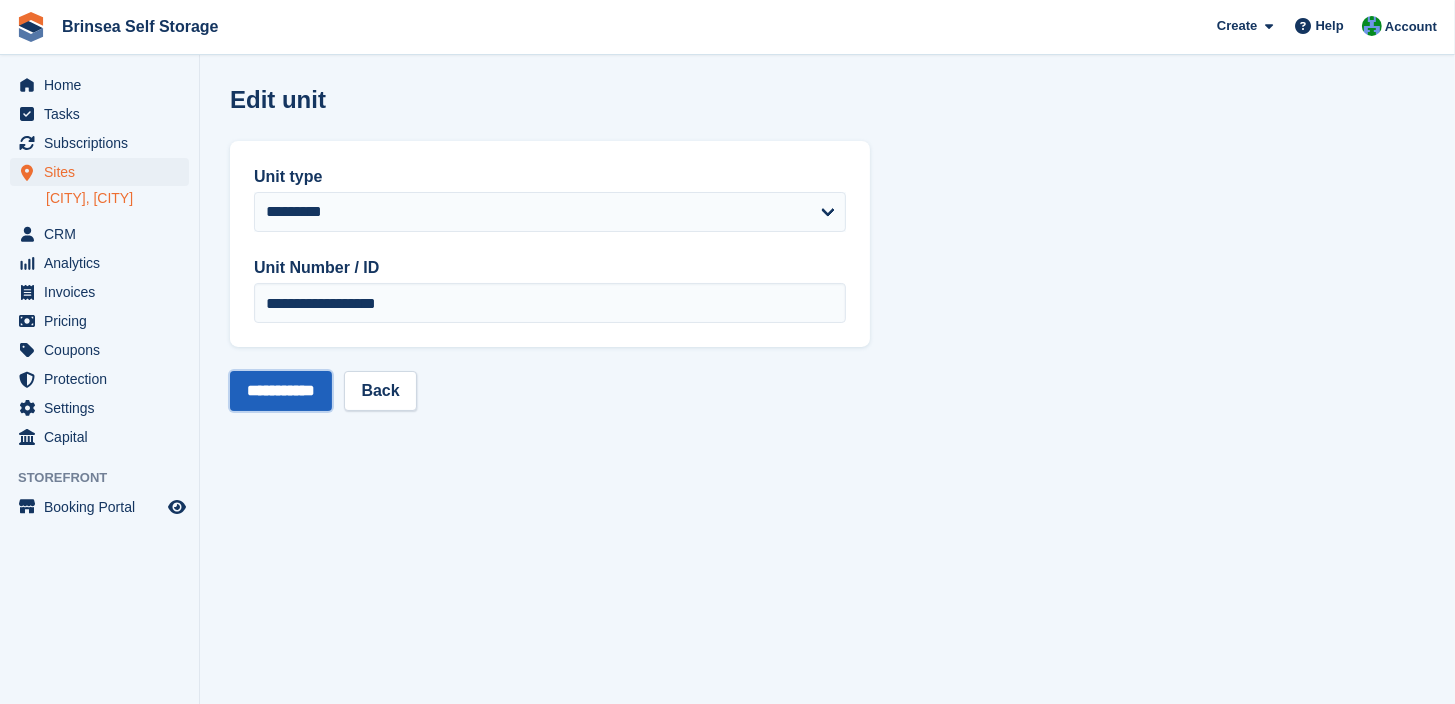 click on "**********" at bounding box center [281, 391] 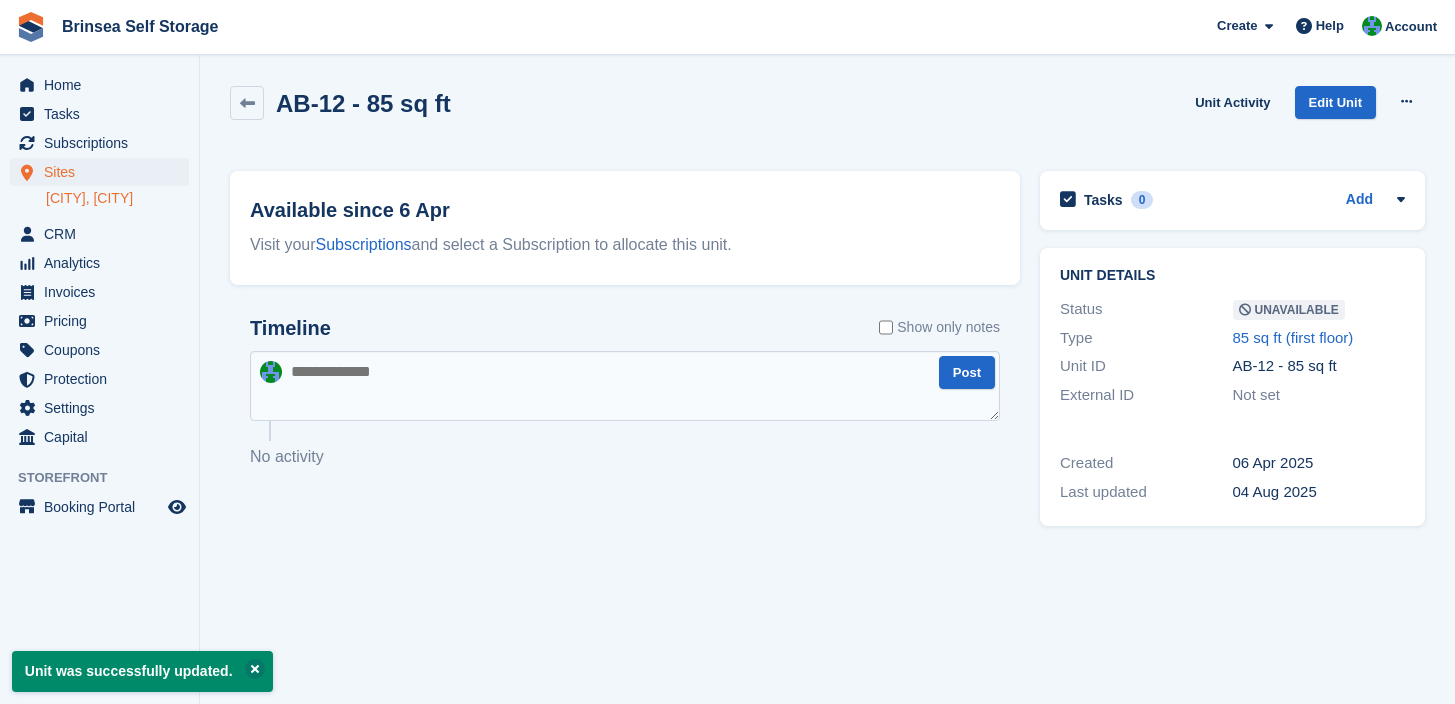 scroll, scrollTop: 0, scrollLeft: 0, axis: both 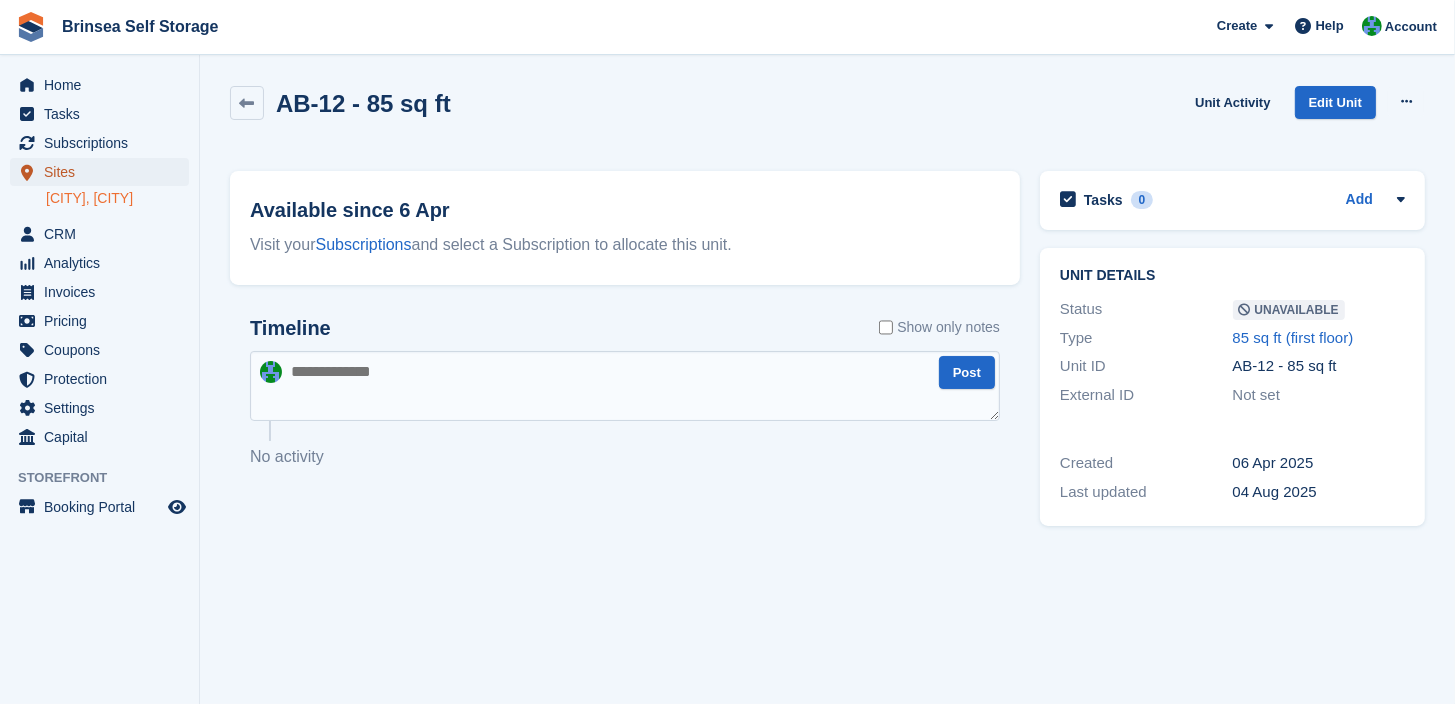 click on "Sites" at bounding box center (104, 172) 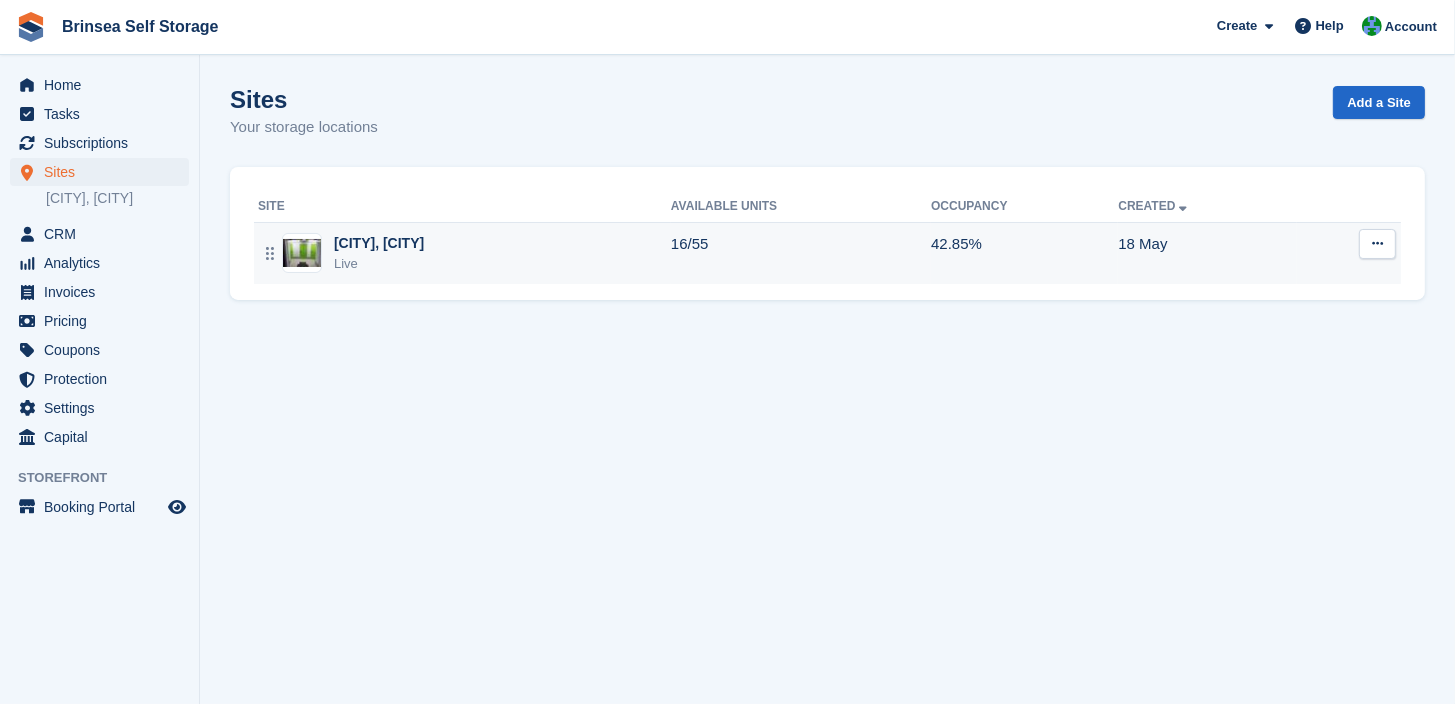 click at bounding box center (302, 253) 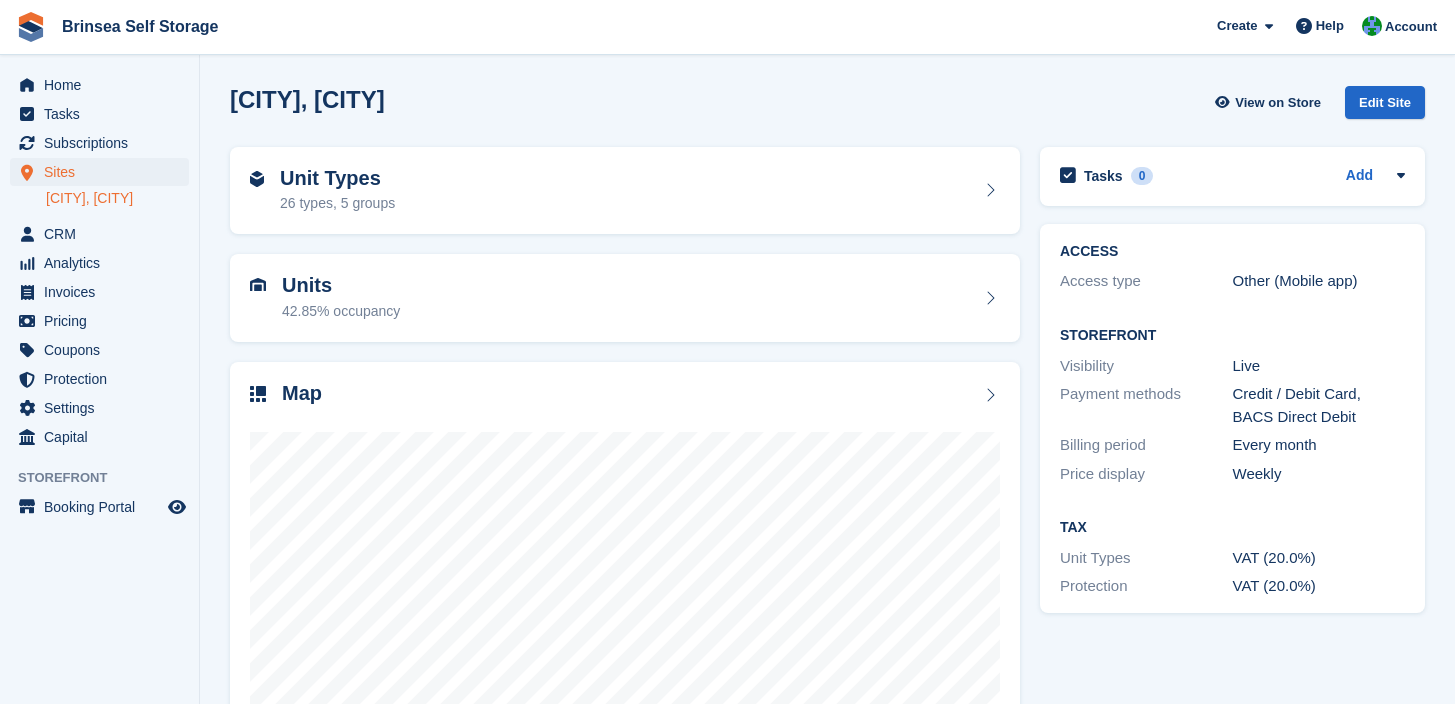 scroll, scrollTop: 0, scrollLeft: 0, axis: both 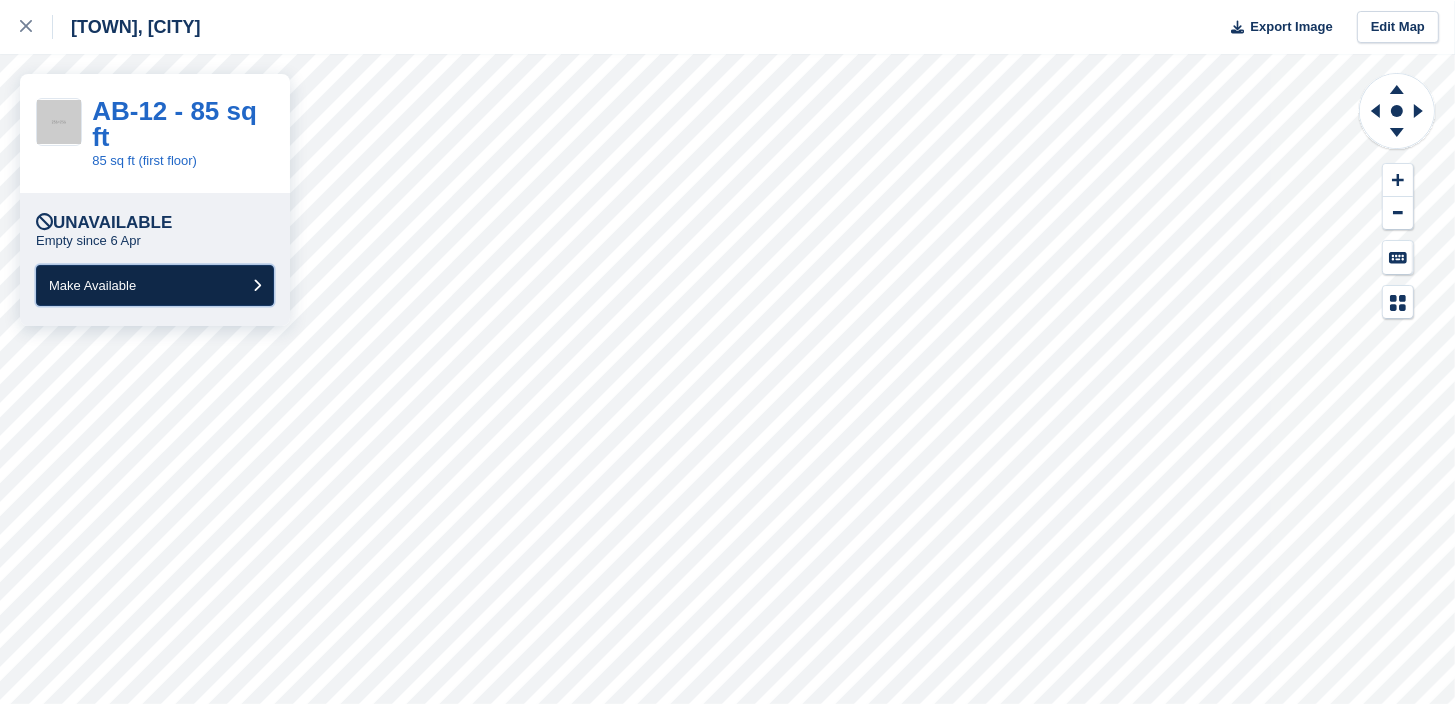 click on "Make Available" at bounding box center [155, 285] 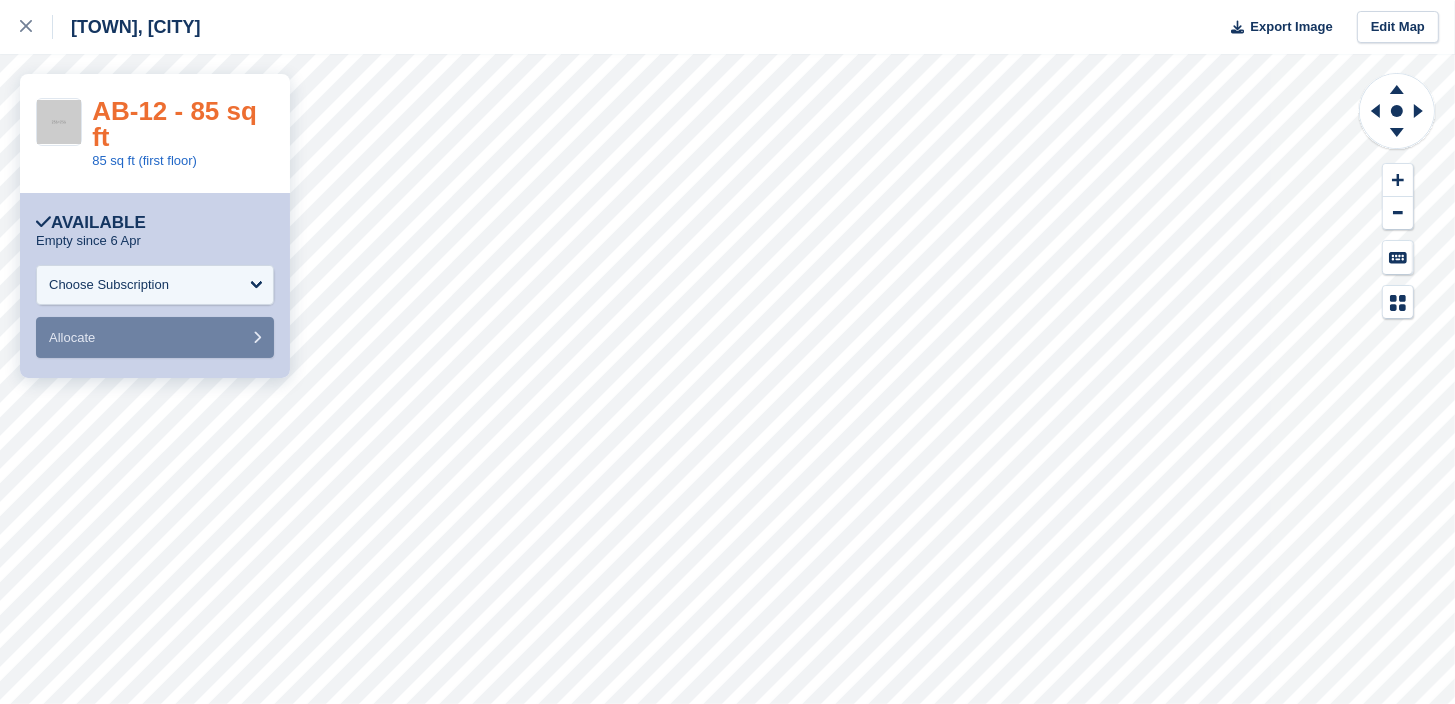 click on "AB-12  -  85 sq ft" at bounding box center [174, 124] 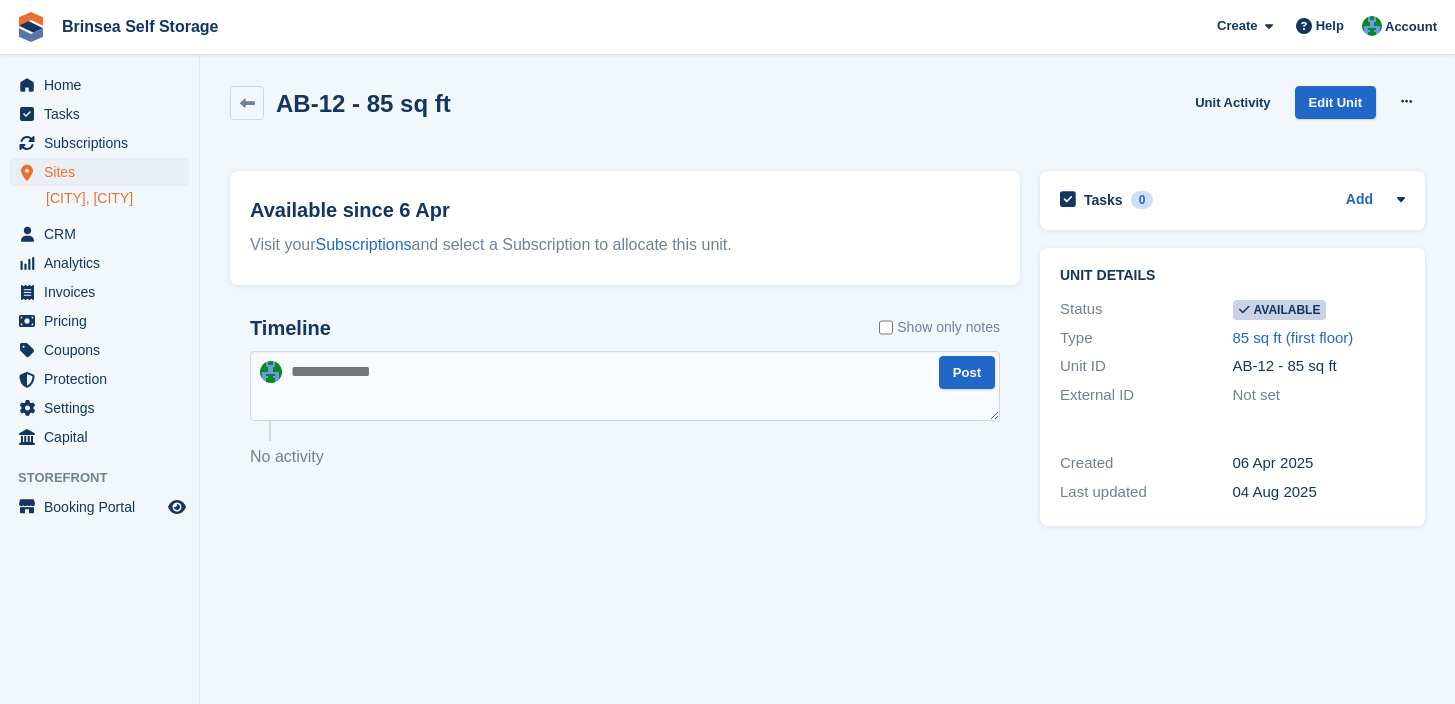 scroll, scrollTop: 0, scrollLeft: 0, axis: both 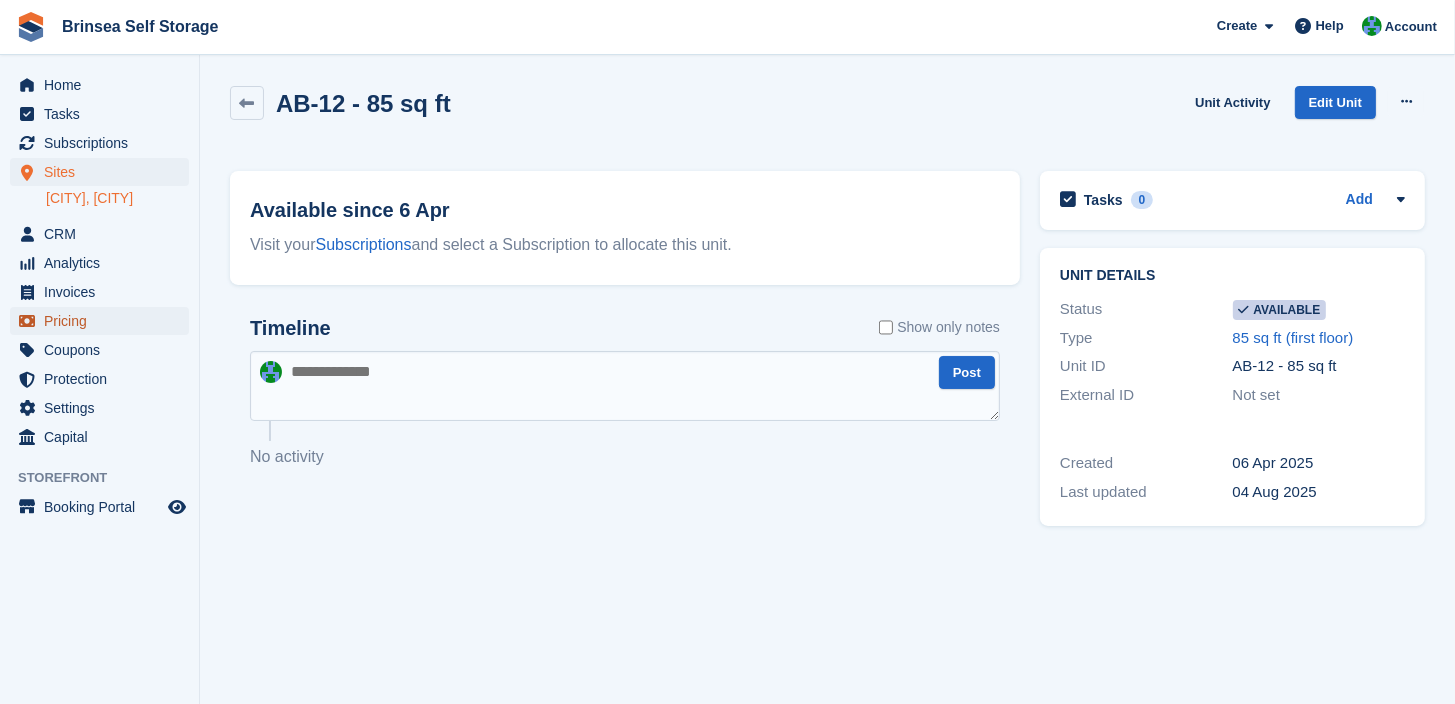 click on "Pricing" at bounding box center (104, 321) 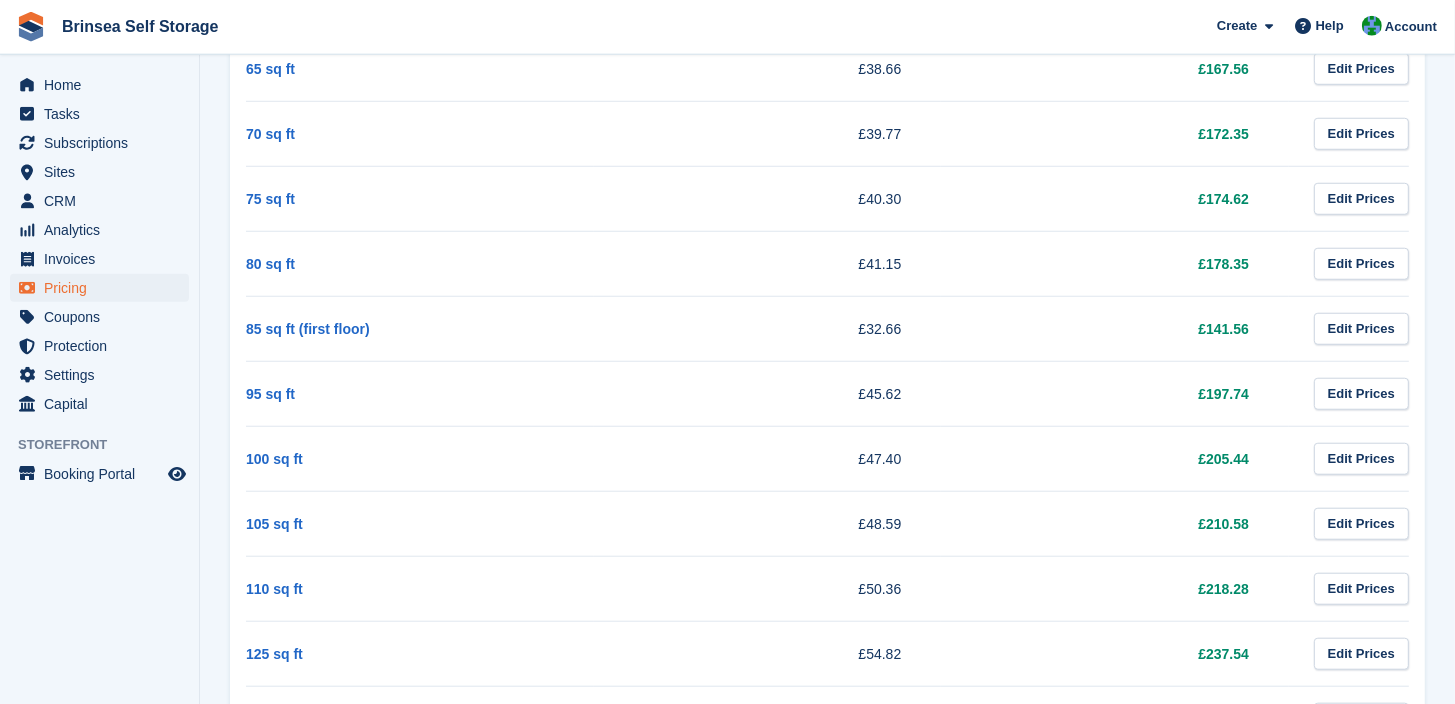 scroll, scrollTop: 1582, scrollLeft: 0, axis: vertical 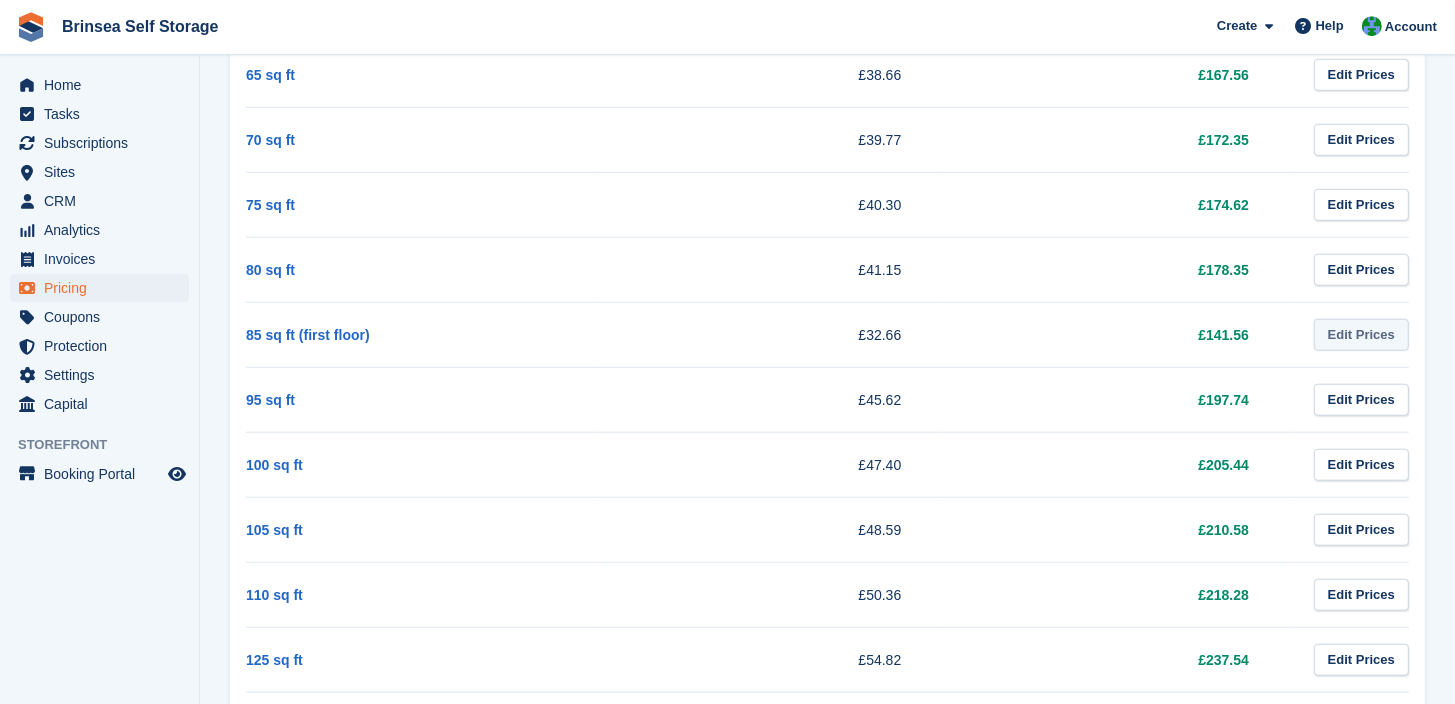 click on "Edit Prices" at bounding box center (1361, 335) 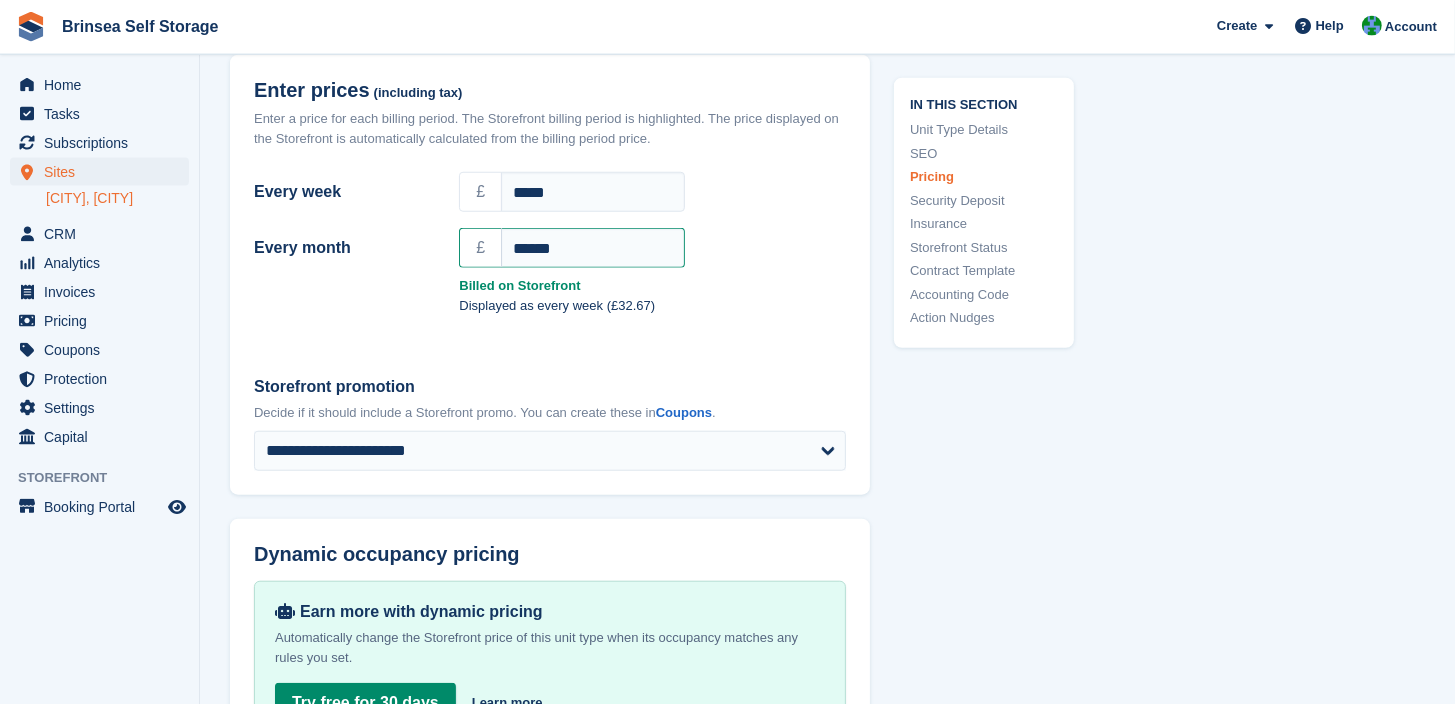 scroll, scrollTop: 1576, scrollLeft: 0, axis: vertical 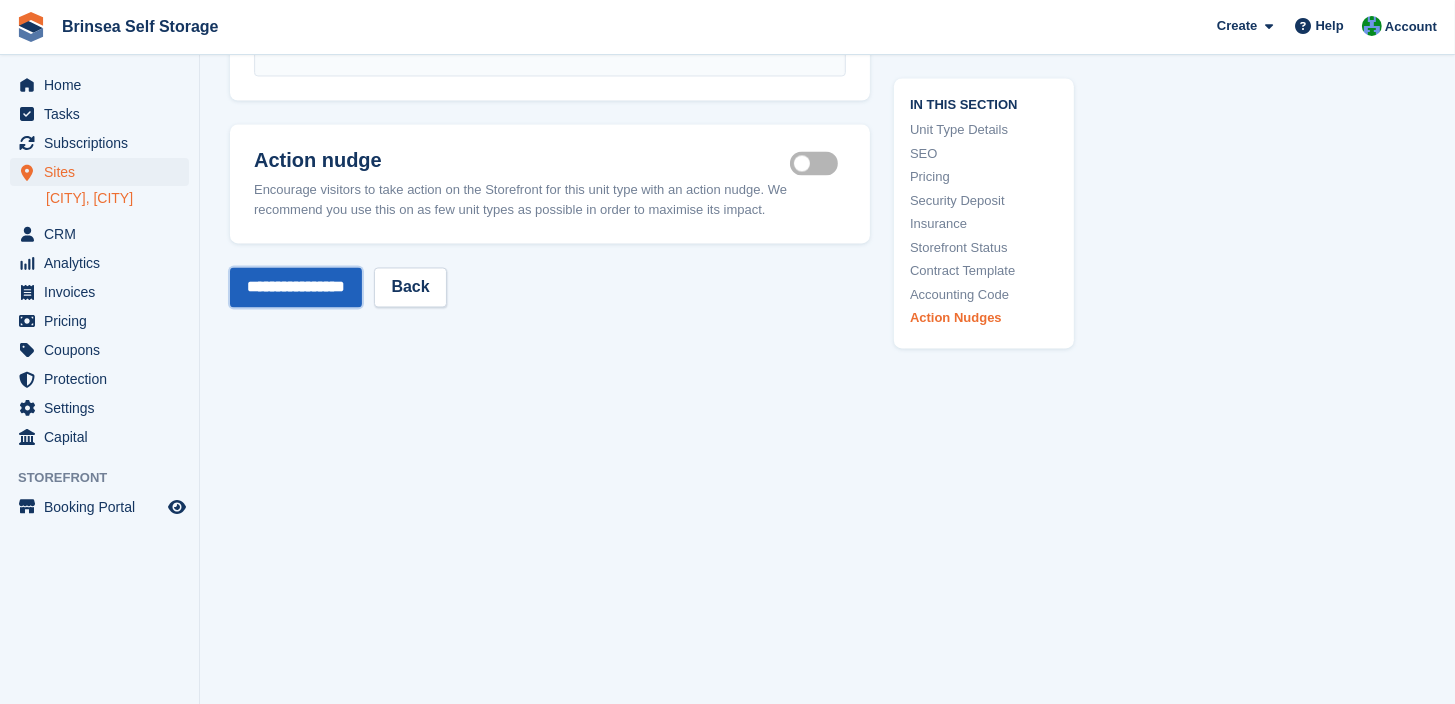 click on "**********" at bounding box center [296, 287] 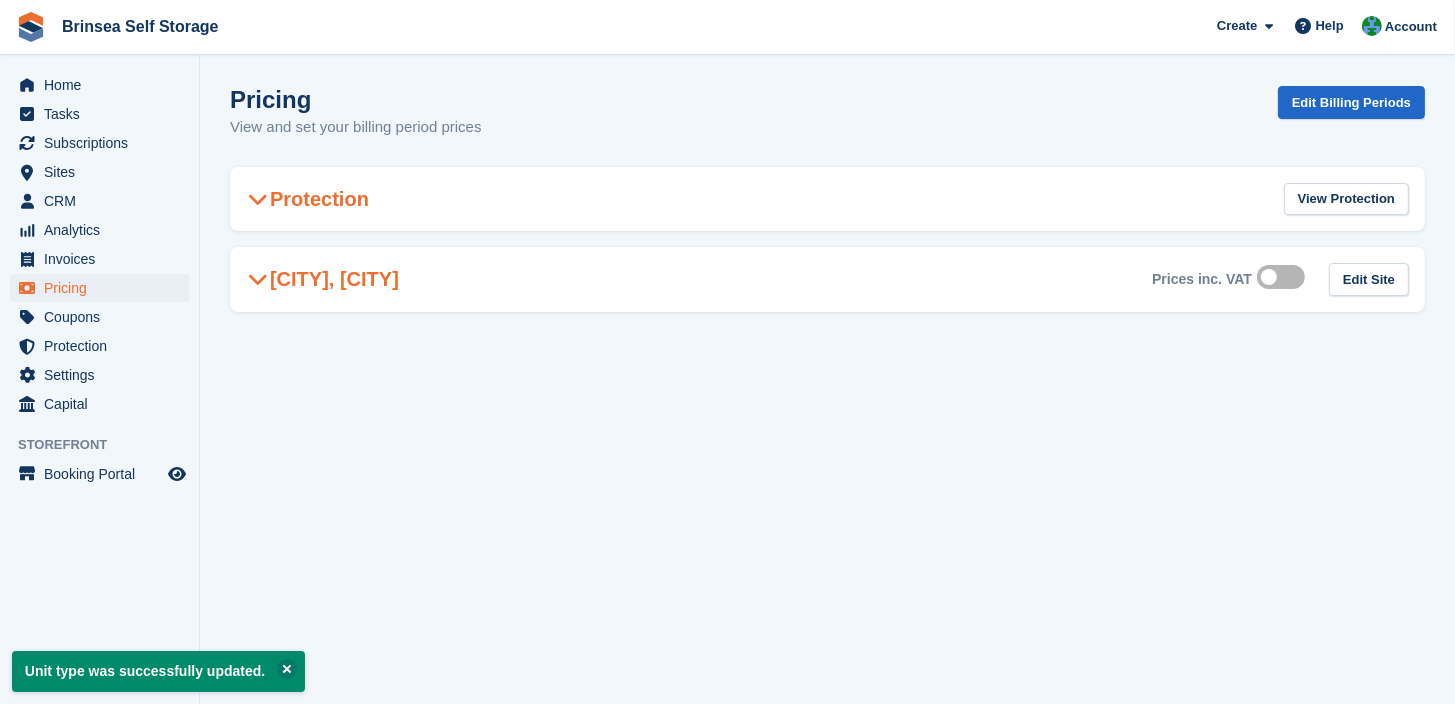 scroll, scrollTop: 0, scrollLeft: 0, axis: both 